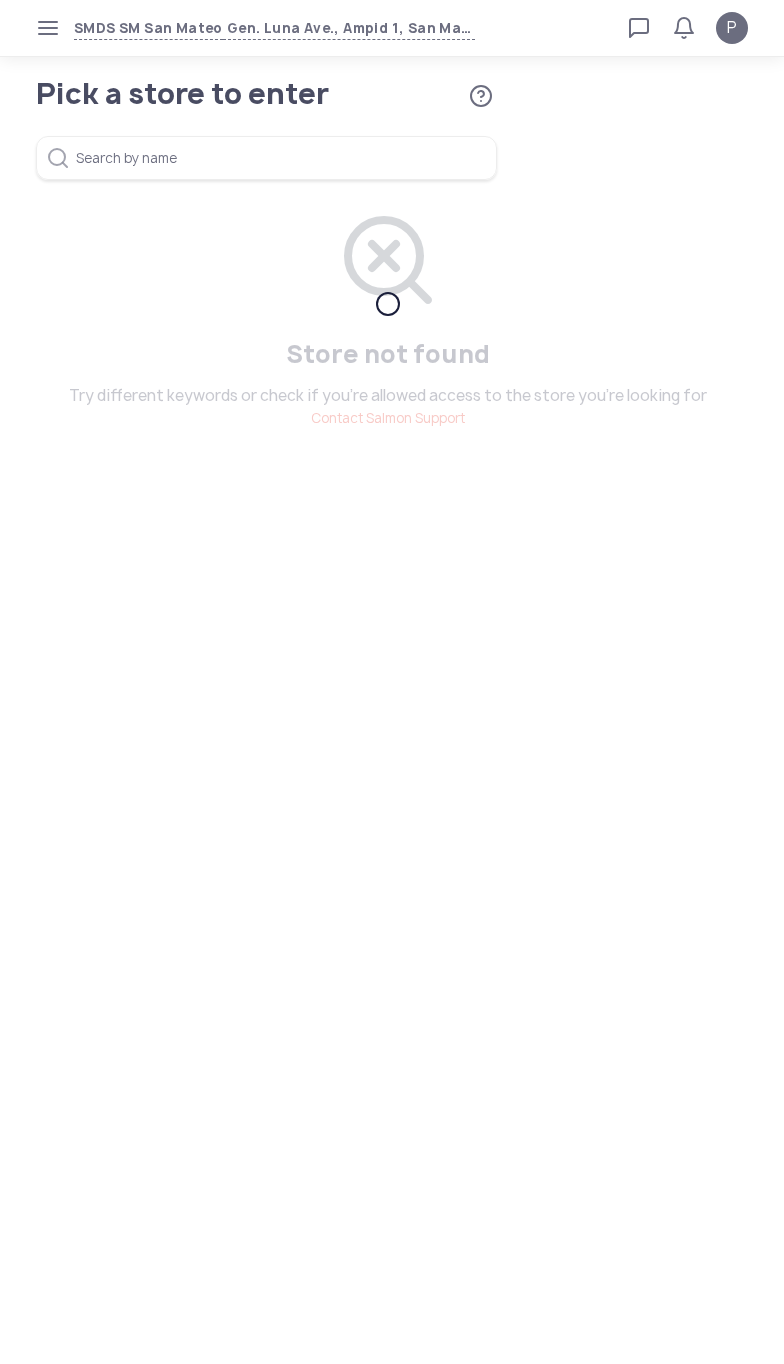 scroll, scrollTop: 0, scrollLeft: 0, axis: both 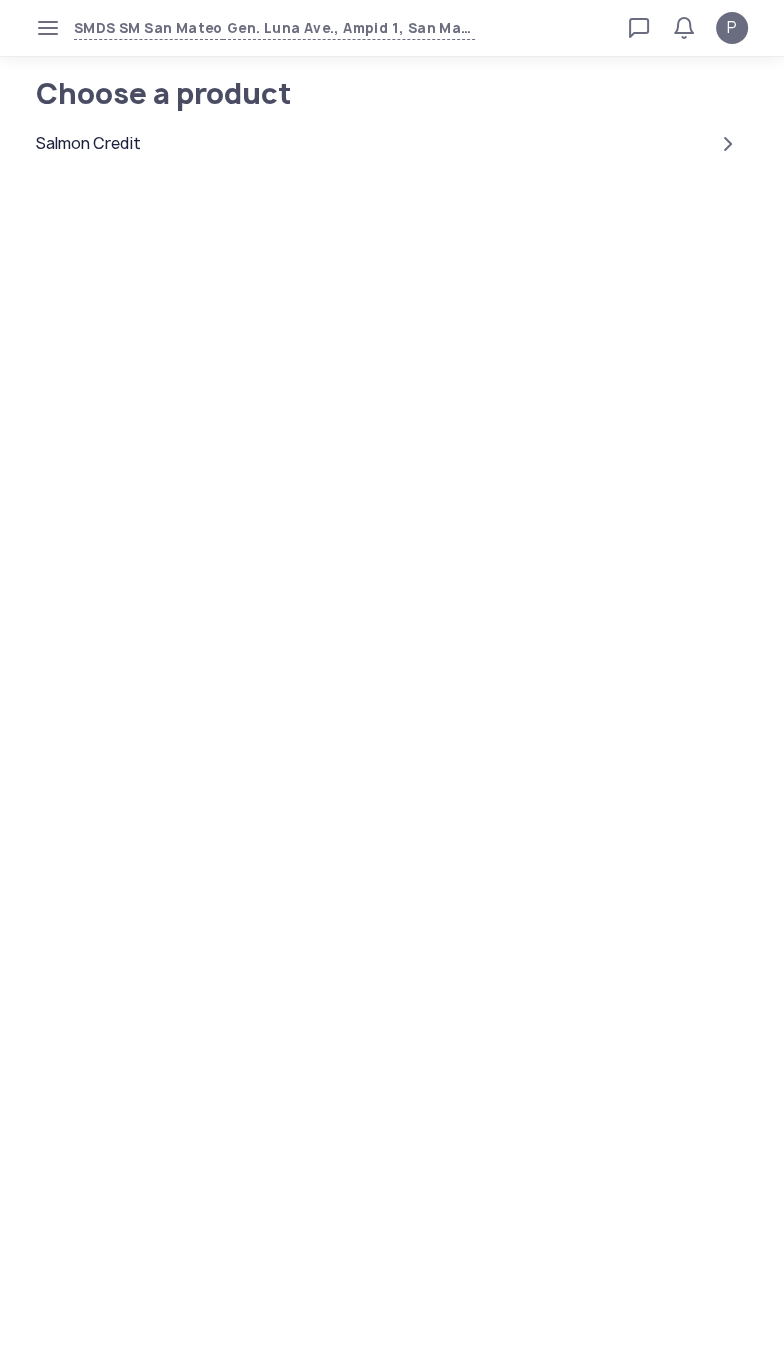 click on "Salmon Credit" 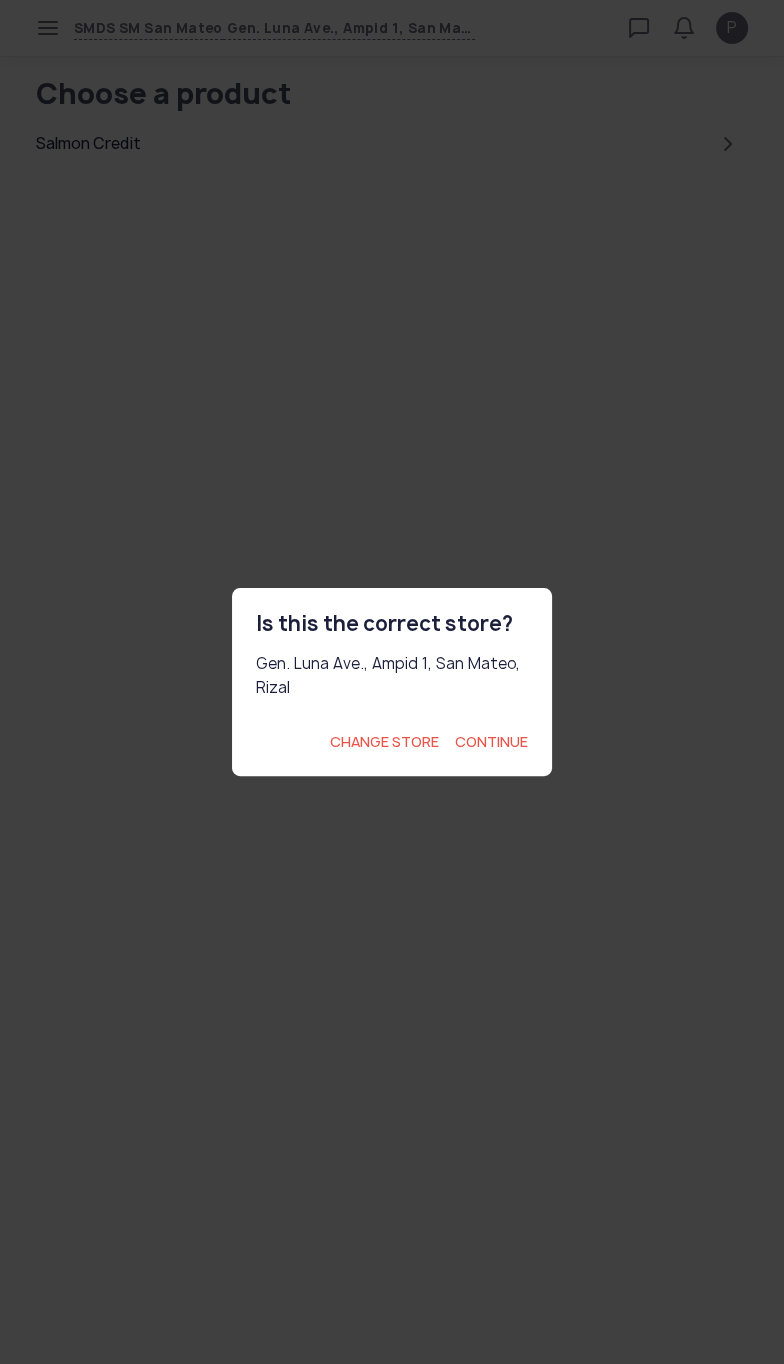 click on "Continue" 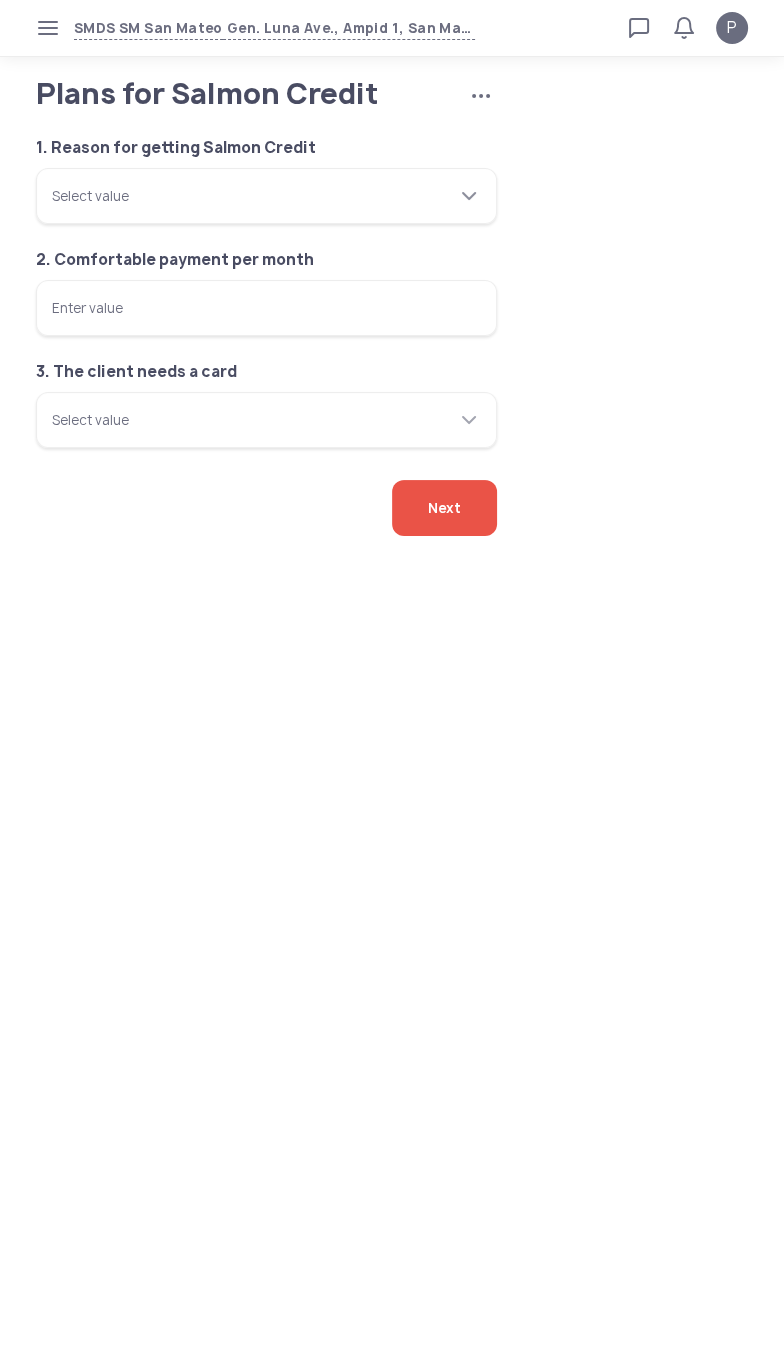 click on "Select value" 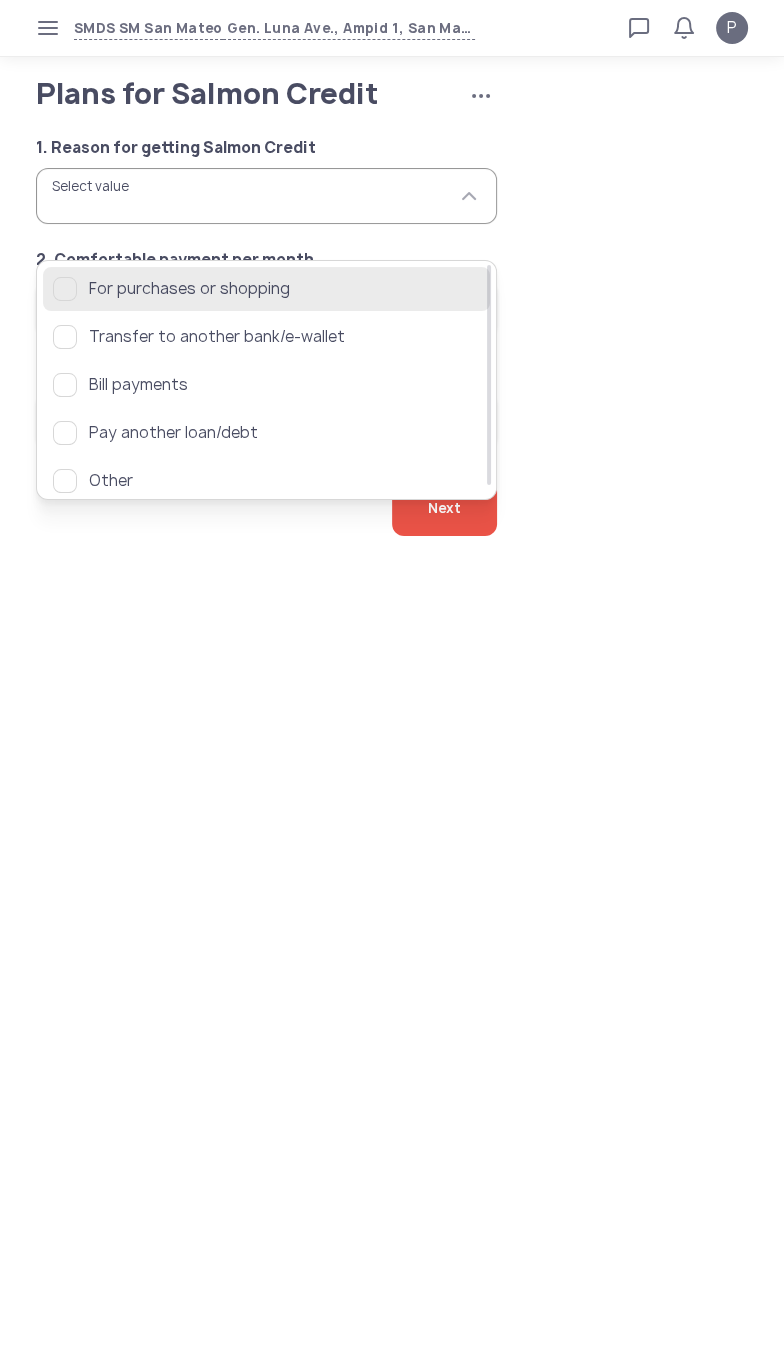 click on "For purchases or shopping" 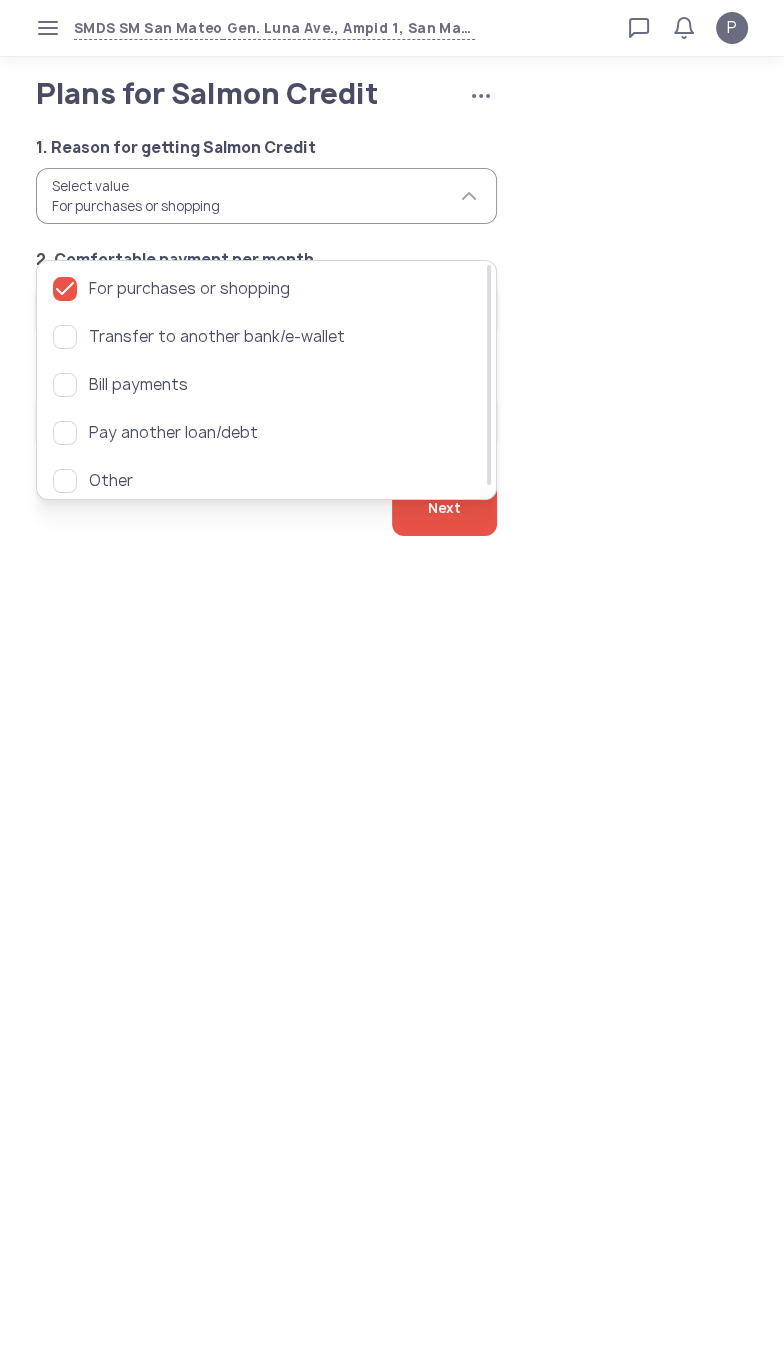 click on "SMDS SM San Mateo Gen. Luna Ave., Ampid 1, San Mateo, Rizal Loan calculator Loan applications FAQs Refund P  Plans for Salmon Credit   Cancel application  P
Verified agent Full name Ma.Kristina Perez Telephone number +63 994 057 85 99 E-mail m.perez@sa.salmon.ph Log out  Plans for Salmon Credit   Cancel application  1. Reason for getting Salmon Credit  Select value  For purchases or shopping 2. Comfortable payment per month  Enter value  3. The client needs a card  Select value   Next   For purchases or shopping   Transfer to another bank/e-wallet   Bill payments   Pay another loan/debt   Other" at bounding box center (392, 682) 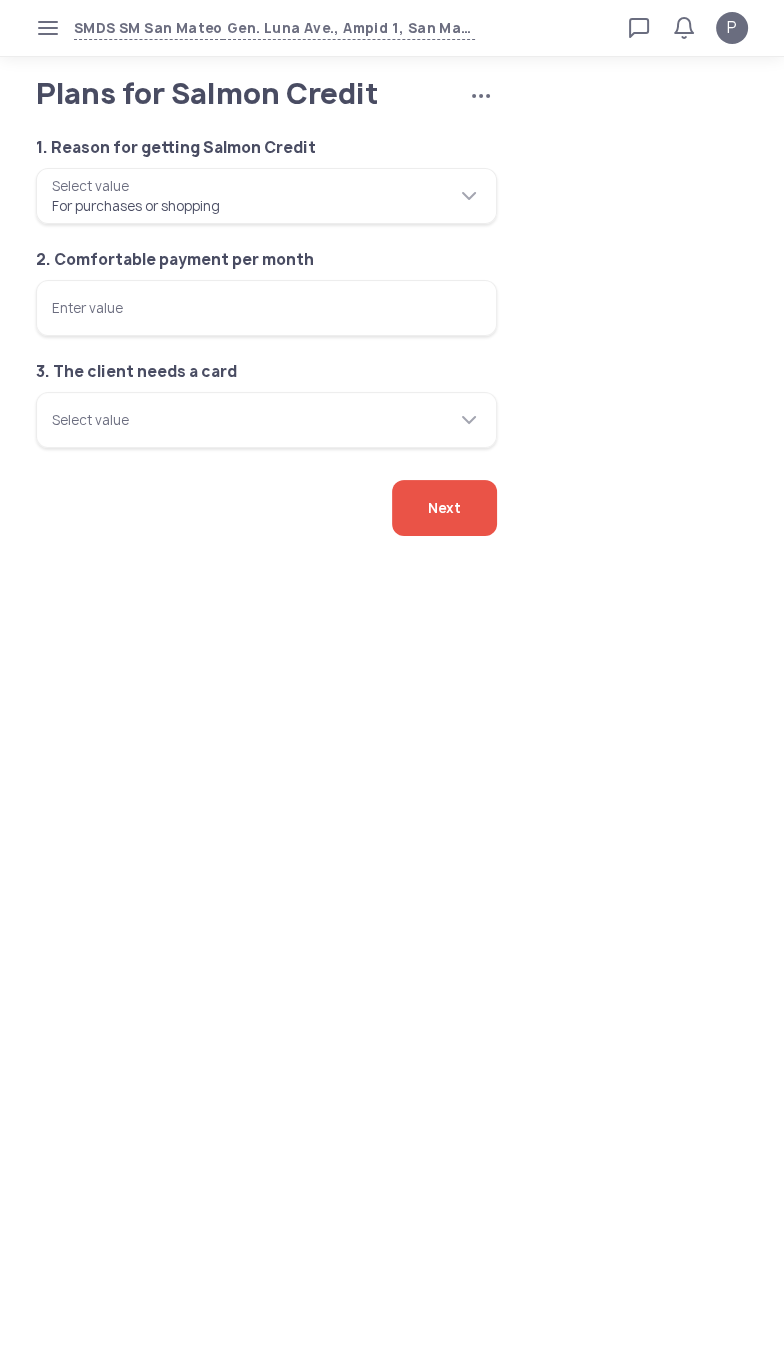 click on "Enter value" at bounding box center [266, 308] 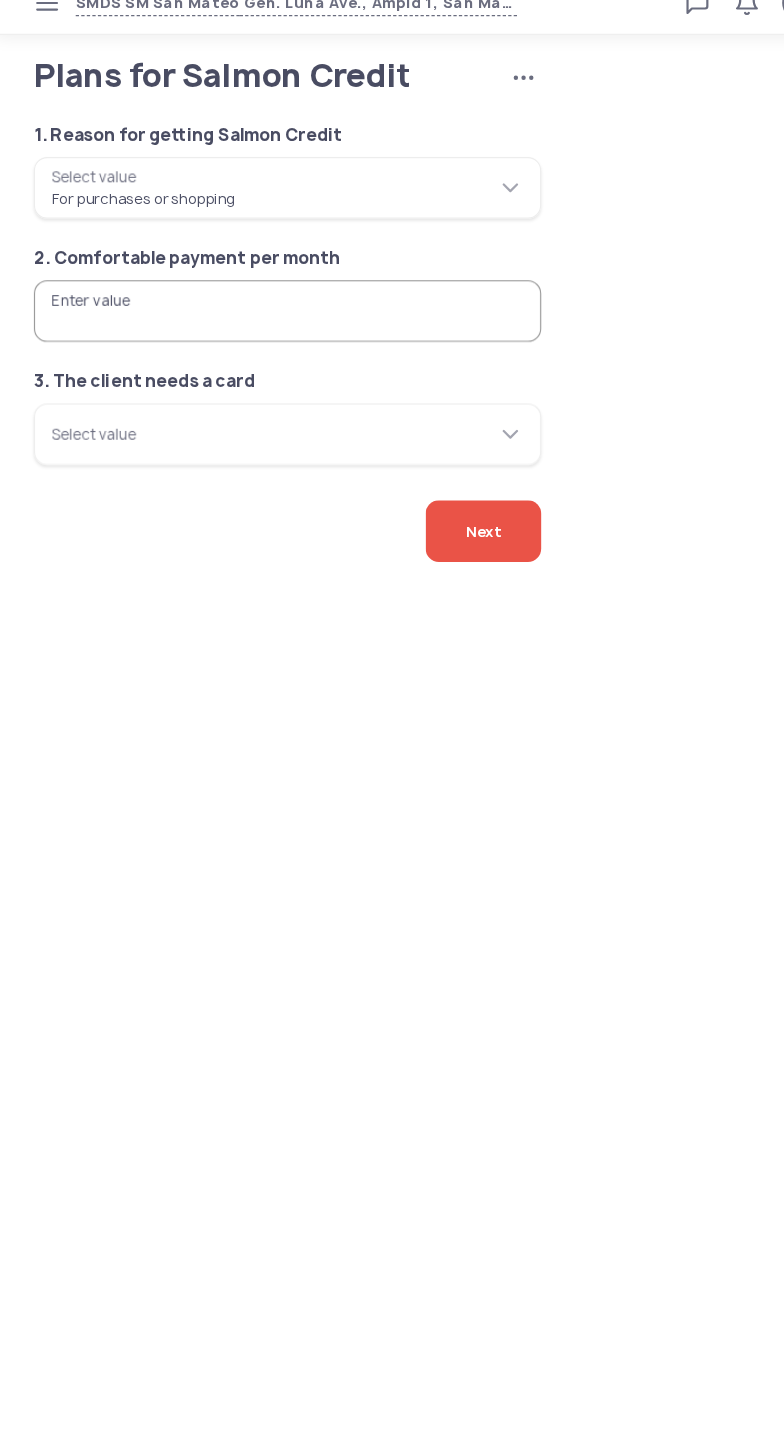 click on "Enter value" at bounding box center (266, 308) 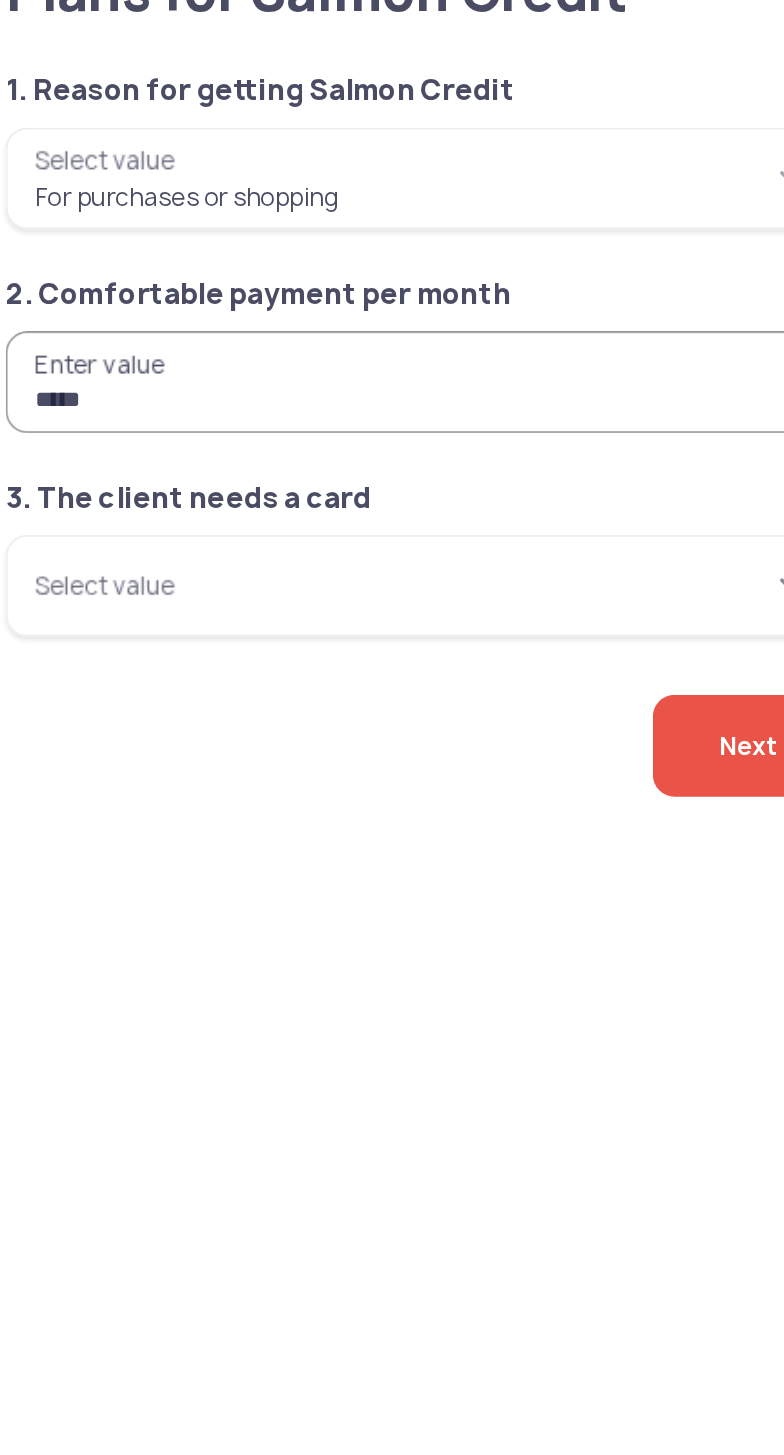 type on "*****" 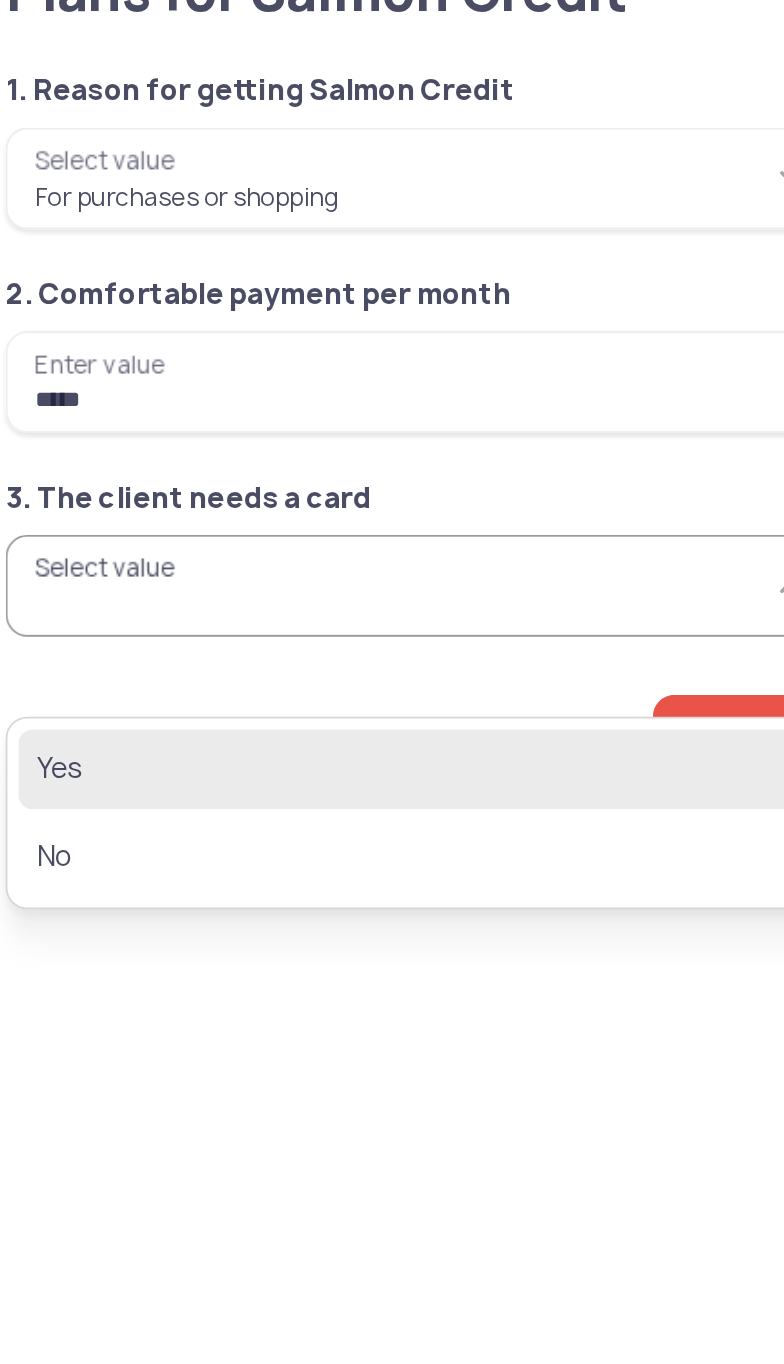 click on "Yes" 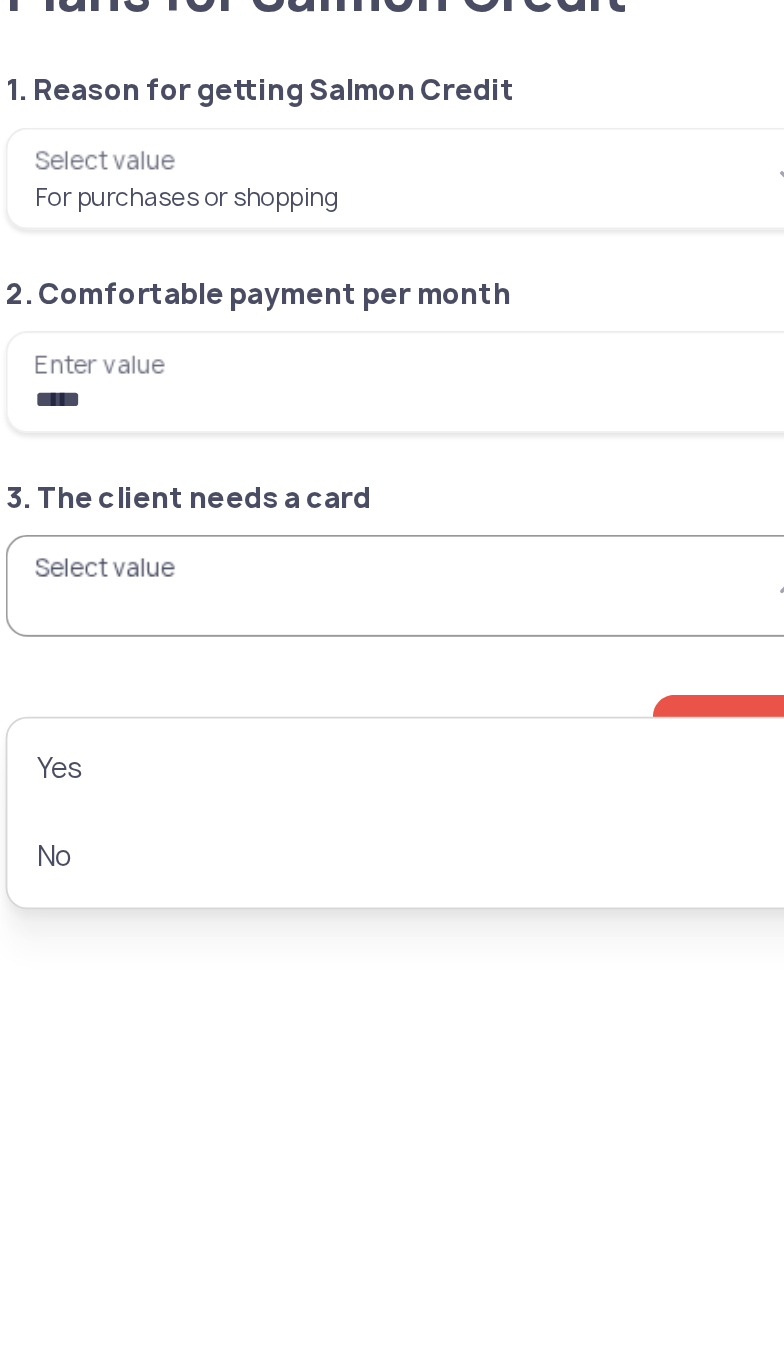 type on "***" 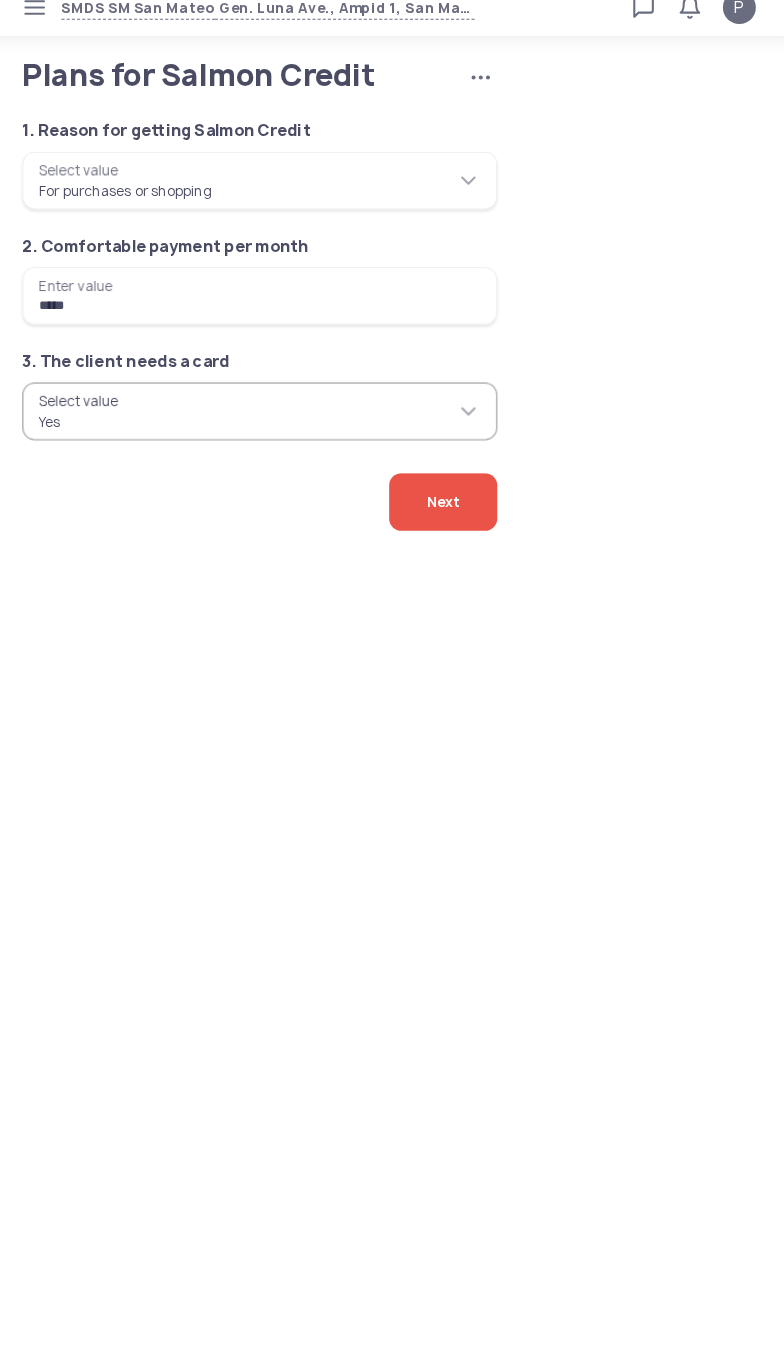click on "Next" 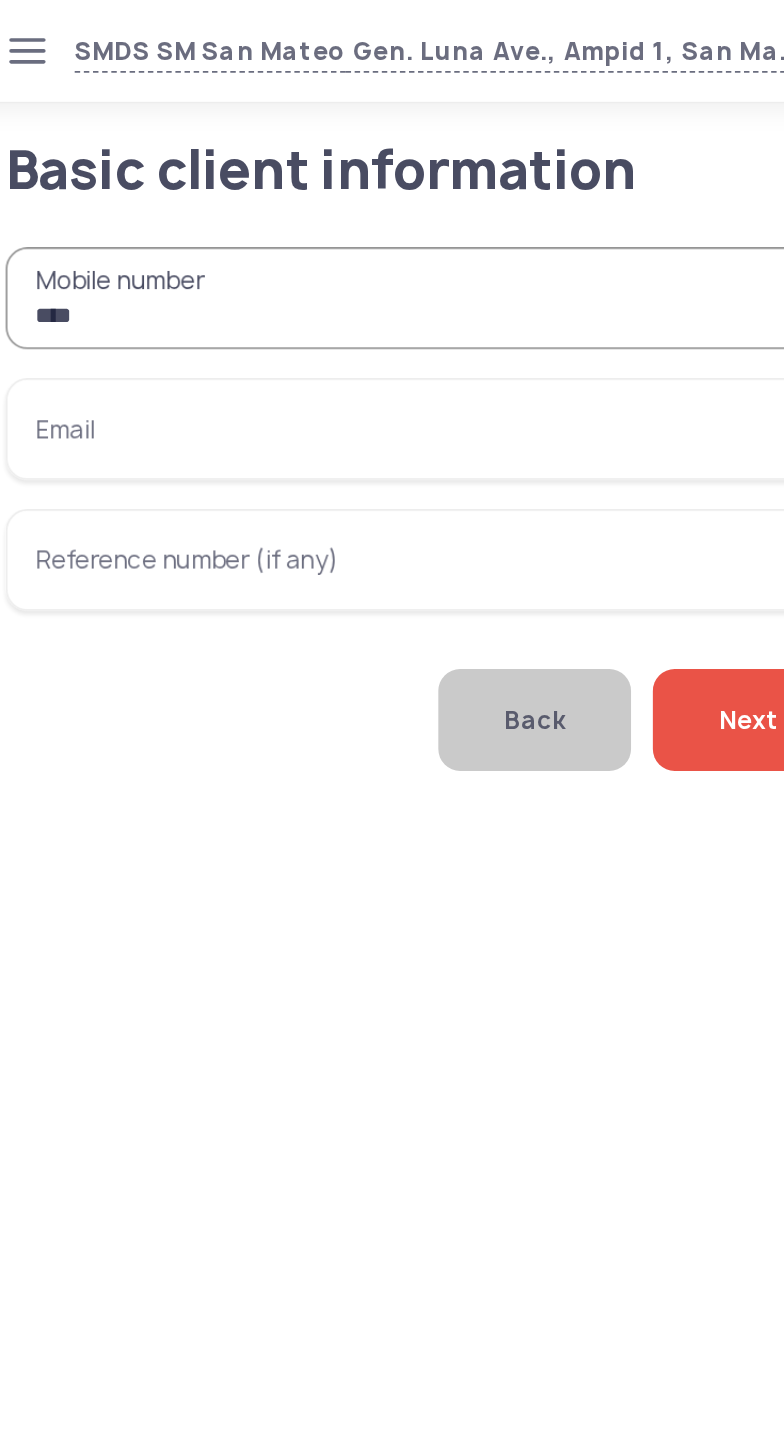 click on "***" at bounding box center (266, 164) 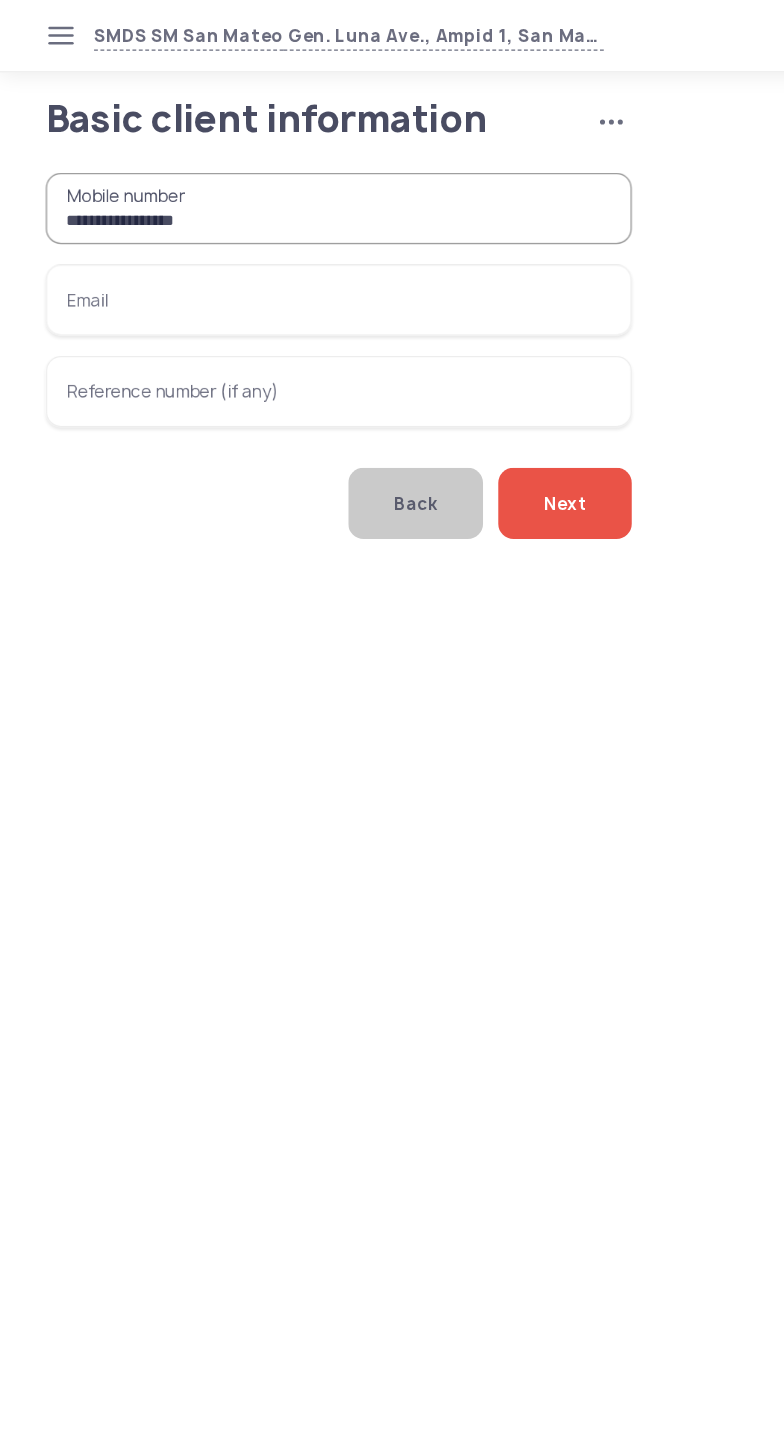 type on "**********" 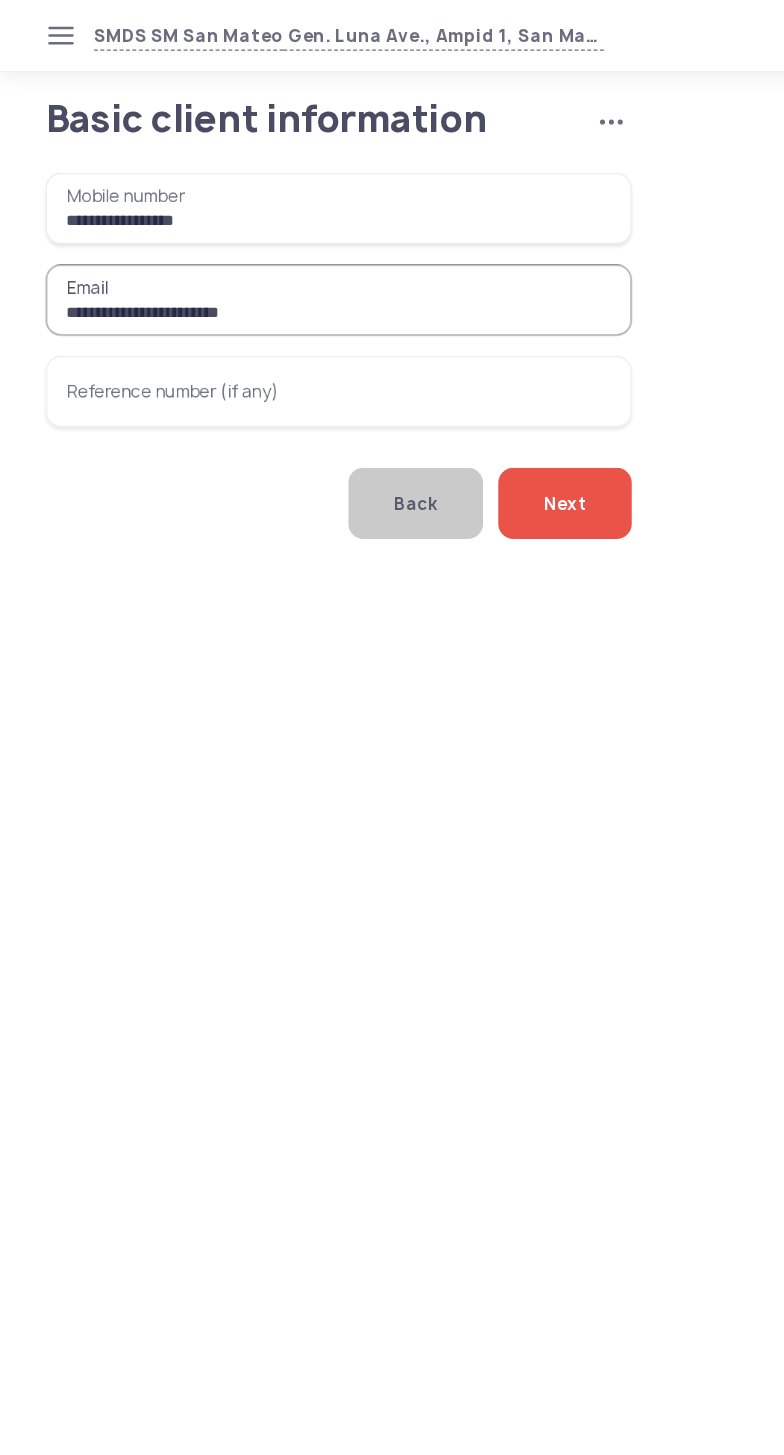 type on "**********" 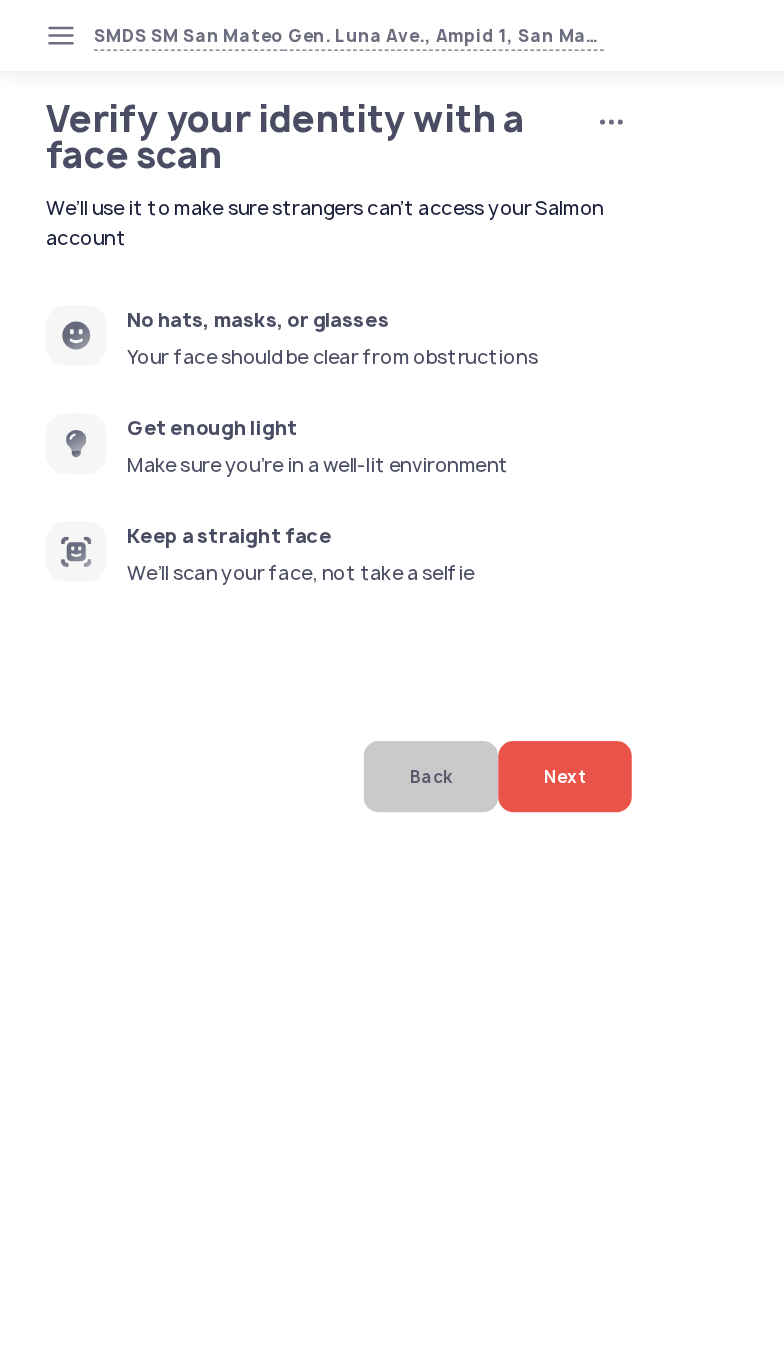 click on "Next" 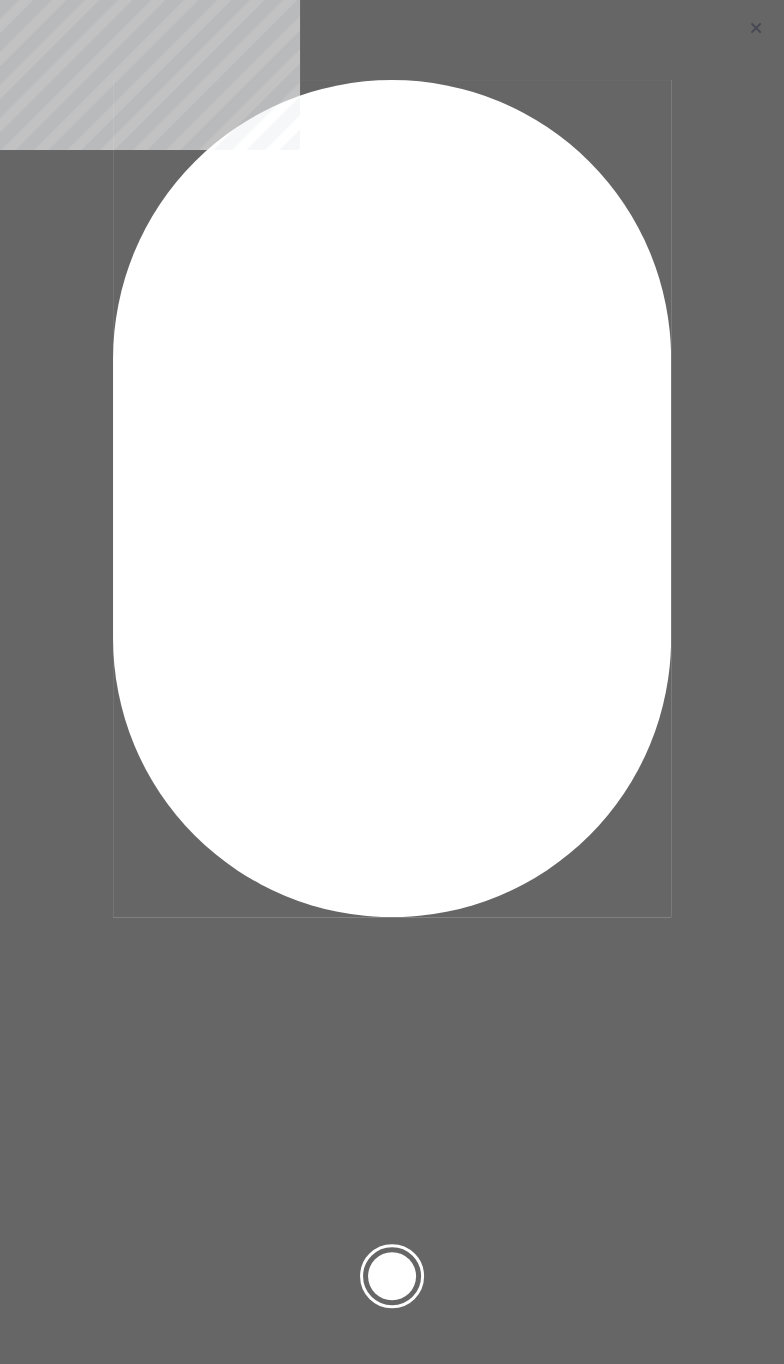 click 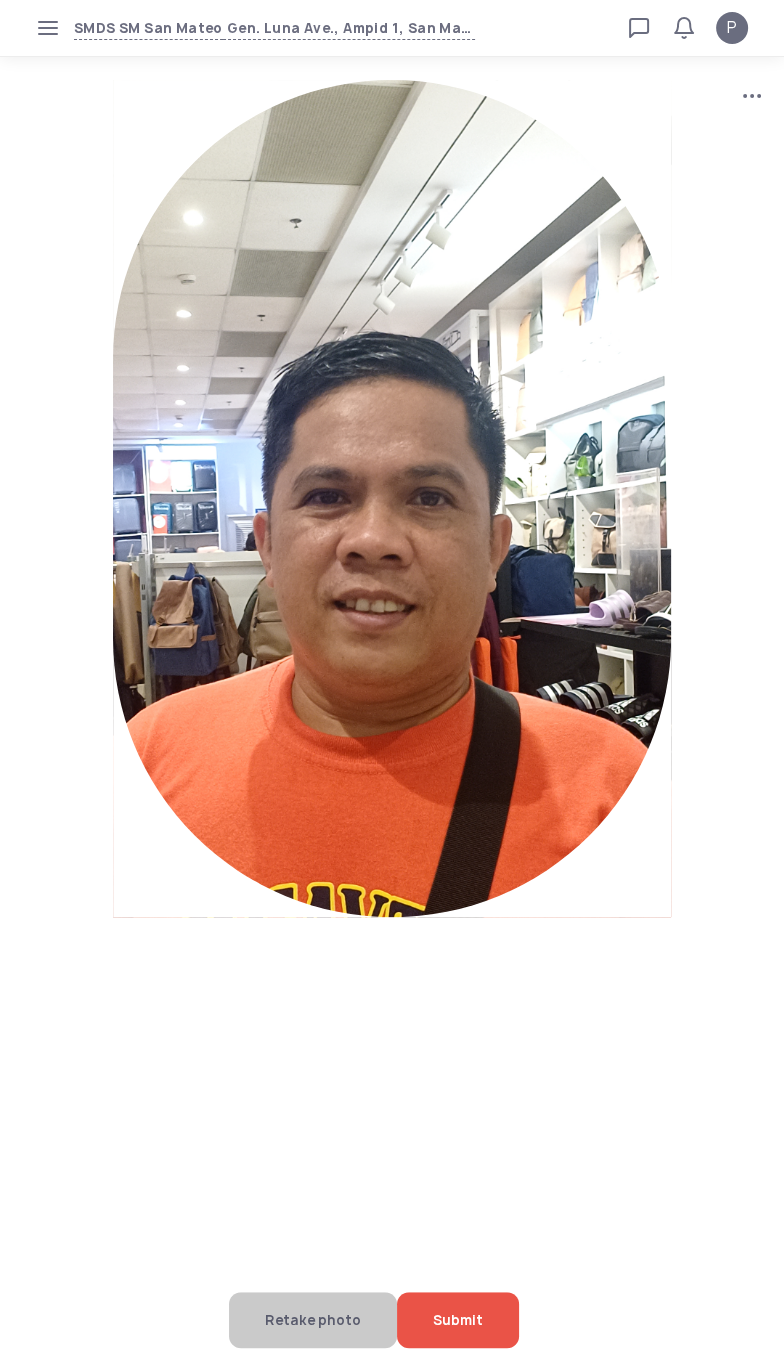click on "Submit" 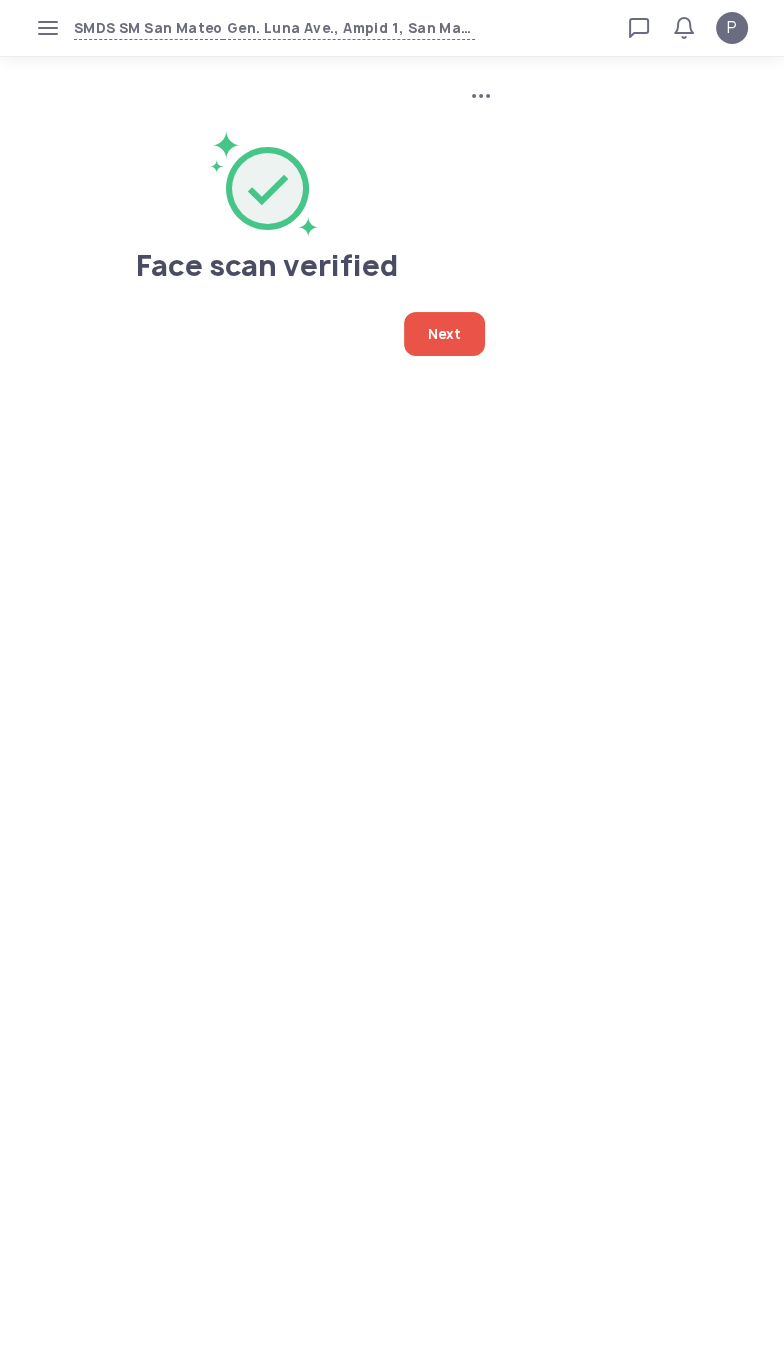 click on "Next" 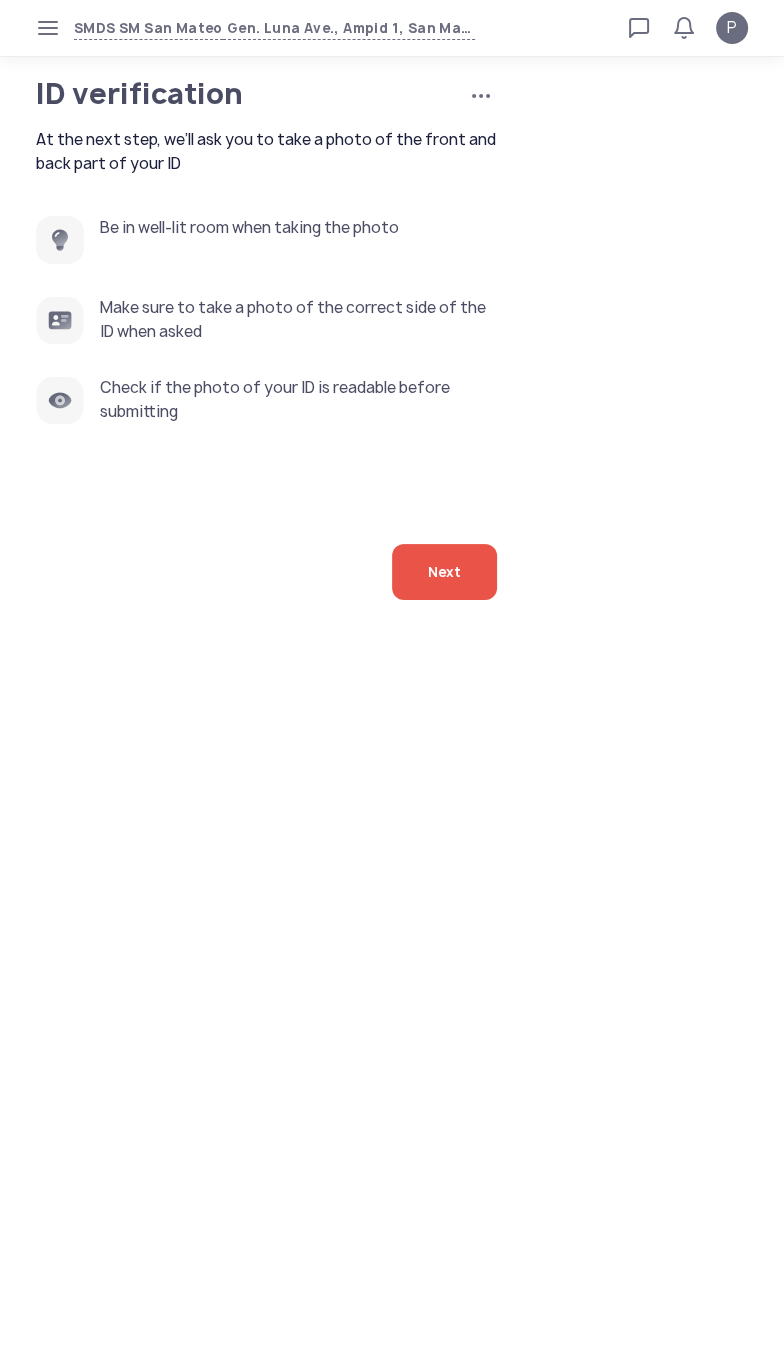 click on "Next" 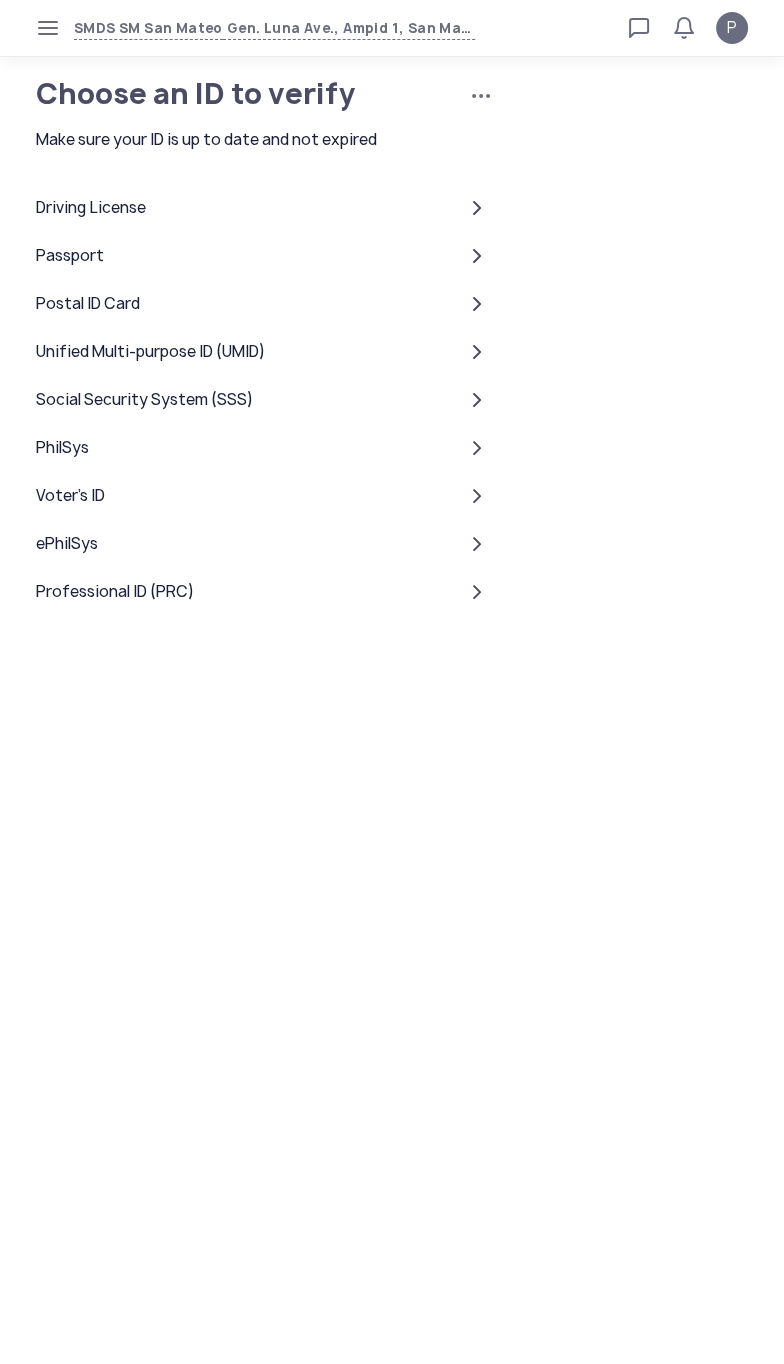 click on "PhilSys" 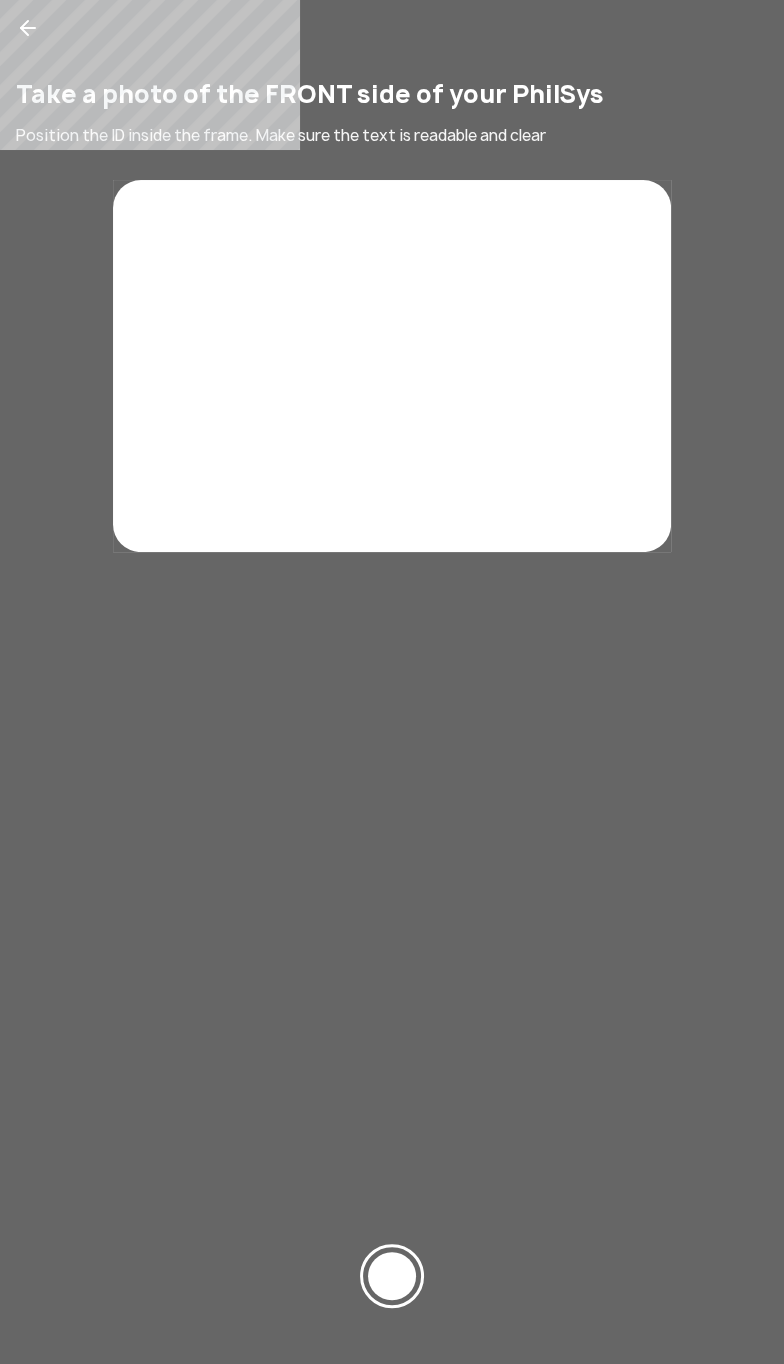 click 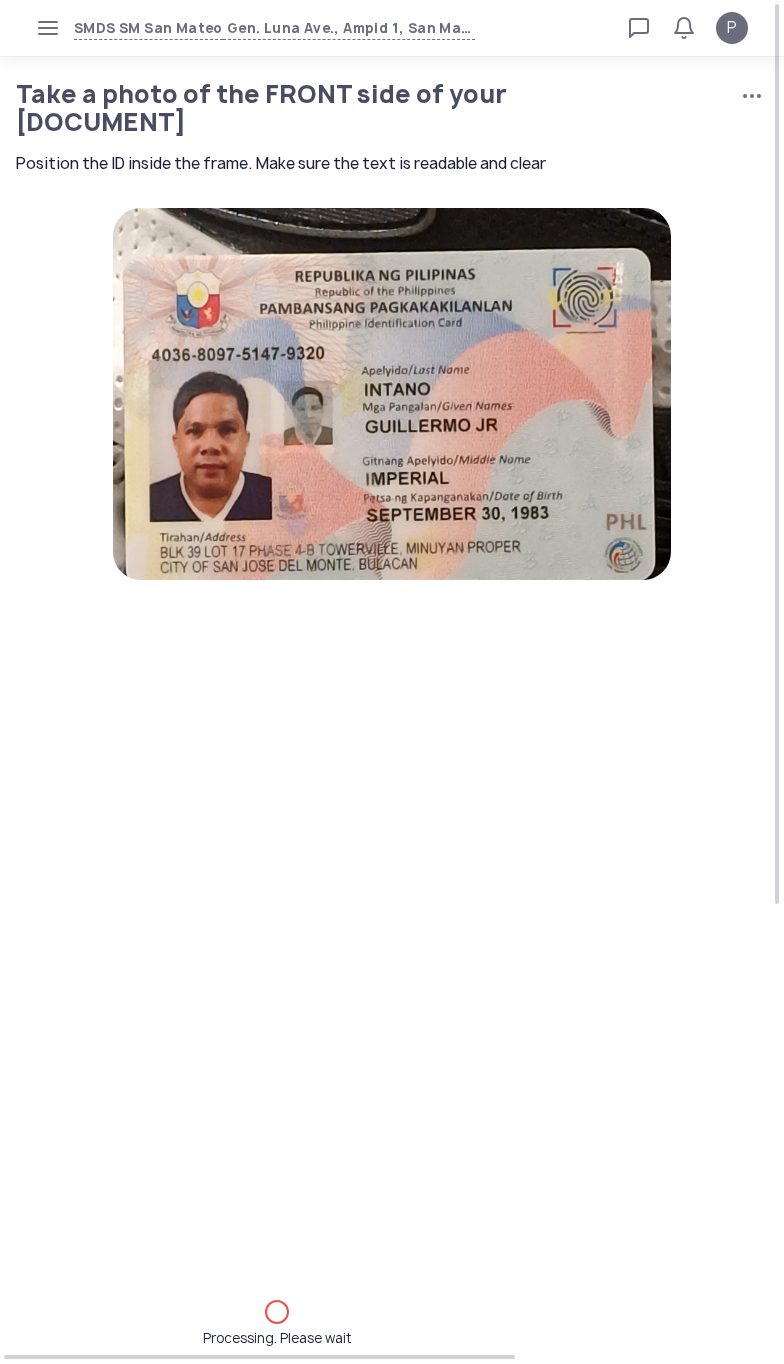 scroll, scrollTop: 0, scrollLeft: 0, axis: both 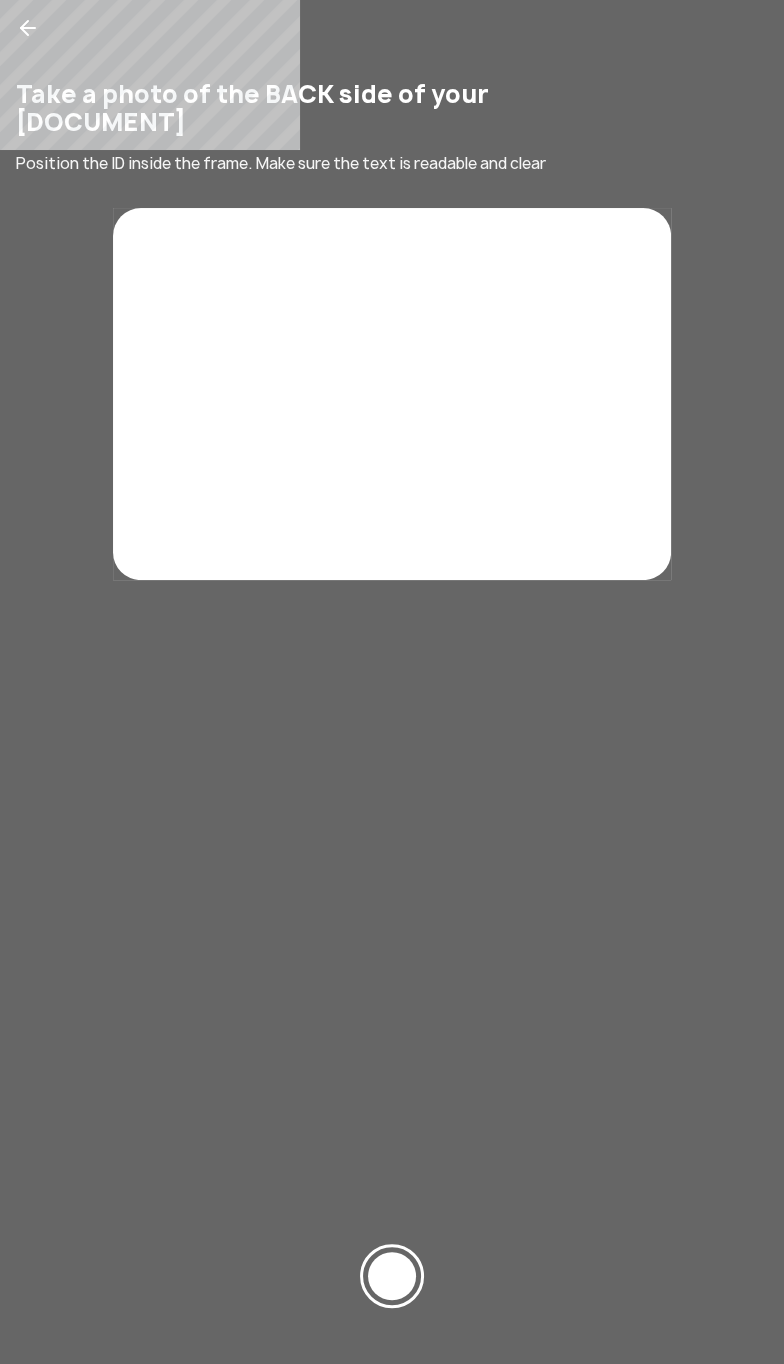 click 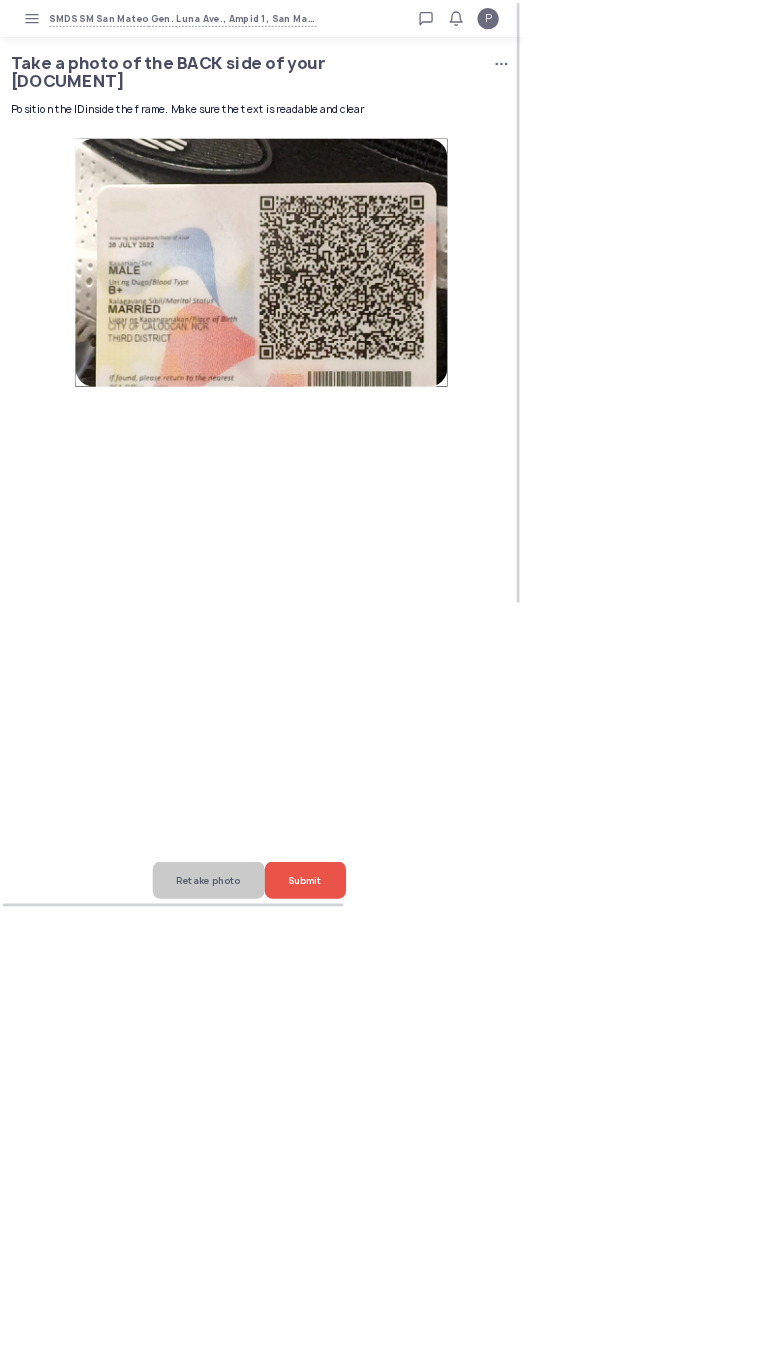 click on "Submit" 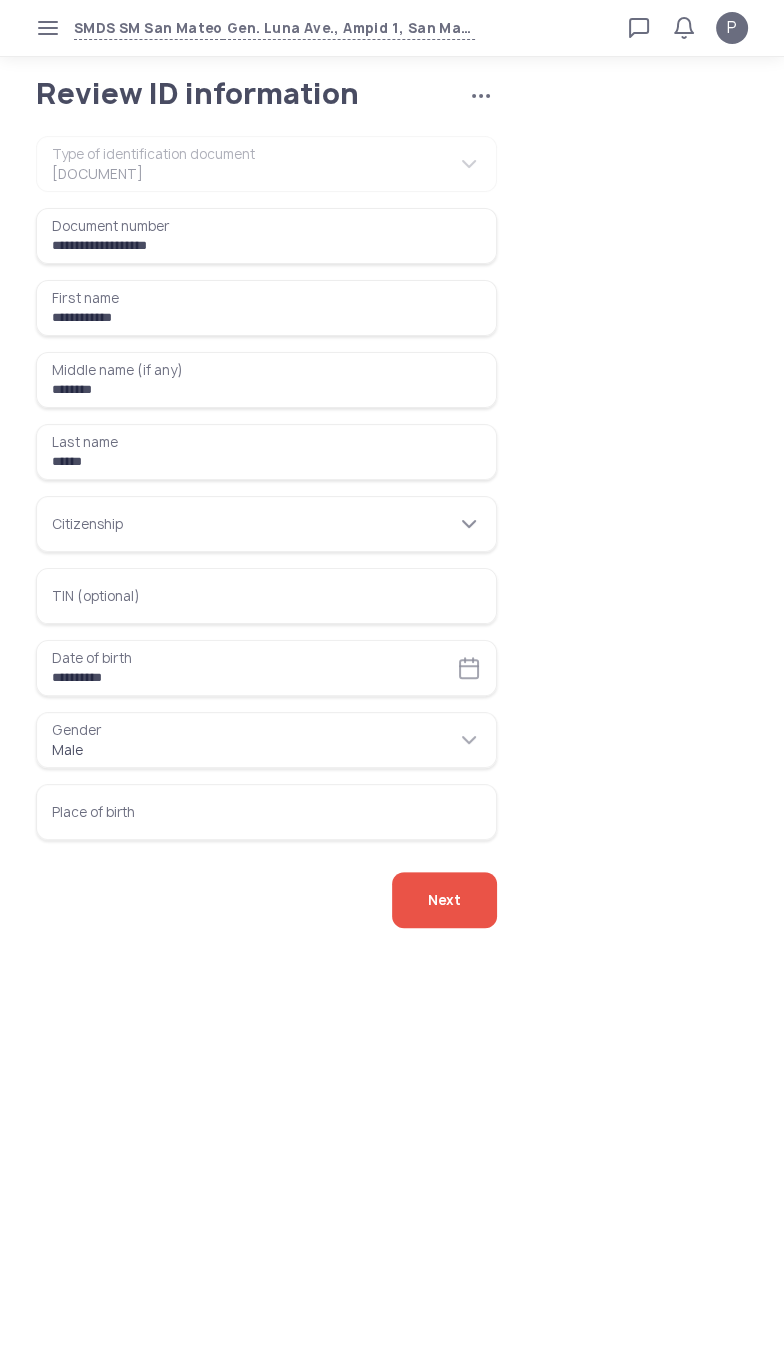click on "Citizenship" at bounding box center (266, 524) 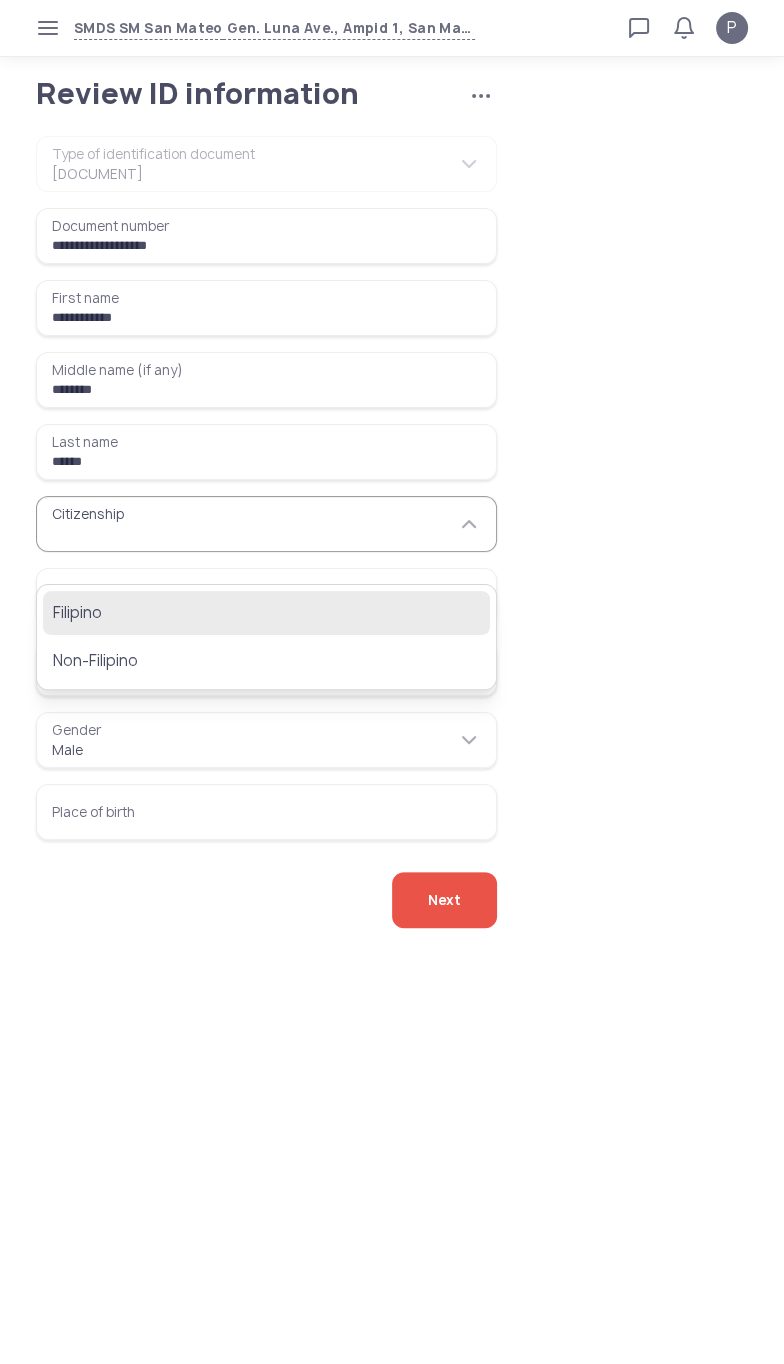 click on "Filipino" 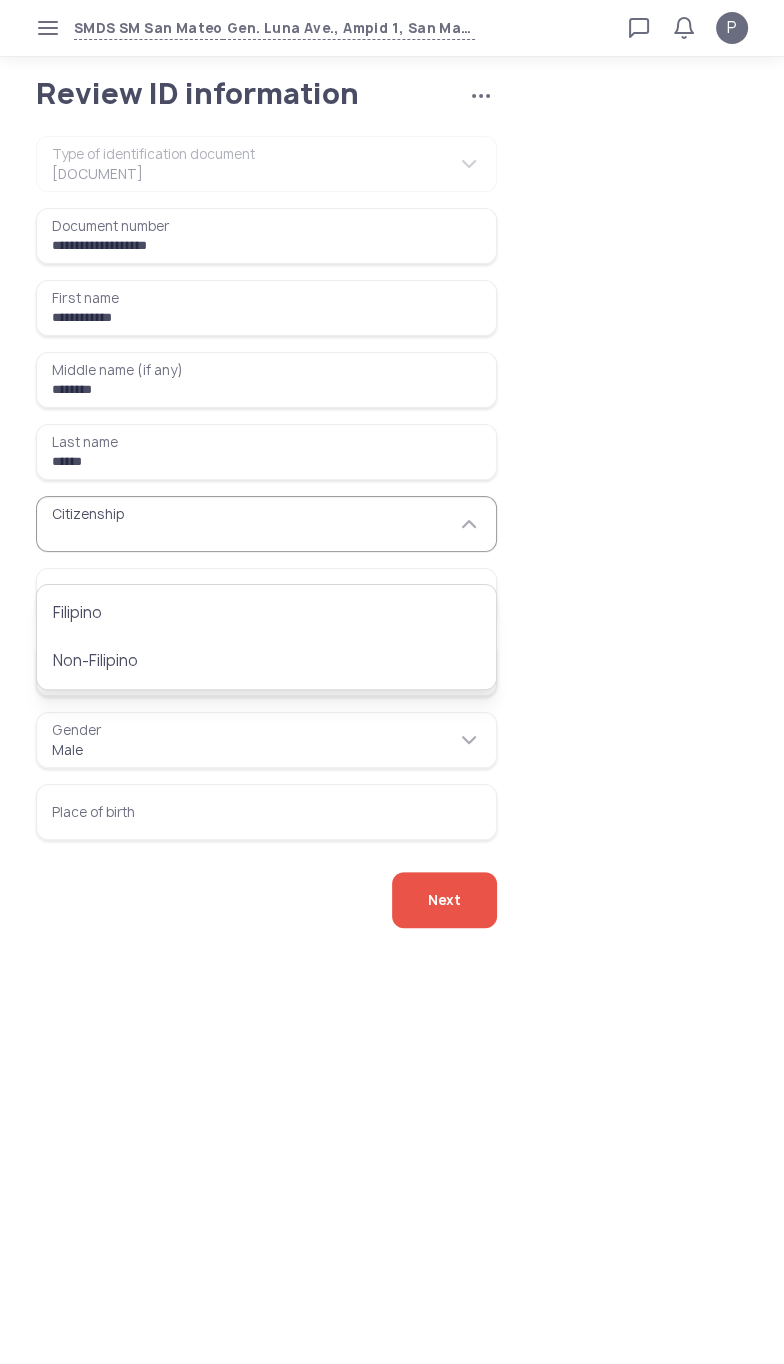 type on "********" 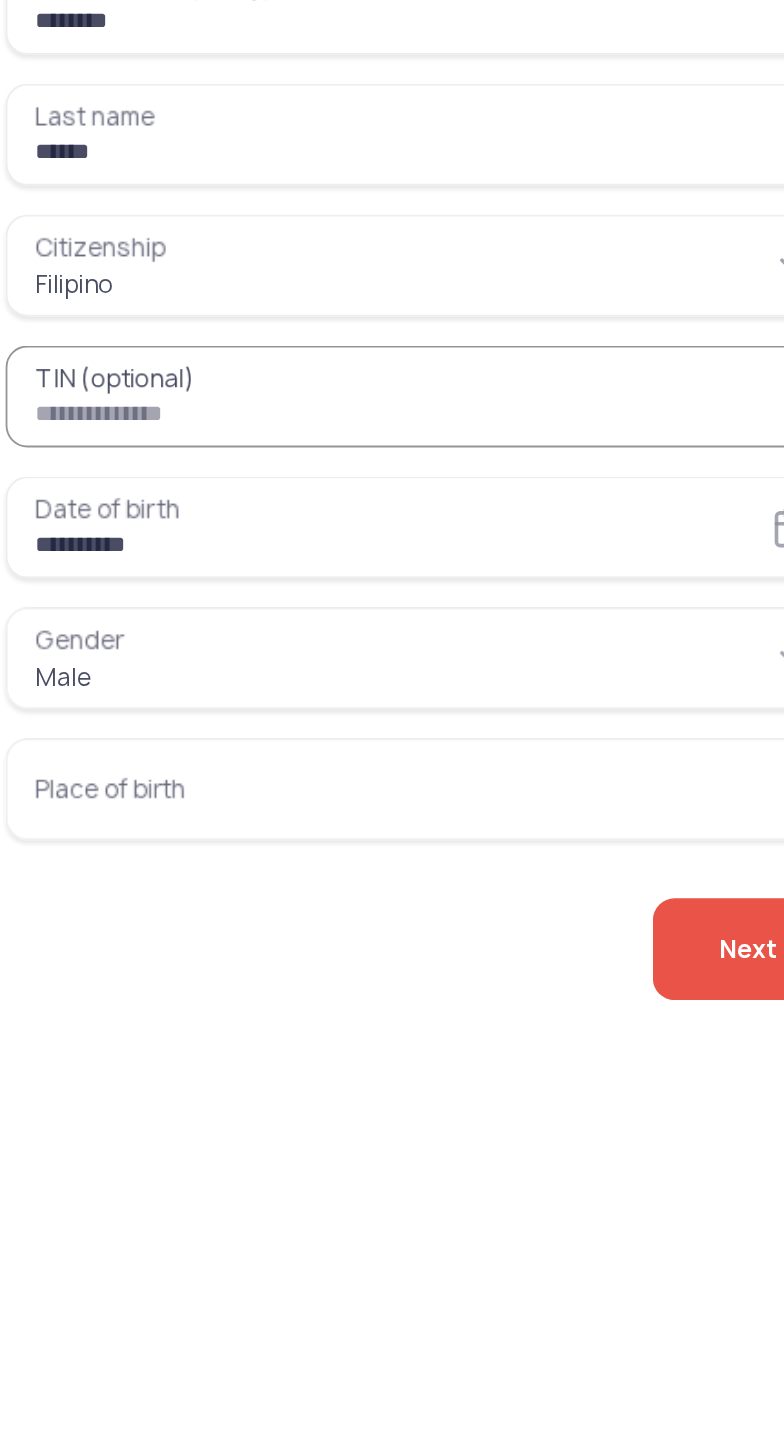 click on "Place of birth" at bounding box center (266, 812) 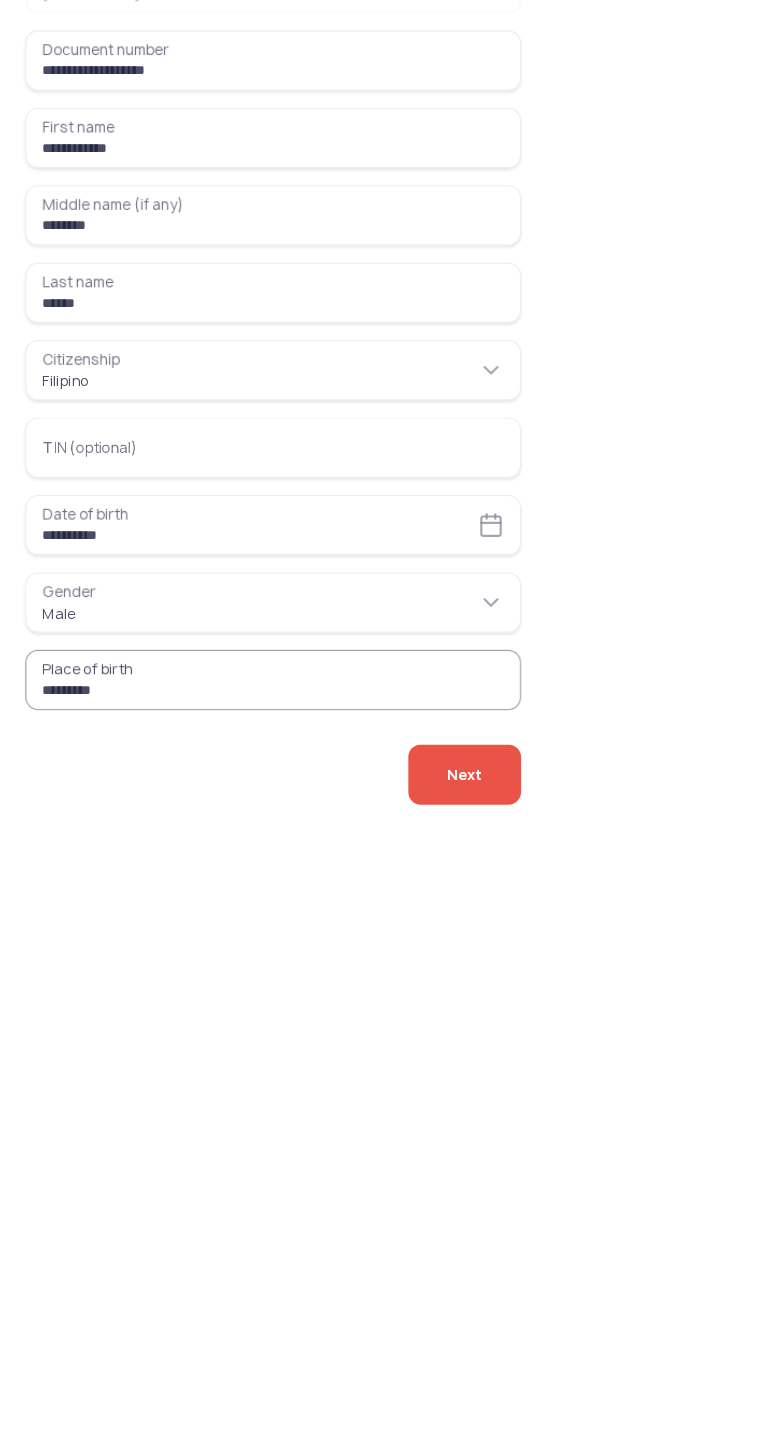 click on "*********" at bounding box center [266, 812] 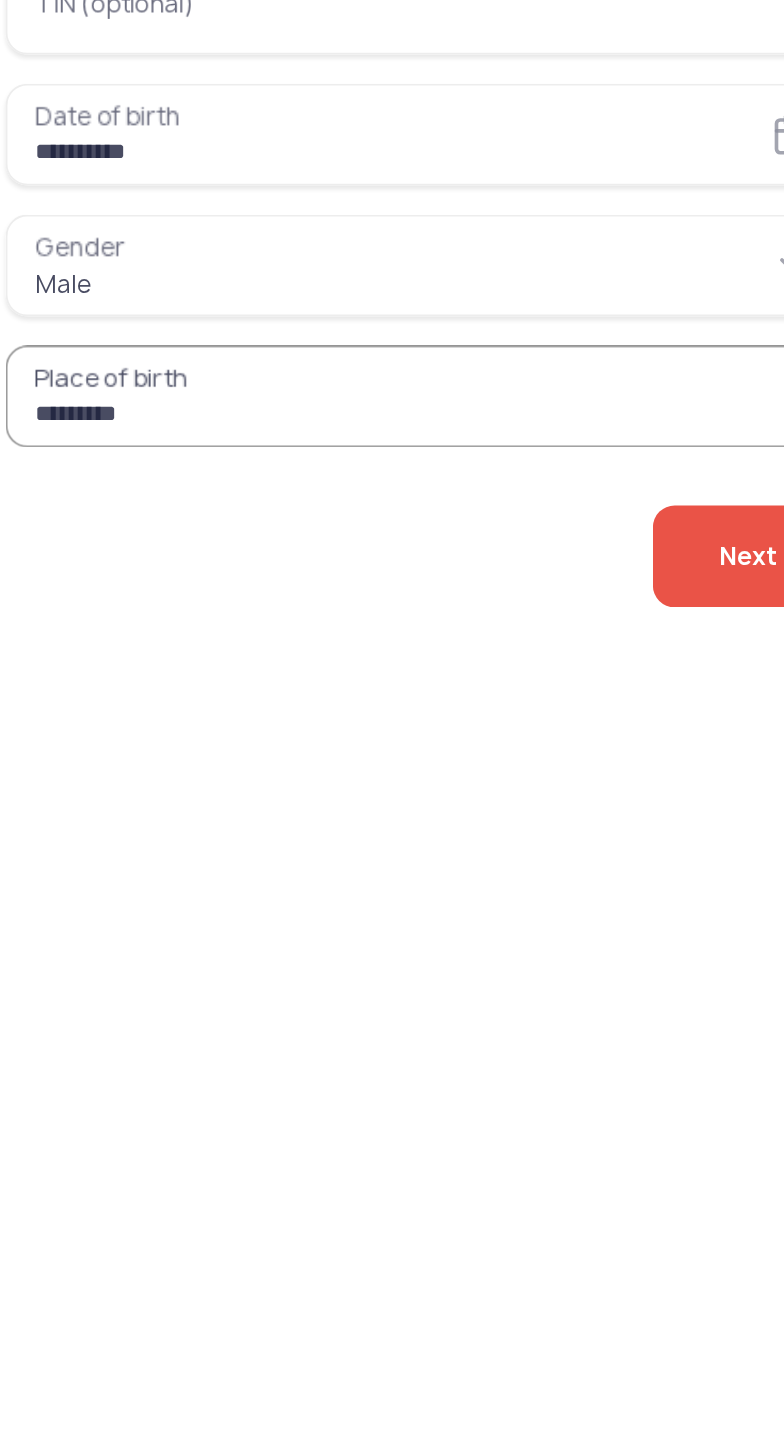 click on "*********" at bounding box center [266, 812] 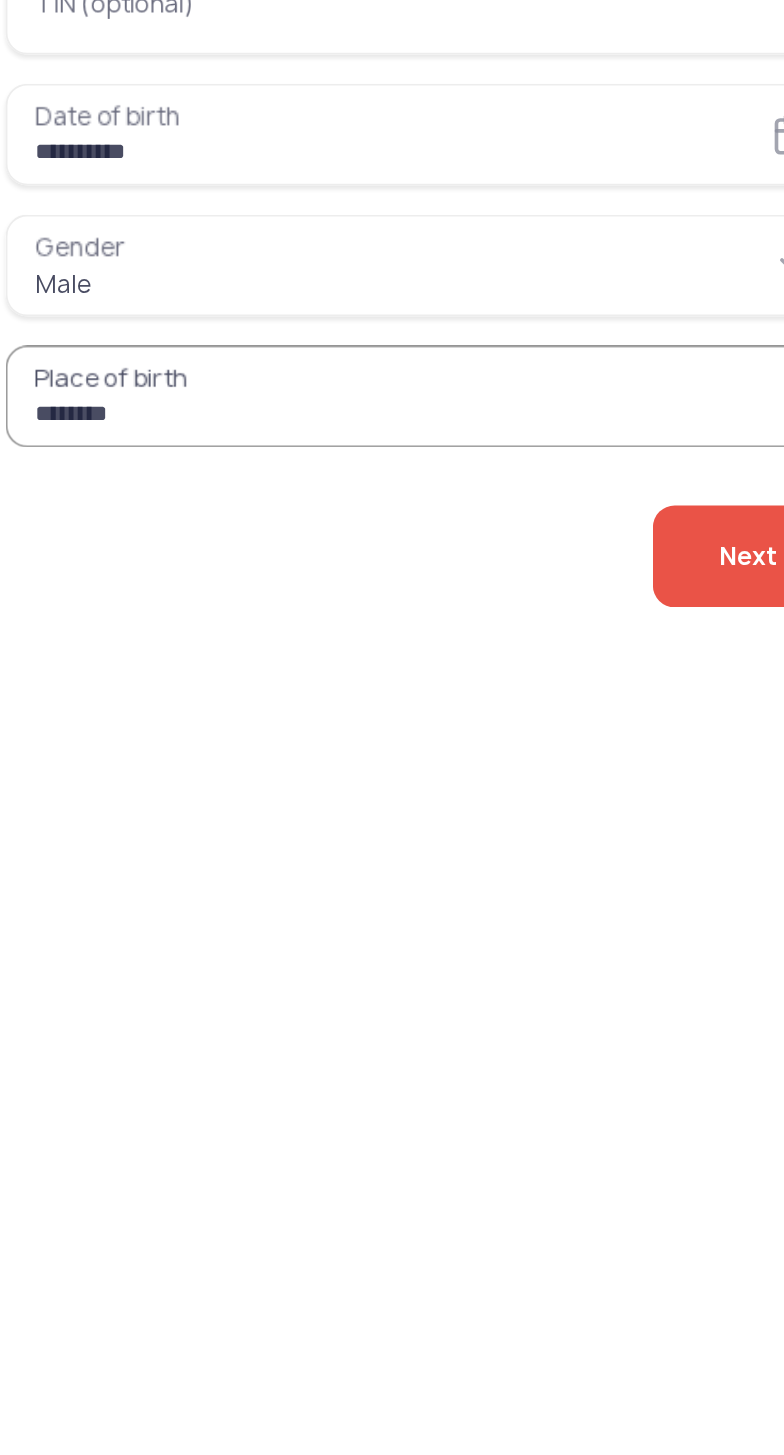 type on "********" 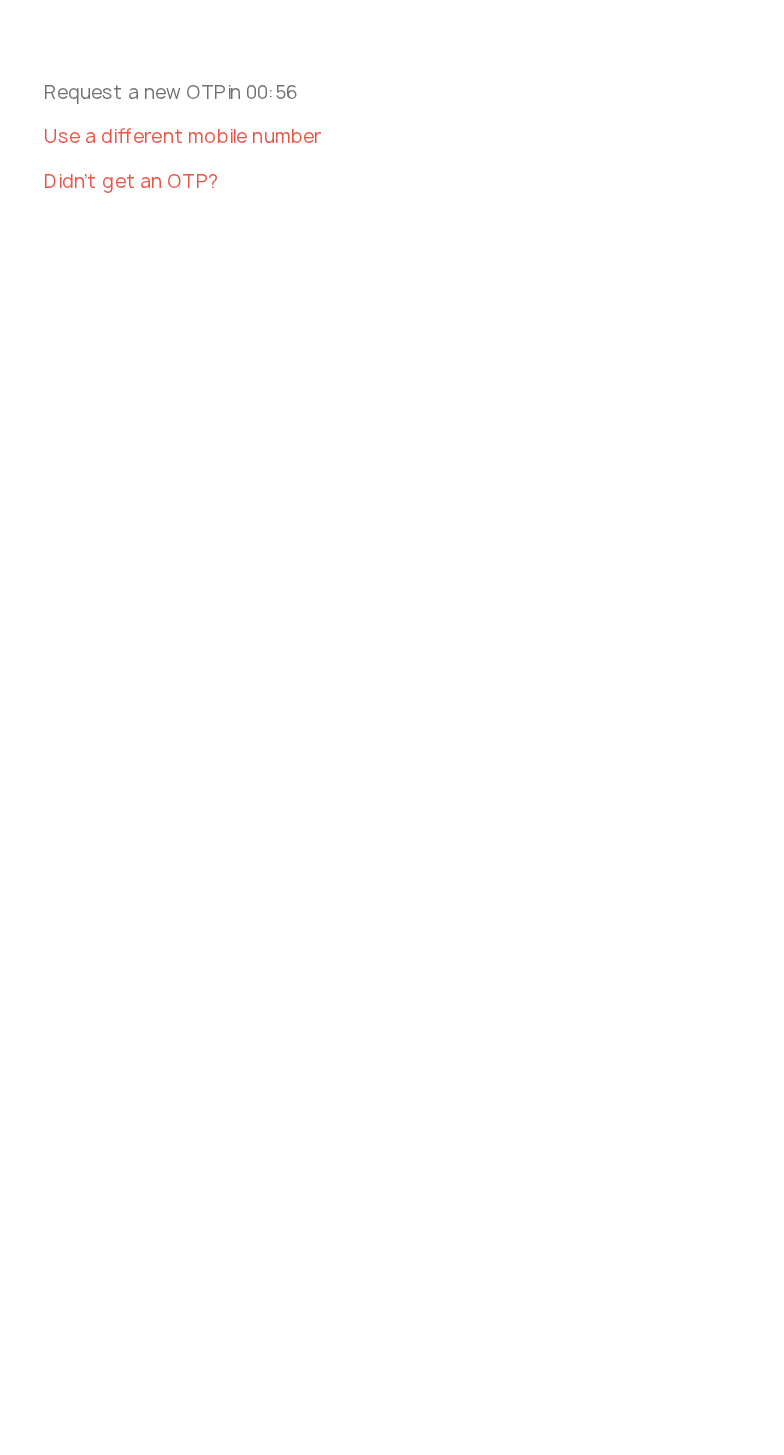 scroll, scrollTop: 0, scrollLeft: 0, axis: both 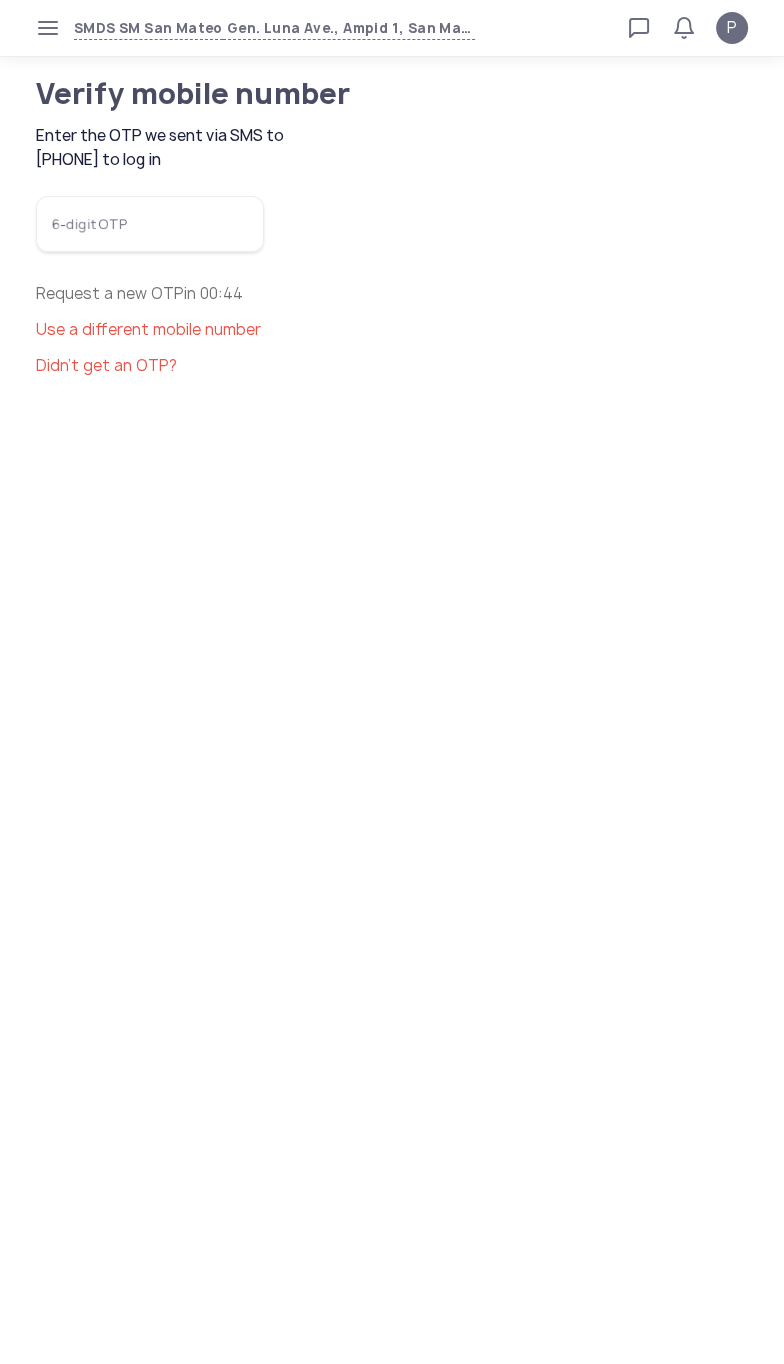 click on "6-digit OTP" at bounding box center (150, 224) 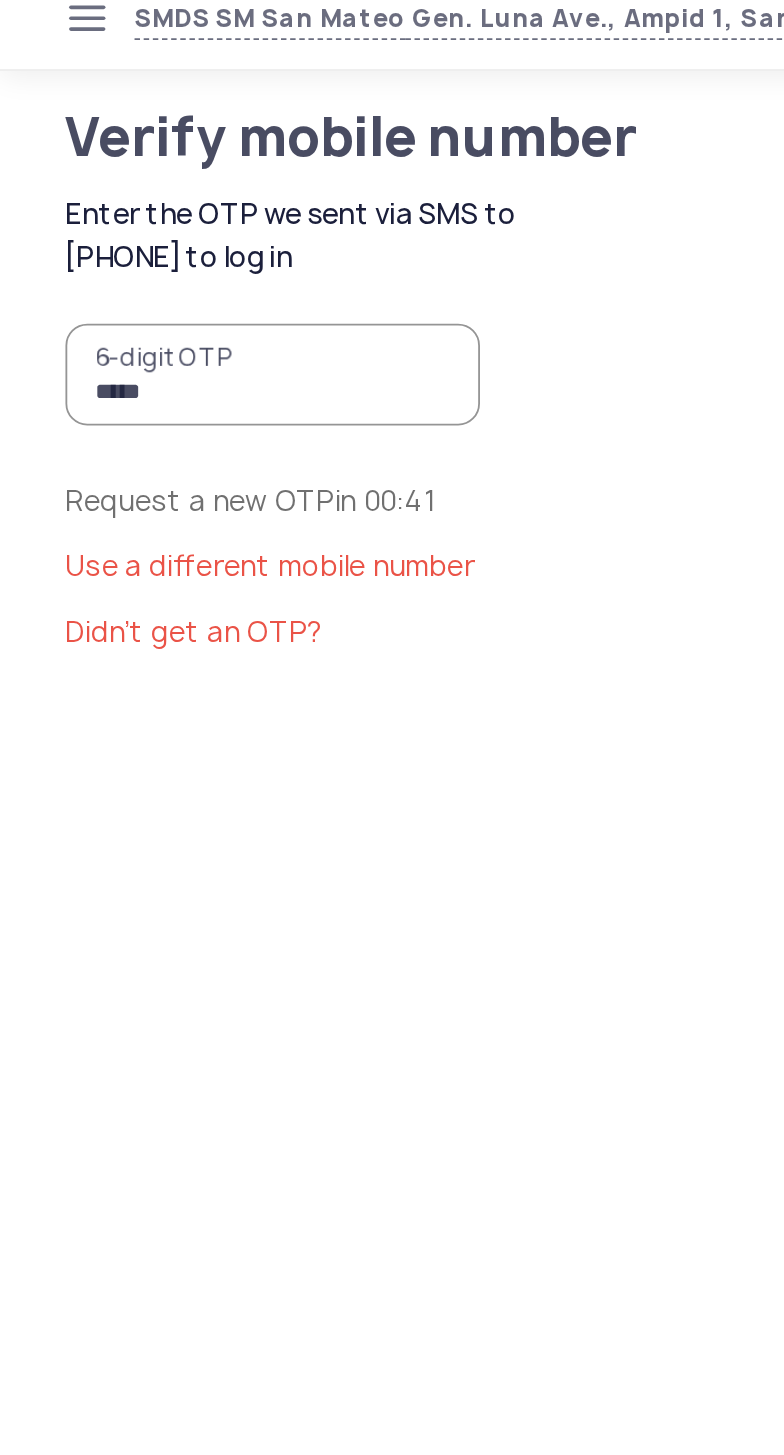 type on "******" 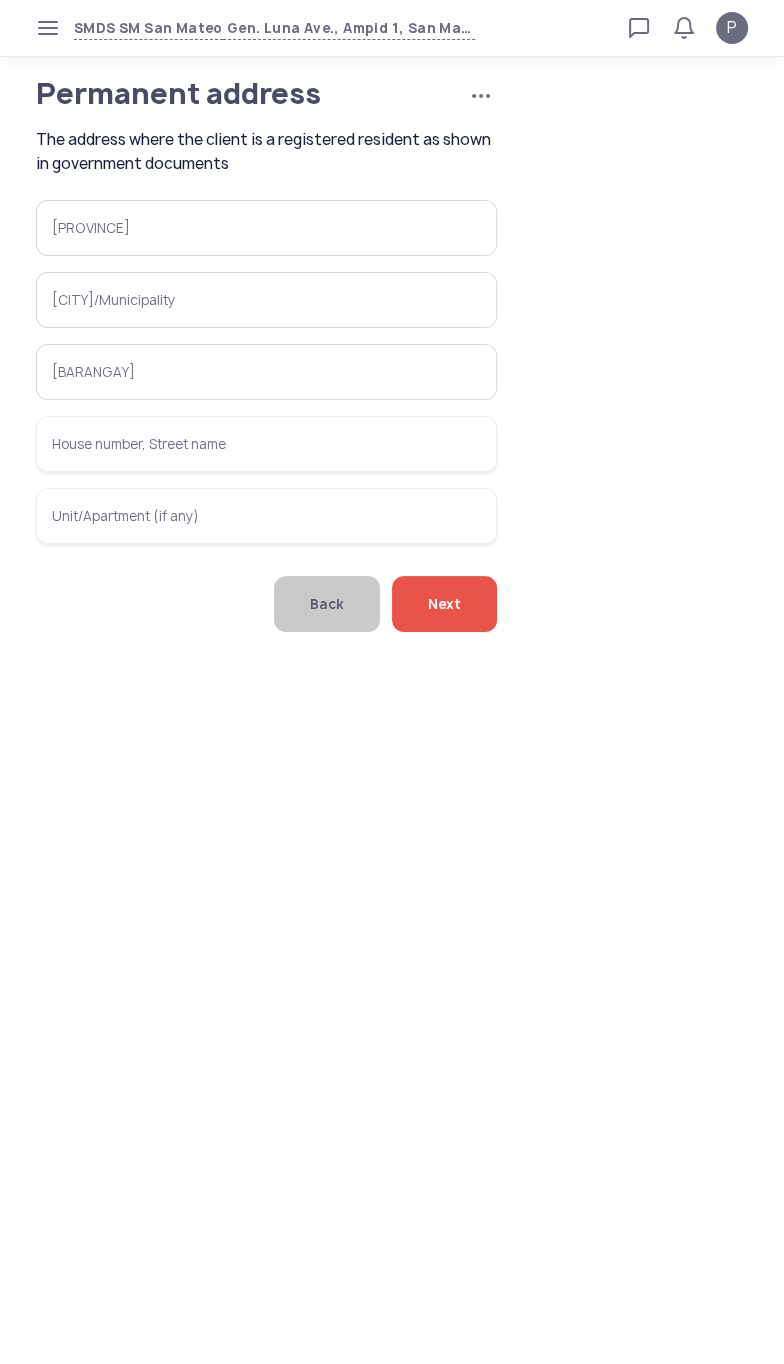 click on "Province" at bounding box center (266, 228) 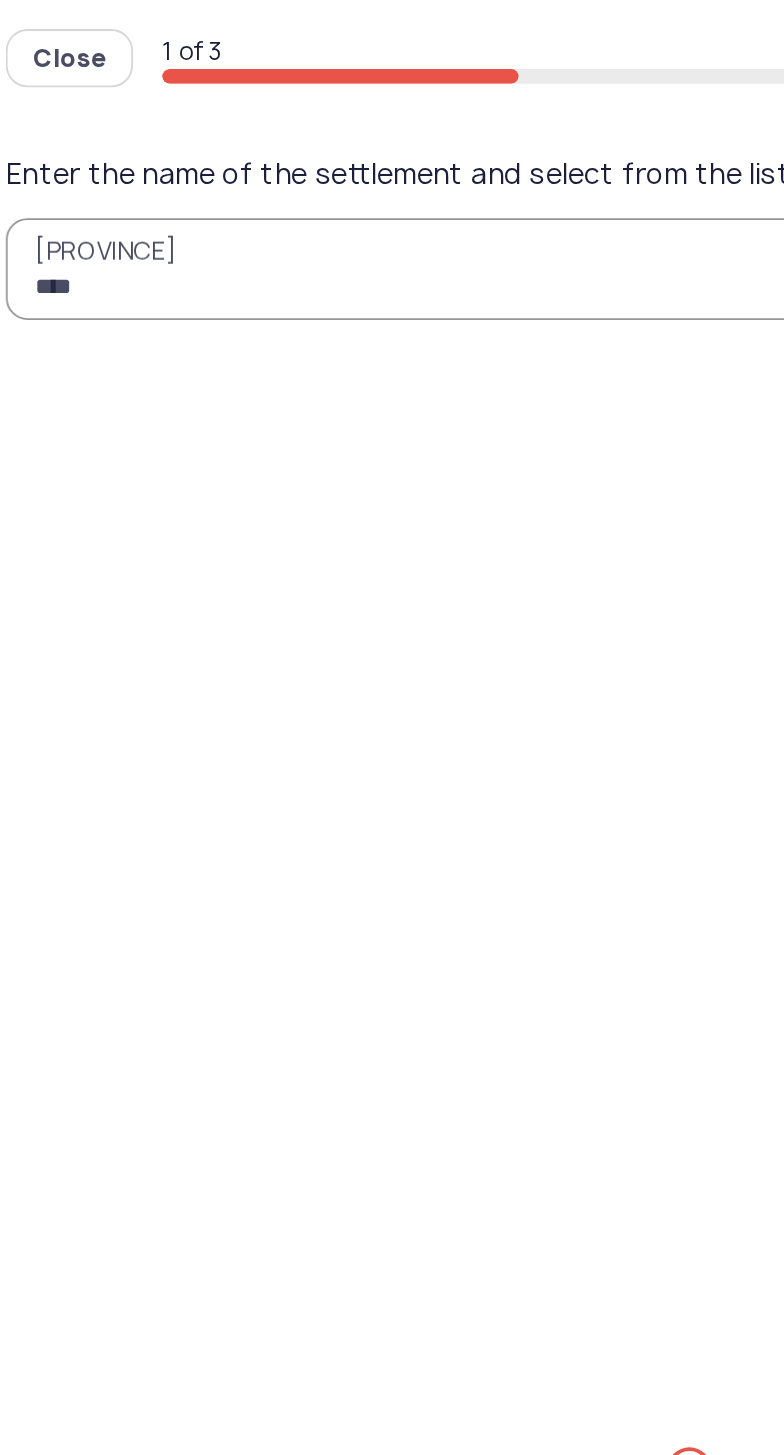 type on "*****" 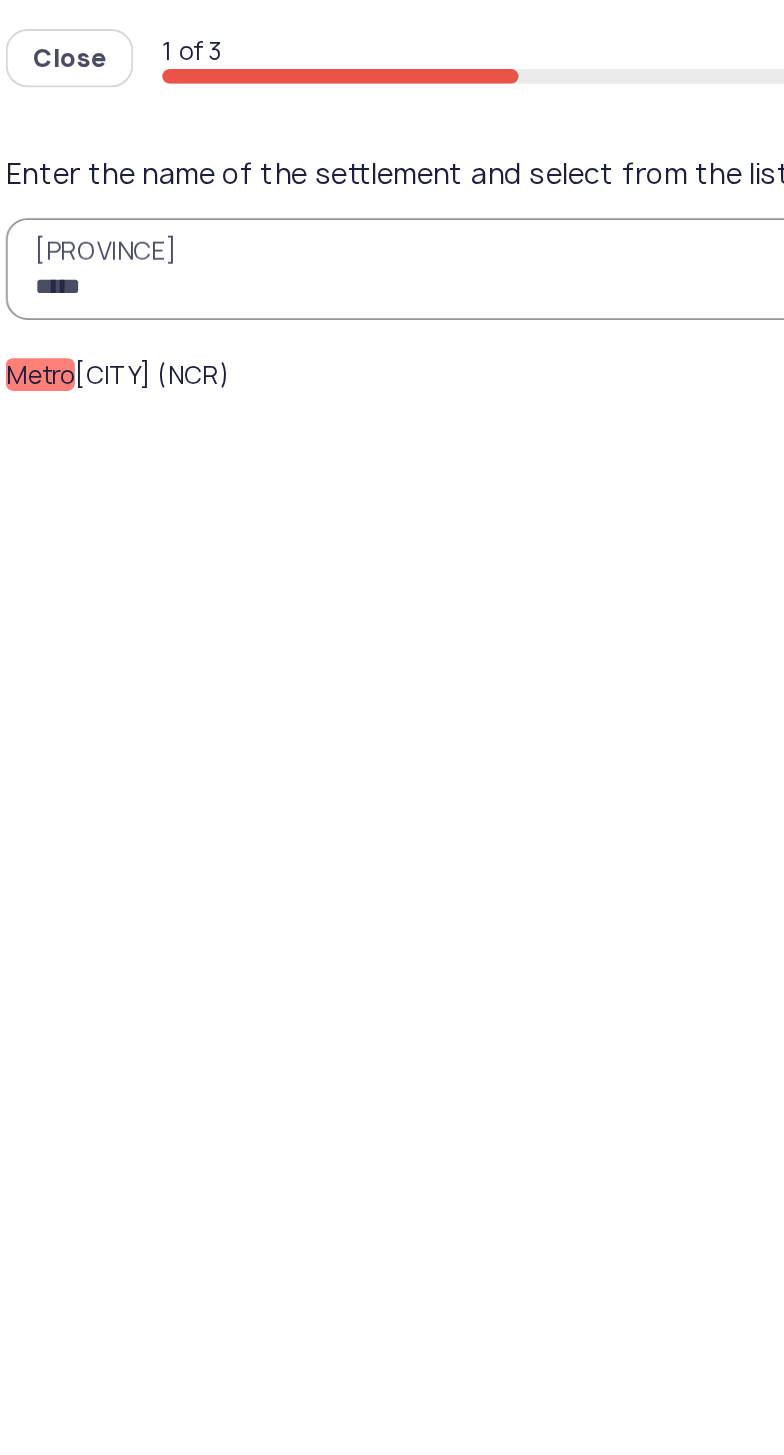 click on "Metro" 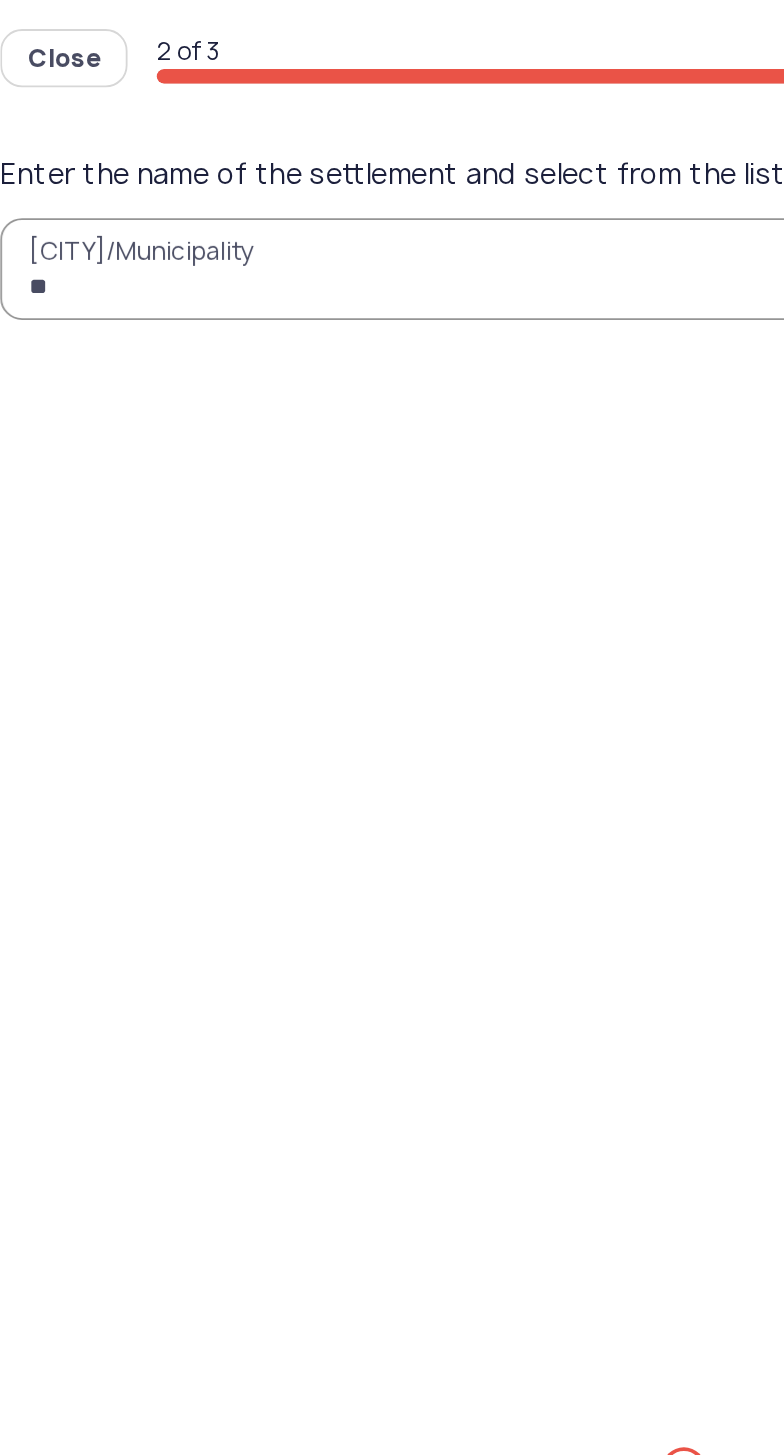 type on "*" 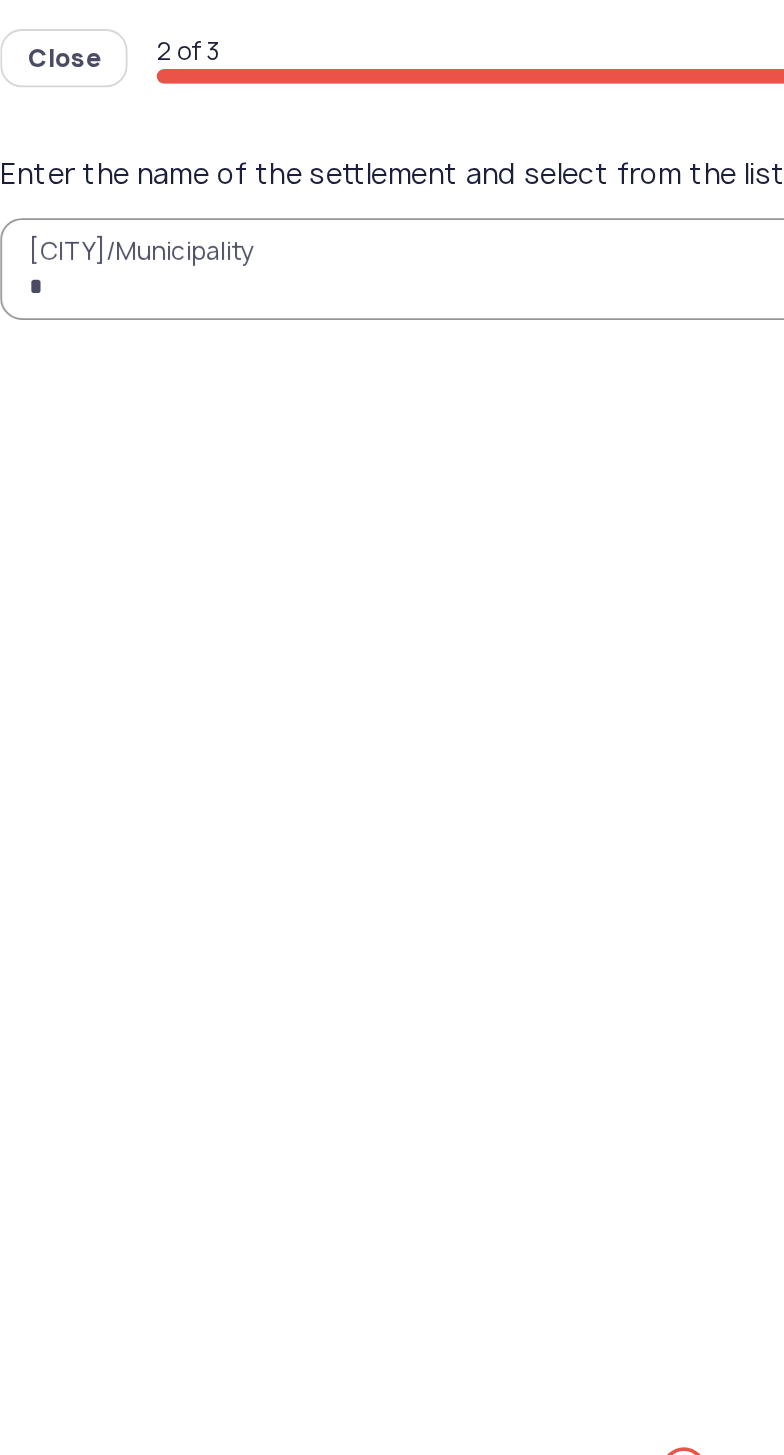 type 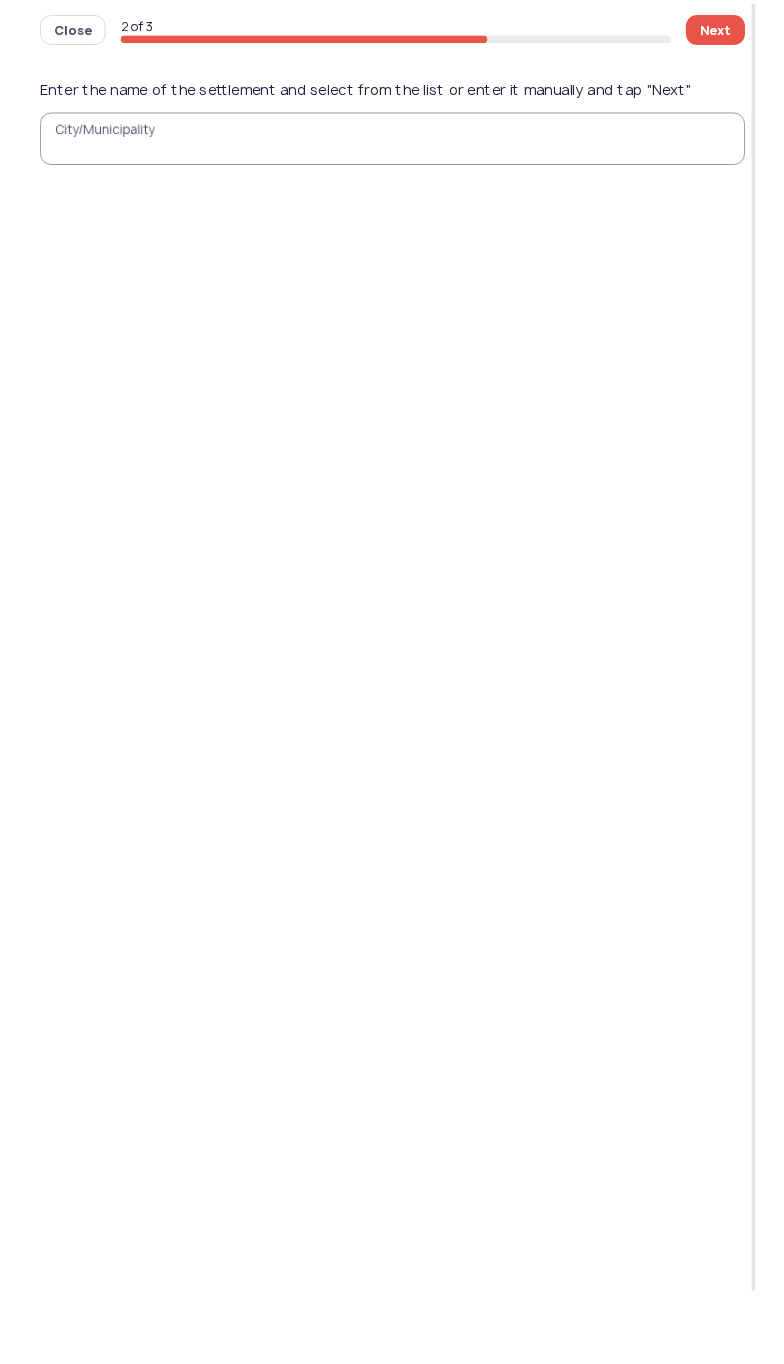 scroll, scrollTop: 0, scrollLeft: 0, axis: both 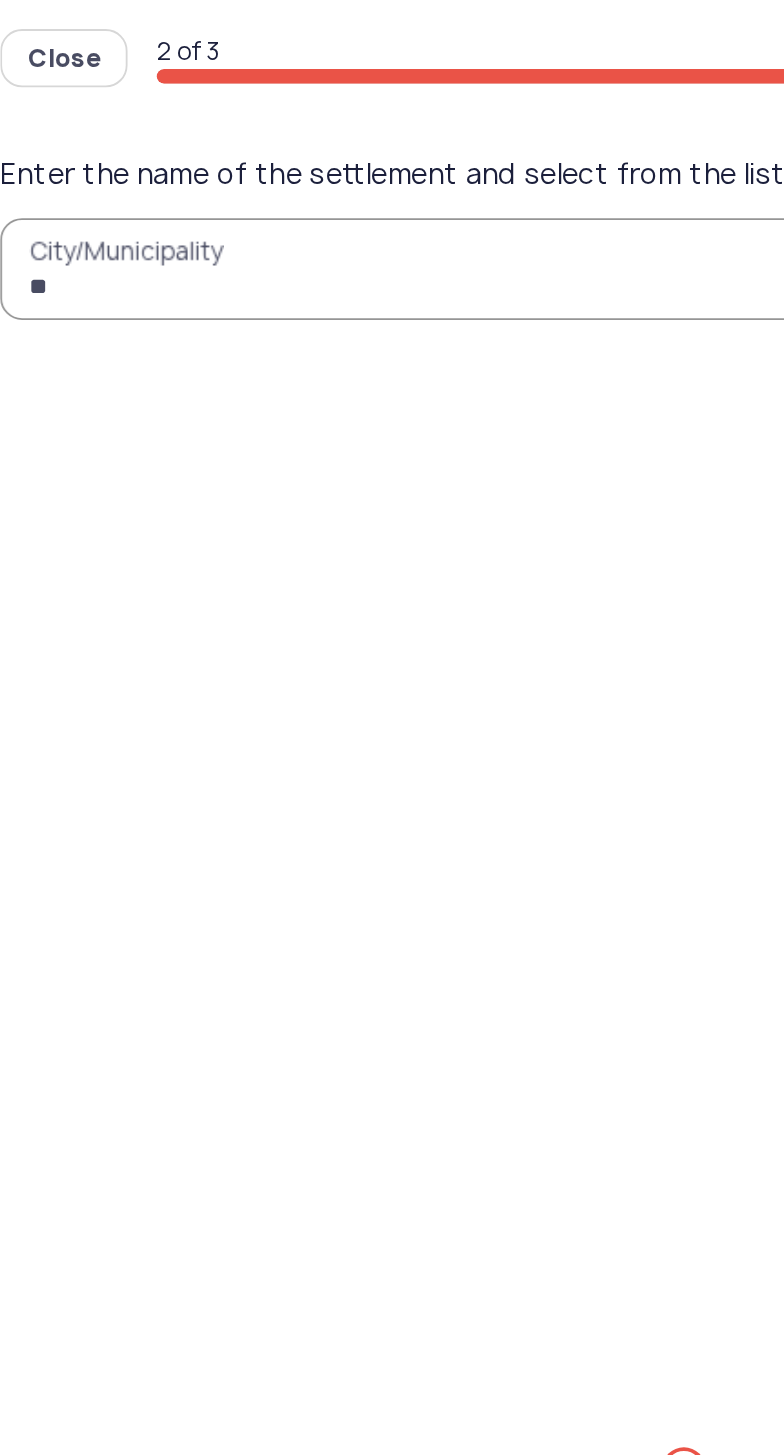 type on "*" 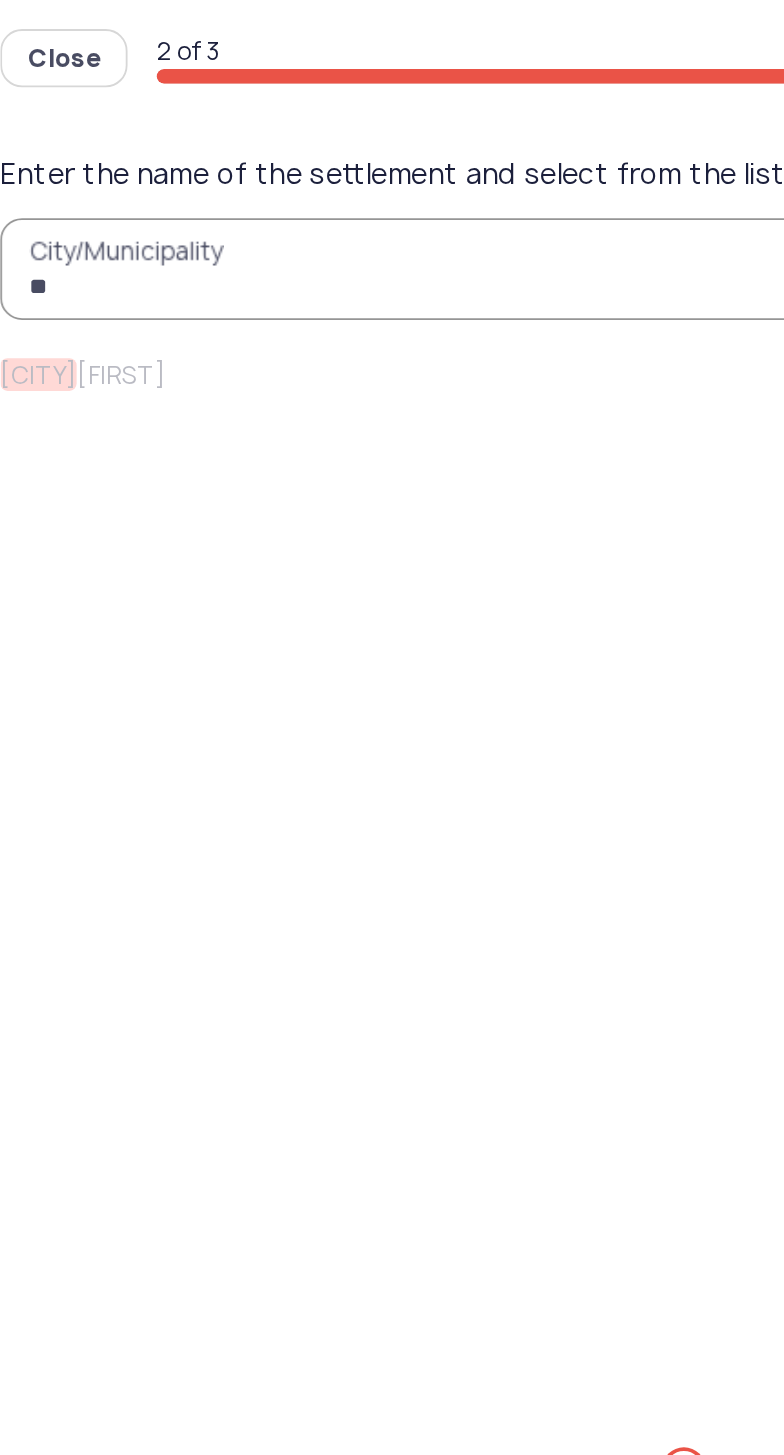 type on "*" 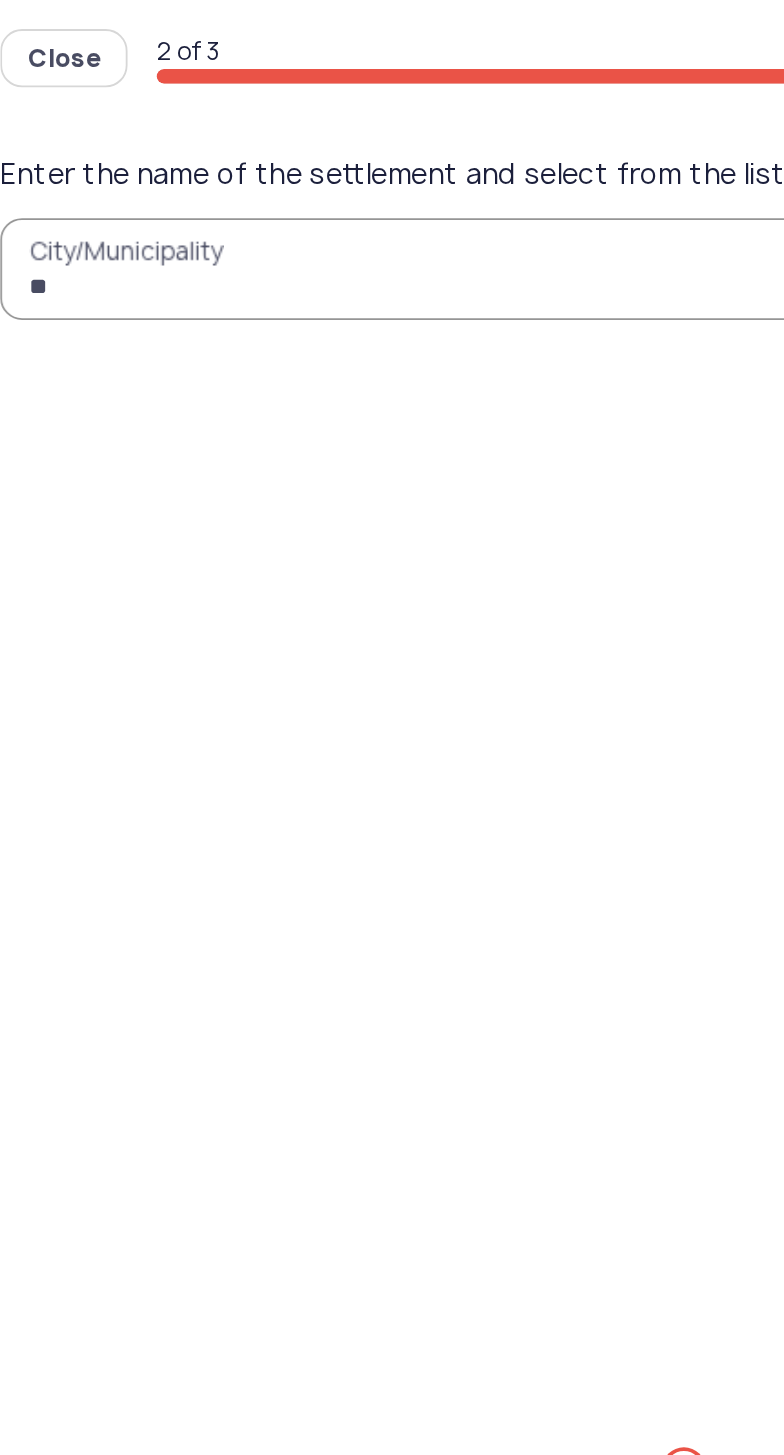 type on "*" 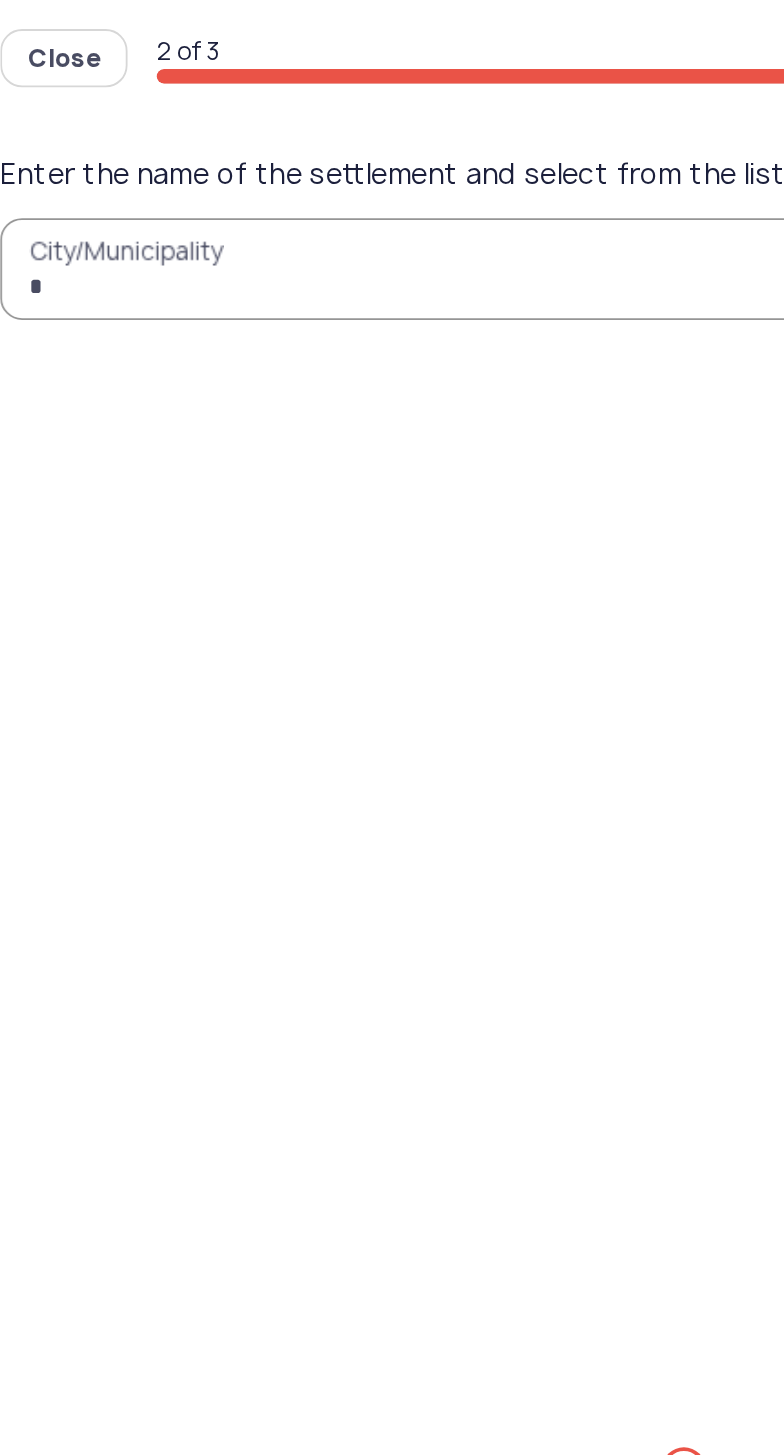 type 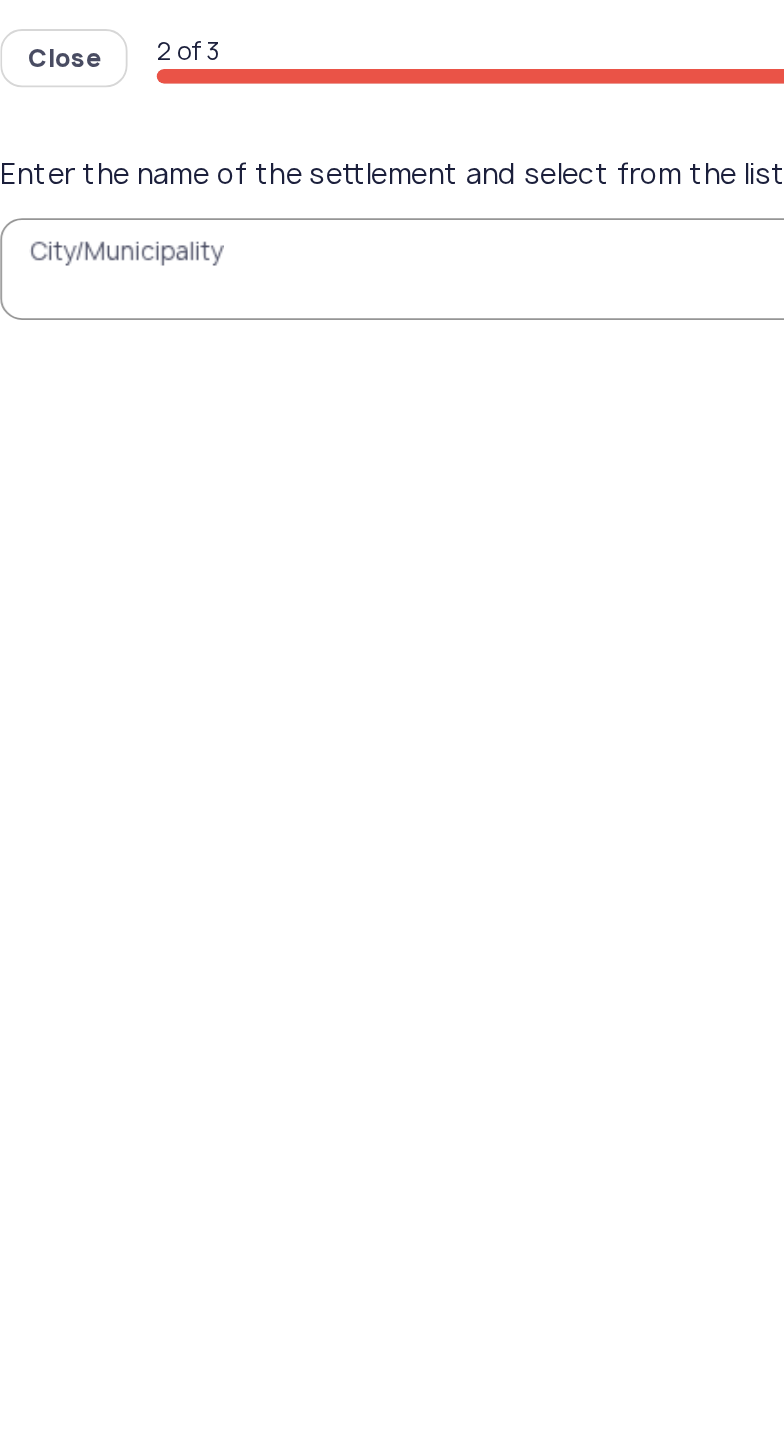 click on "Close" 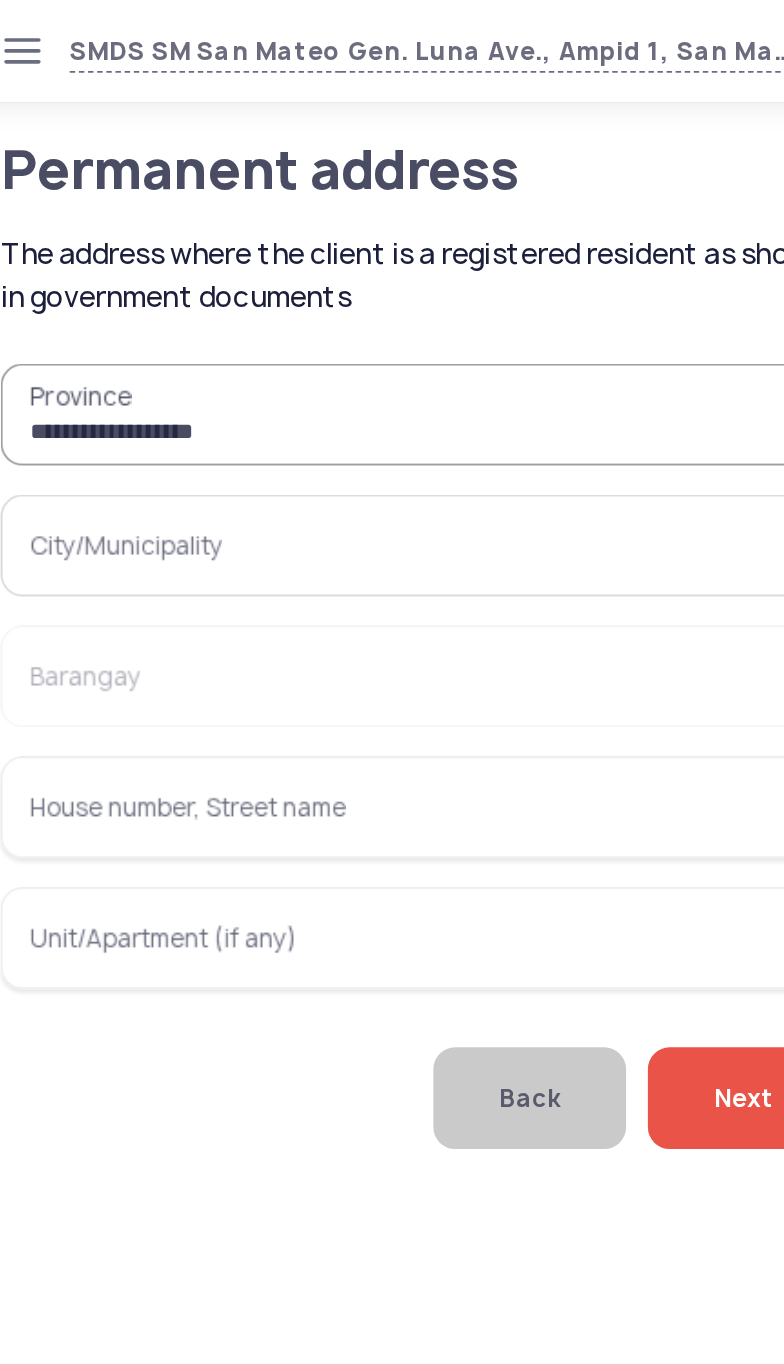 click on "City/Municipality" at bounding box center (266, 300) 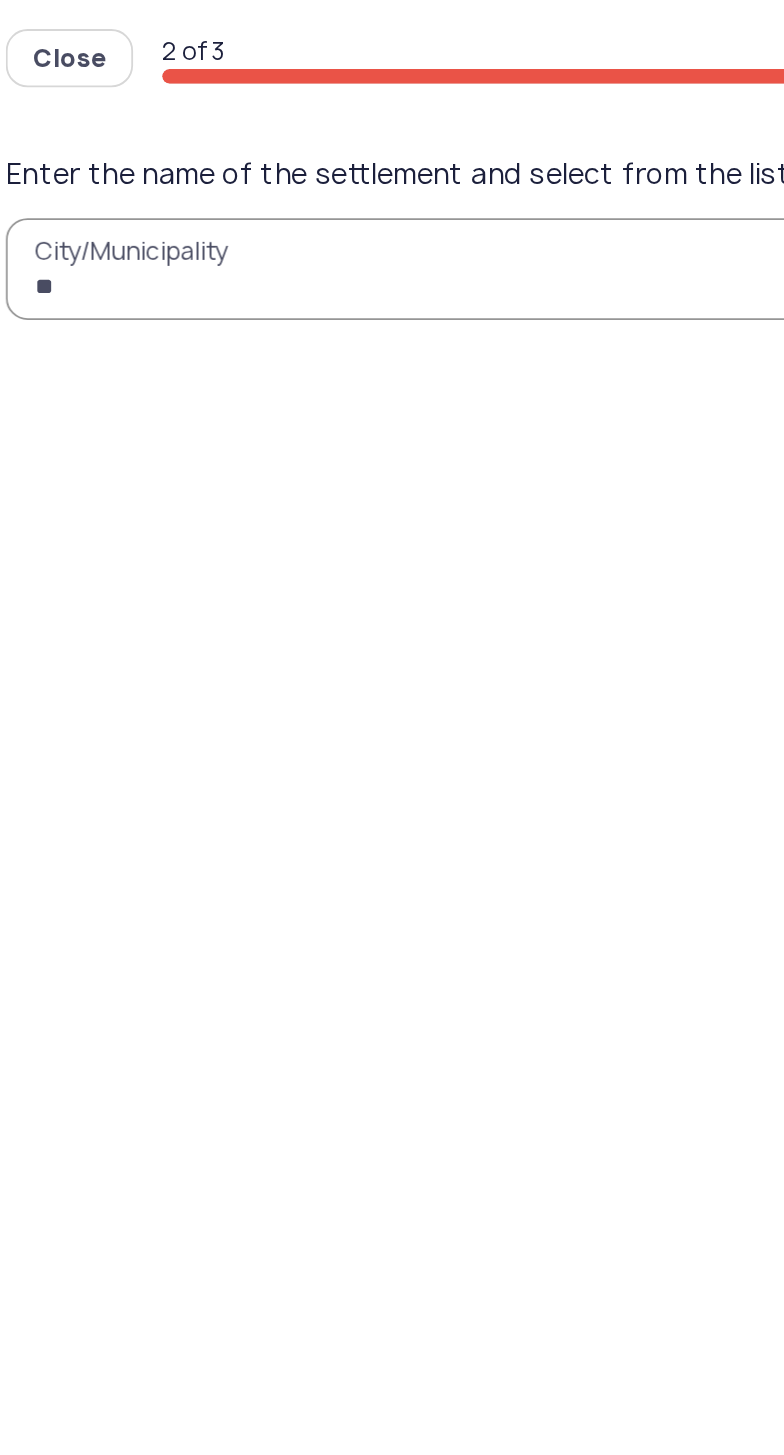 type on "*" 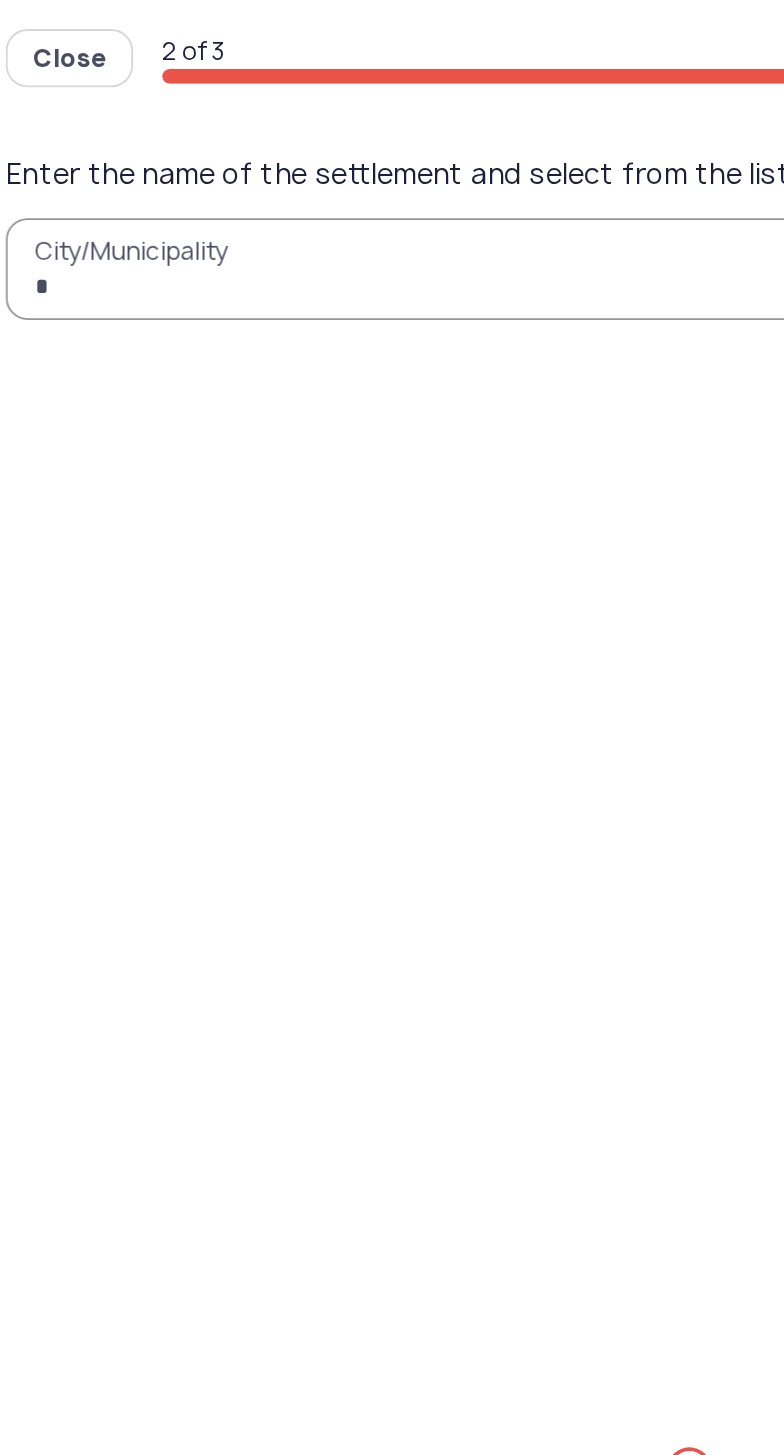 type 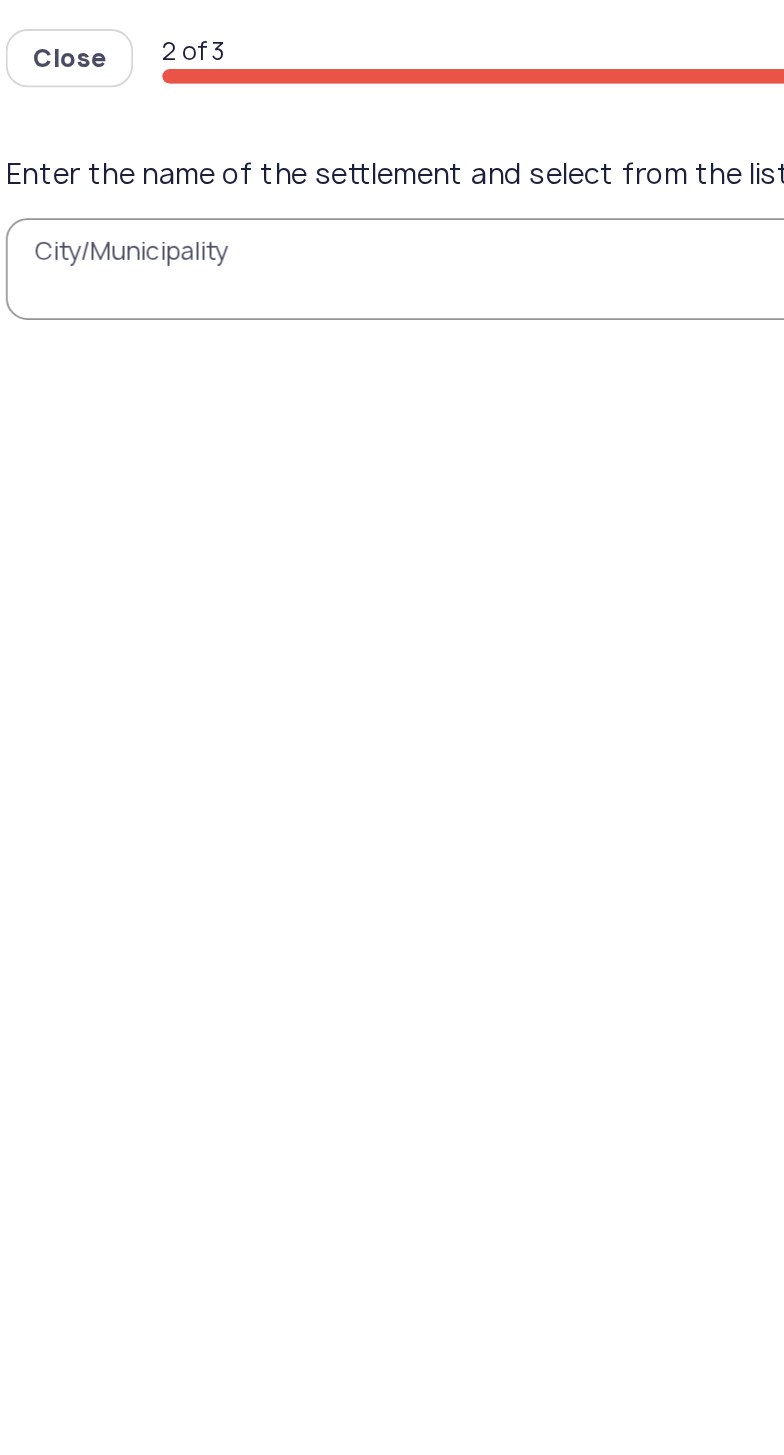 click on "Close" 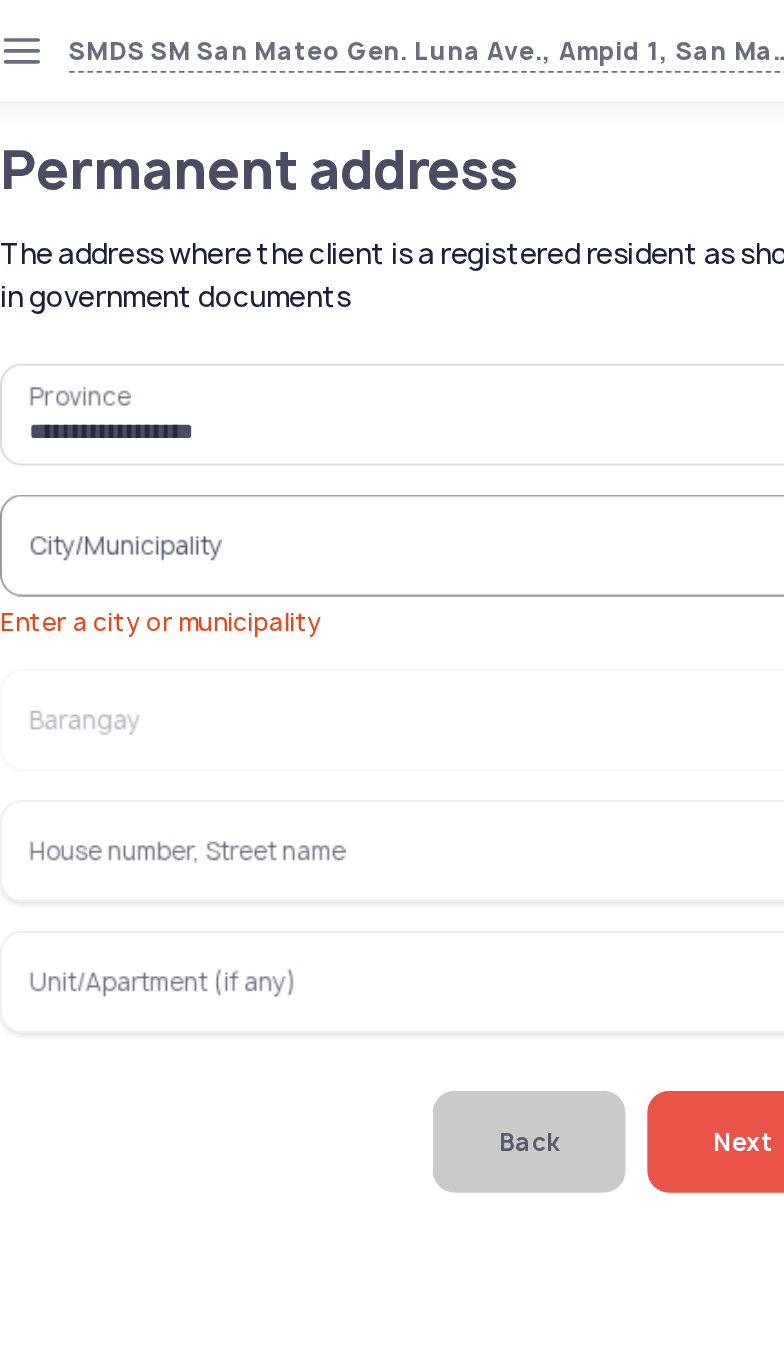 click on "**********" at bounding box center [266, 228] 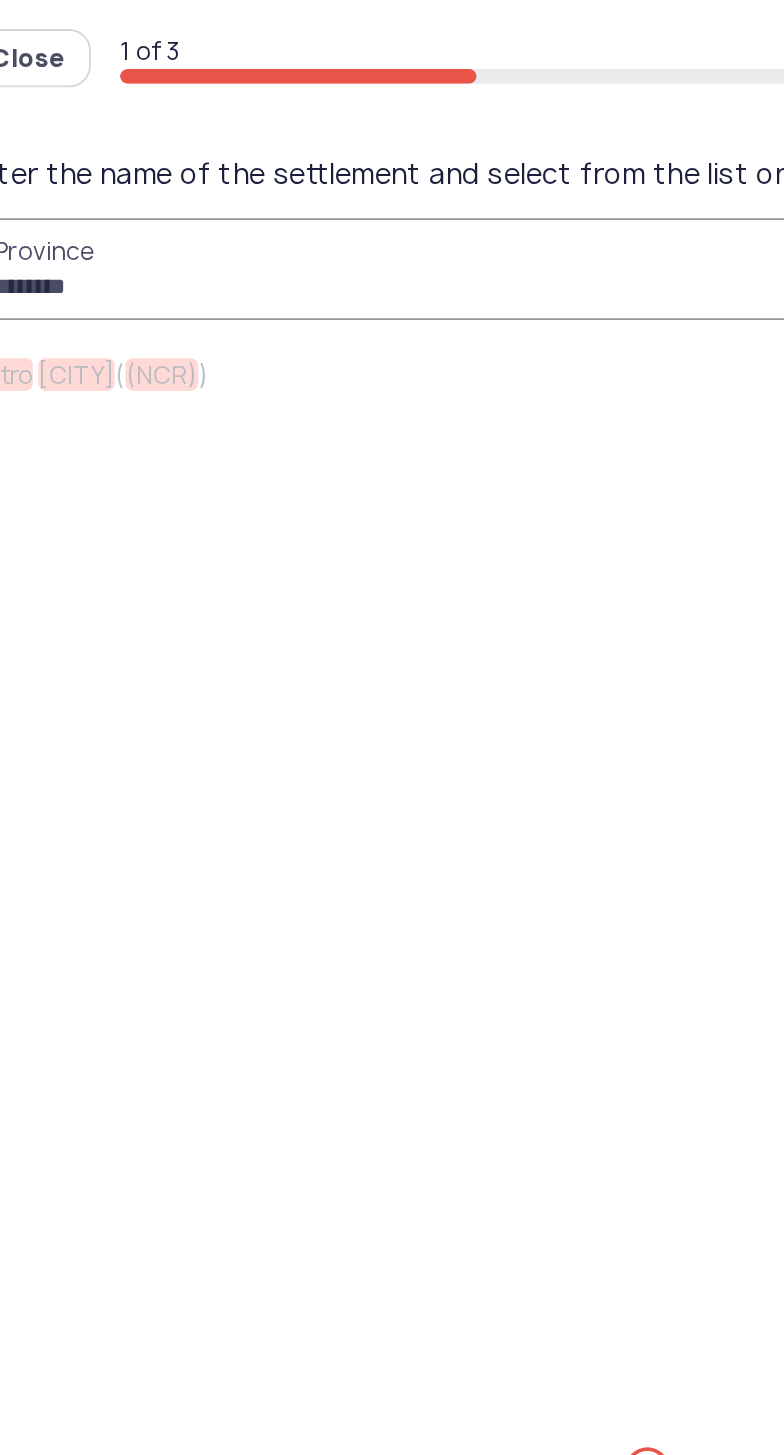 type on "*****" 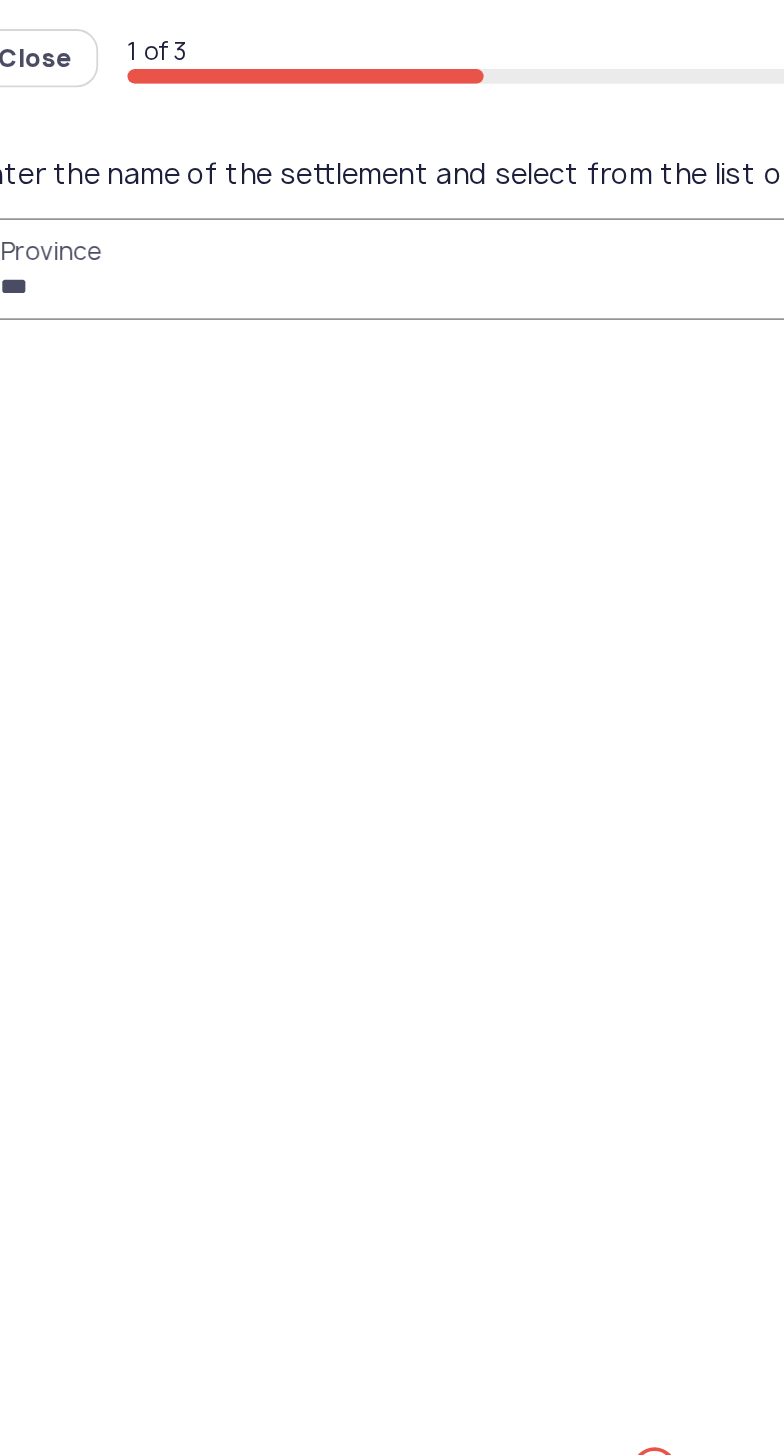 type on "****" 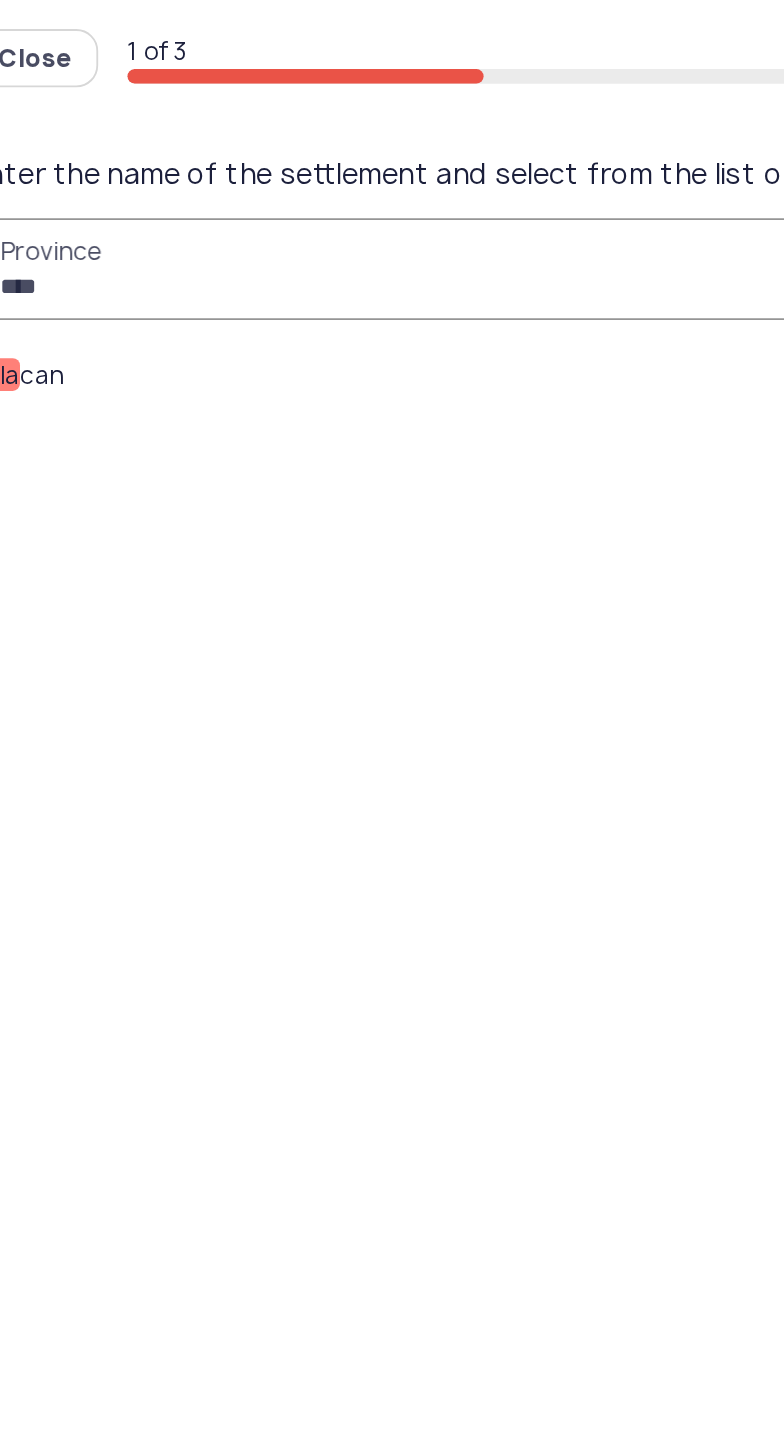 click on "Bula" 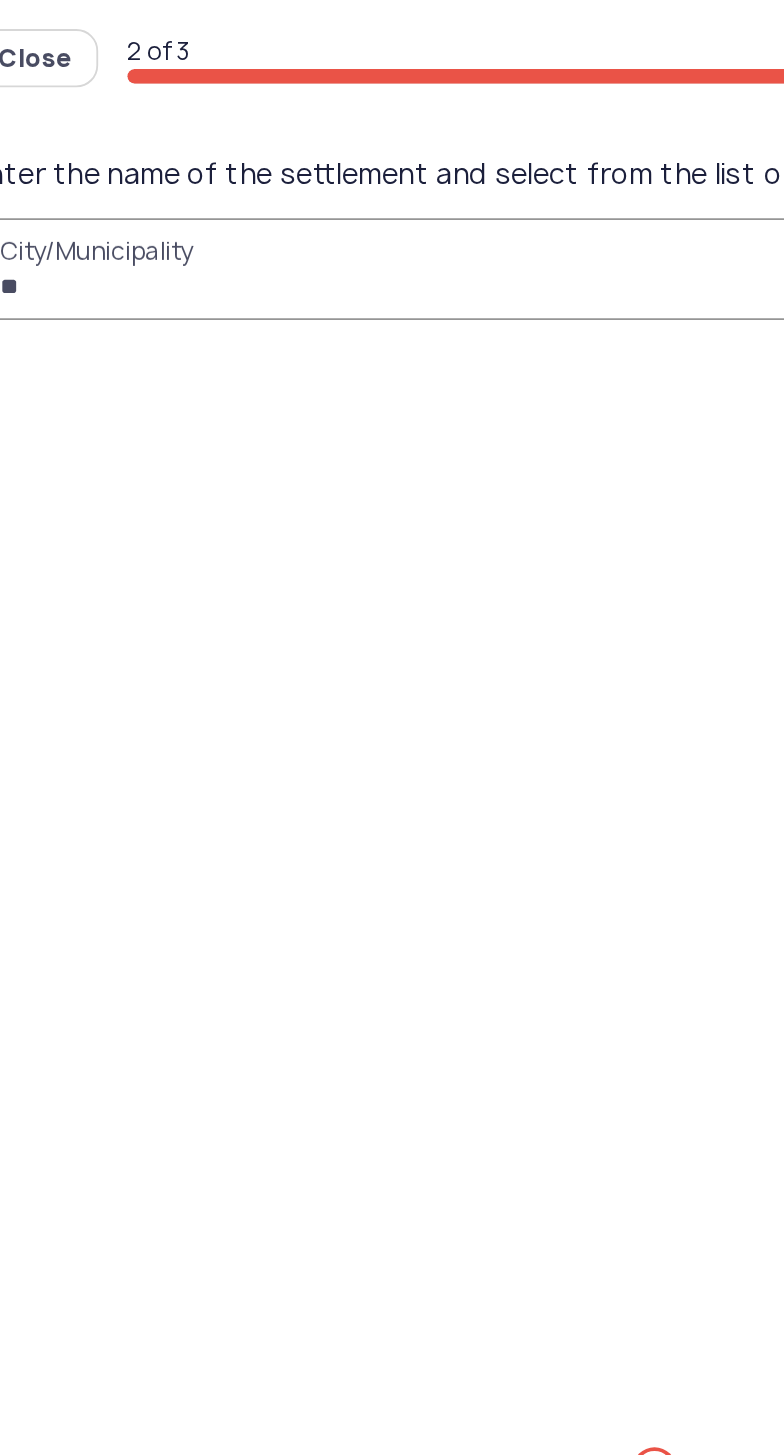 type on "***" 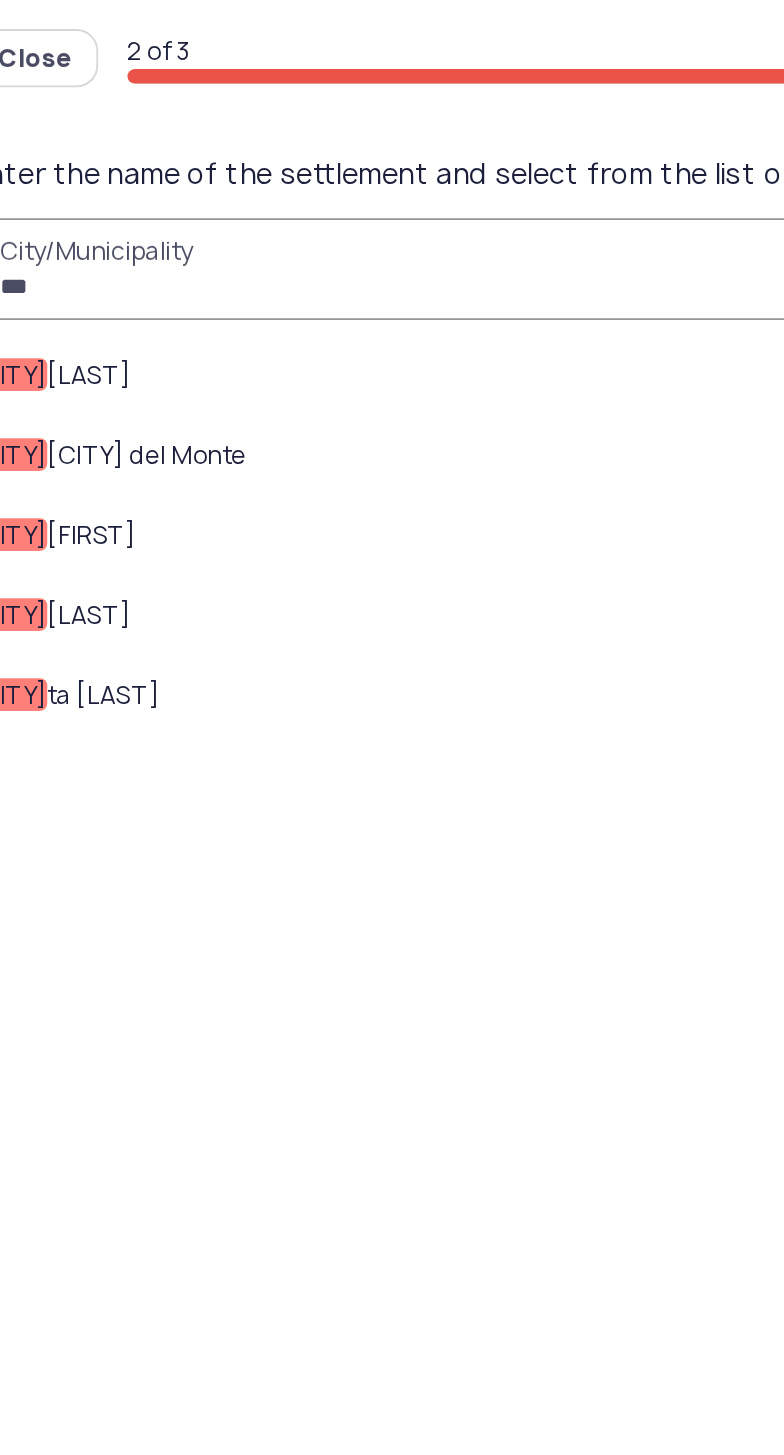 click on "San  Jose del Monte" 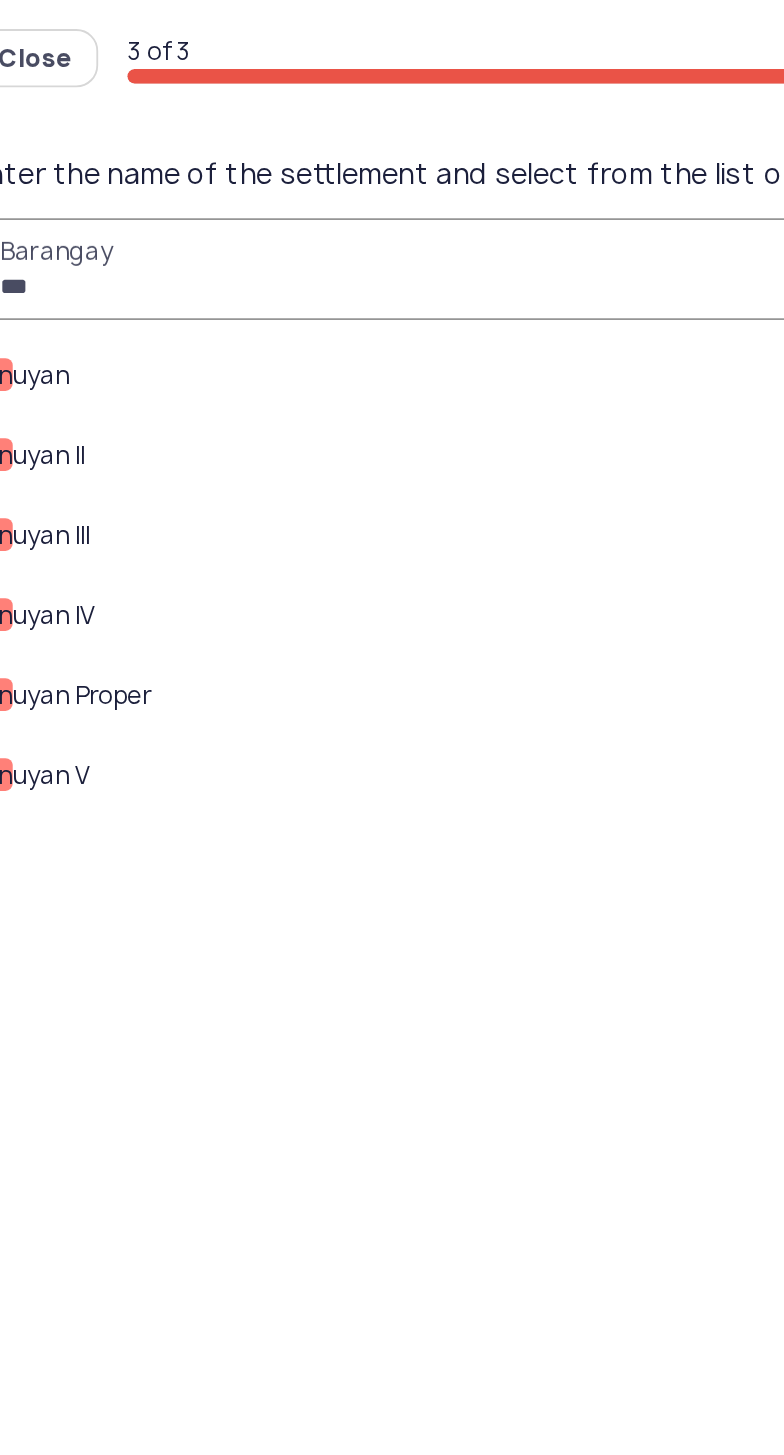 type on "***" 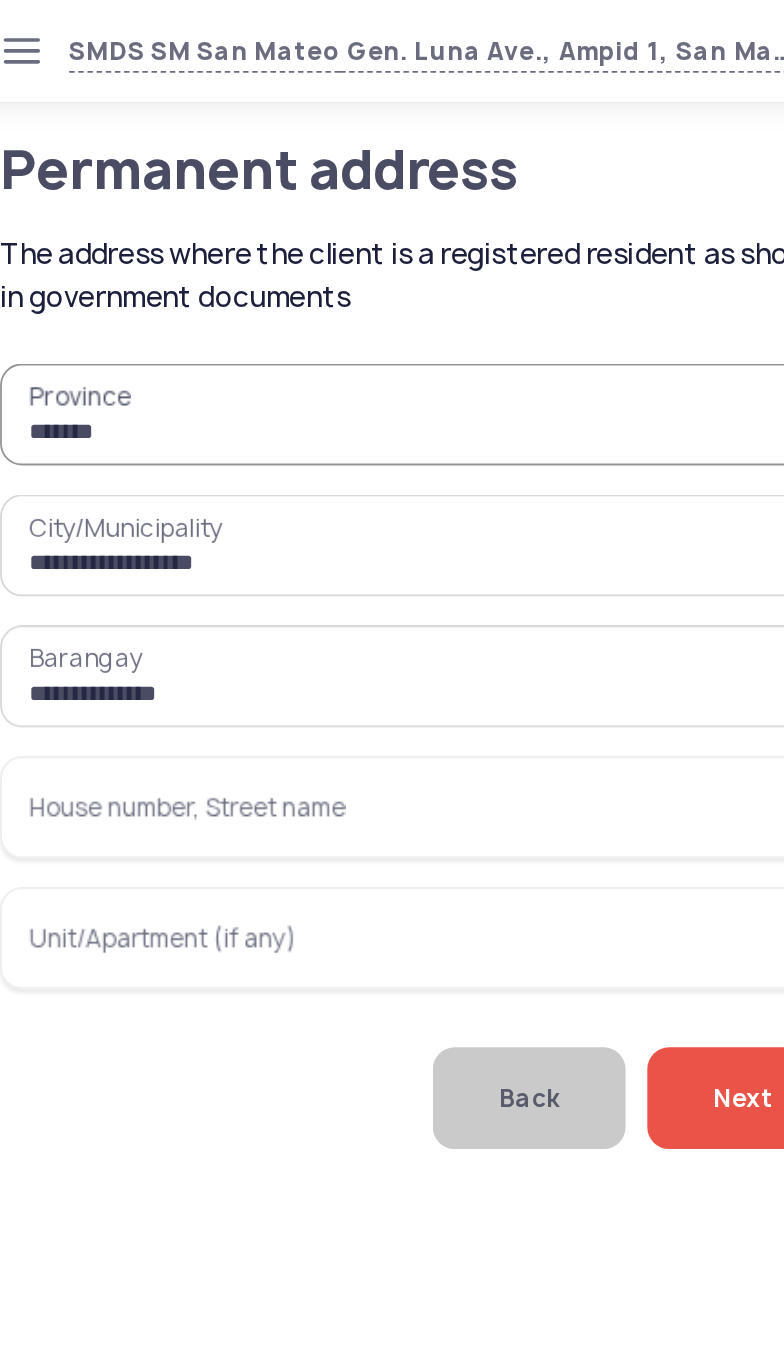 click on "House number, Street name" at bounding box center [266, 444] 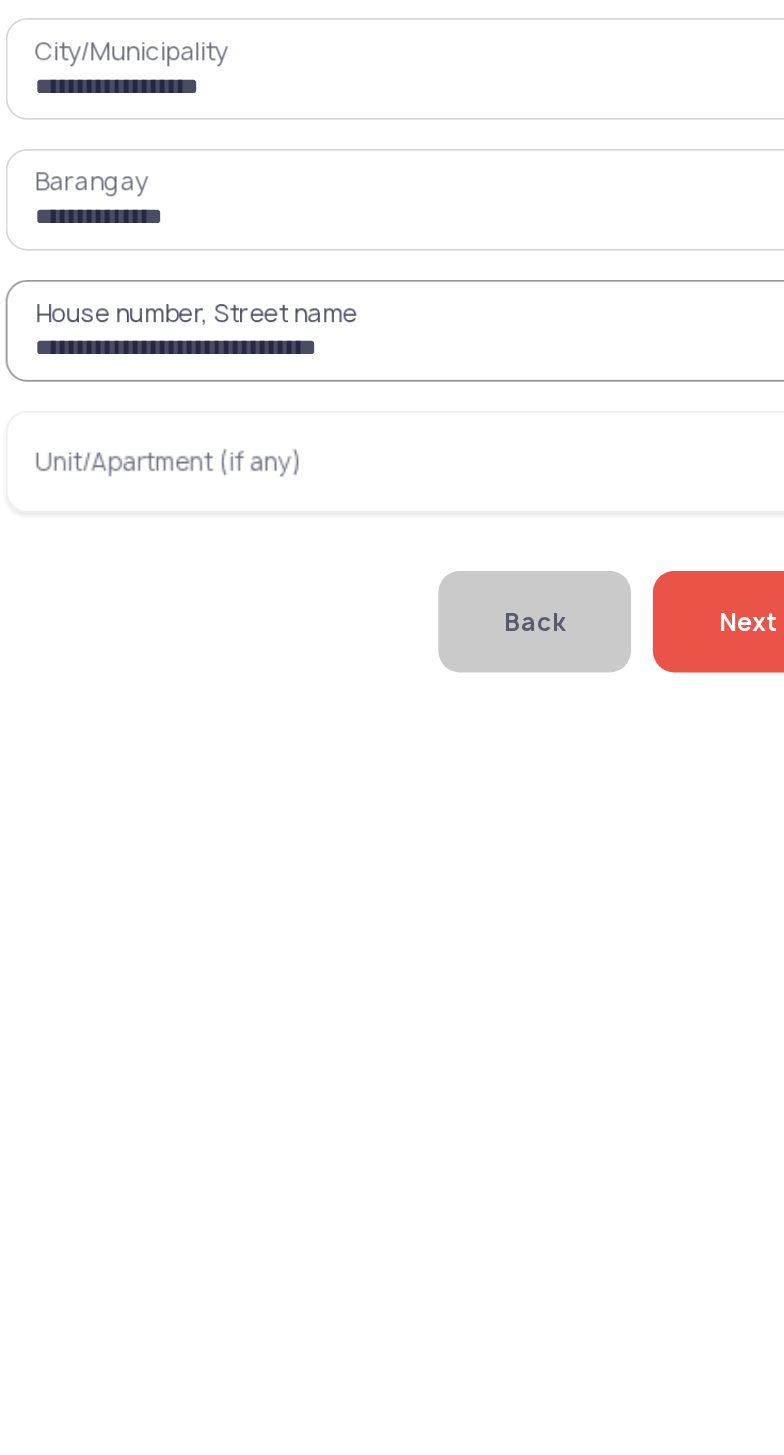 type on "**********" 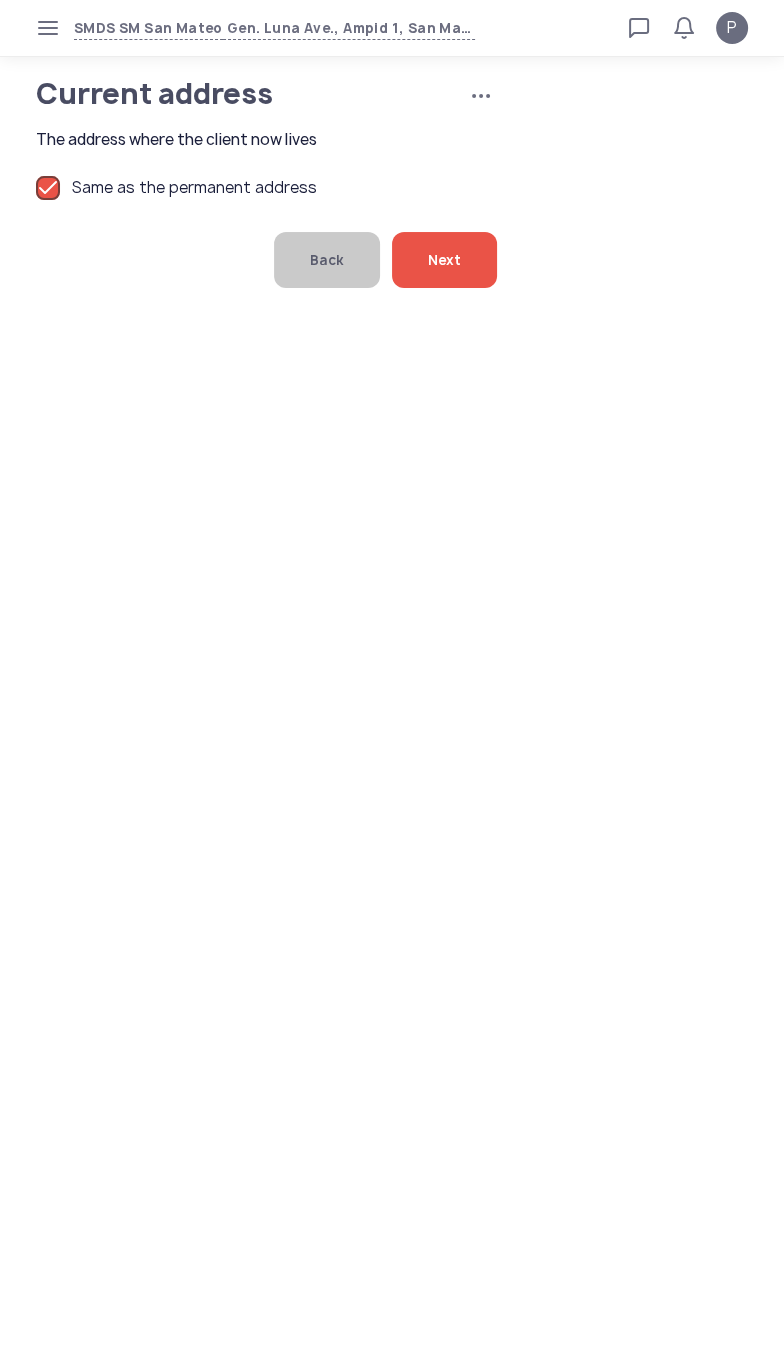 click on "Next" 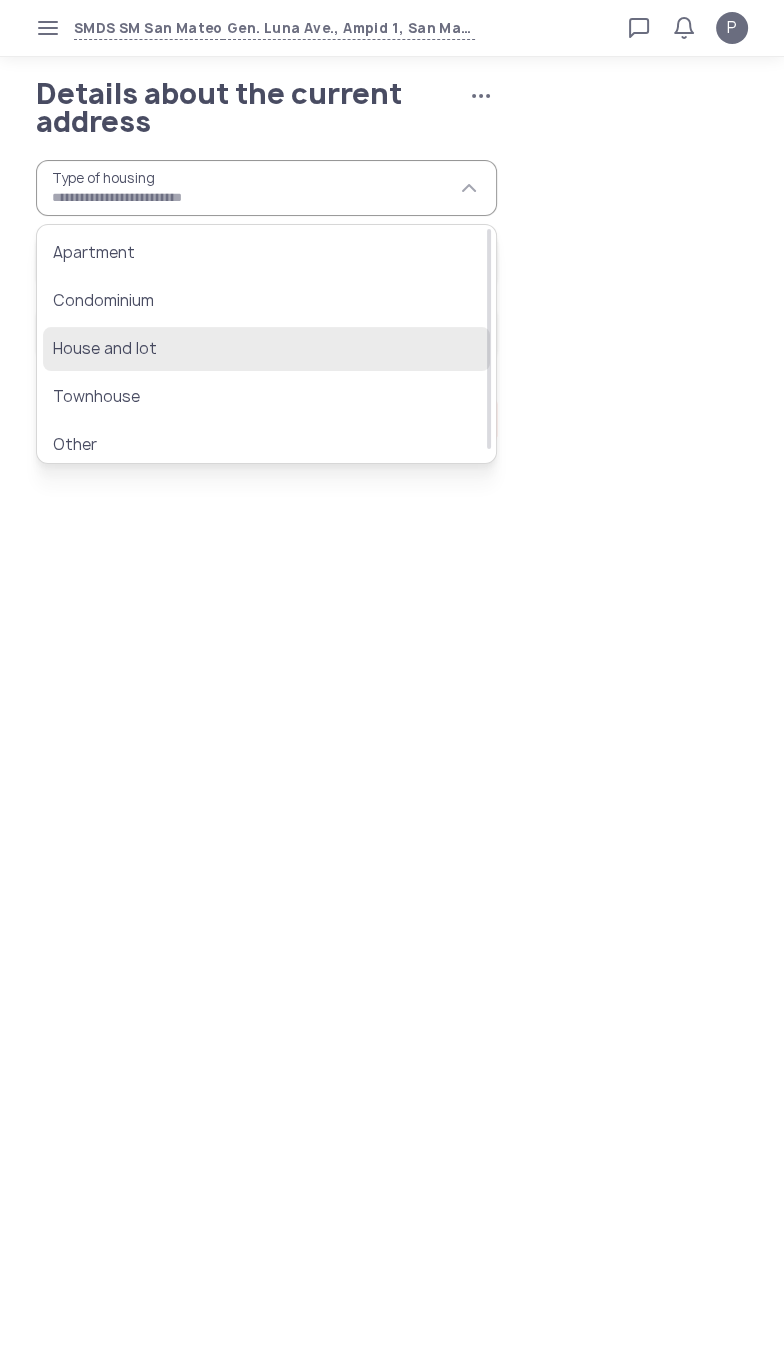 click on "House and lot" 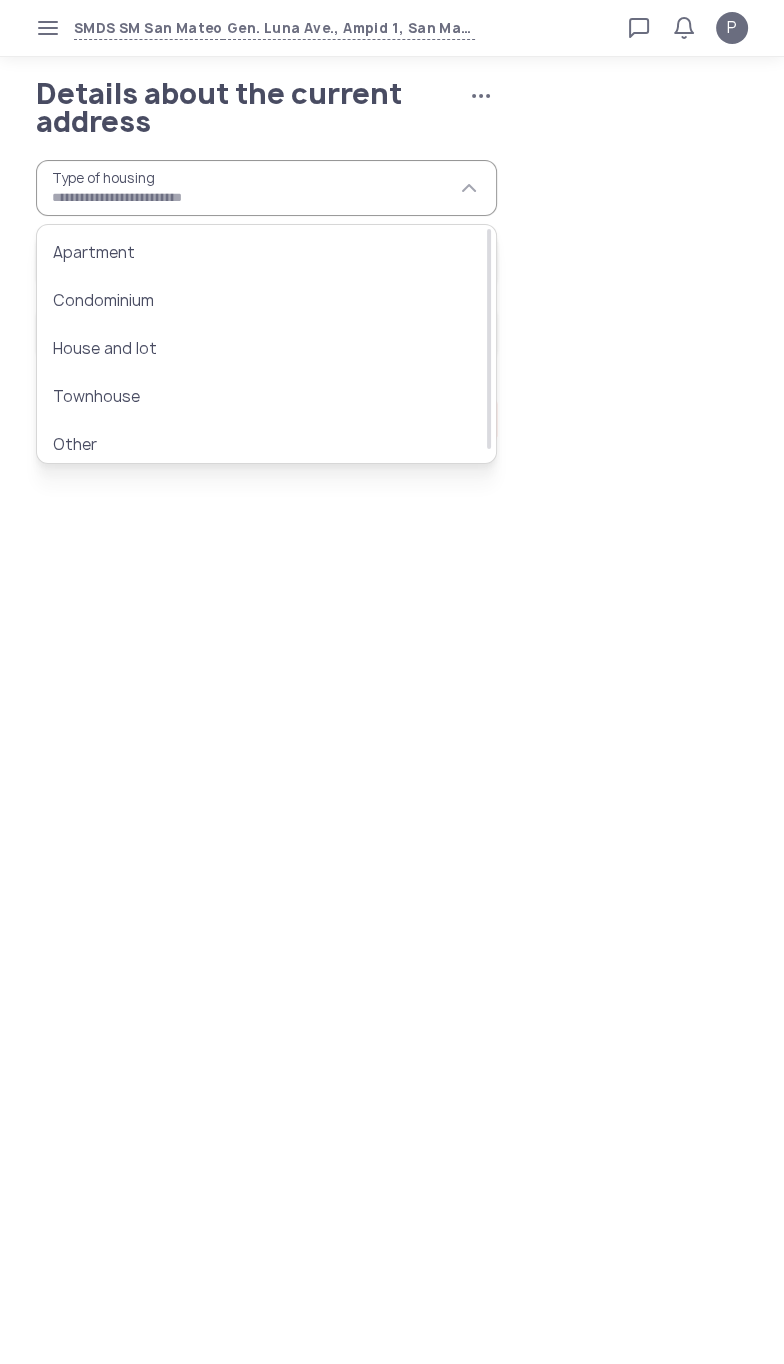 type on "**********" 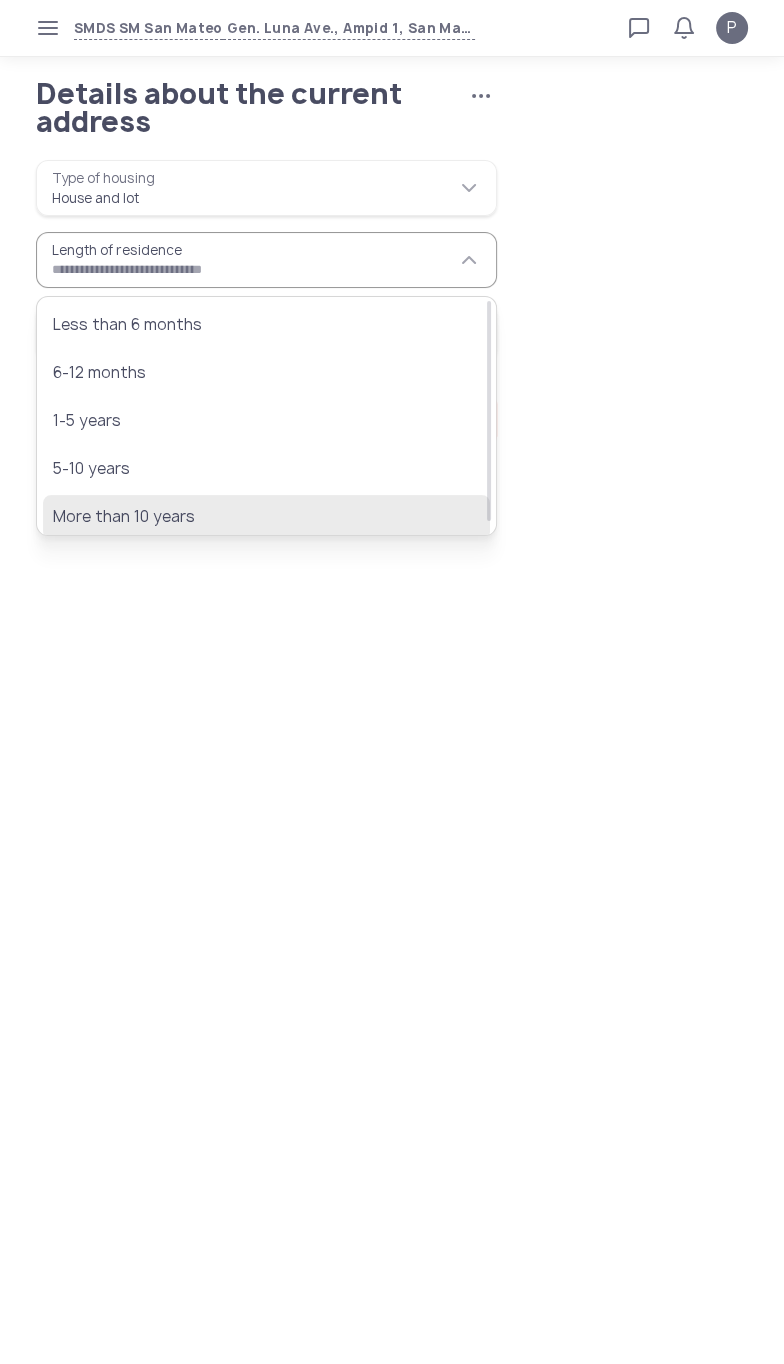 click on "More than 10 years" 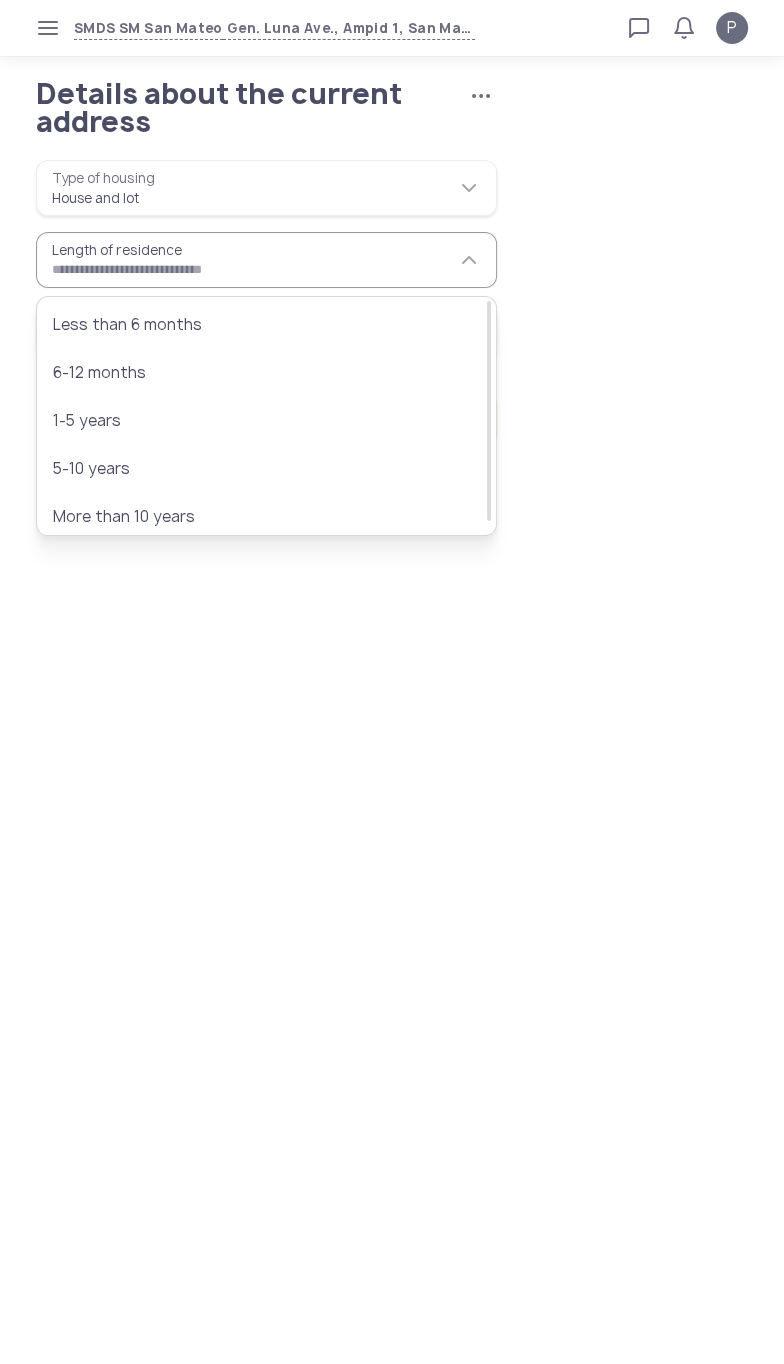 type on "**********" 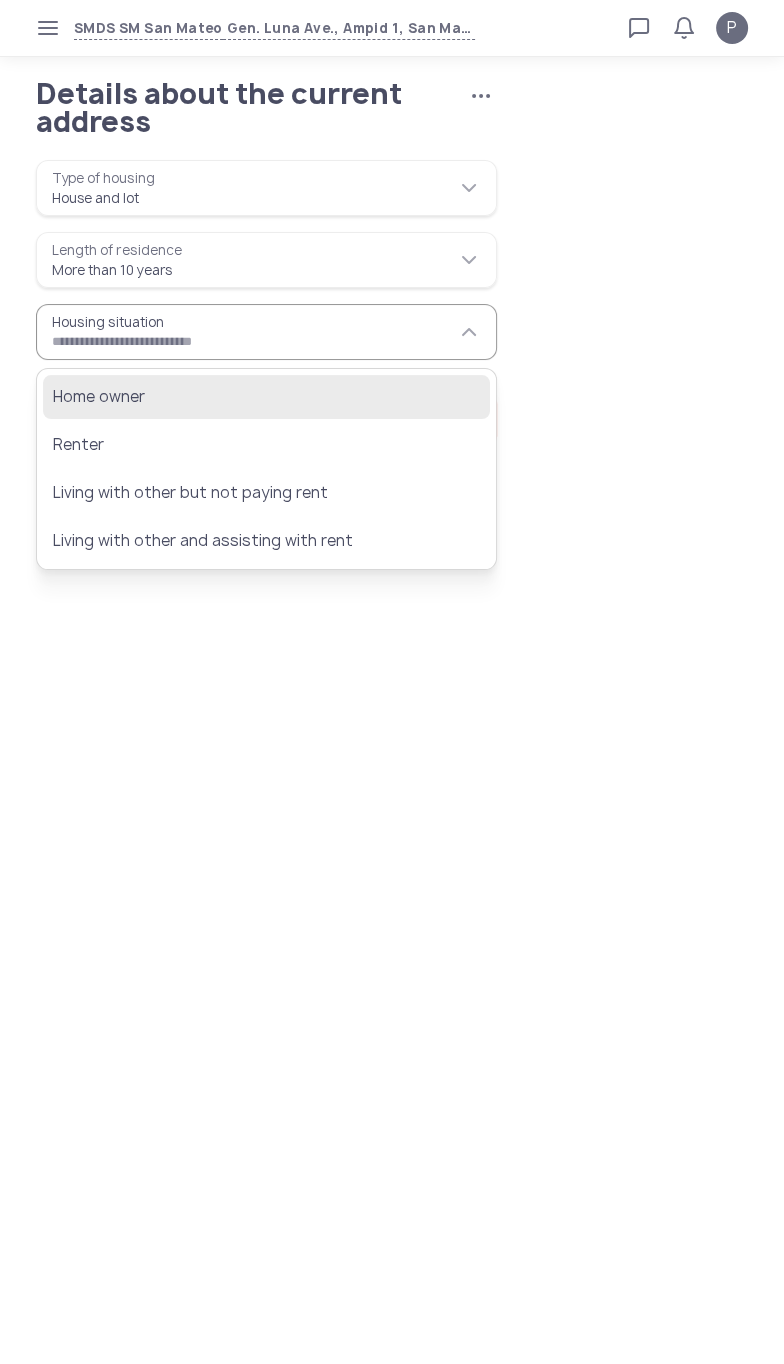 click on "Home owner" 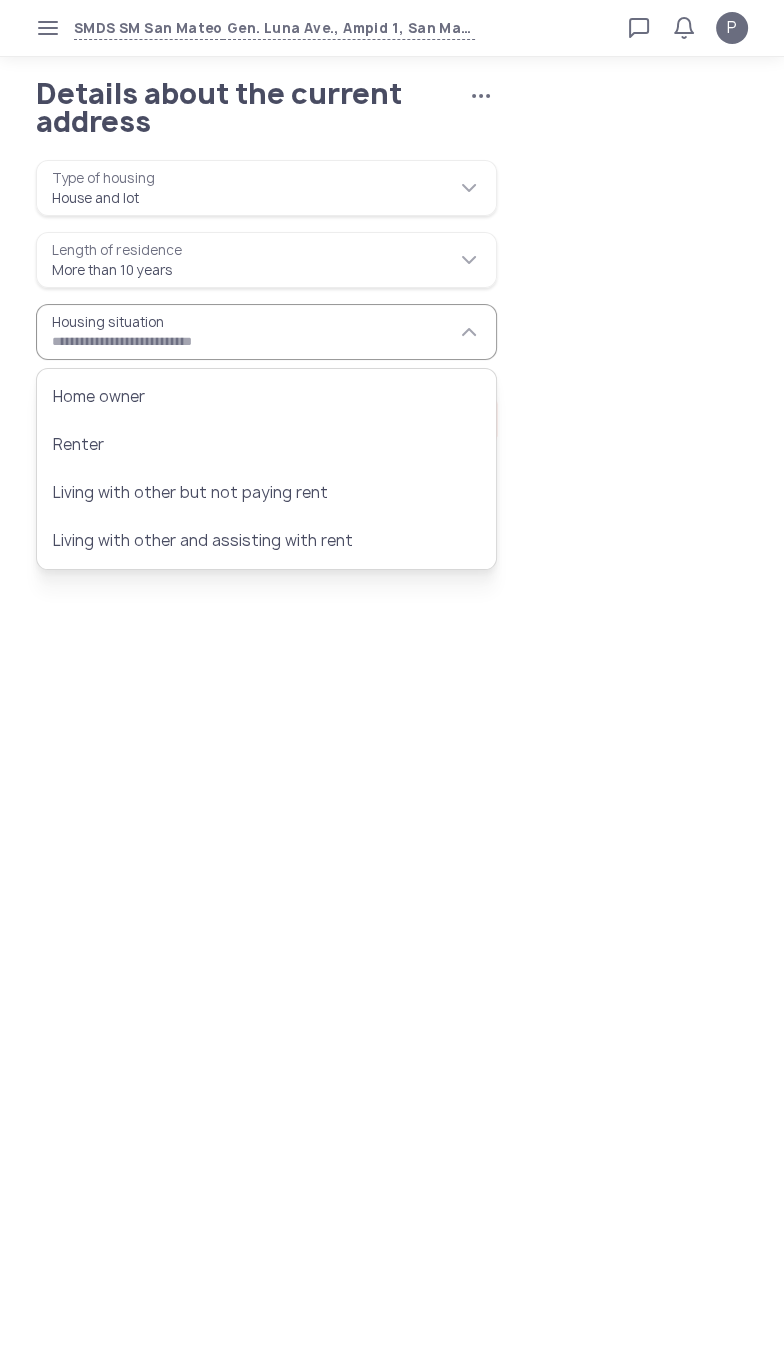 type on "**********" 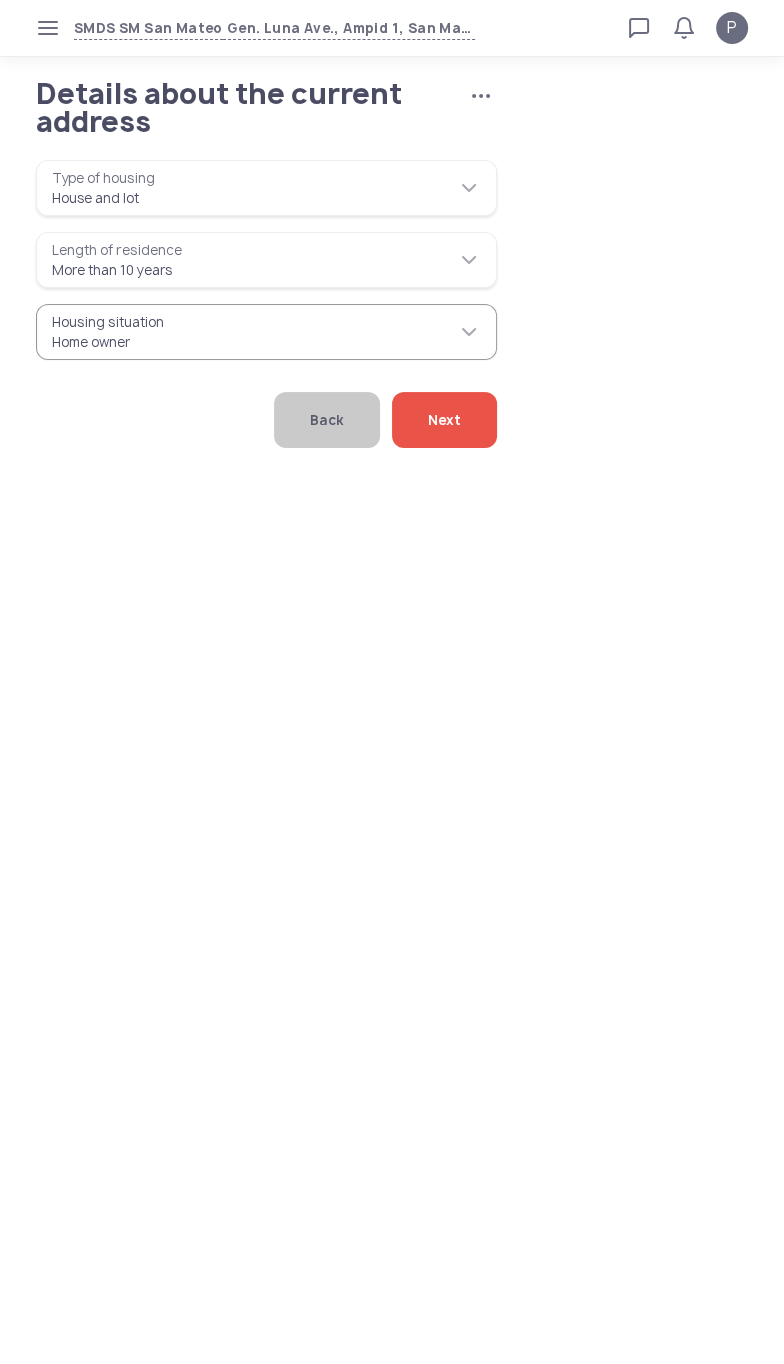 click on "Next" 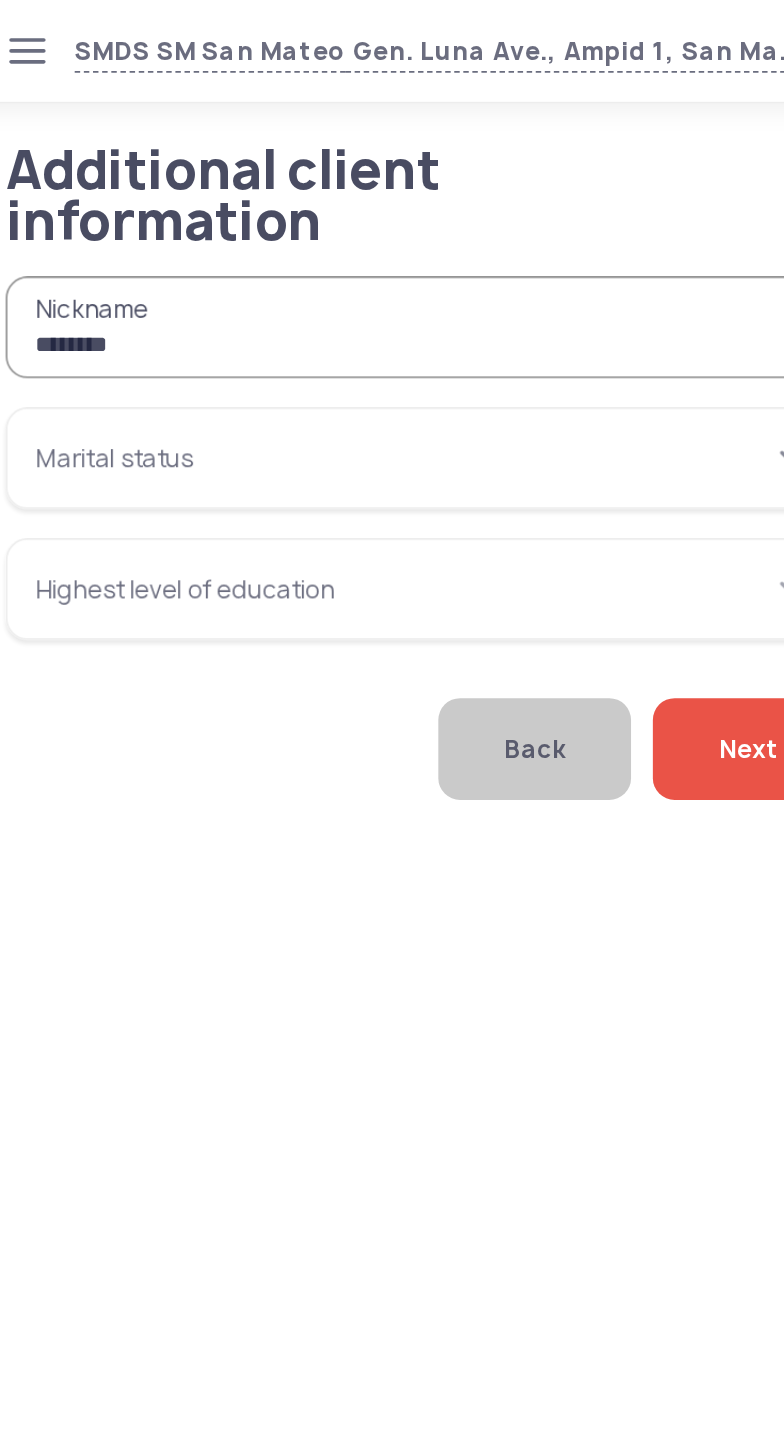 type on "********" 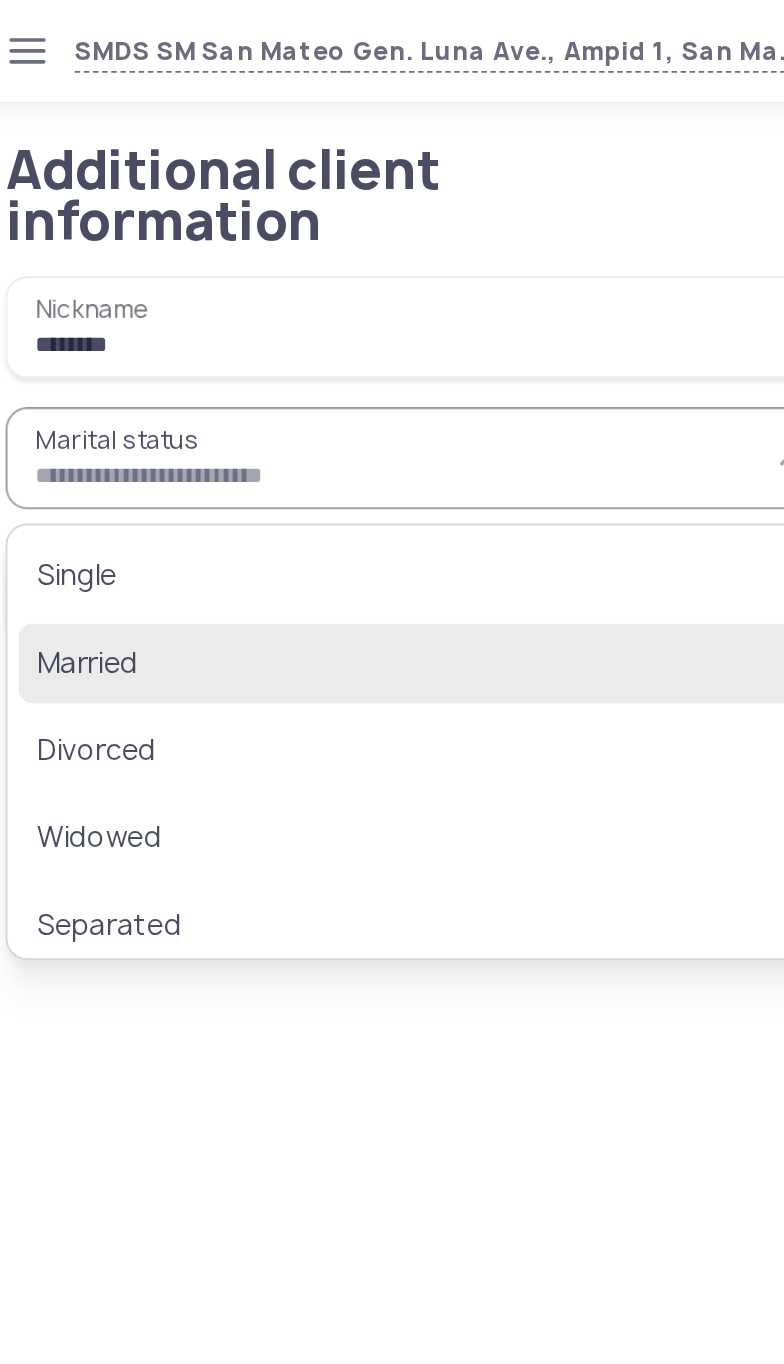 click on "Married" 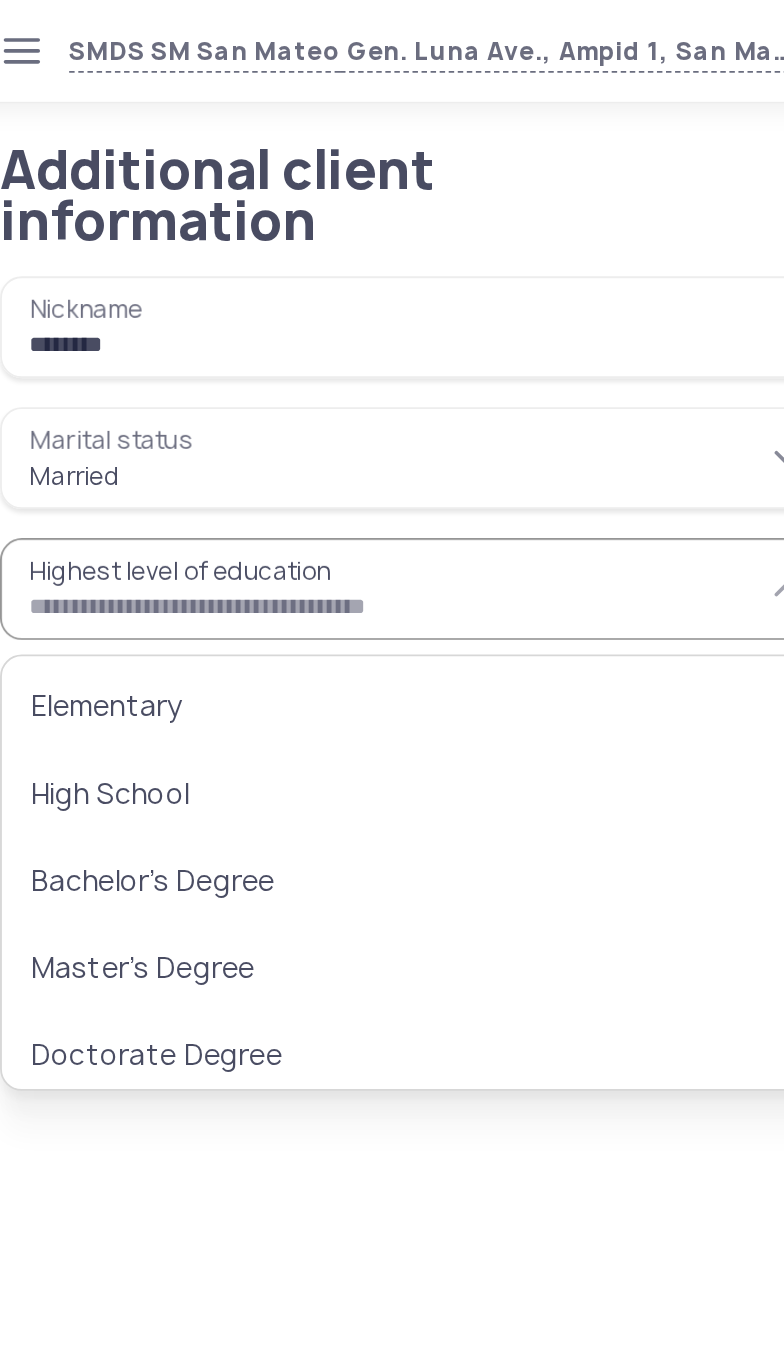 click on "*******" at bounding box center [266, 252] 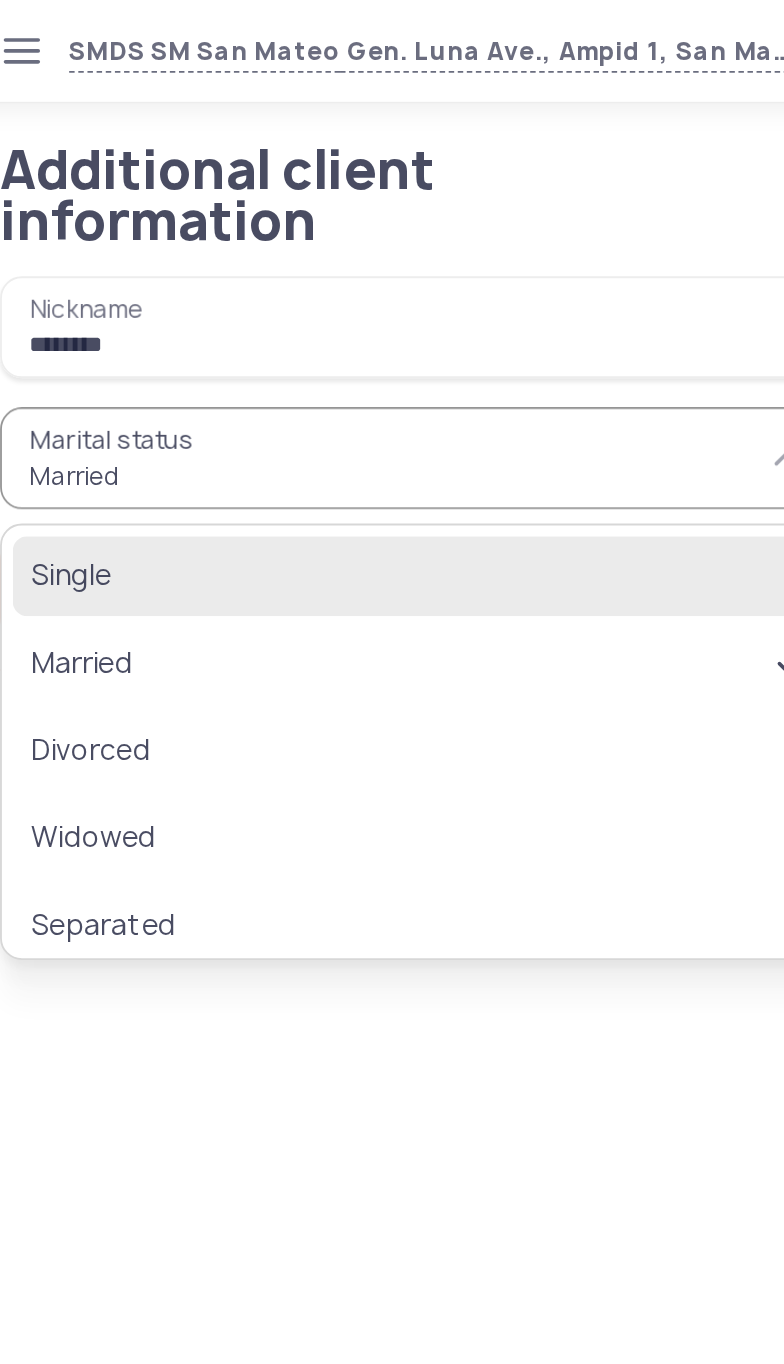 click on "Single" 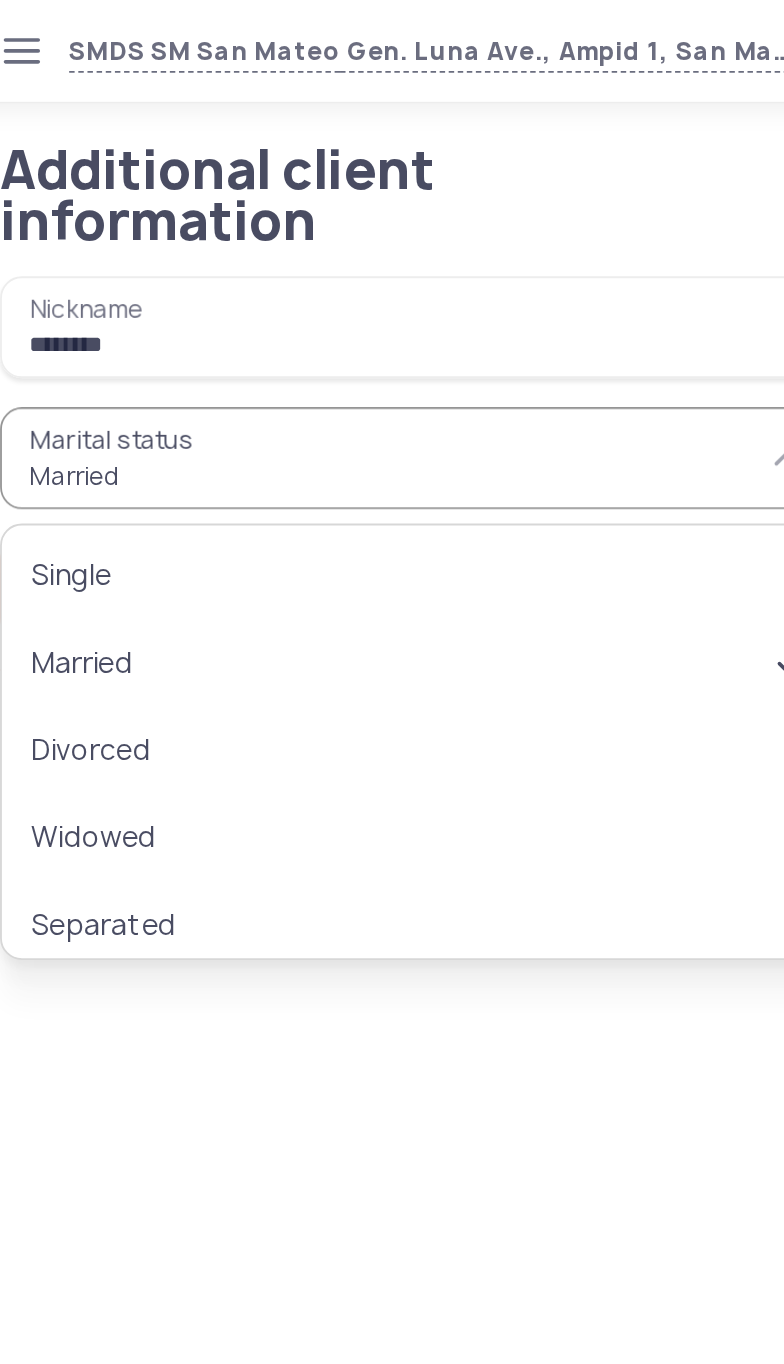type on "******" 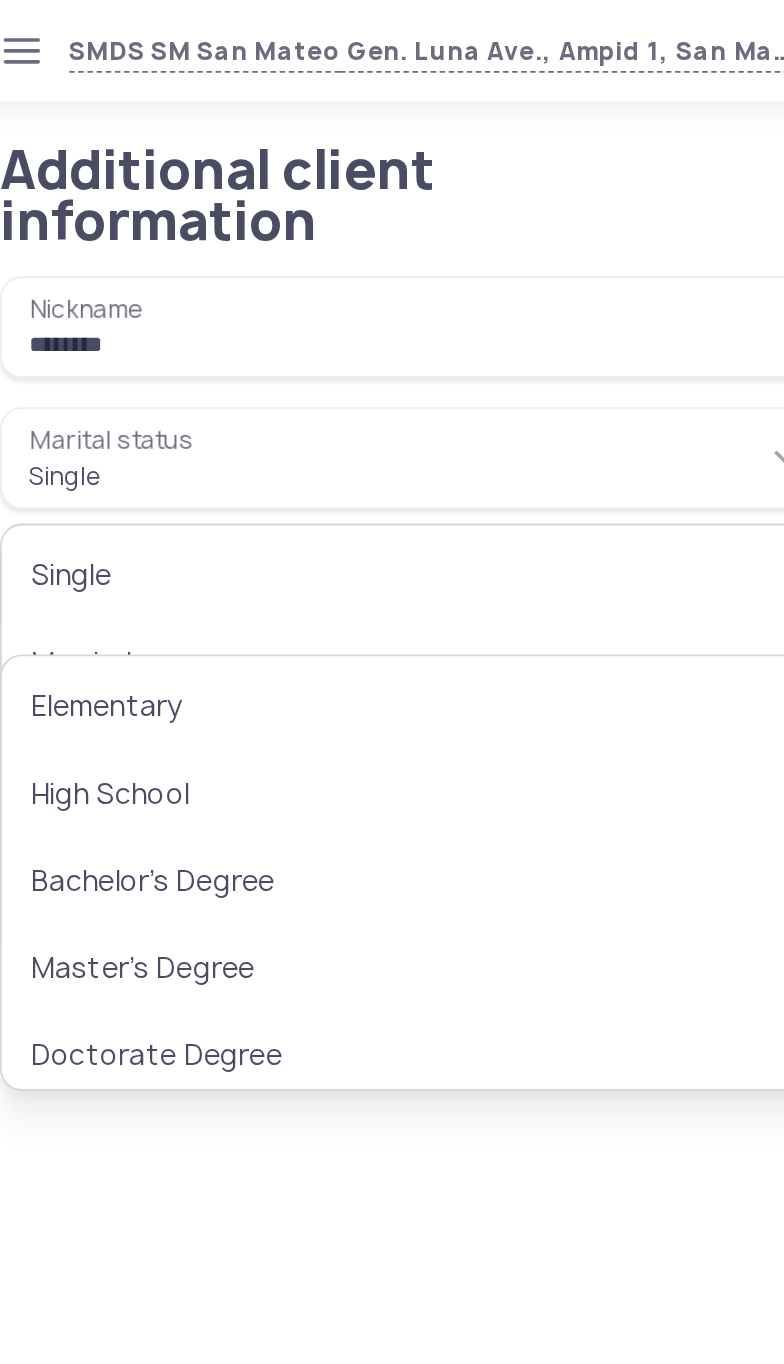 scroll, scrollTop: 0, scrollLeft: 0, axis: both 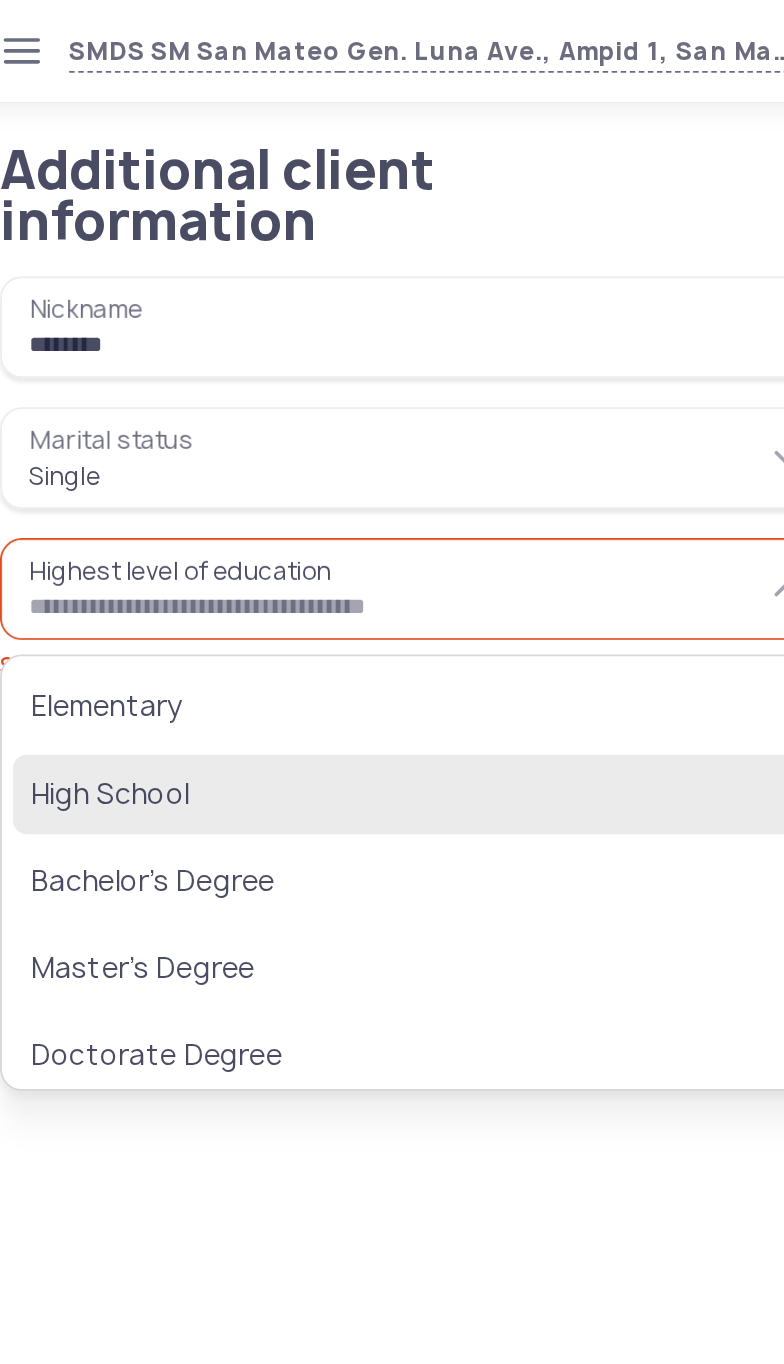 click on "High School" 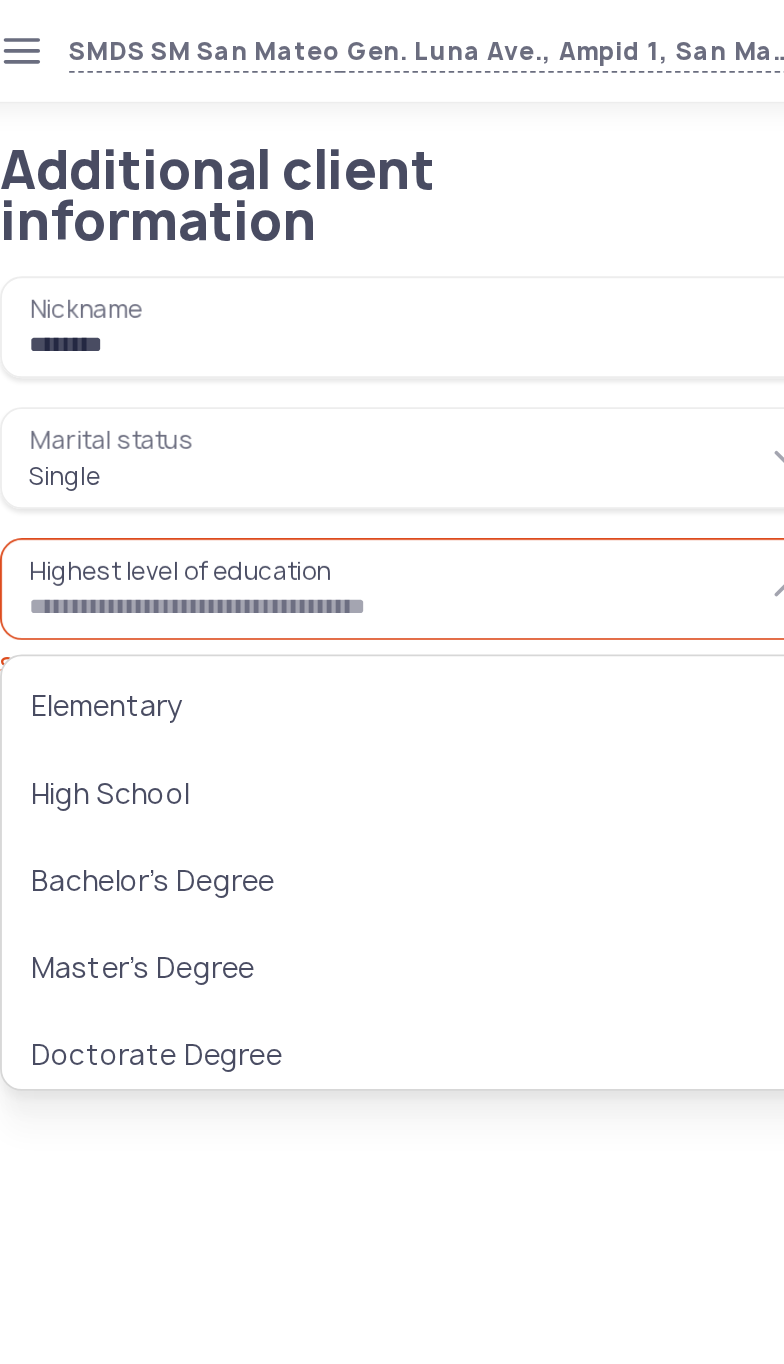 type on "**********" 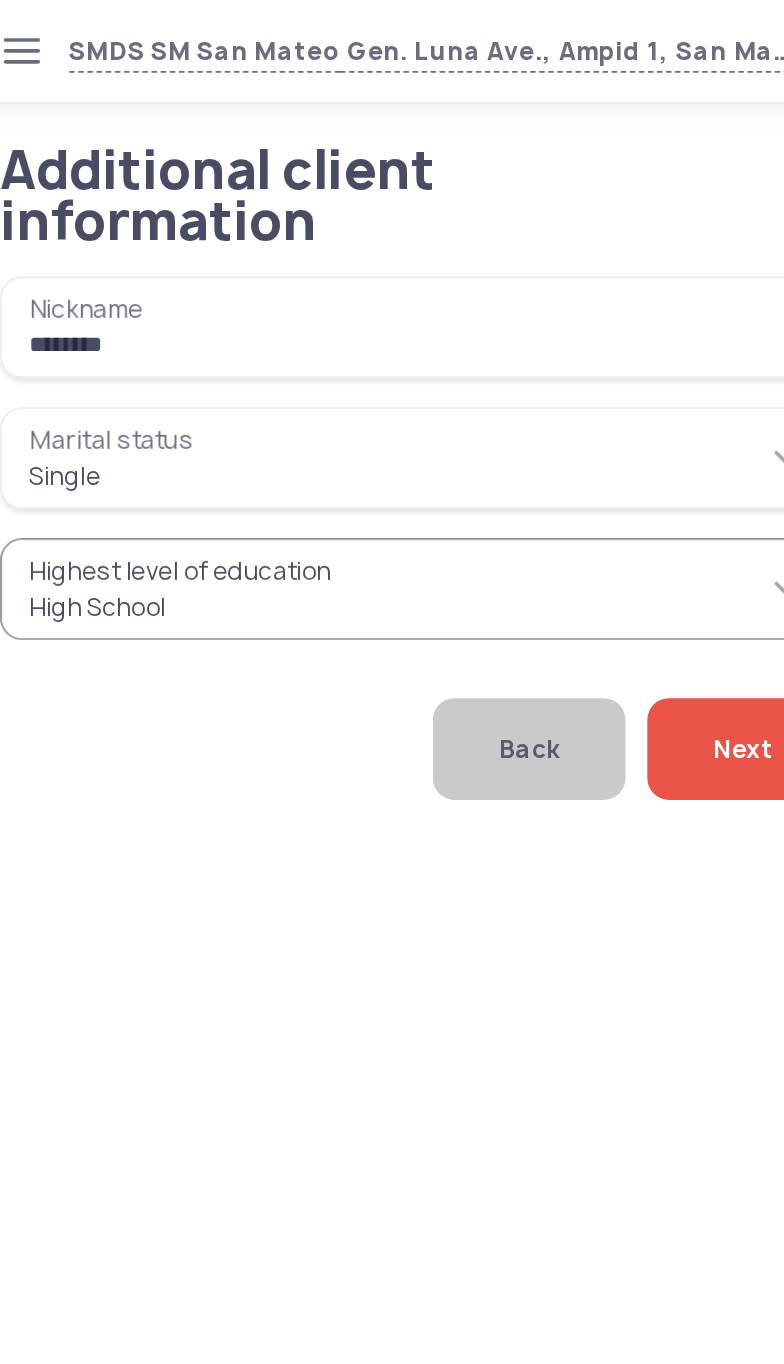 click on "Next" 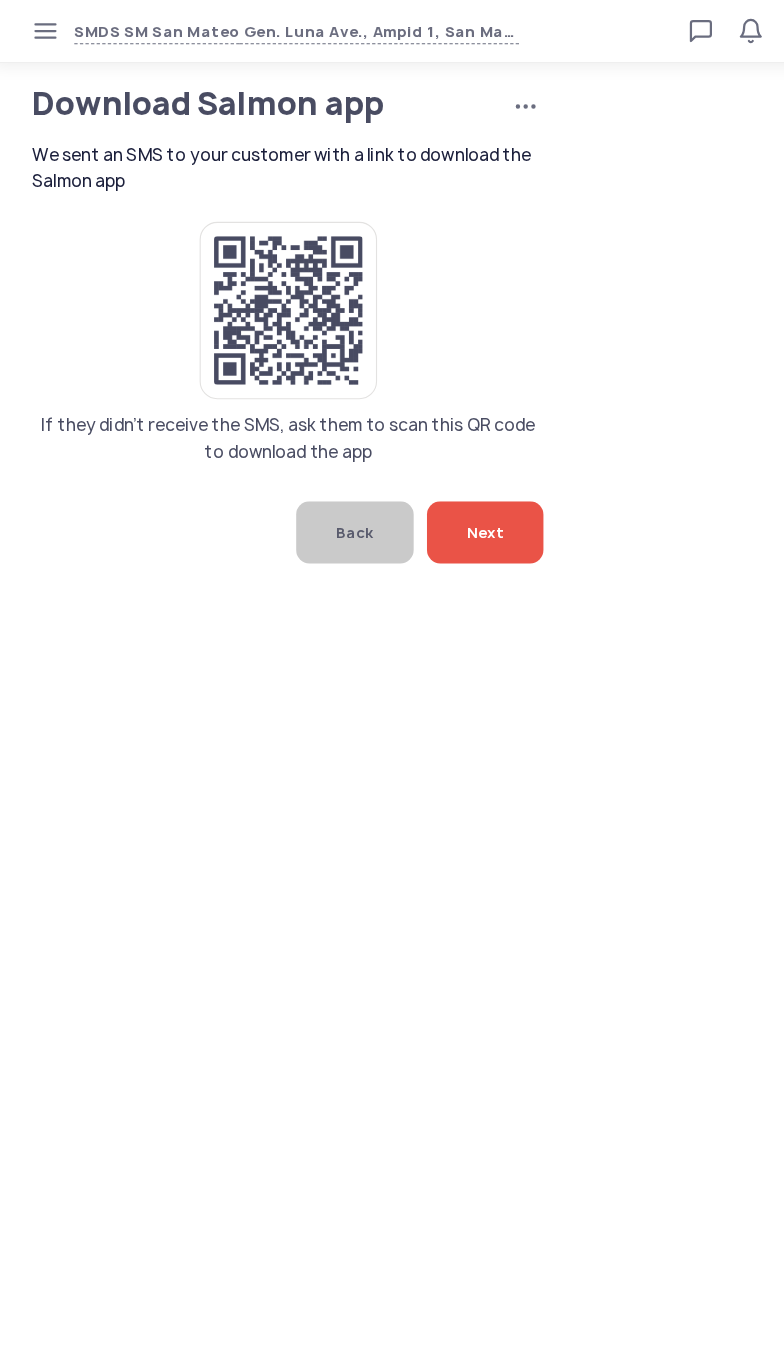 click on "Download Salmon app   Cancel application  We sent an SMS to your customer with a link to download the Salmon app If they didn’t receive the SMS, ask them to scan this QR code to download the app  Back   Next" 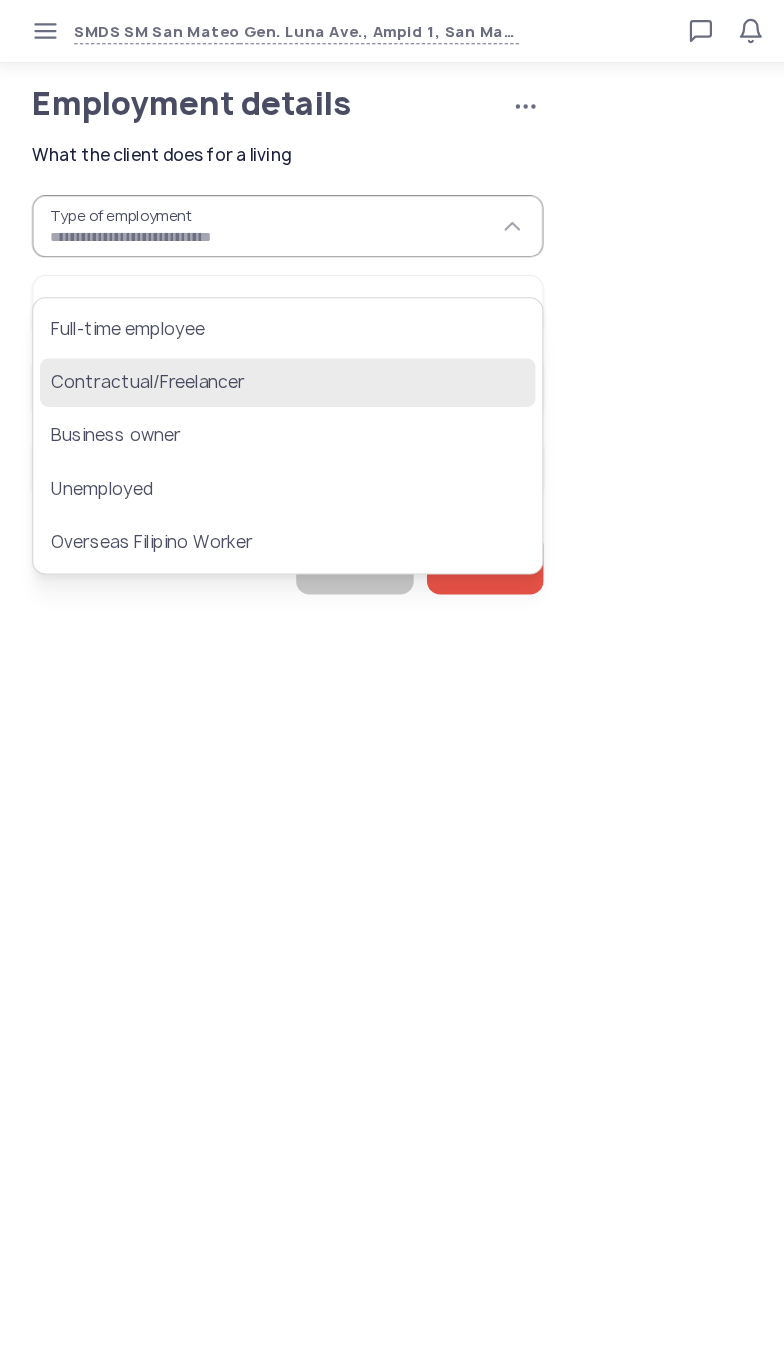 click on "Contractual/Freelancer" 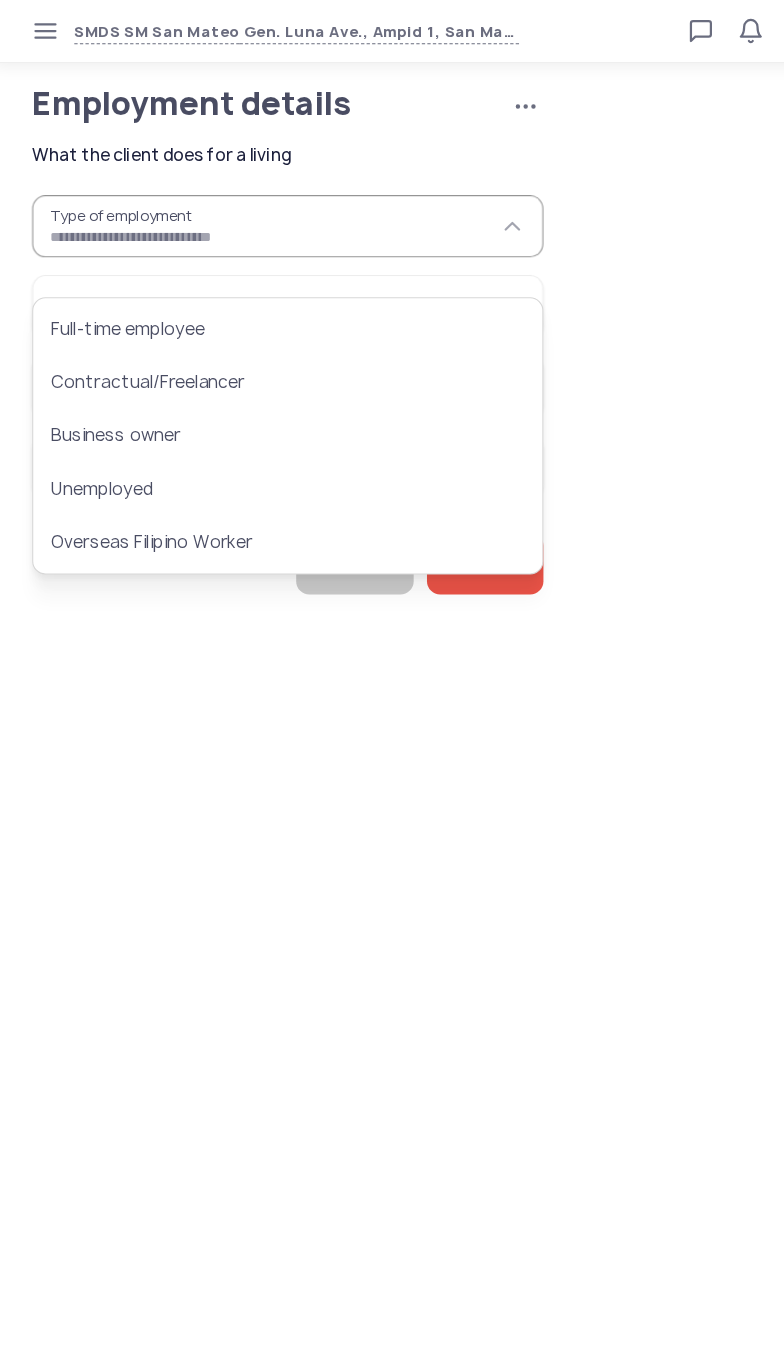 type on "**********" 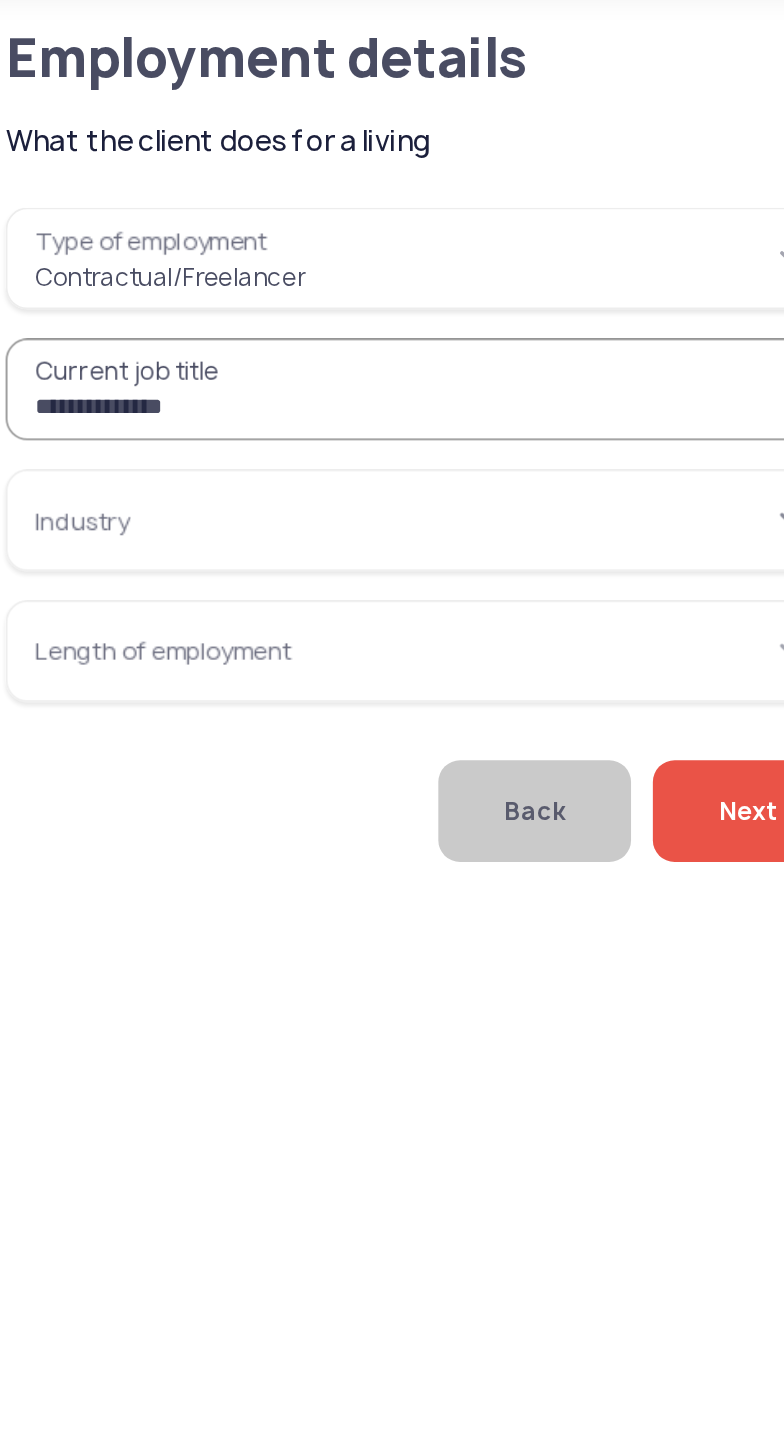 type on "**********" 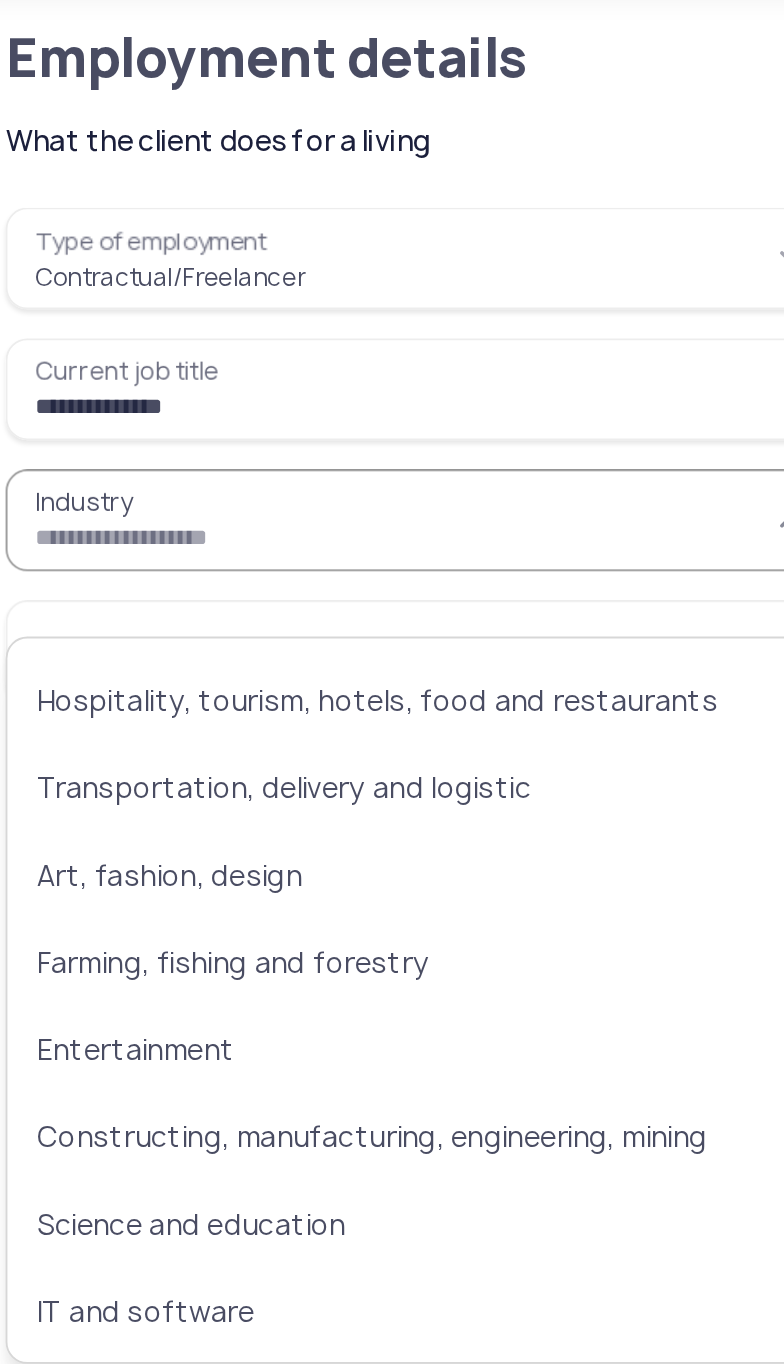 scroll, scrollTop: 39, scrollLeft: 0, axis: vertical 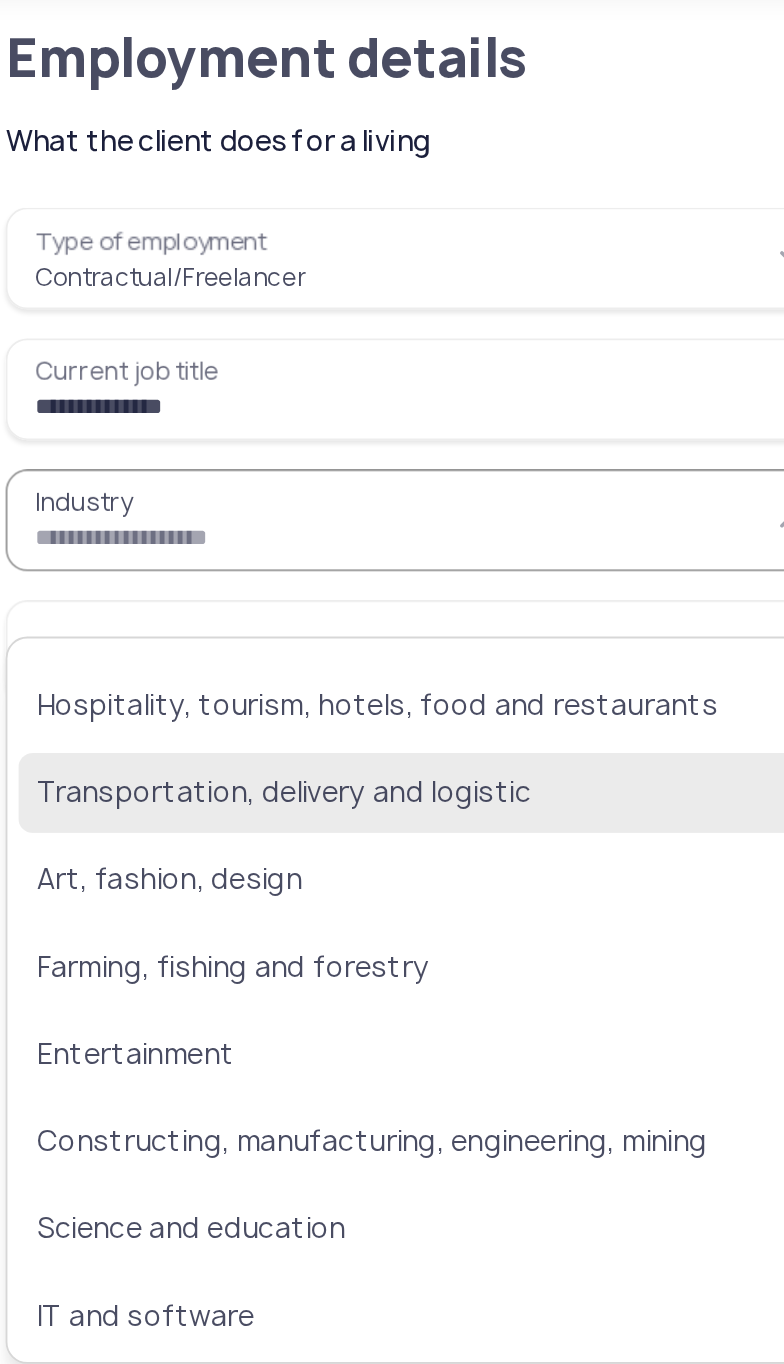 click on "Transportation, delivery and logistic" 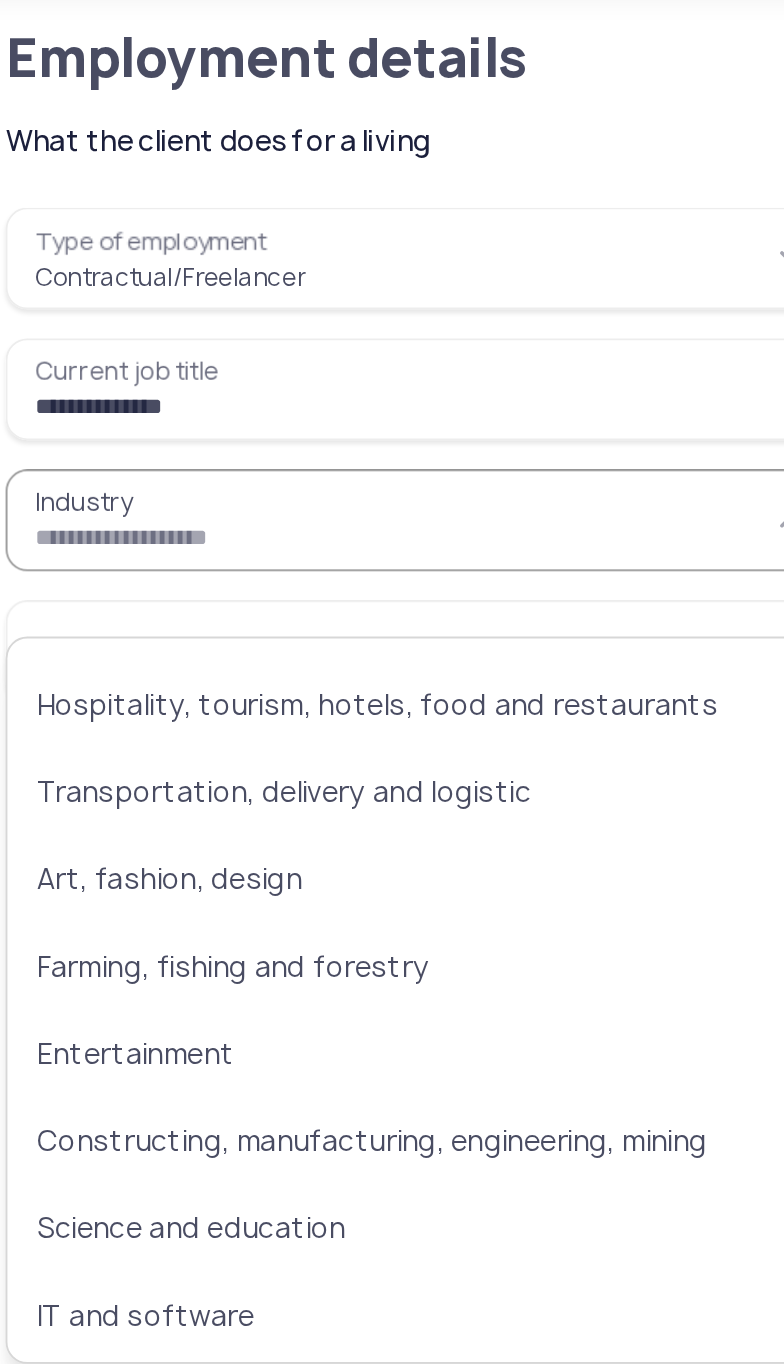 type on "**********" 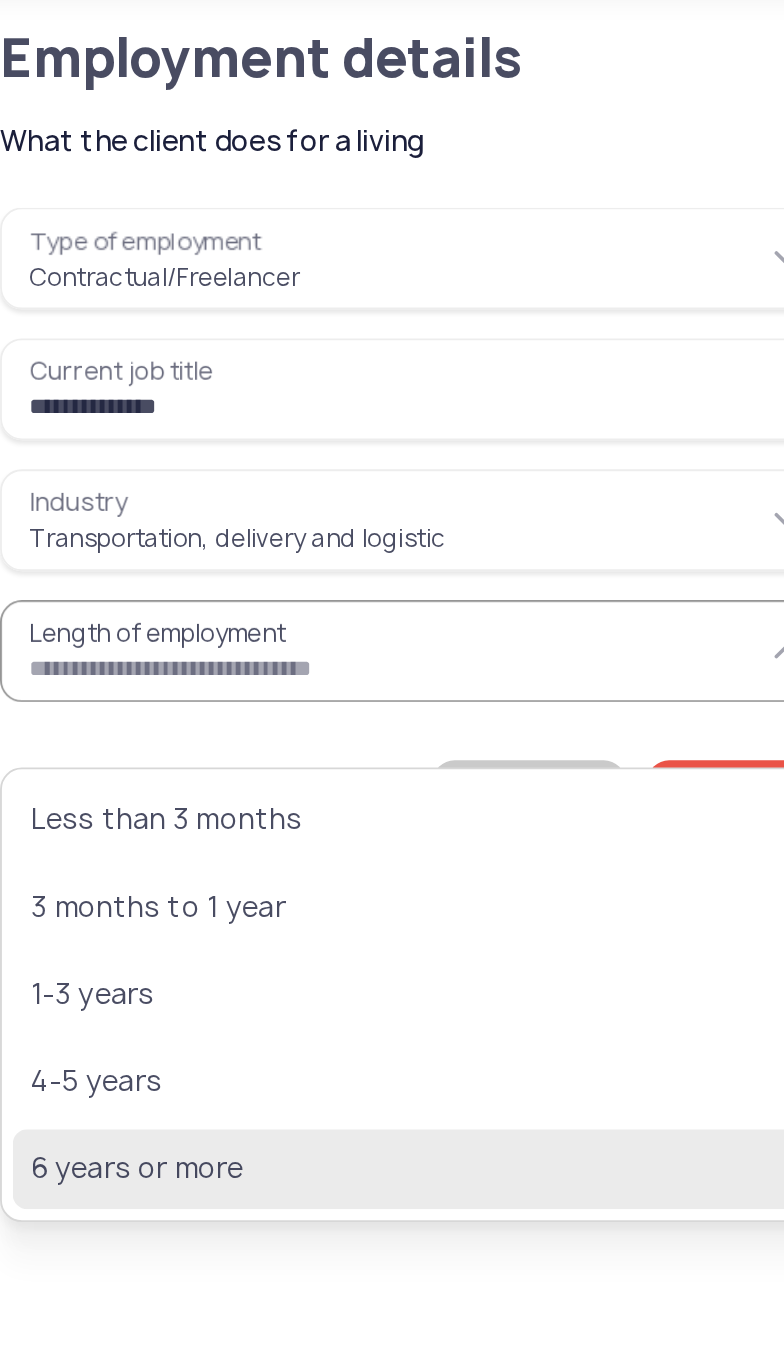 click on "6 years or more" 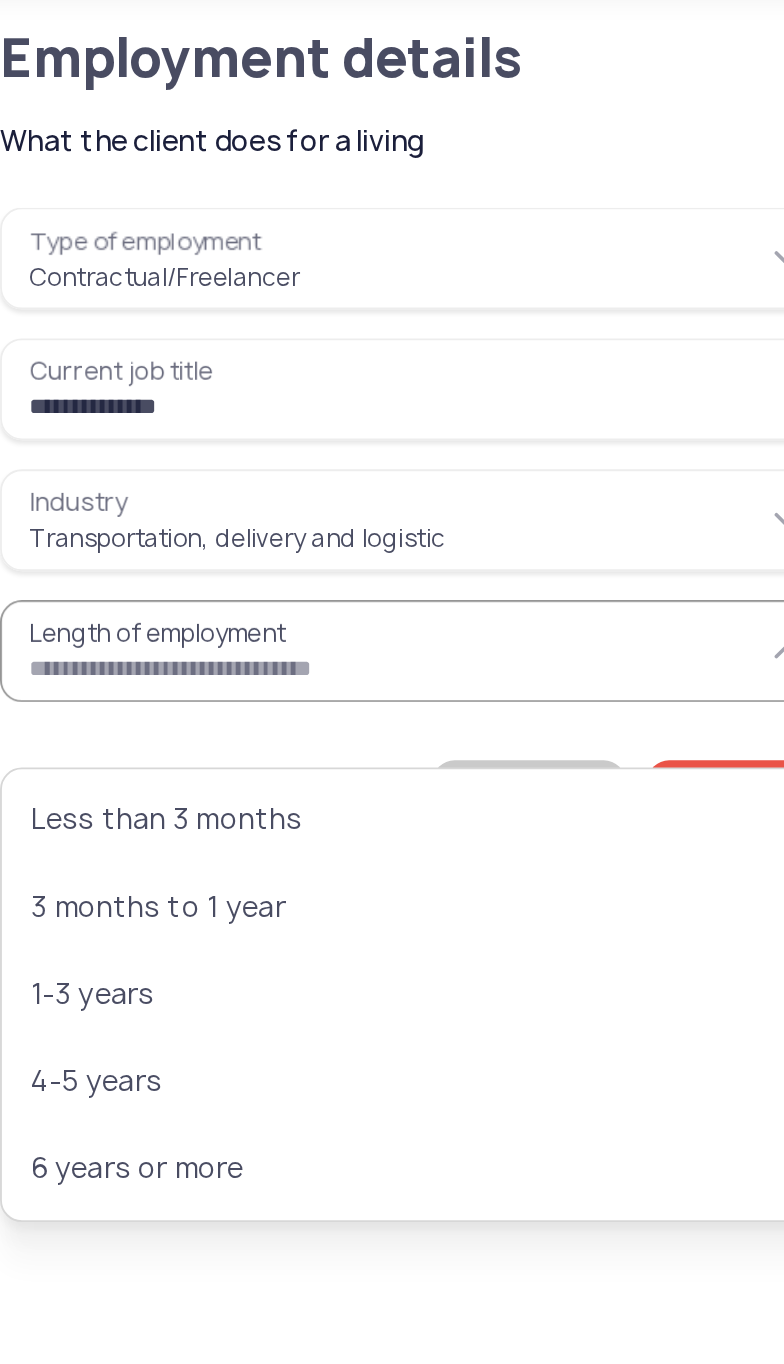 type on "**********" 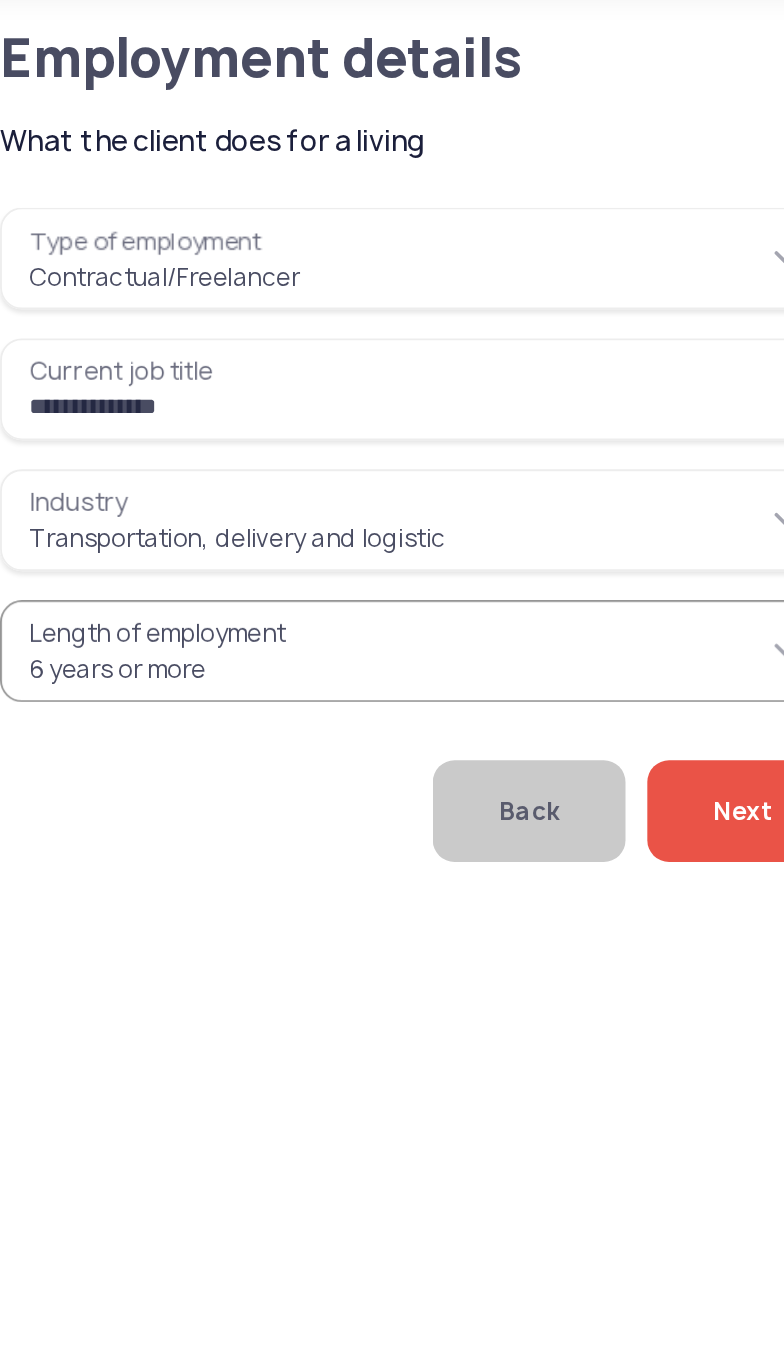 click on "Next" 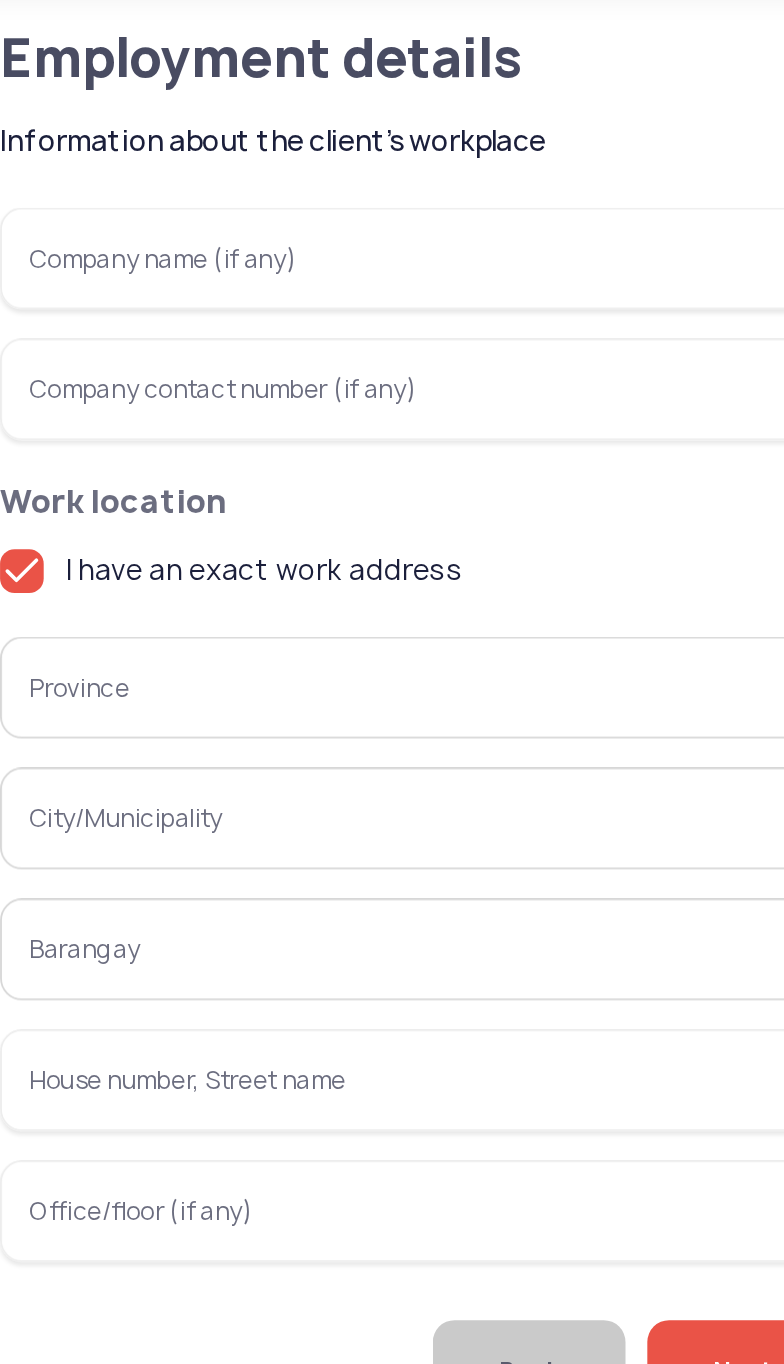 click on "Company name (if any)" at bounding box center [266, 204] 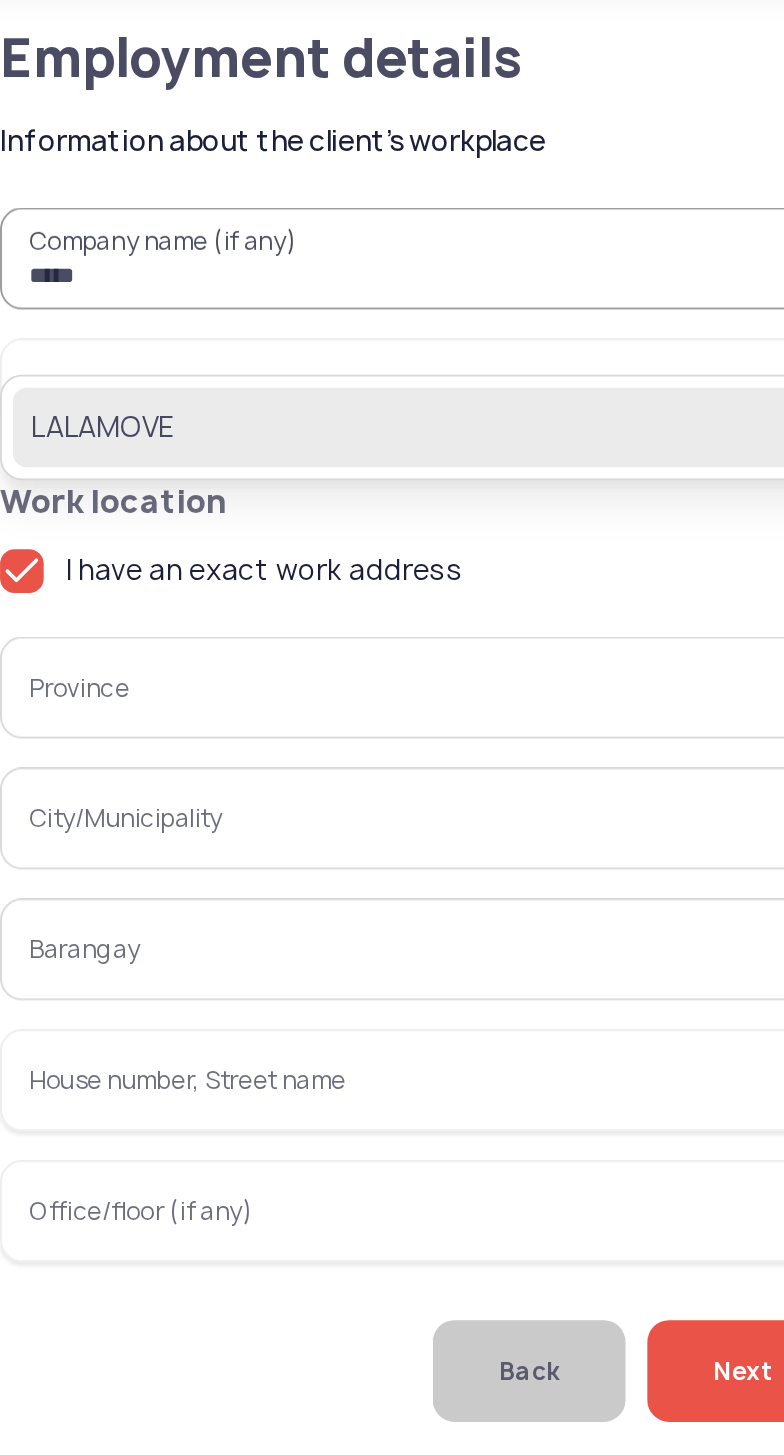 click on "LALAMOVE" 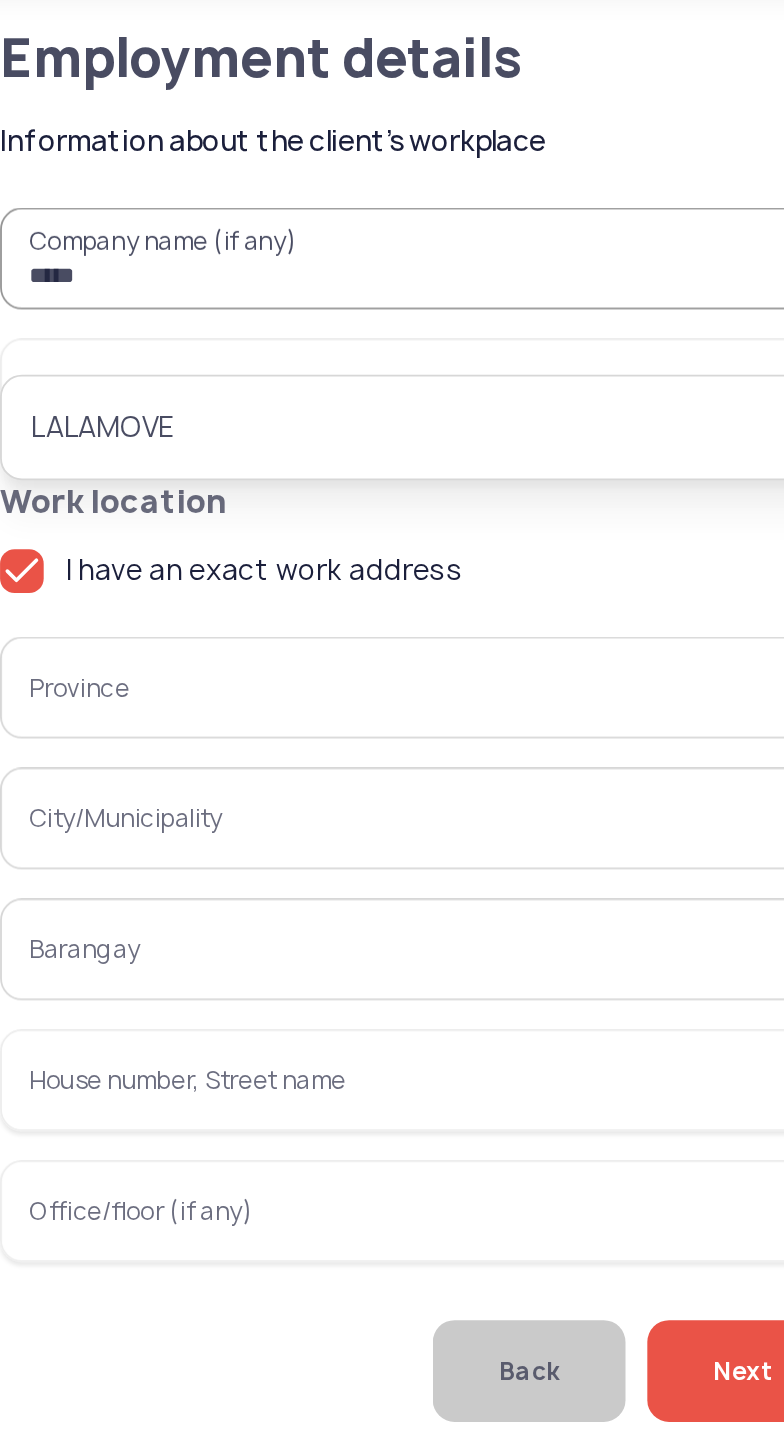 type on "********" 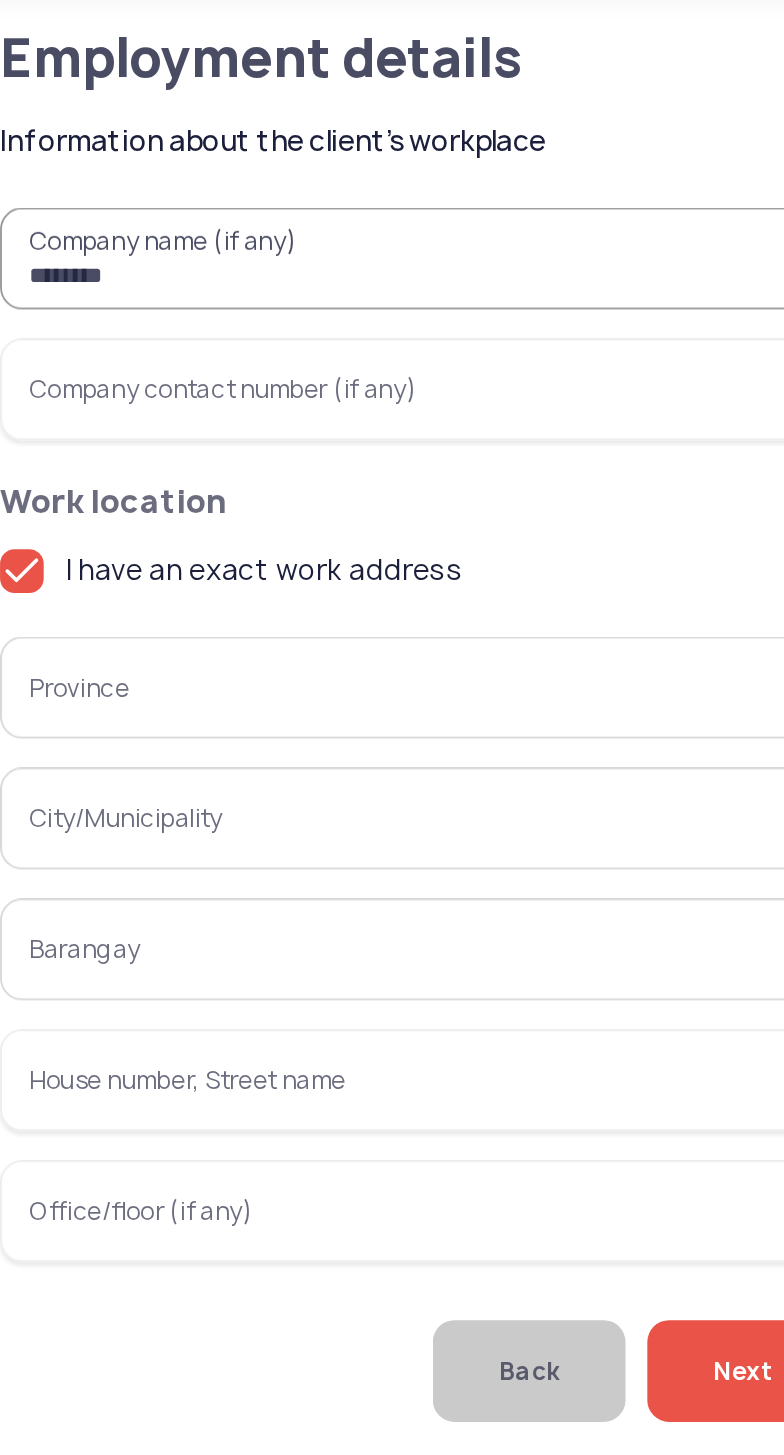 click on "Company contact number (if any)" at bounding box center [266, 276] 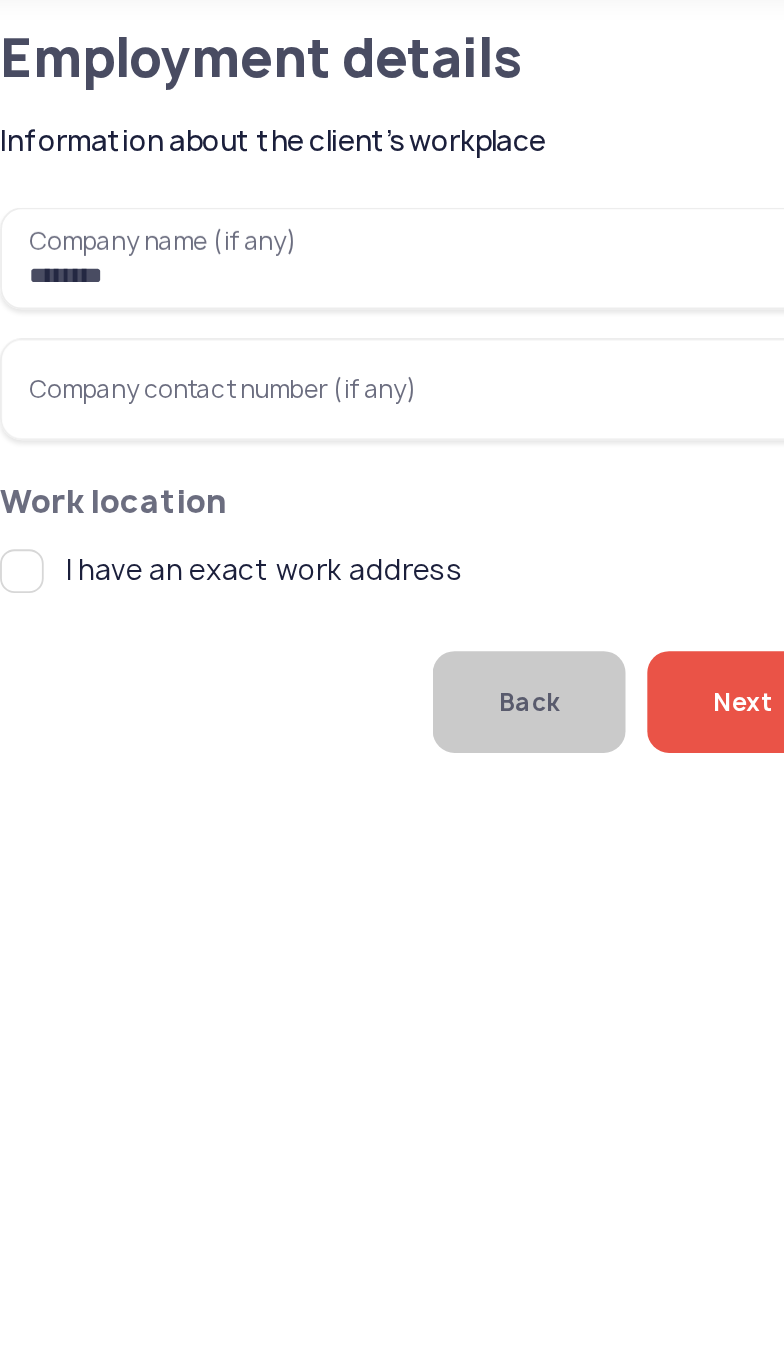 click on "Company contact number (if any)" at bounding box center (266, 276) 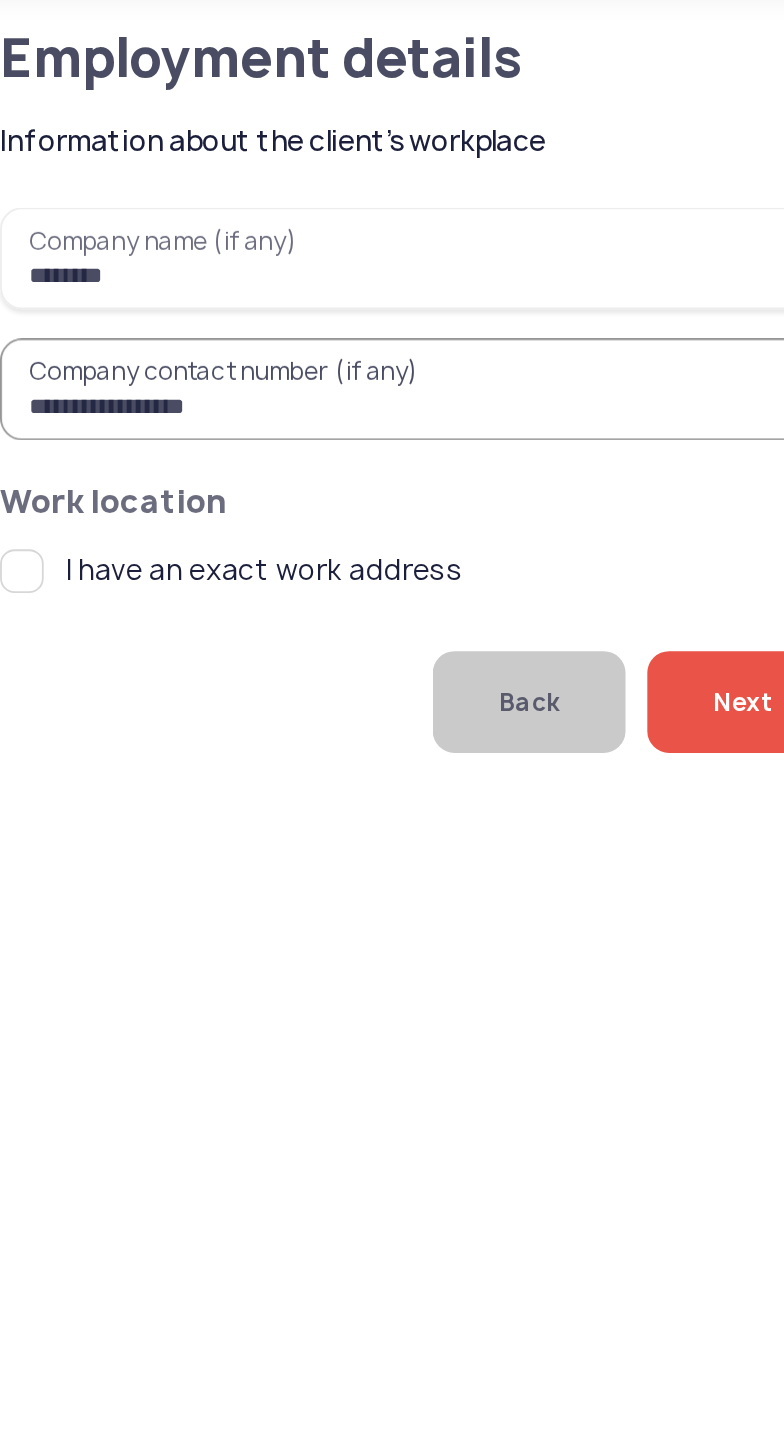 type on "**********" 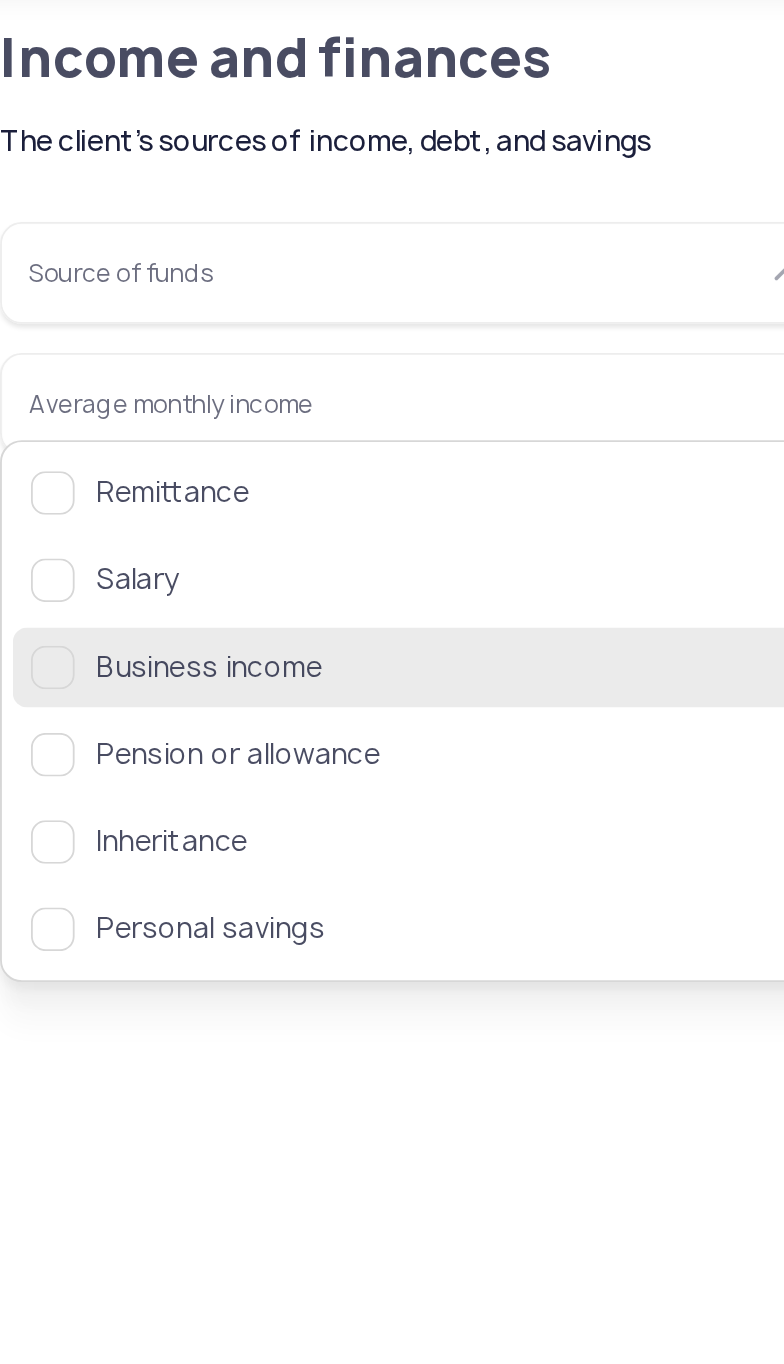 click 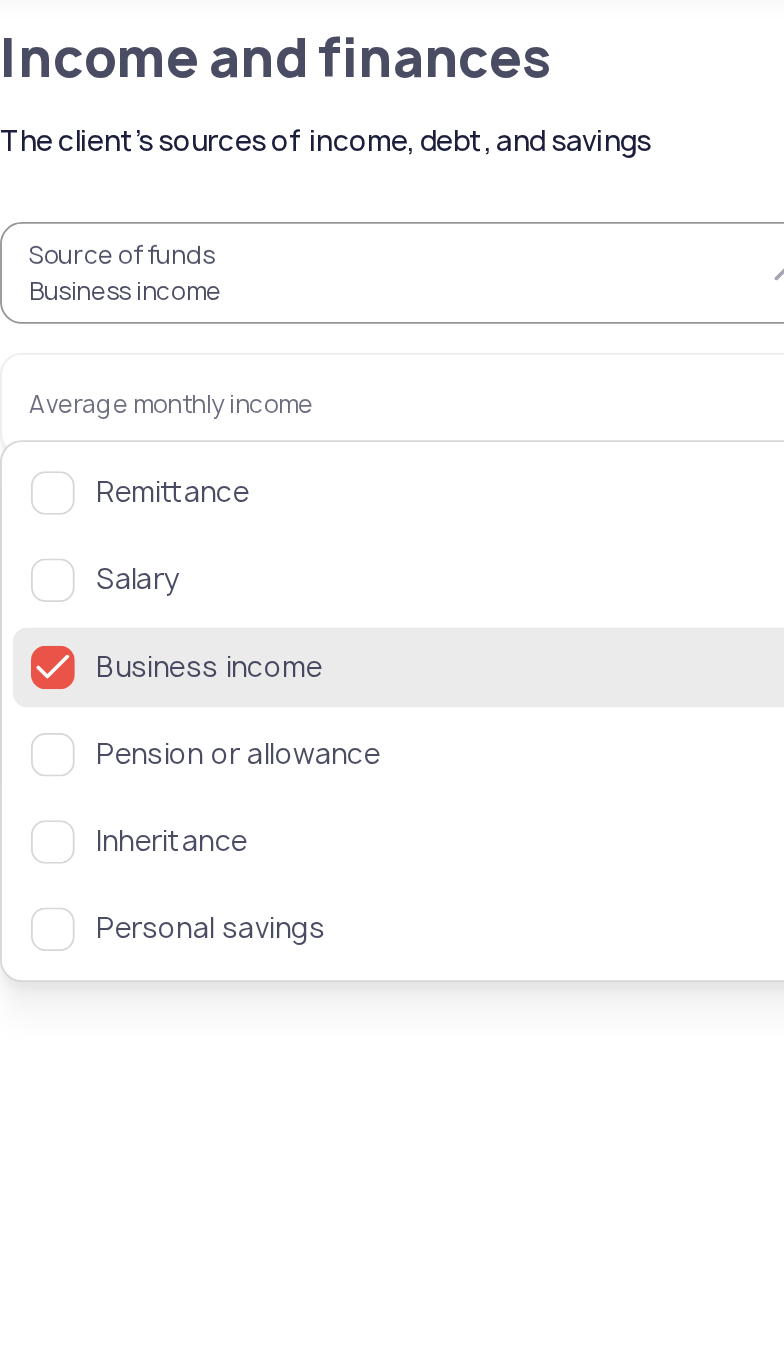 click 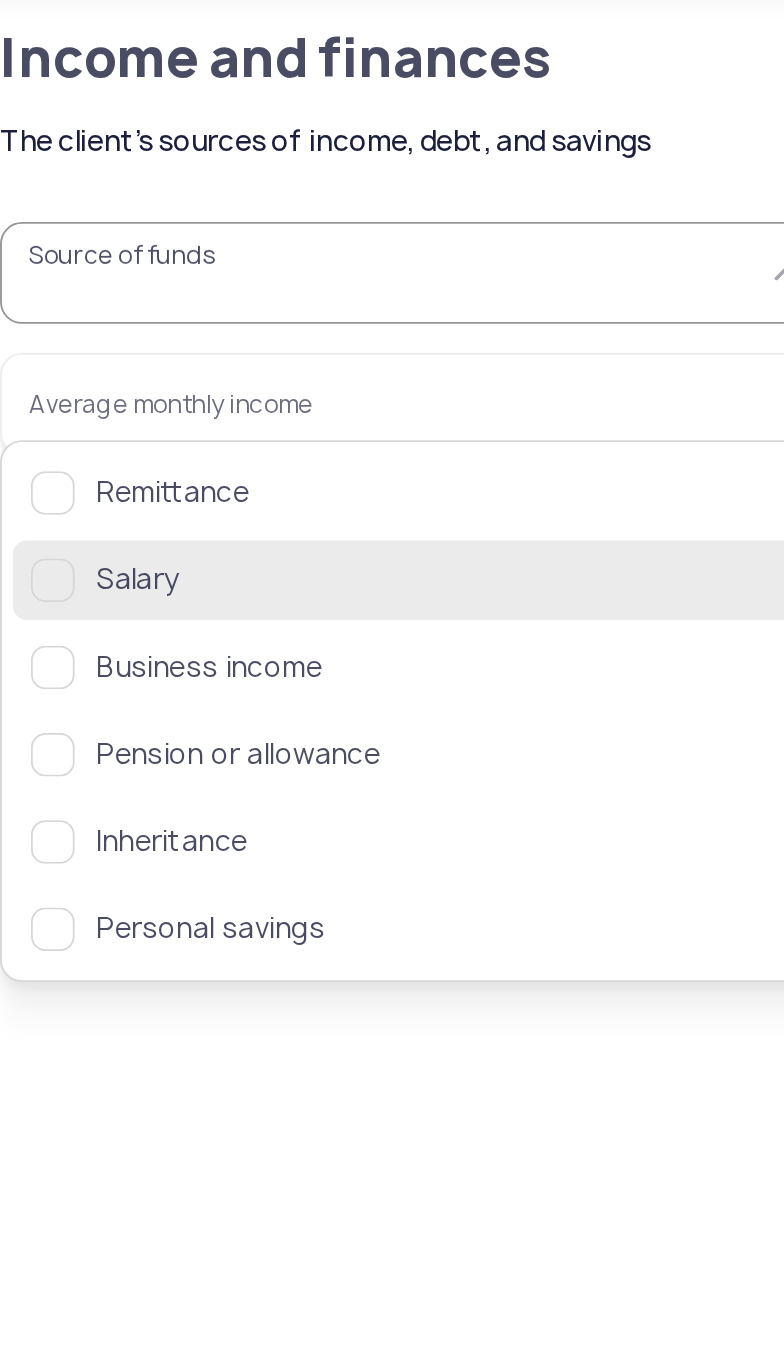 click 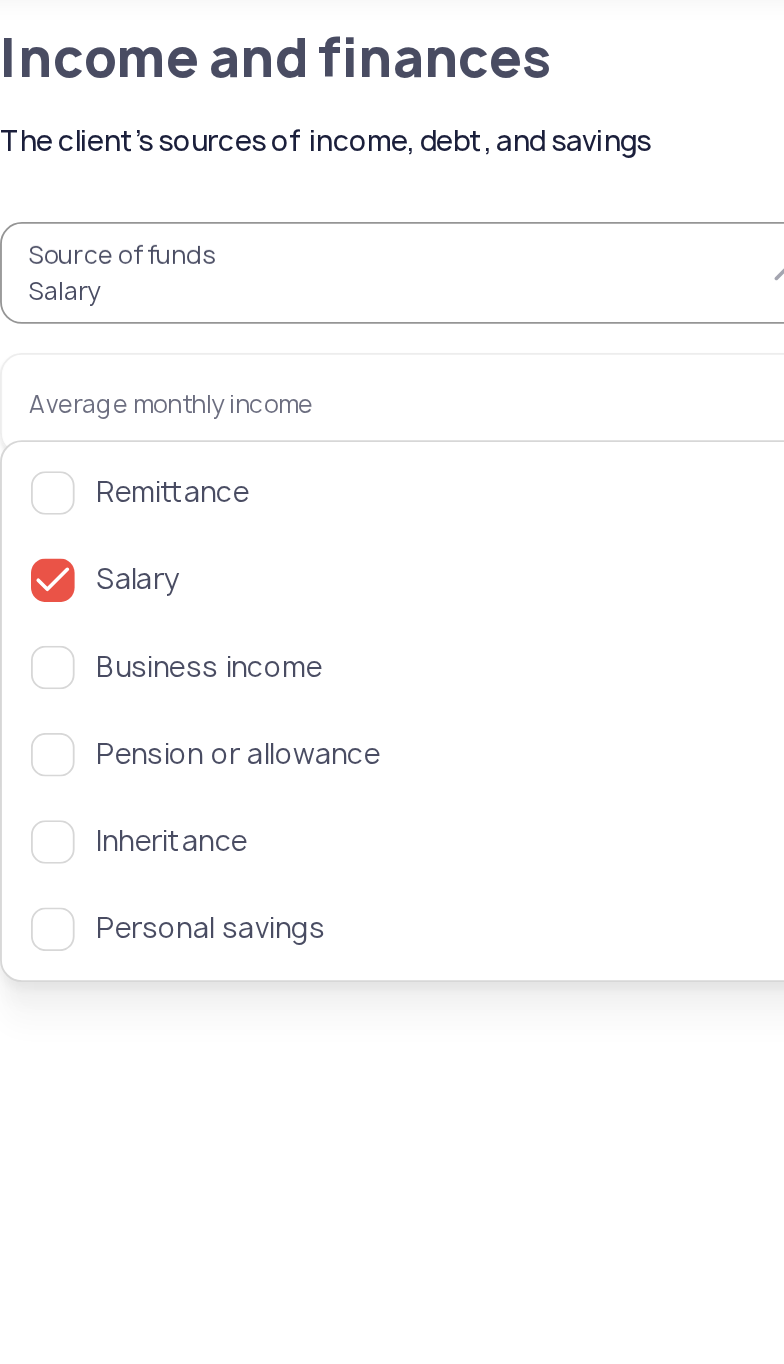 click on "Source of funds  Salary  Average monthly income   Has a bank account   Has taken a loan or credit card before   Has outstanding debt" 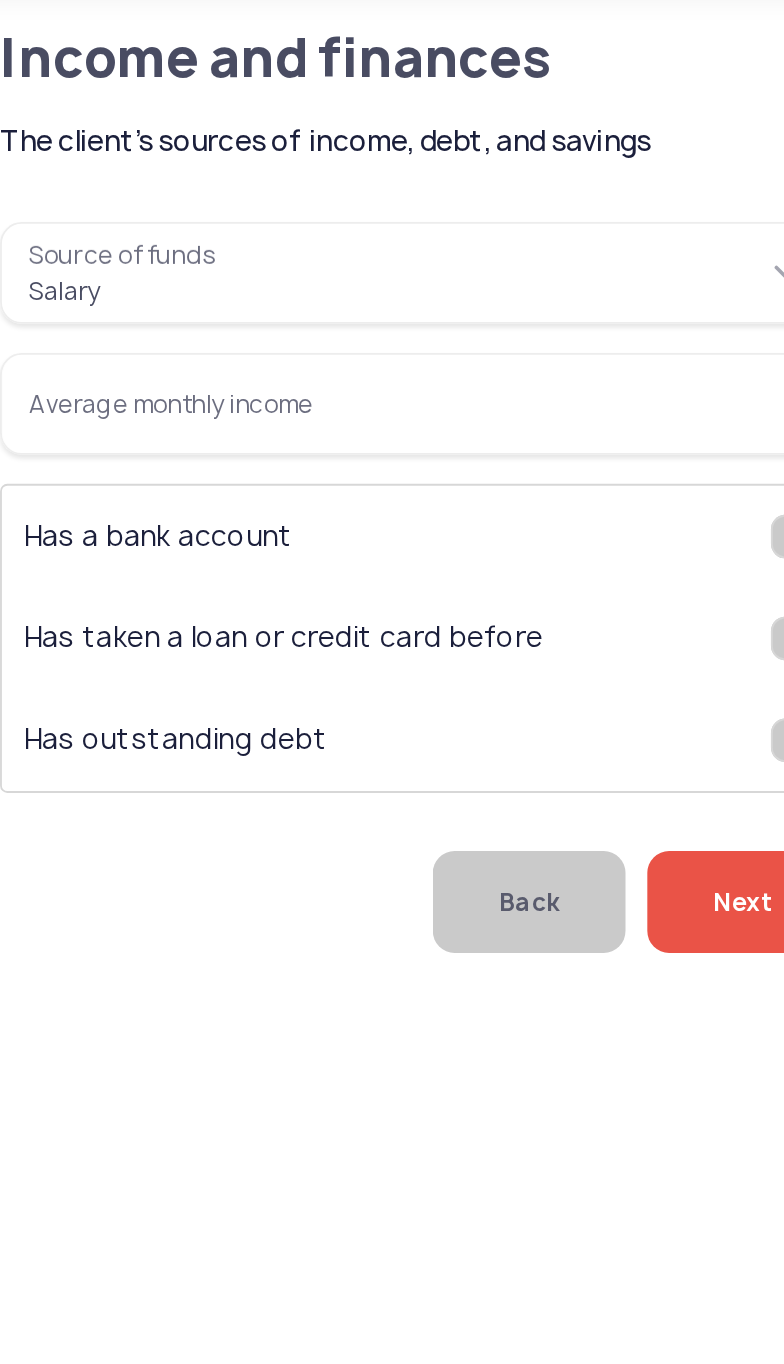 click on "Average monthly income" at bounding box center (266, 284) 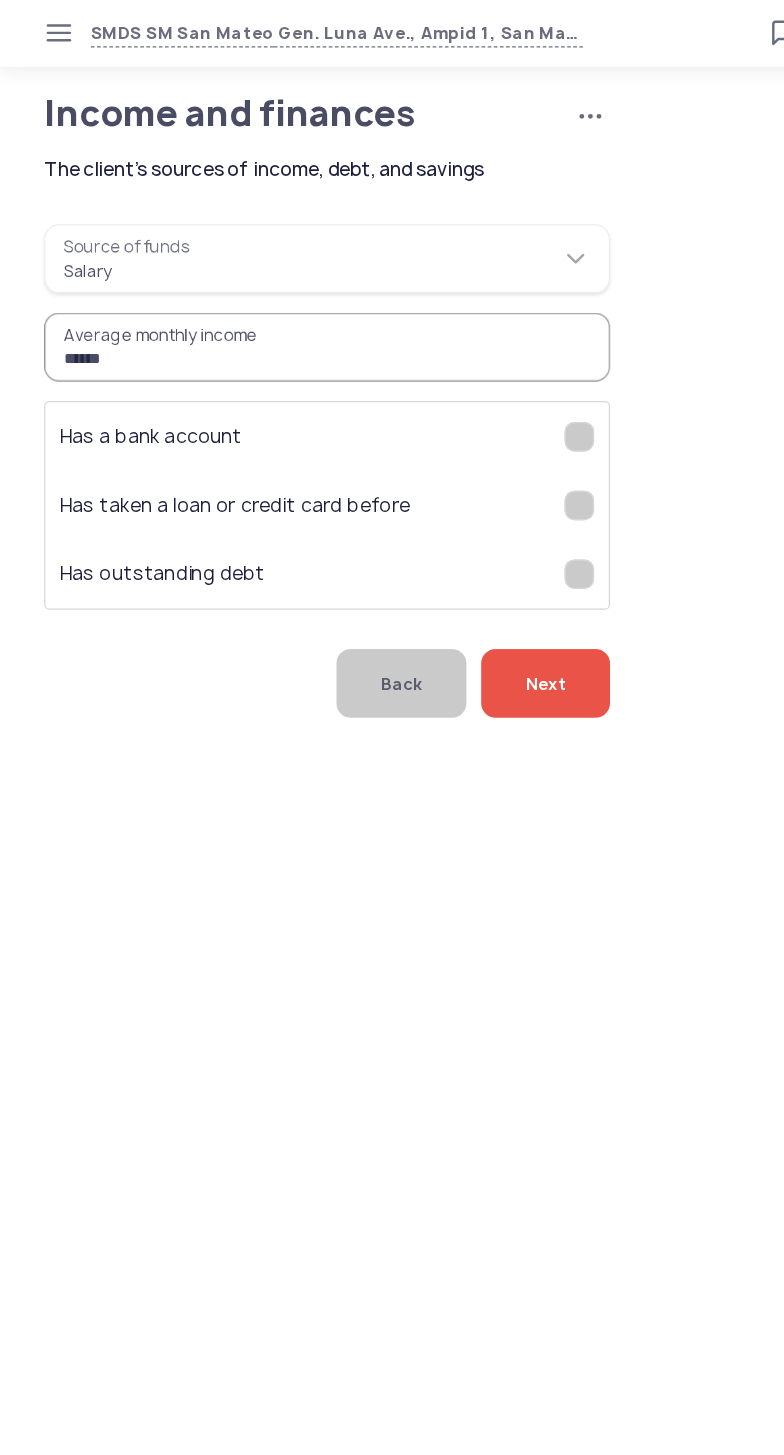 type on "******" 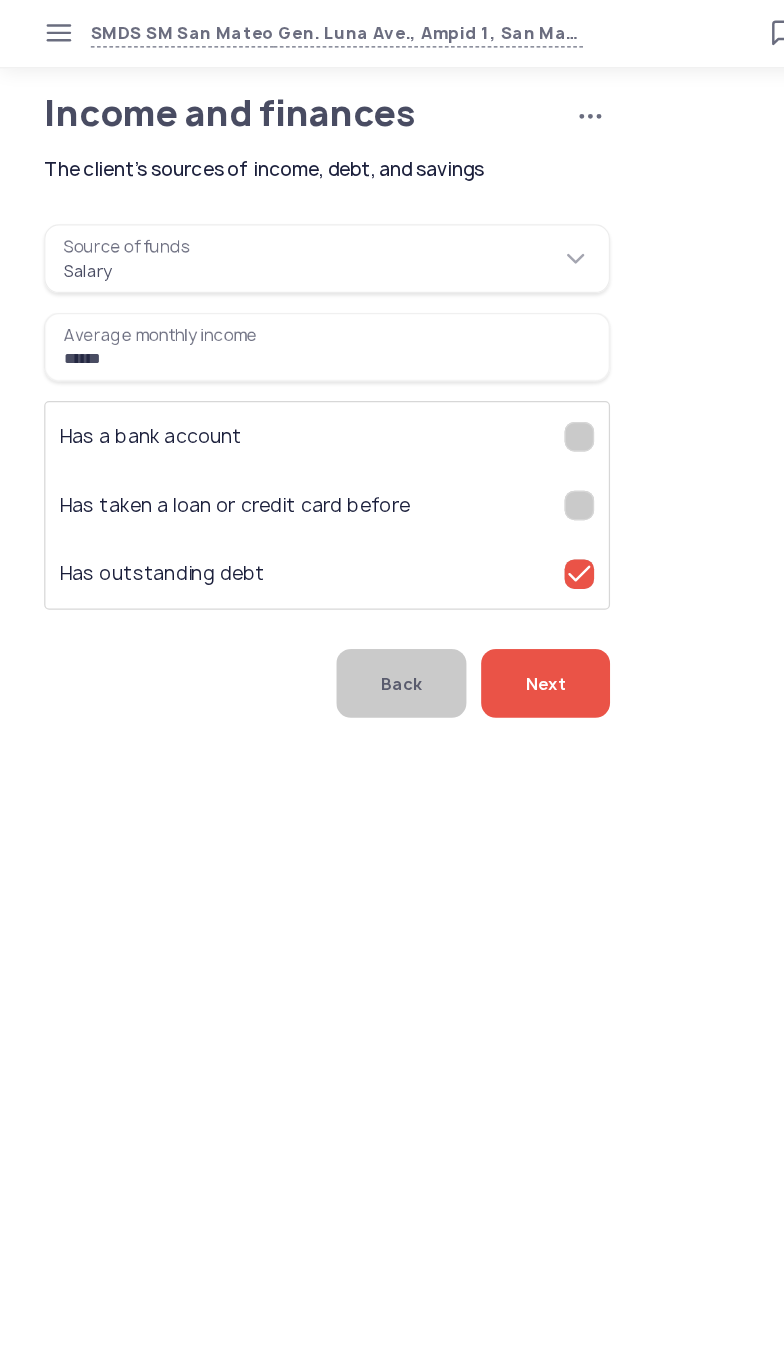click on "Next" 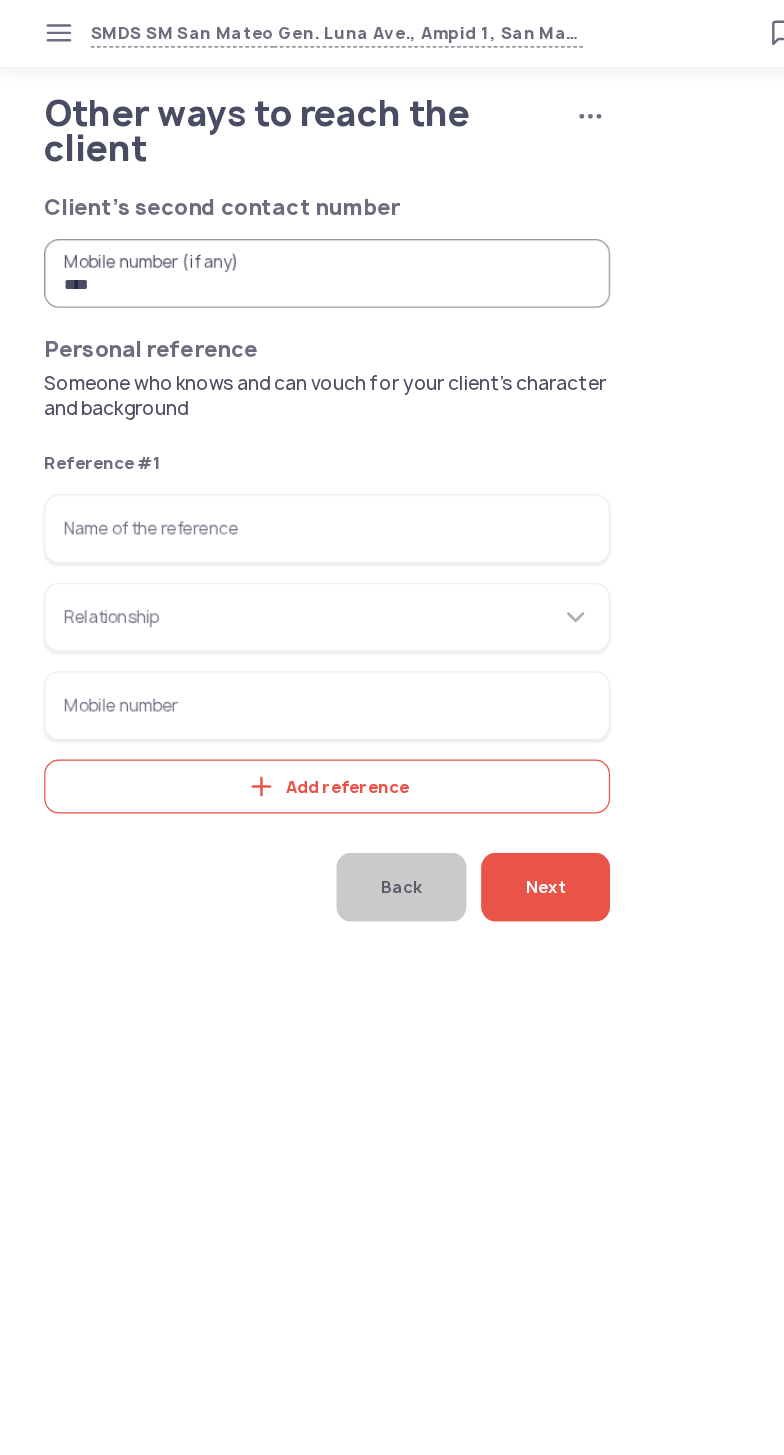 click on "Add reference" 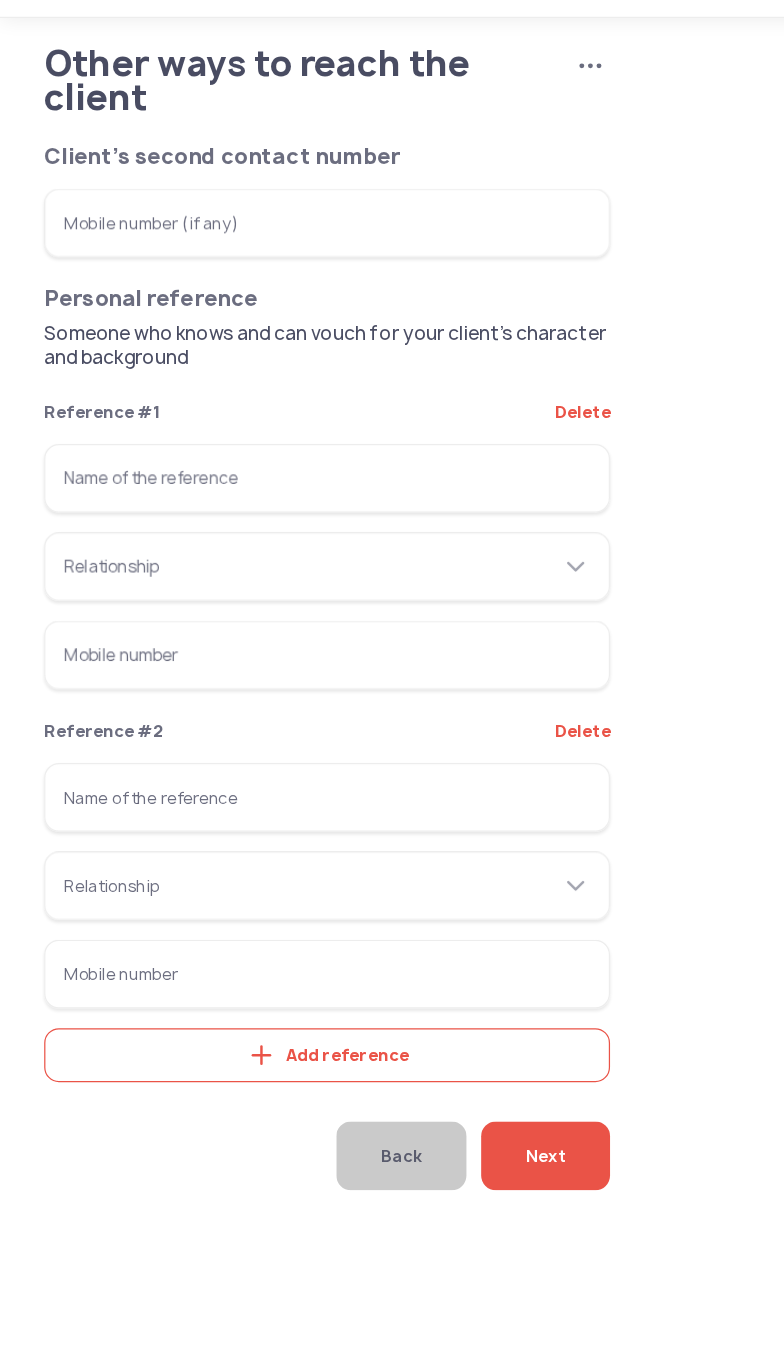 click on "Name of the reference" at bounding box center [266, 432] 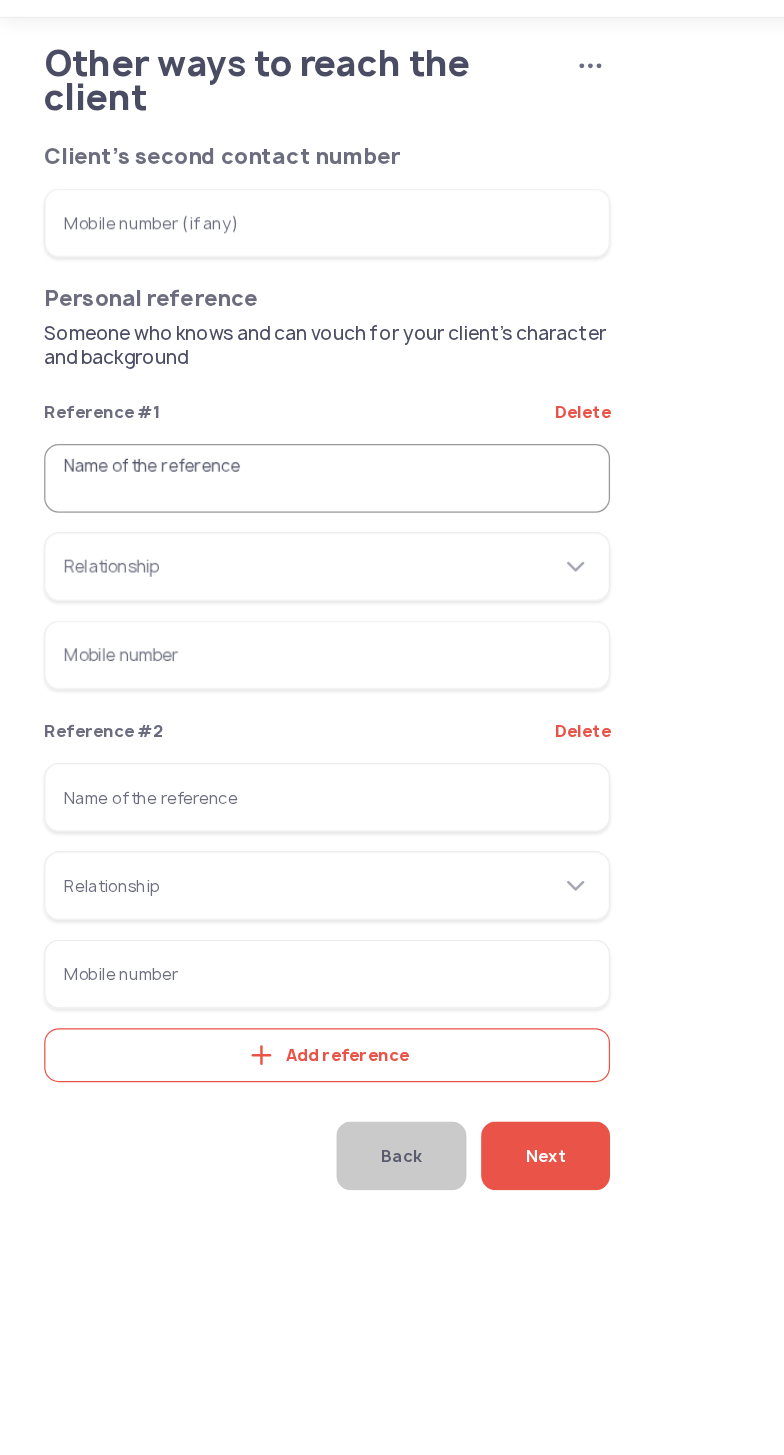 click on "Name of the reference" at bounding box center [266, 432] 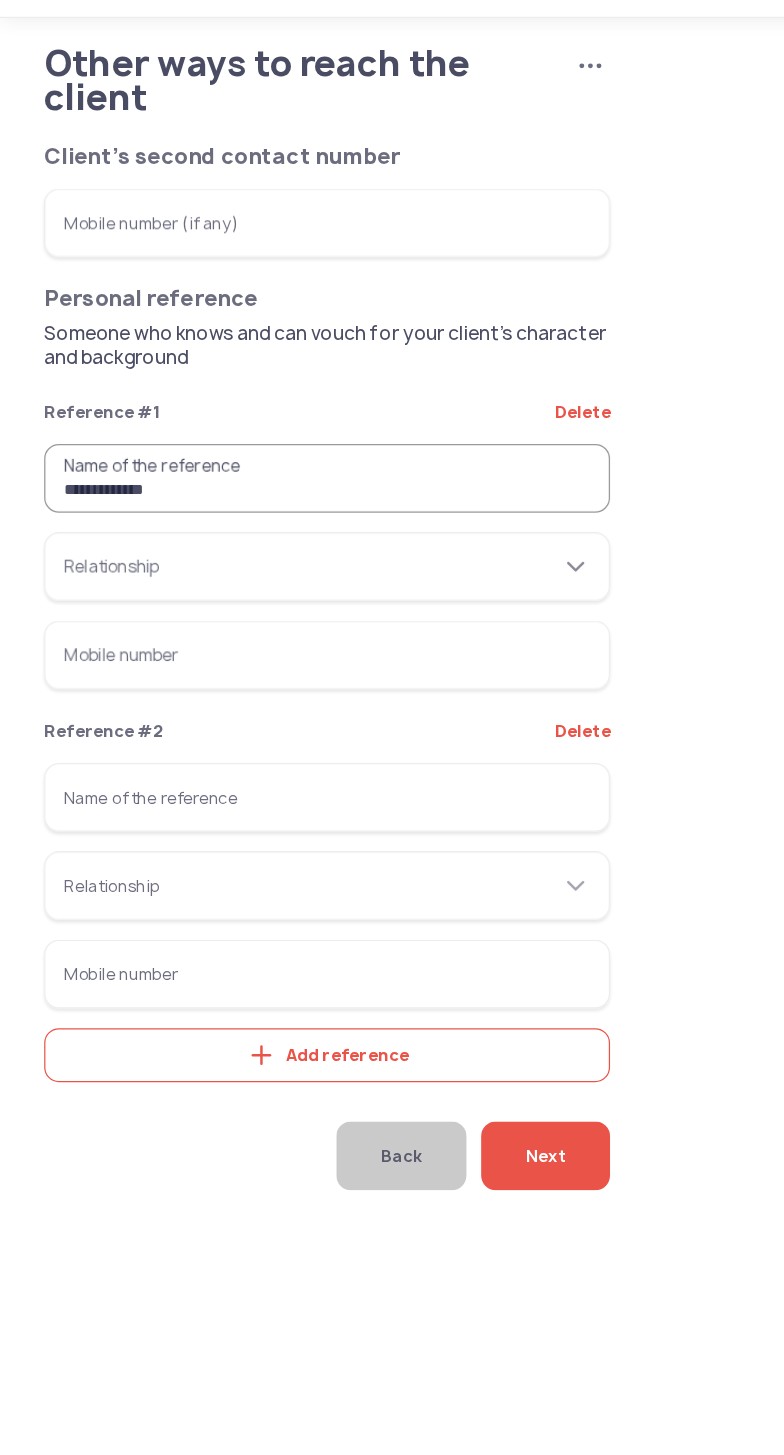 type on "**********" 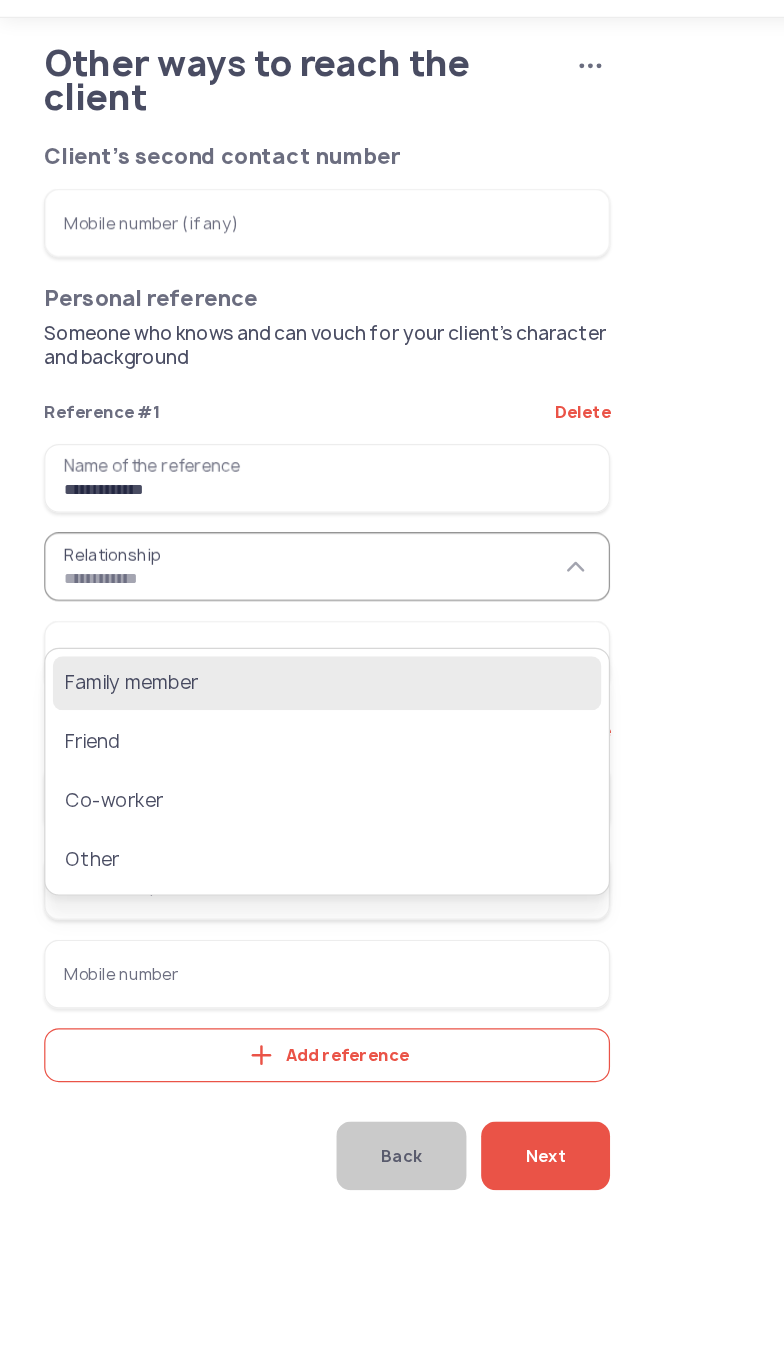 click on "Family member" 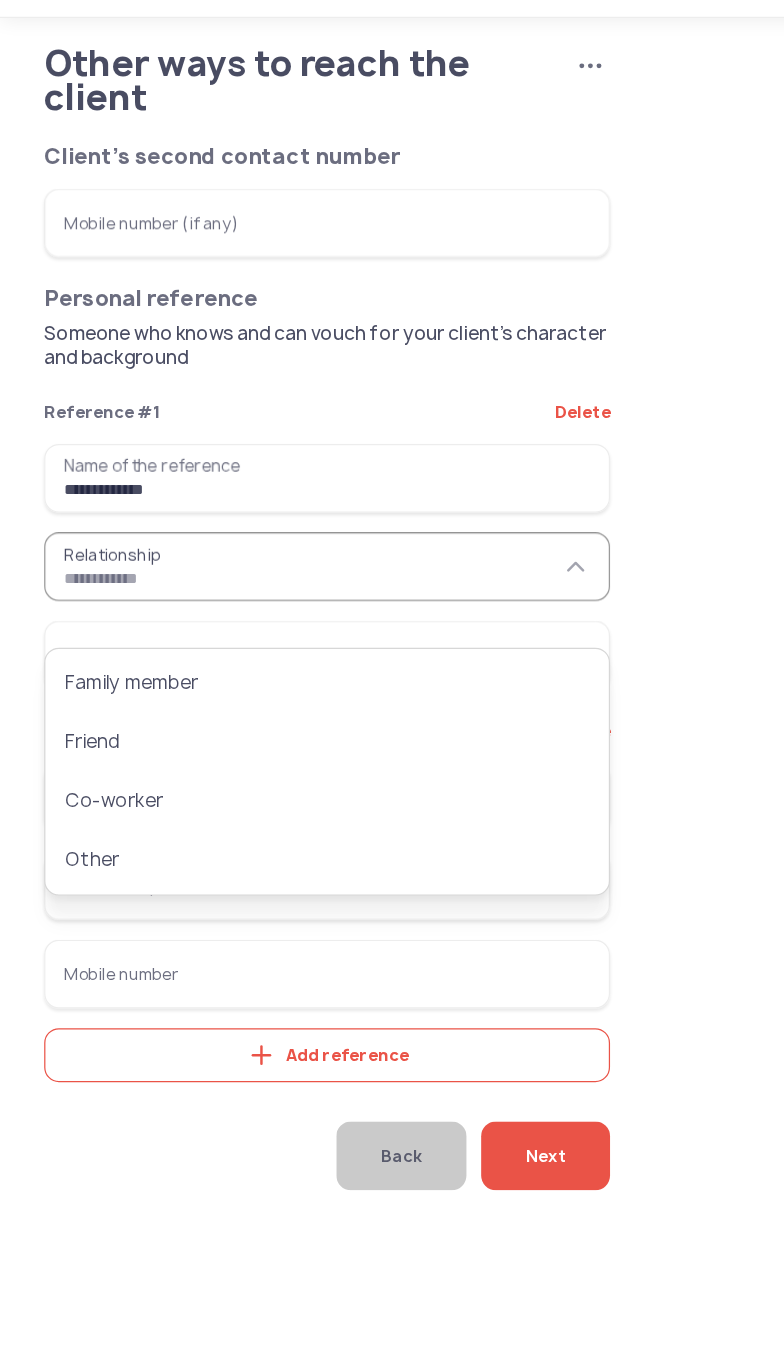 type on "**********" 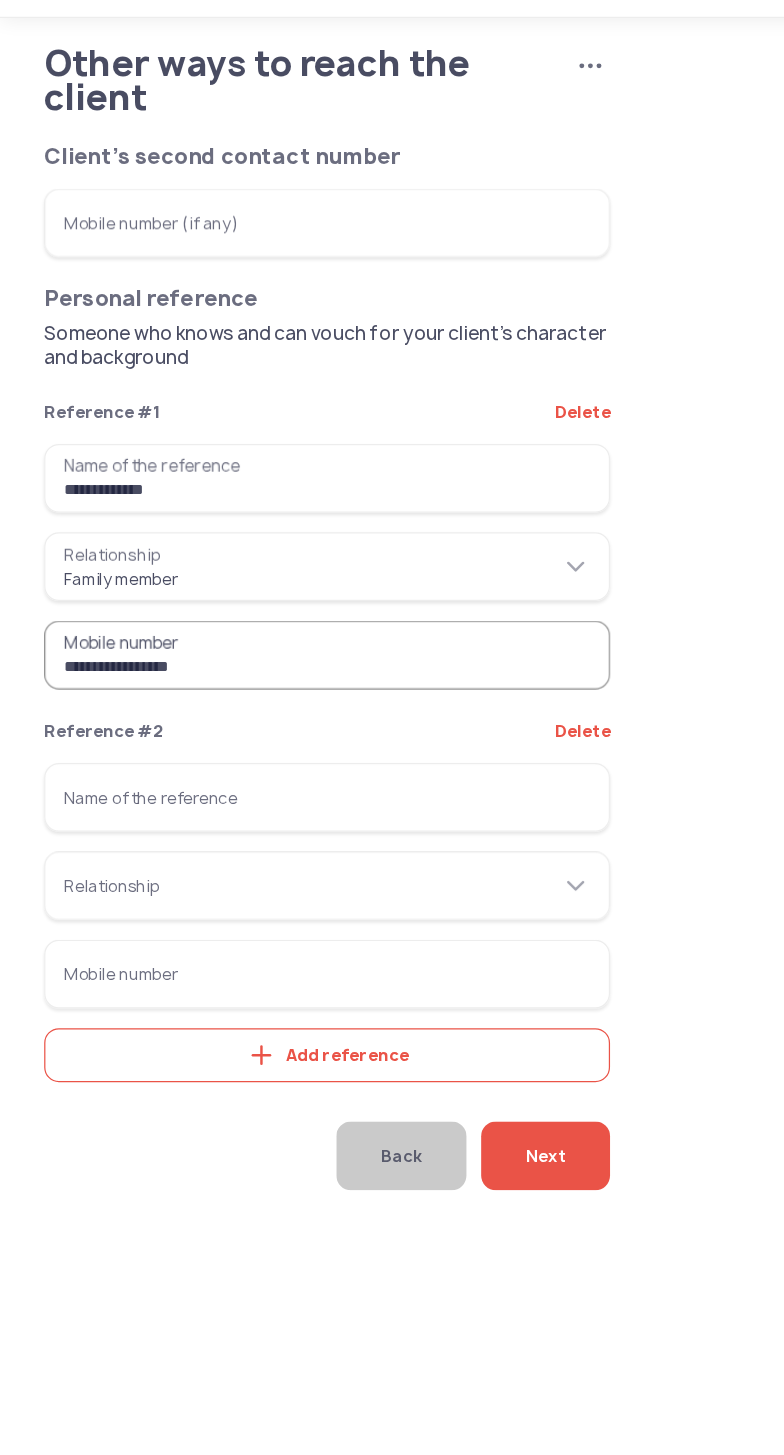 type on "**********" 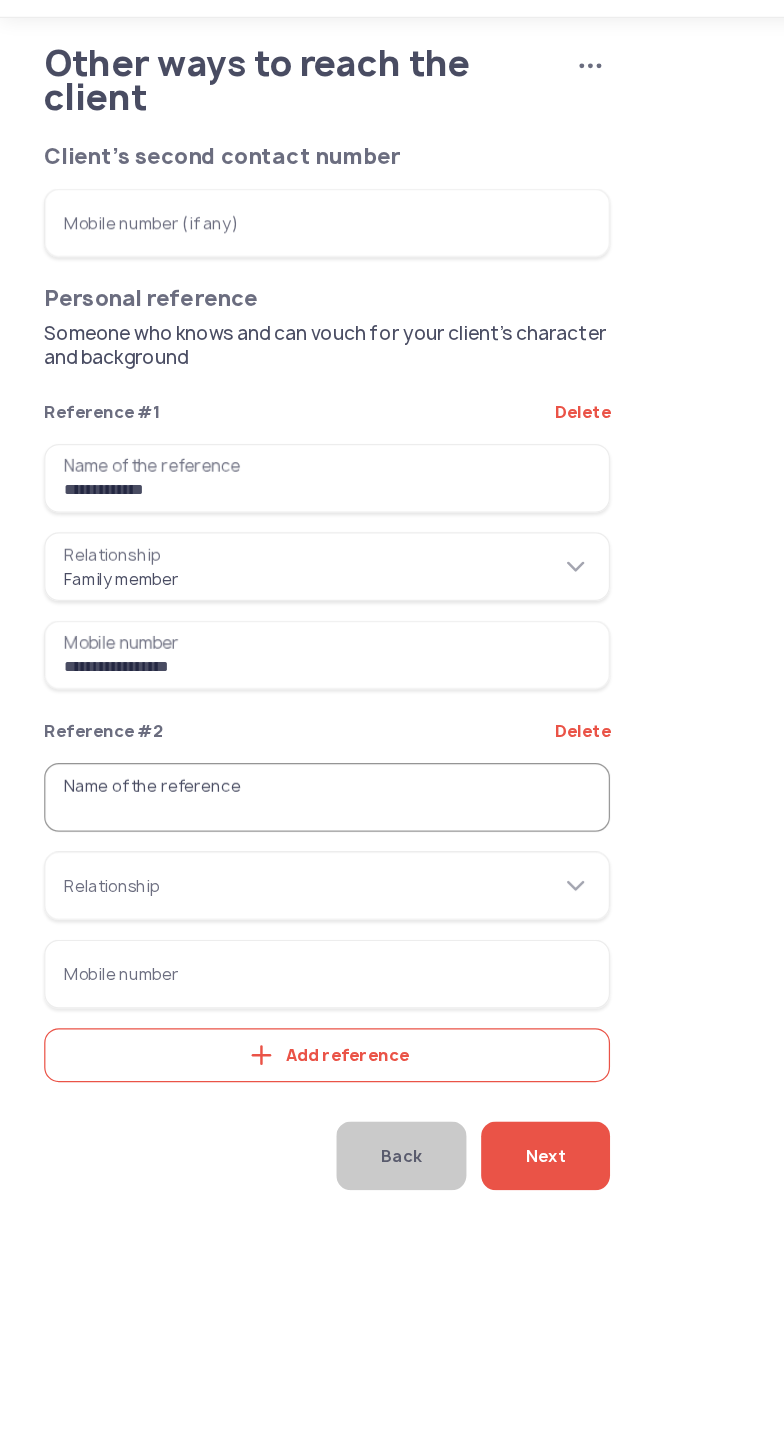click on "Name of the reference" at bounding box center (266, 692) 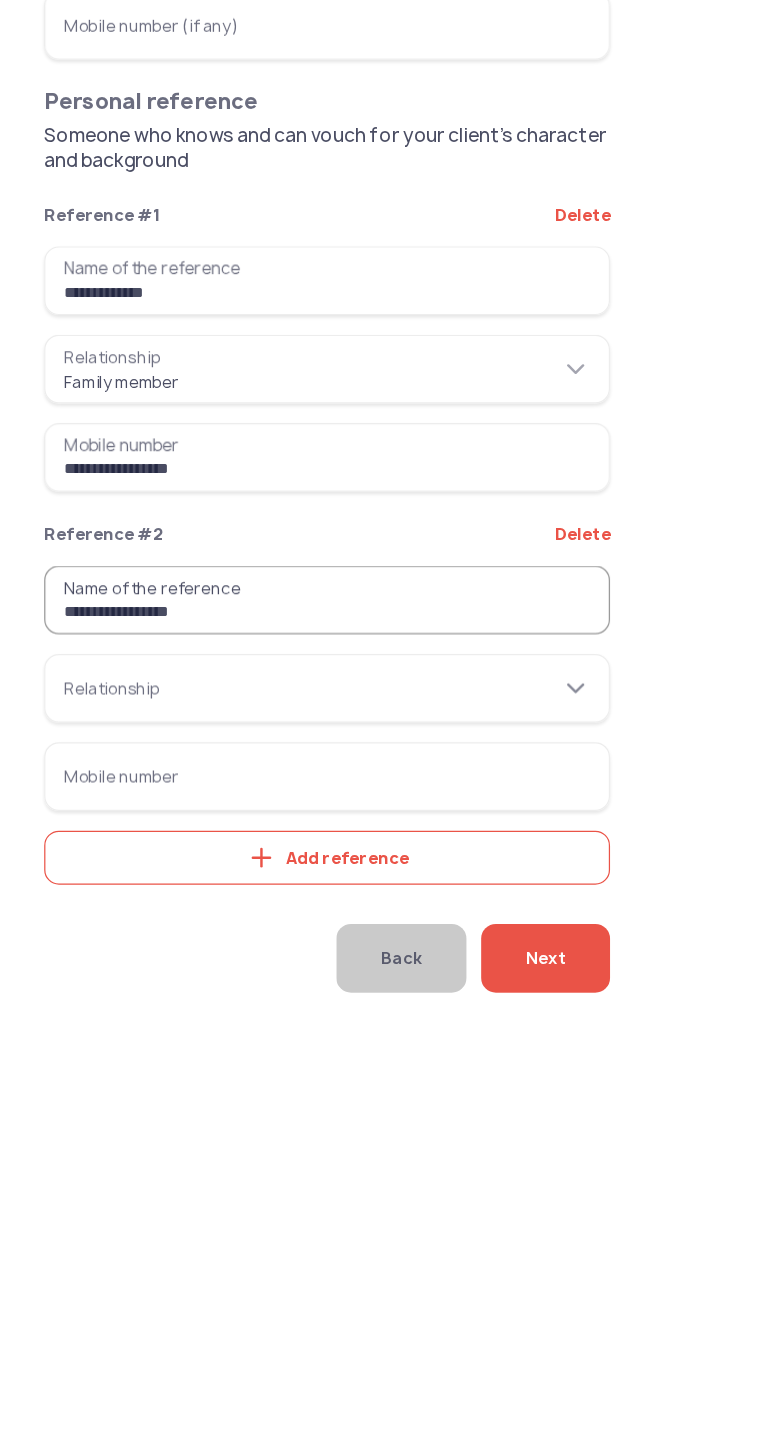 type on "**********" 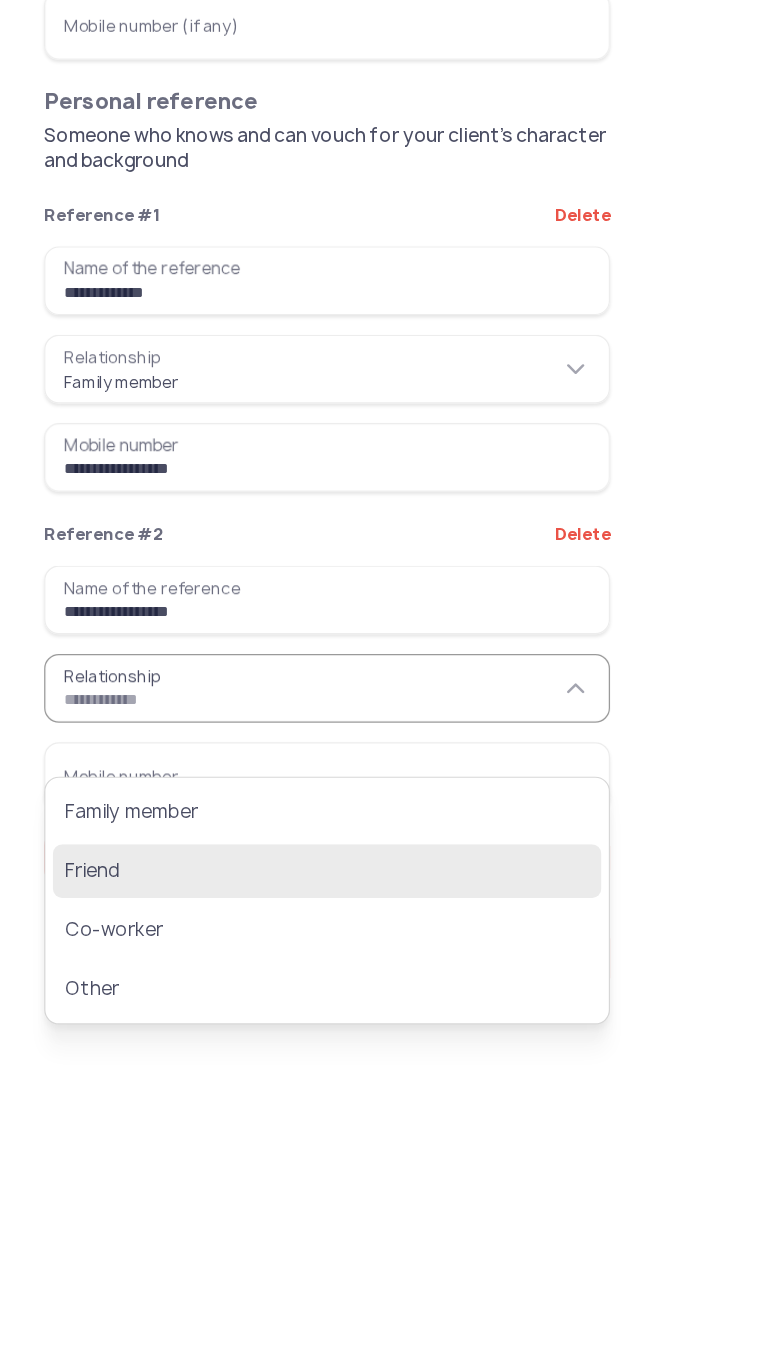 click on "Friend" 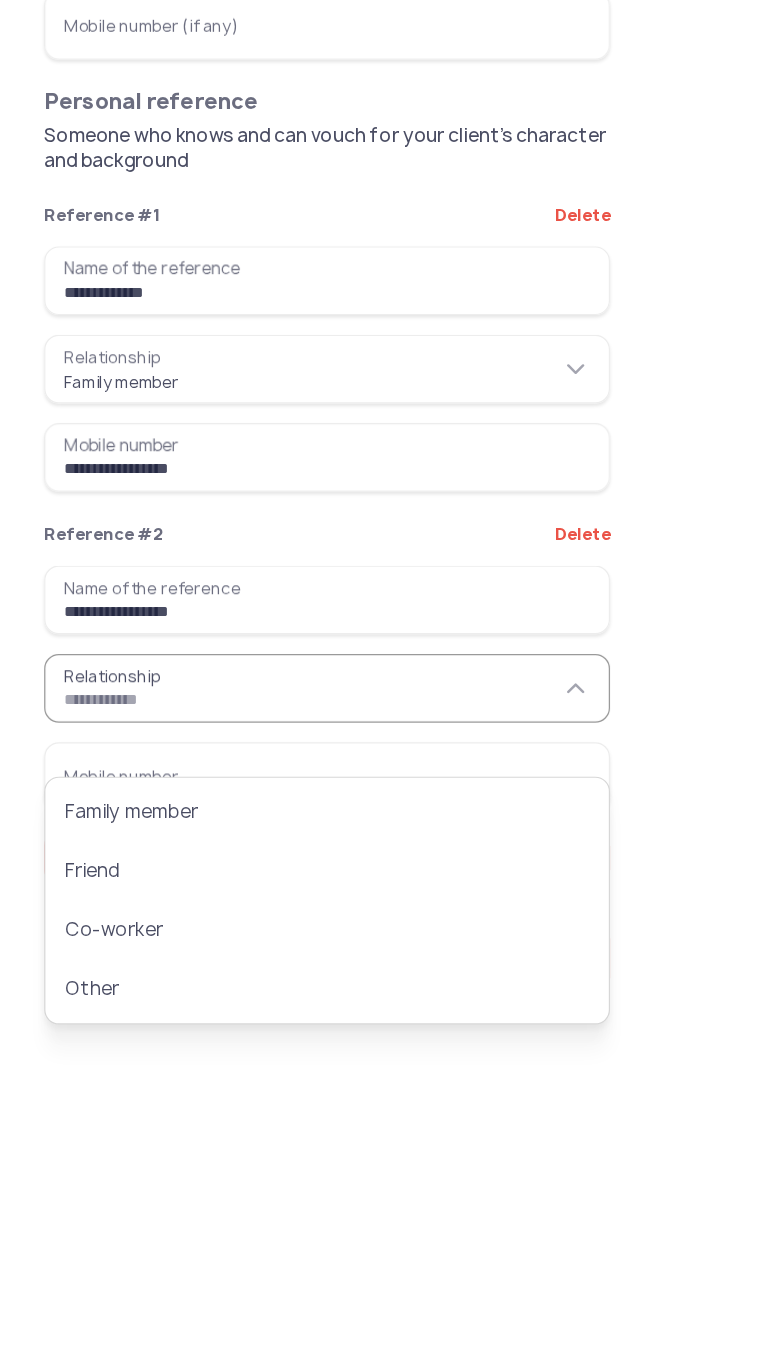 type on "******" 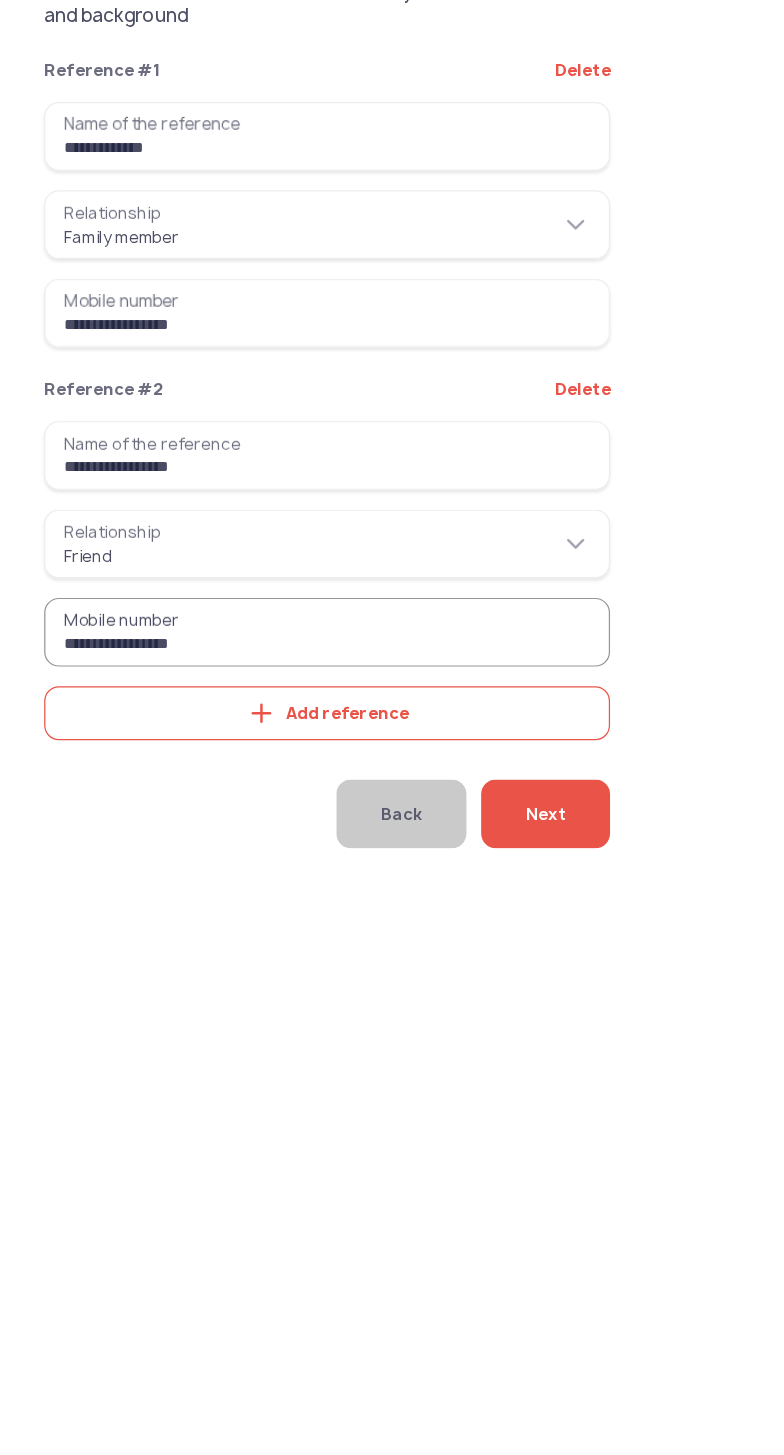 type on "**********" 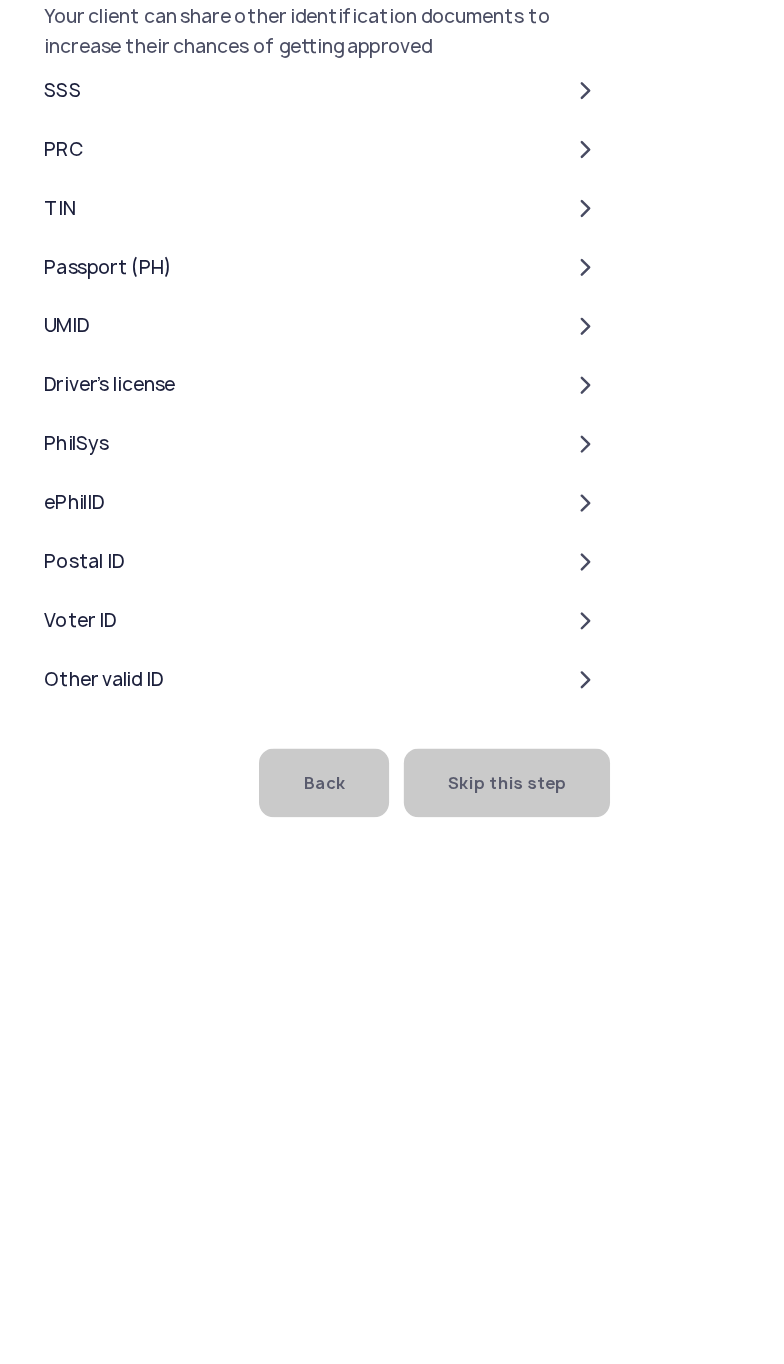 click on "Skip this step" 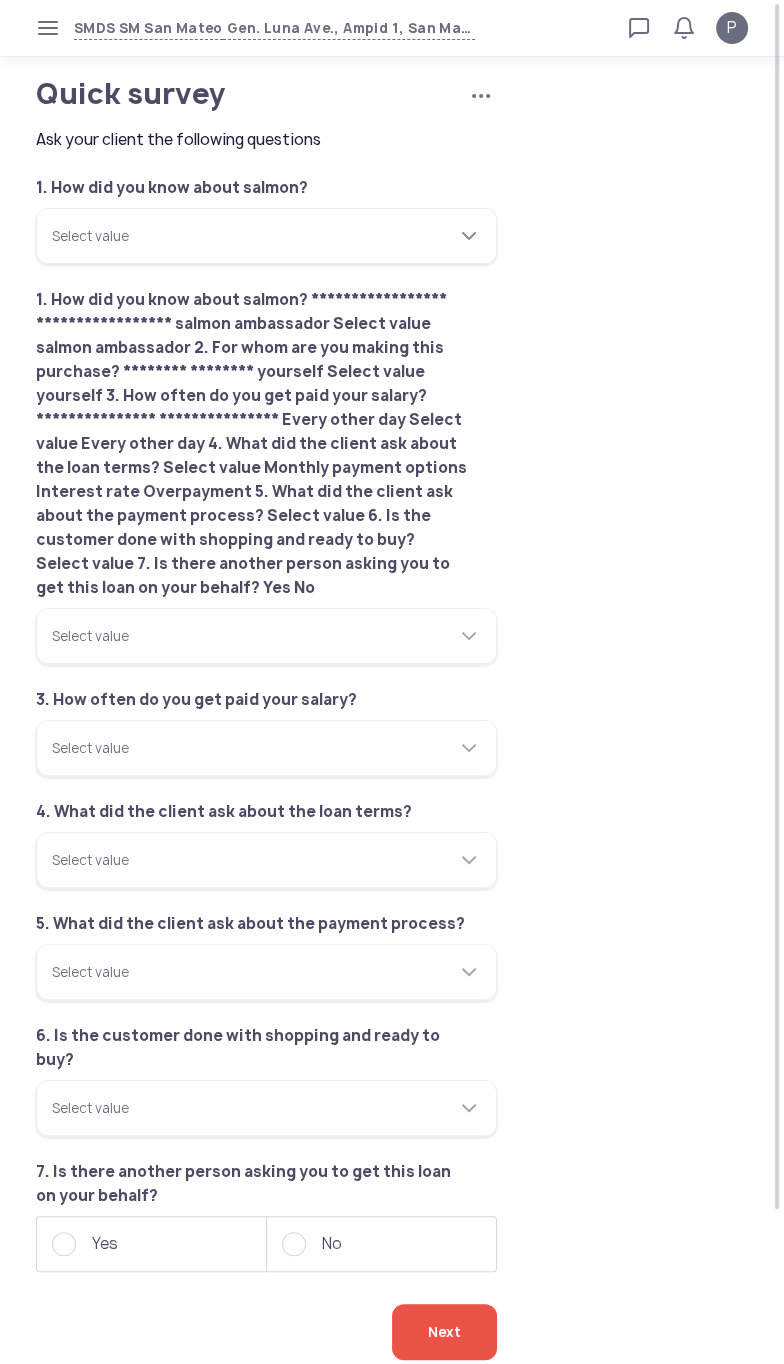 click on "Select value" at bounding box center [266, 236] 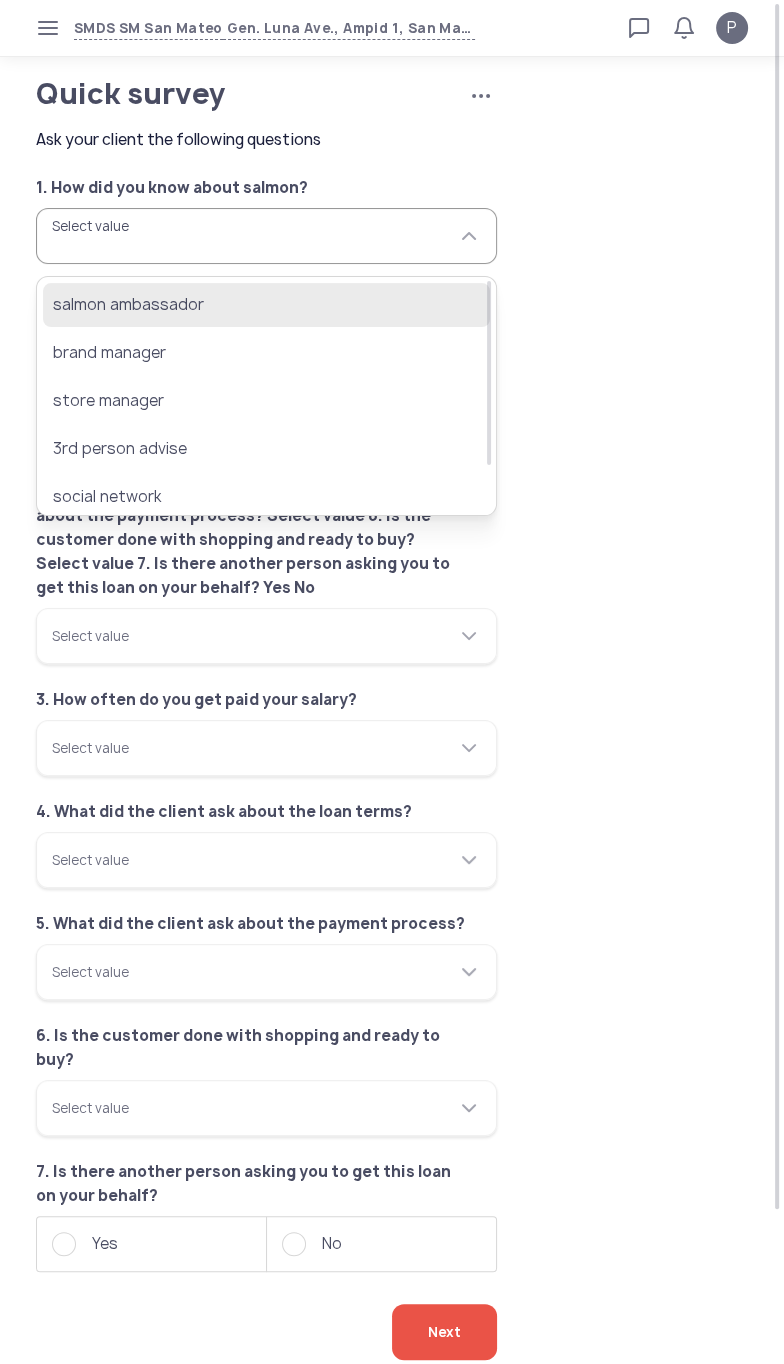 click on "salmon ambassador" 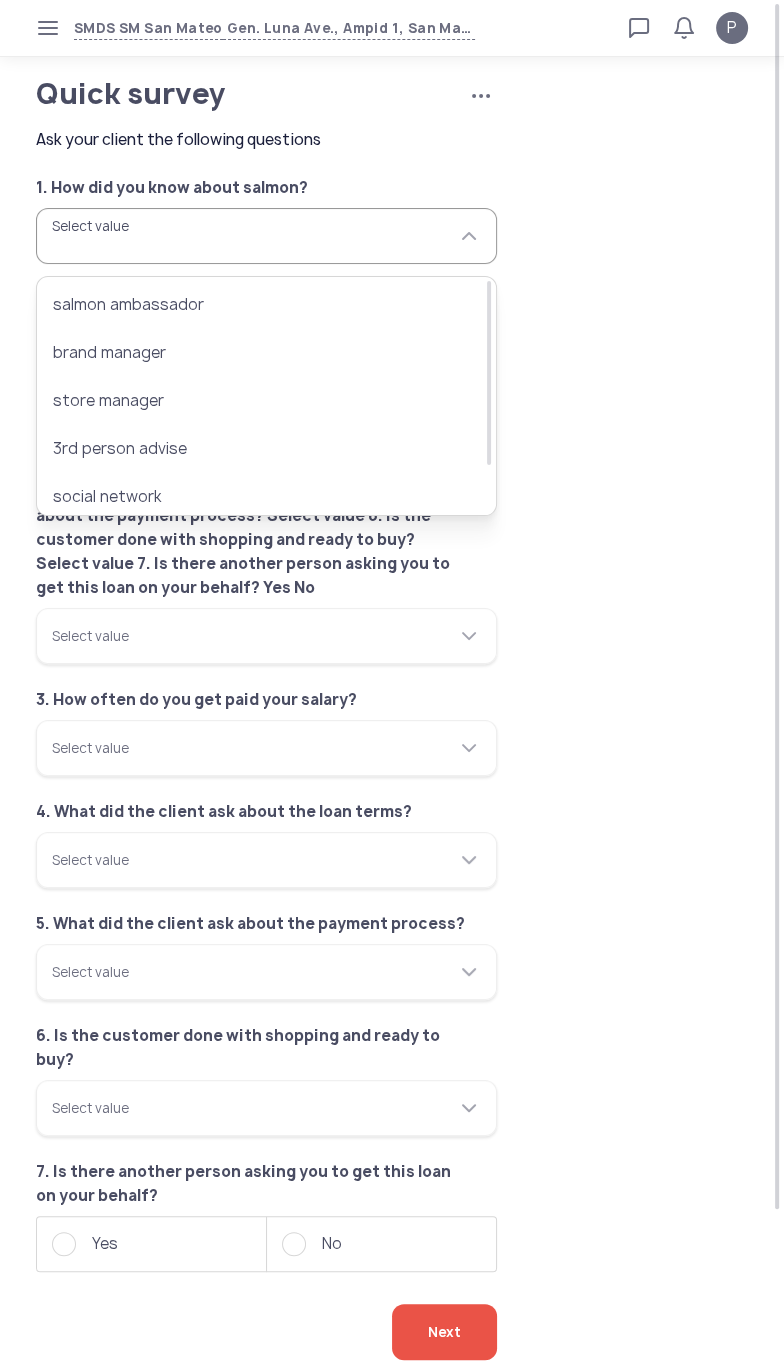type on "**********" 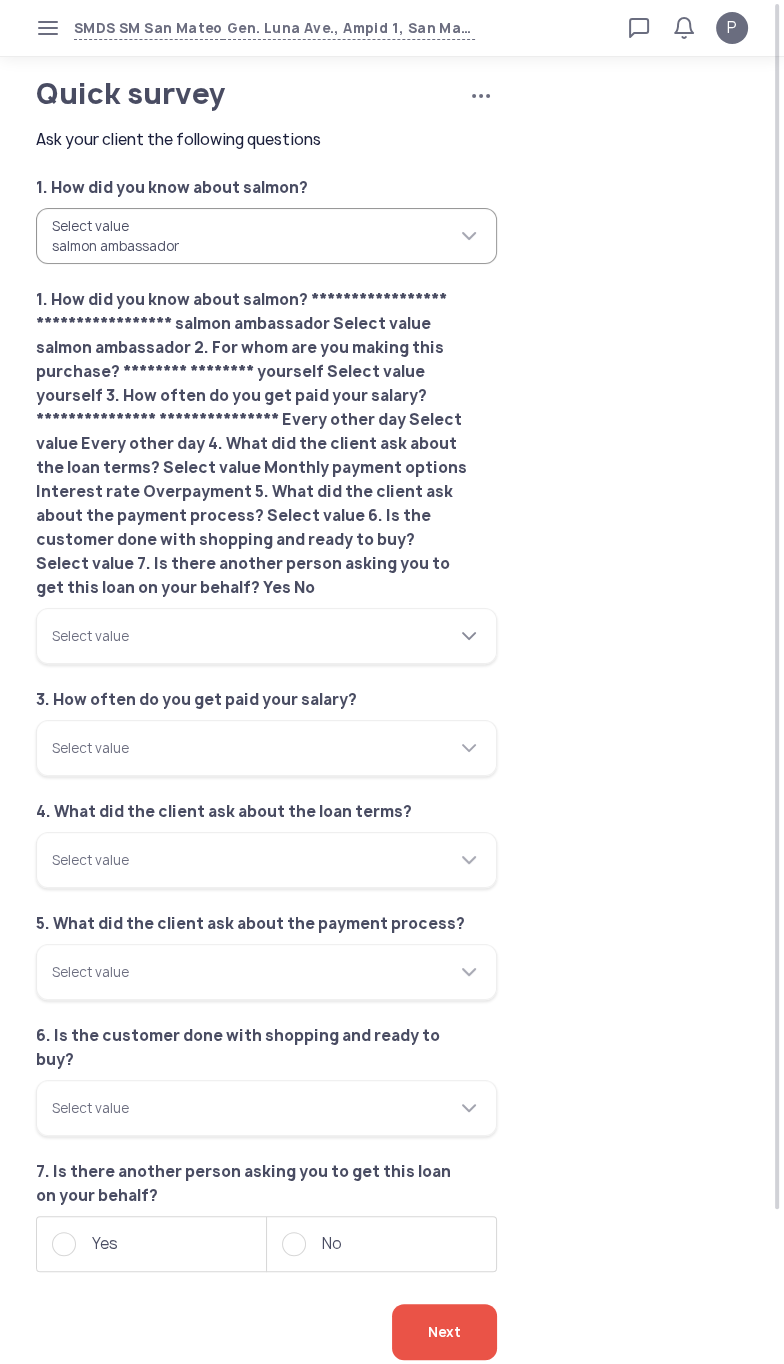 click on "Select value" at bounding box center [266, 636] 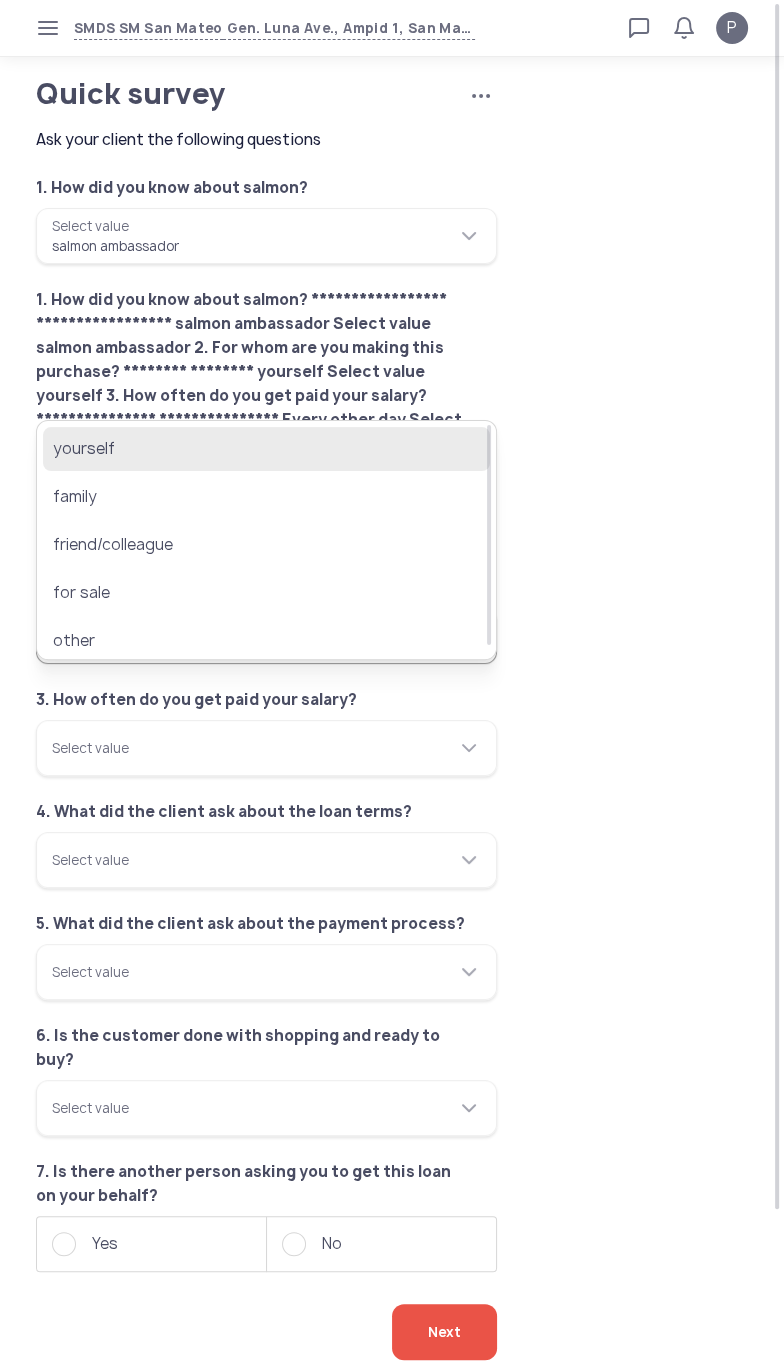 click on "yourself" 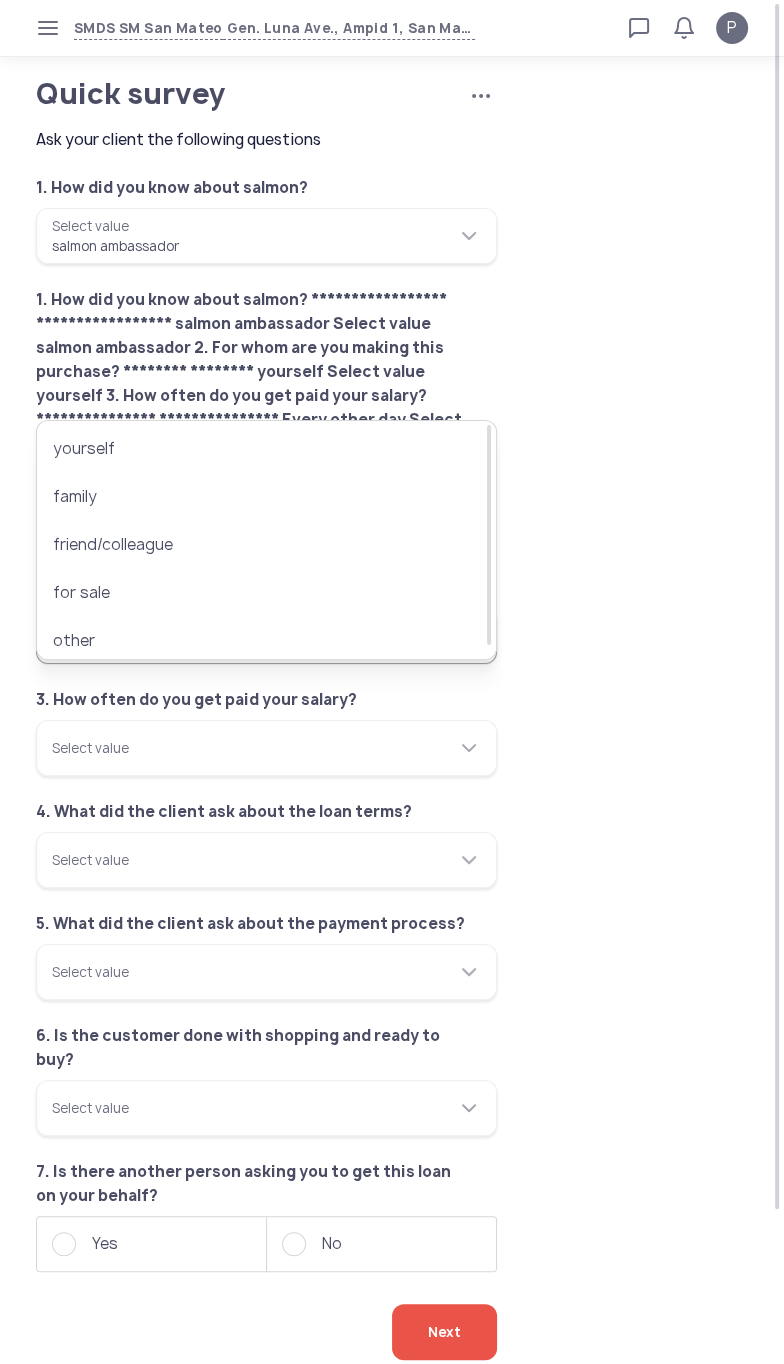 type on "********" 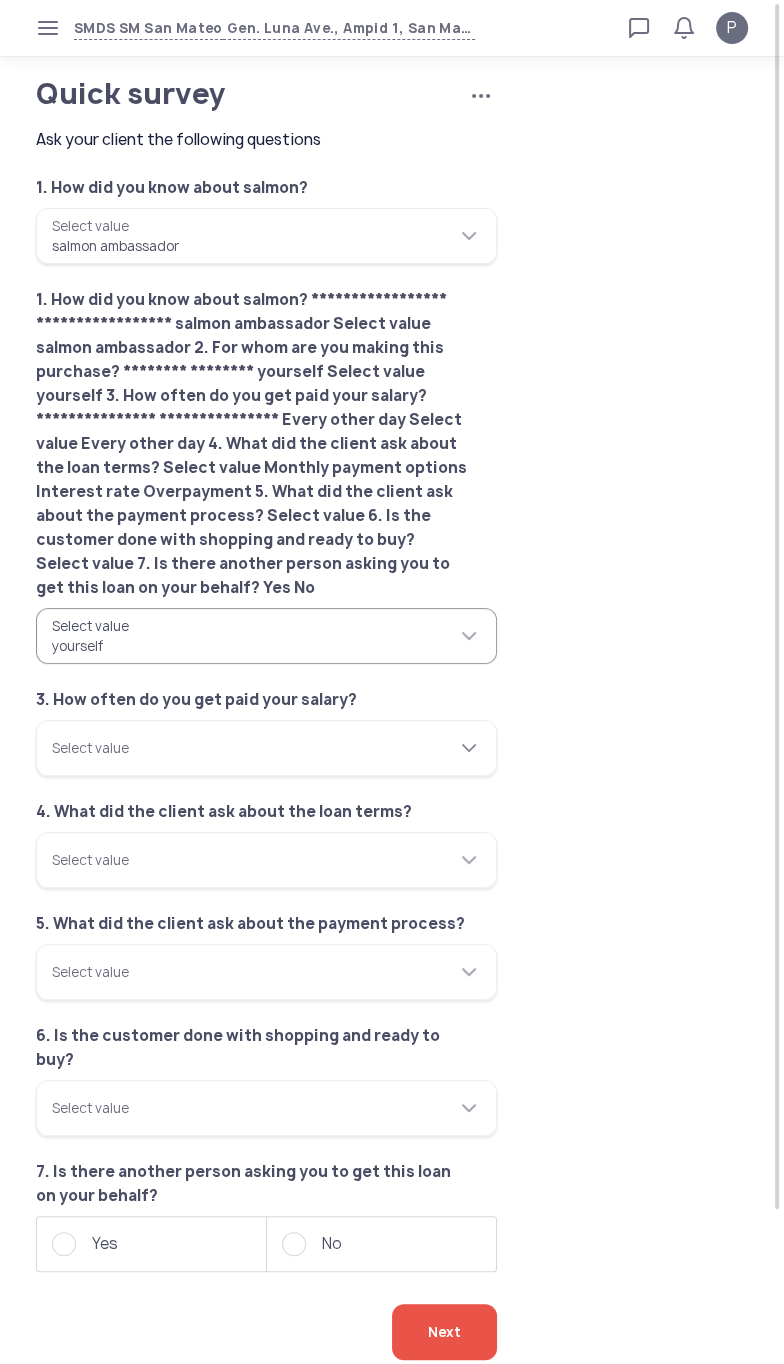 click on "Select value" at bounding box center (266, 748) 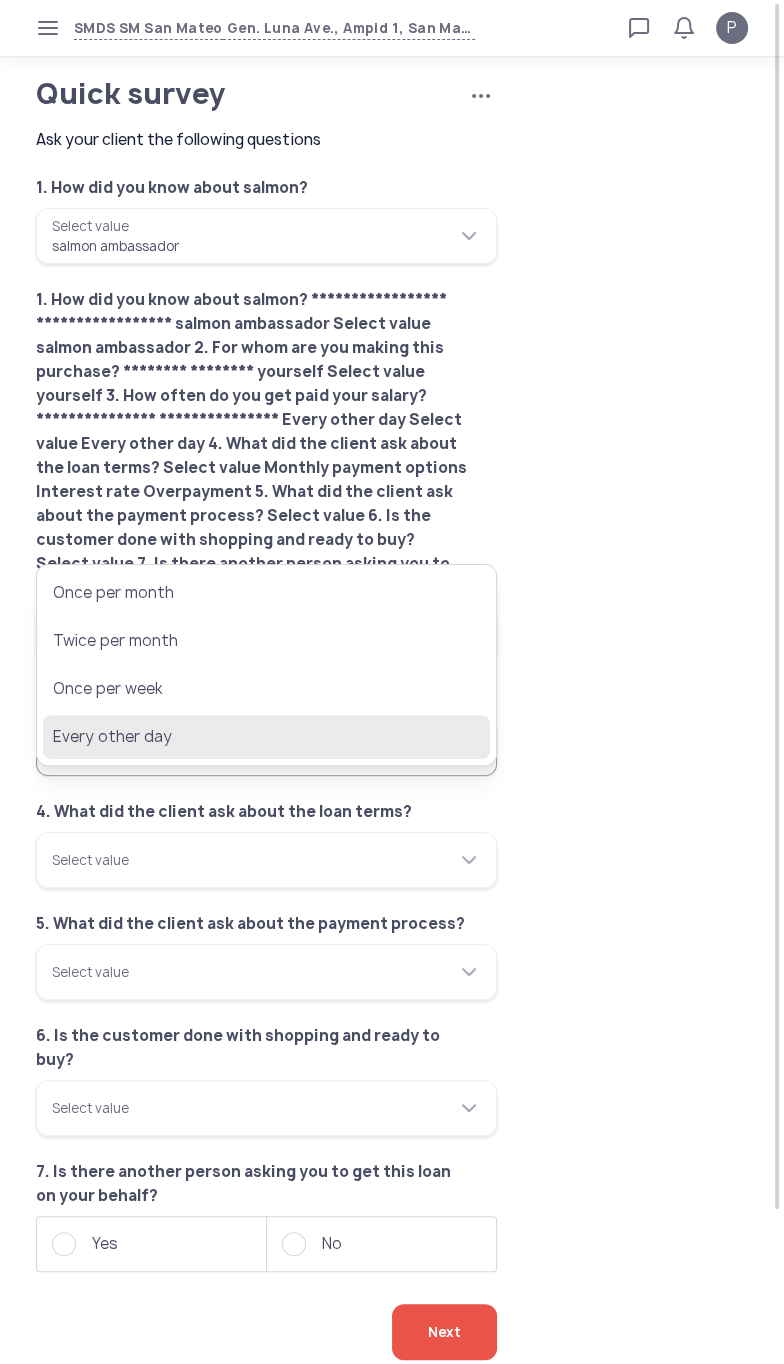 click on "Every other day" 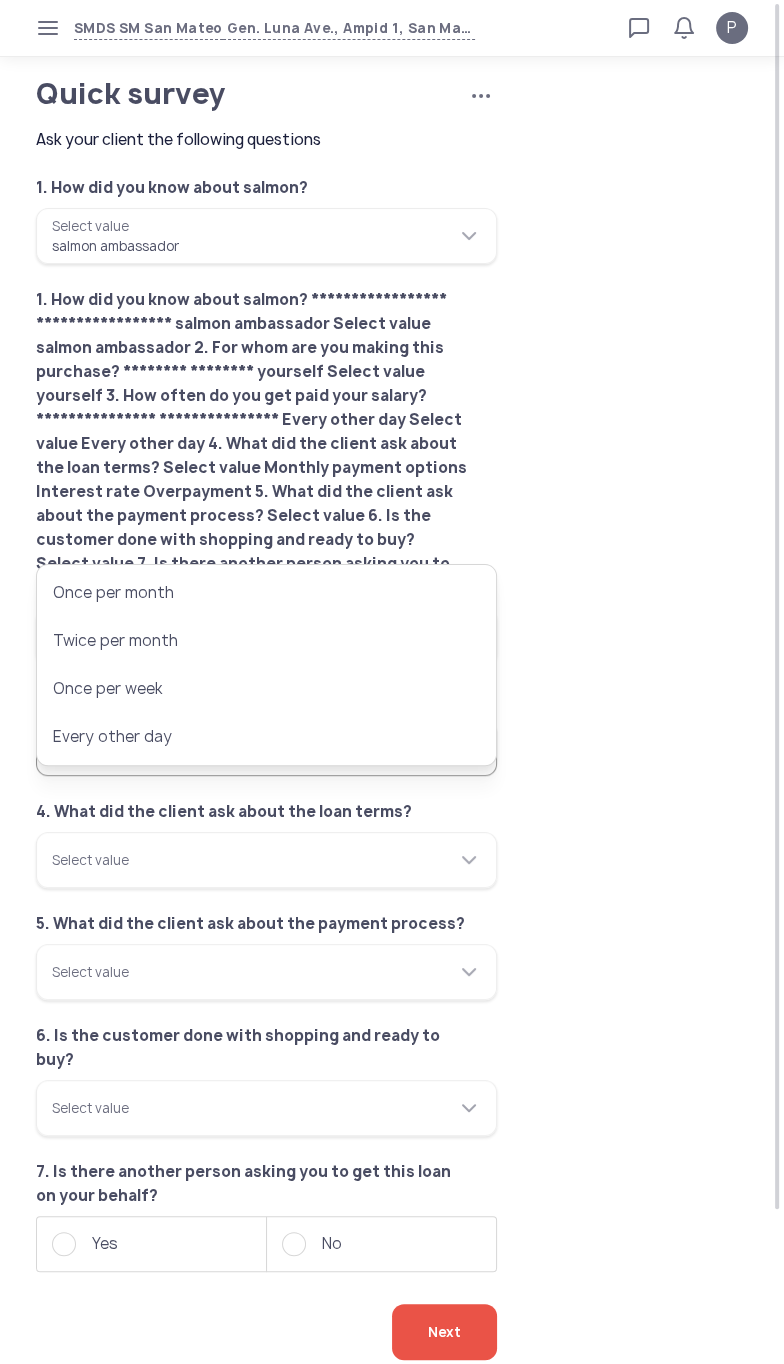type on "**********" 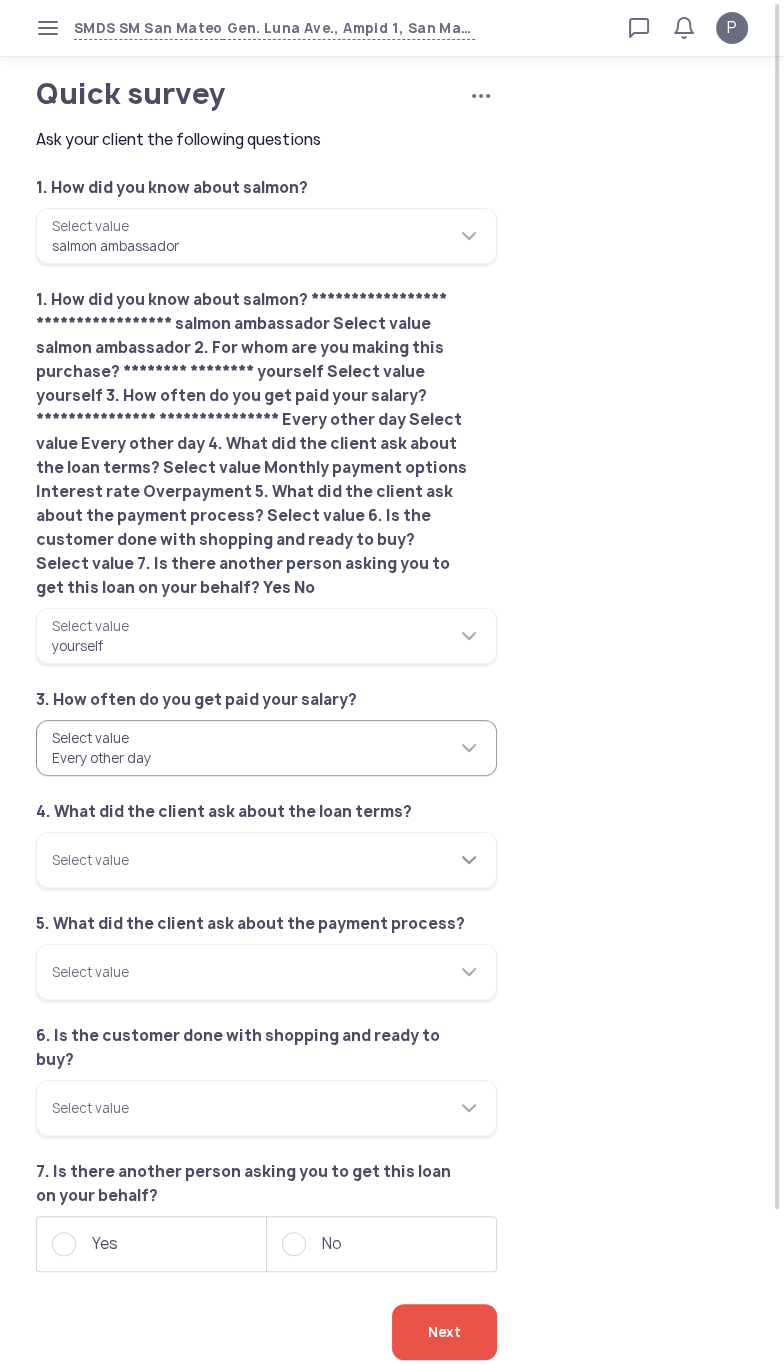 click 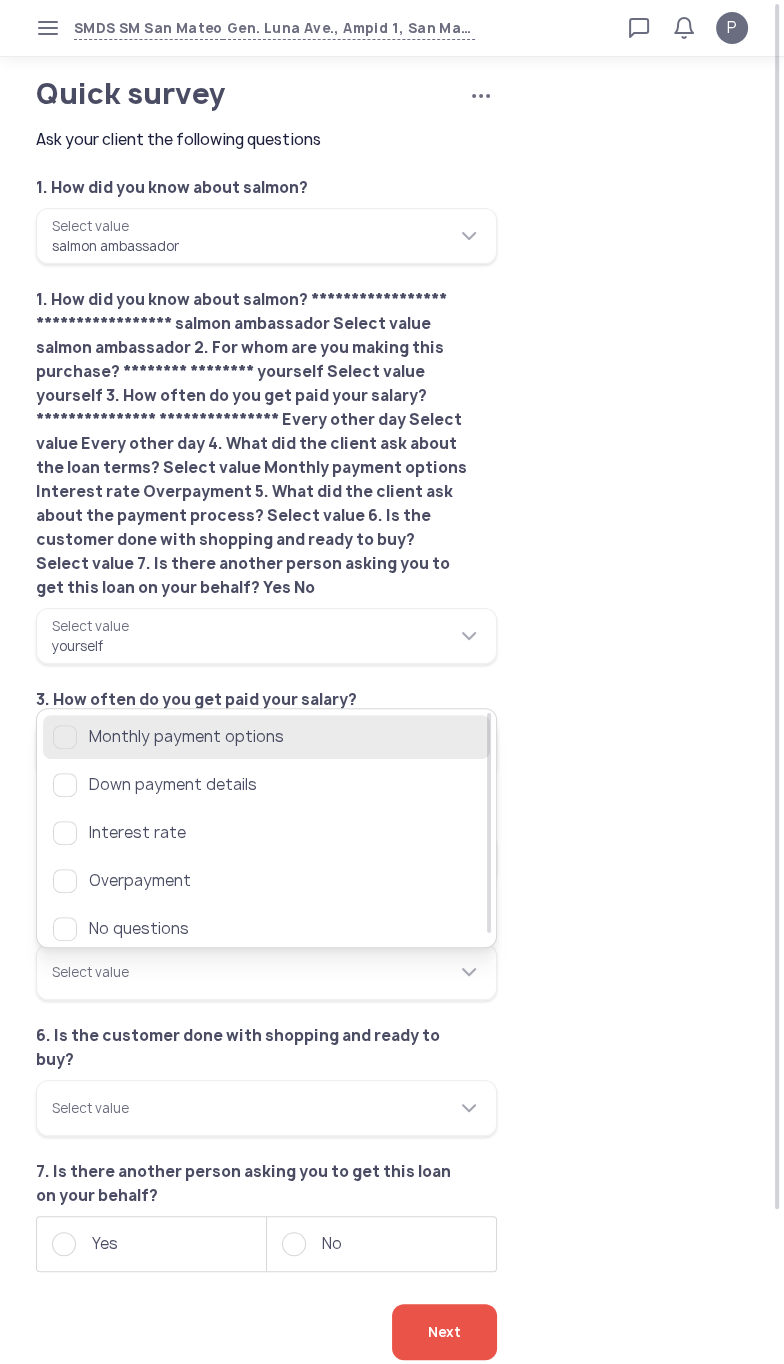 click on "Monthly payment options" 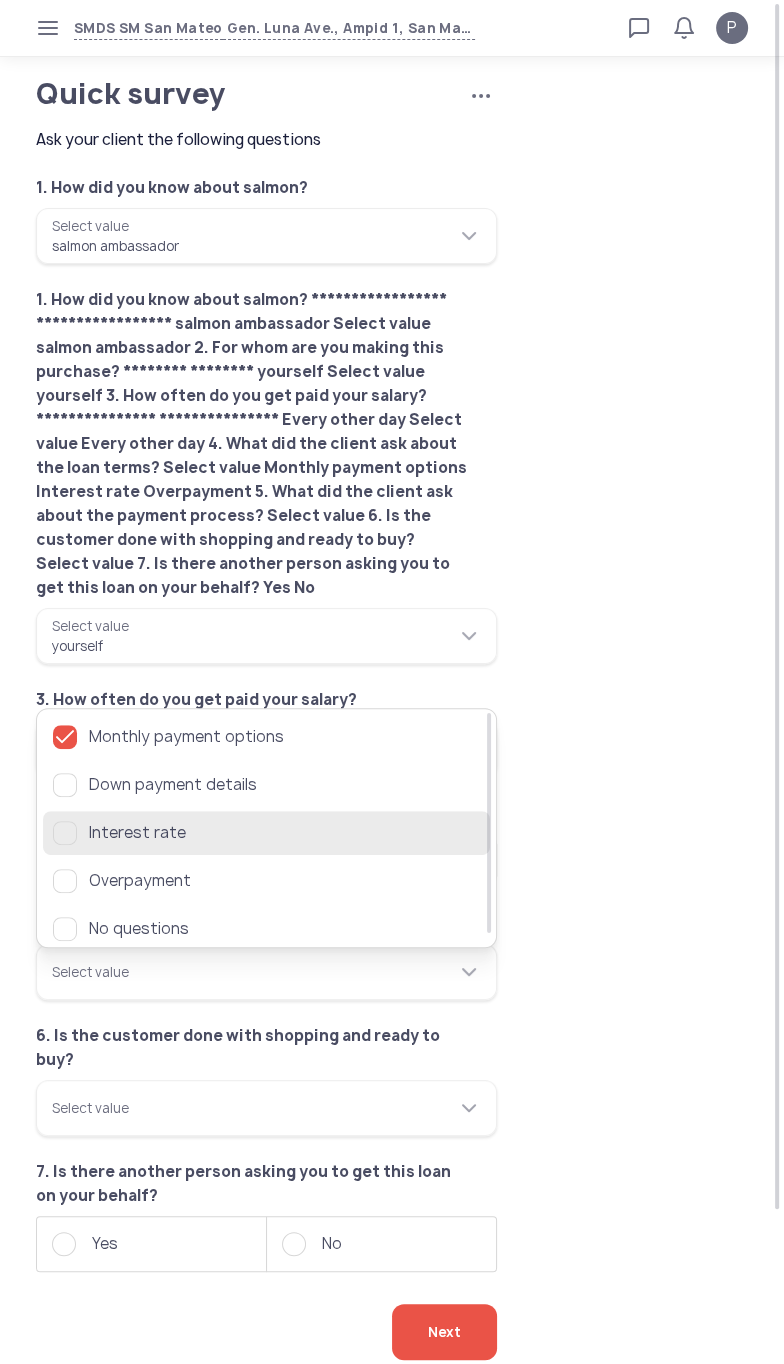 click 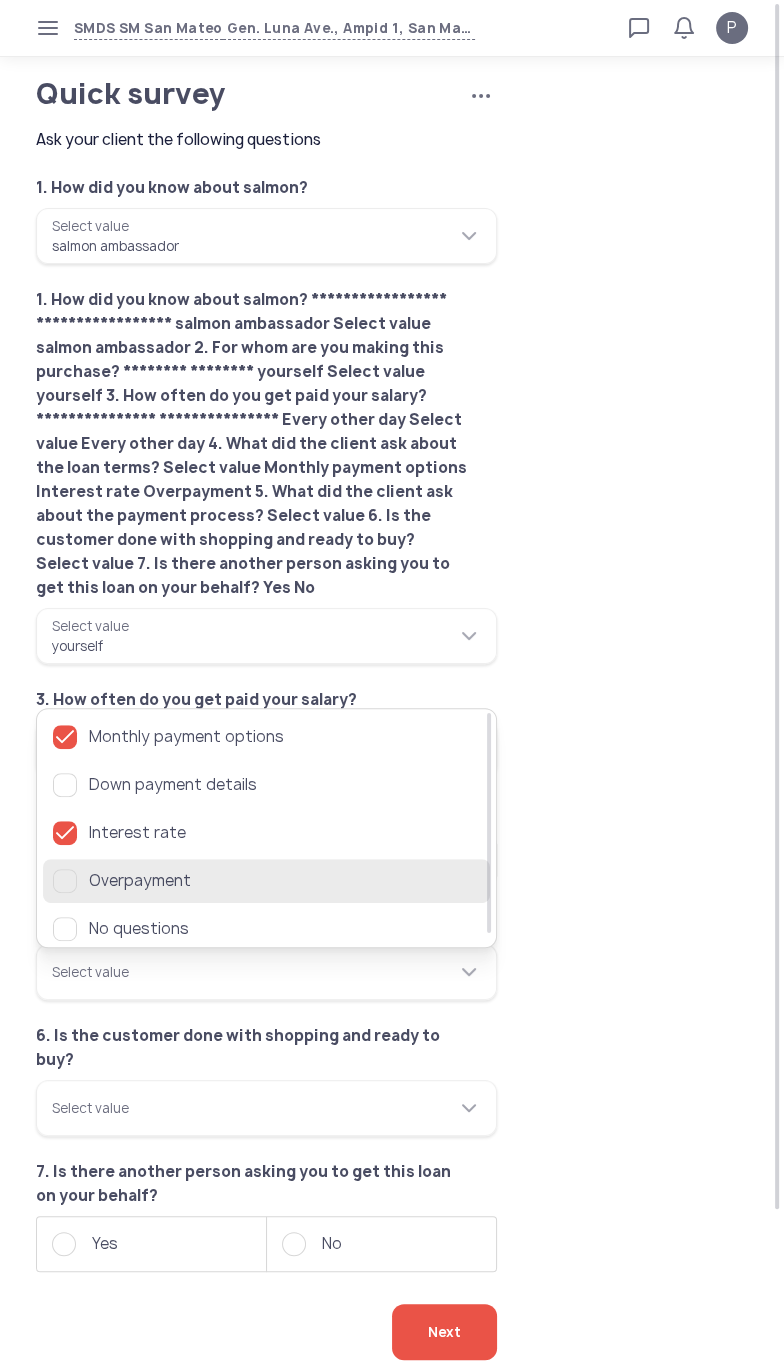 click 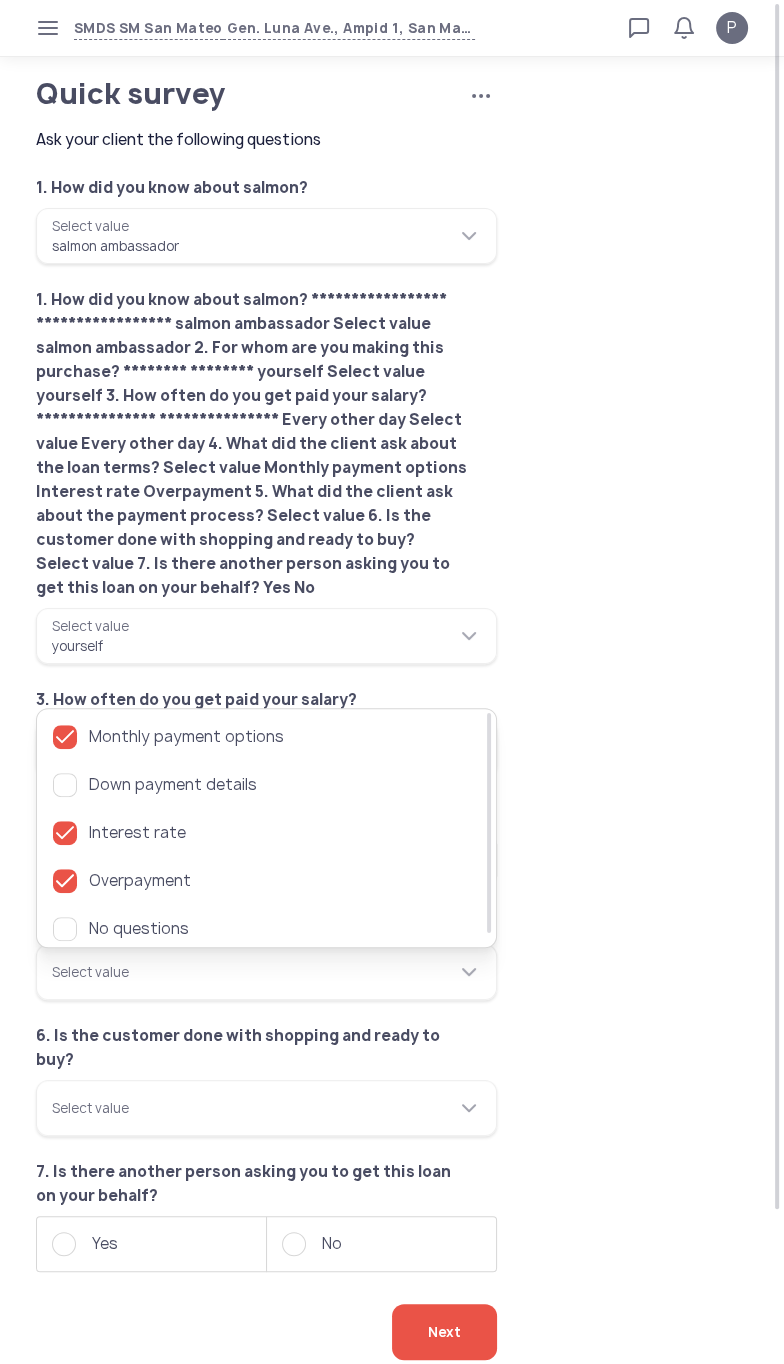 click on "**********" 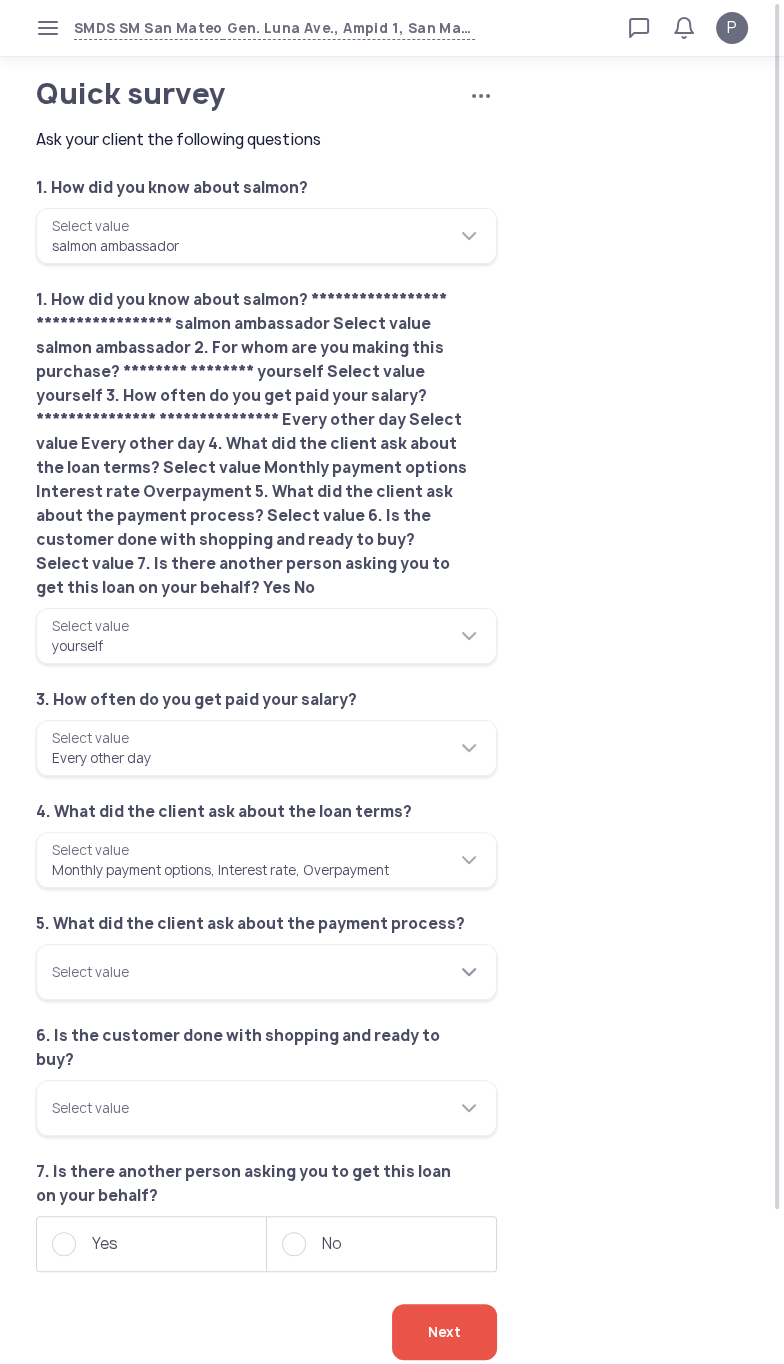 click 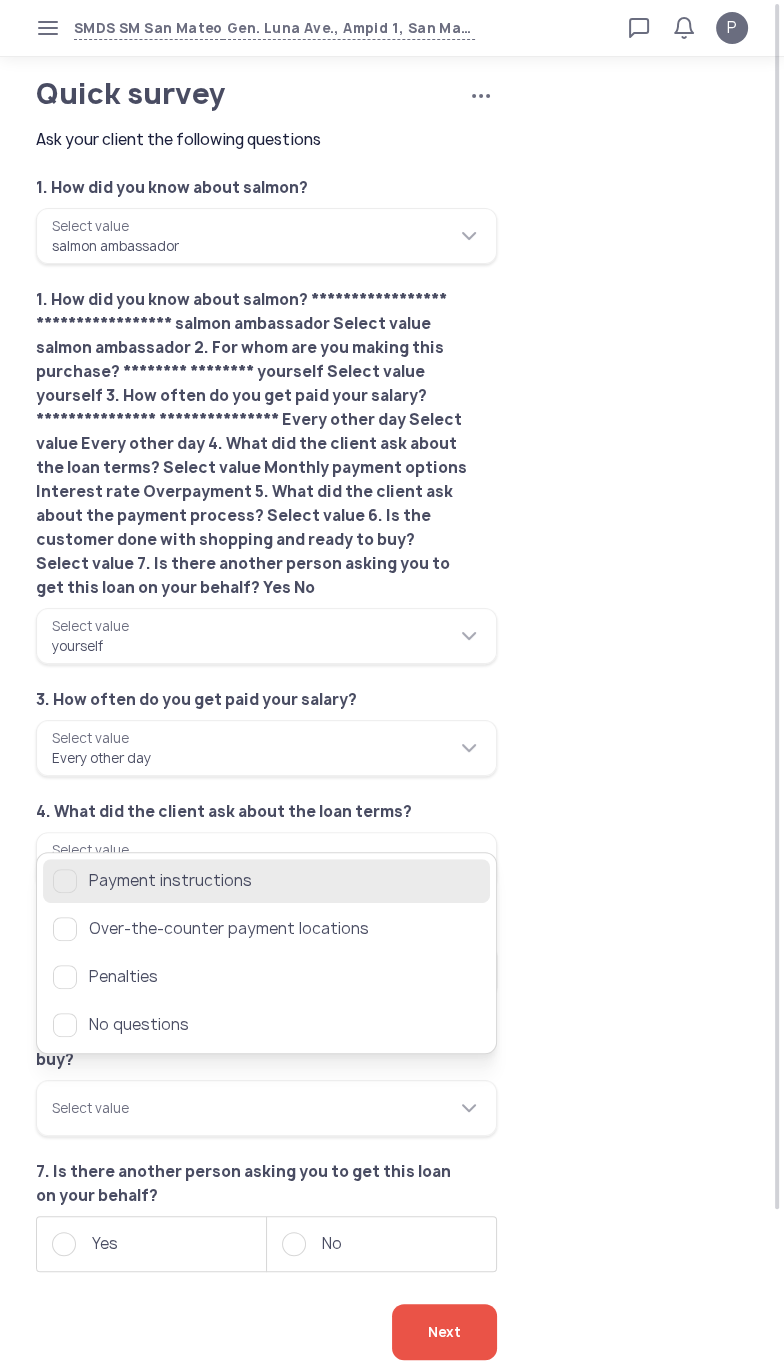 click 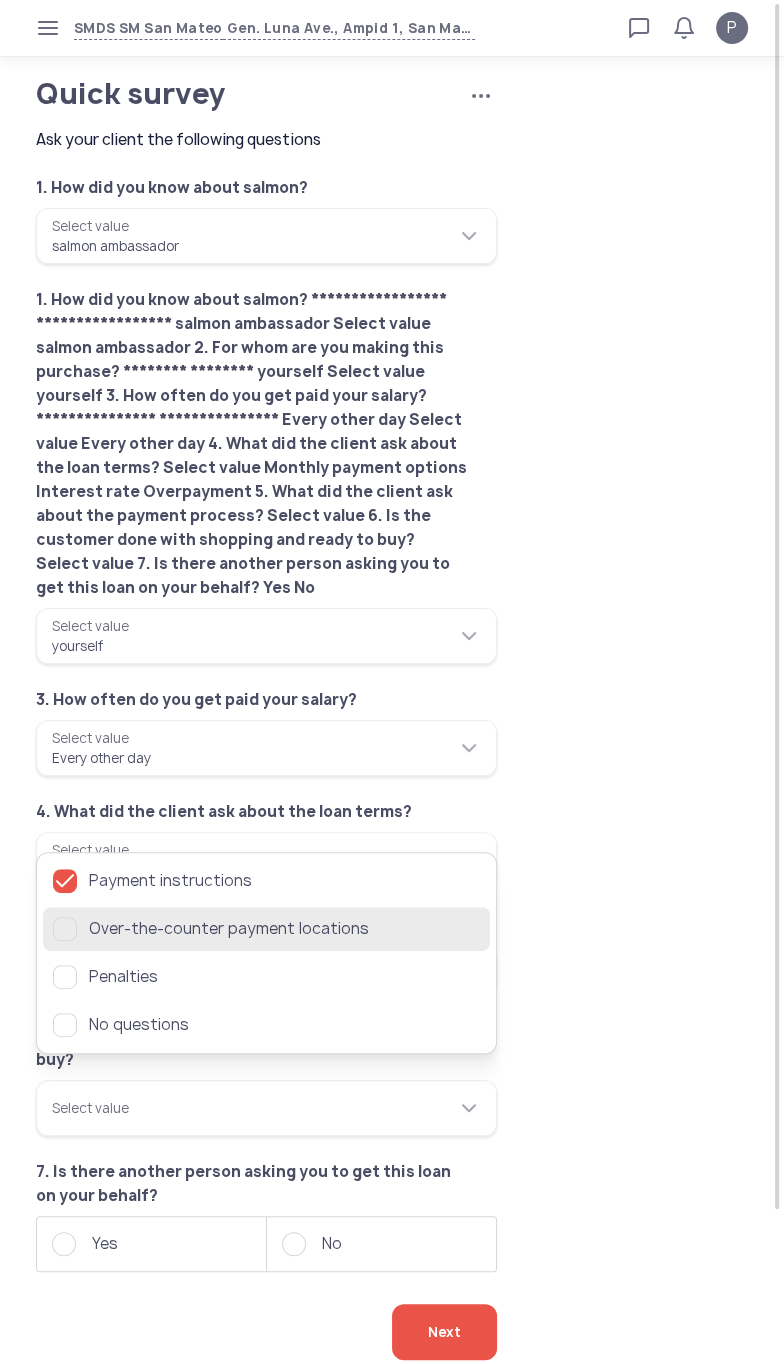 click 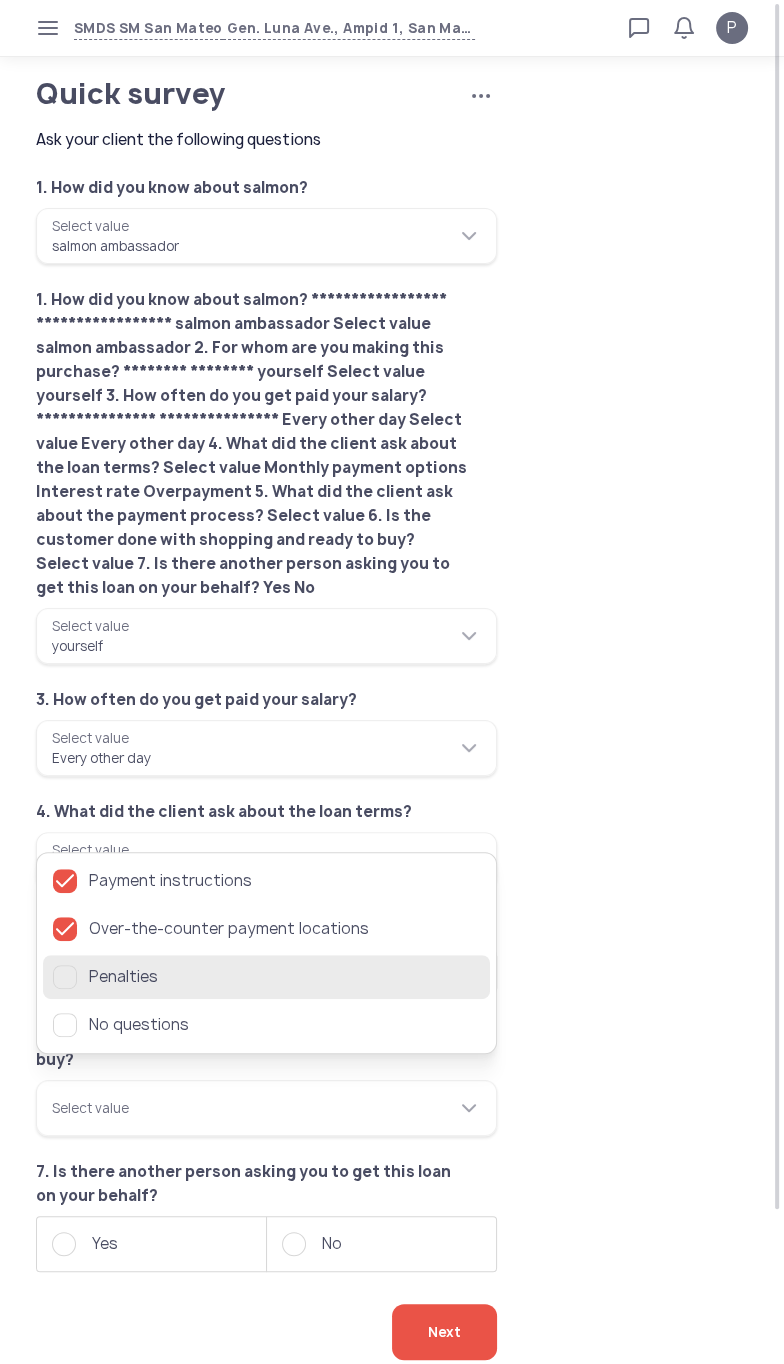 click 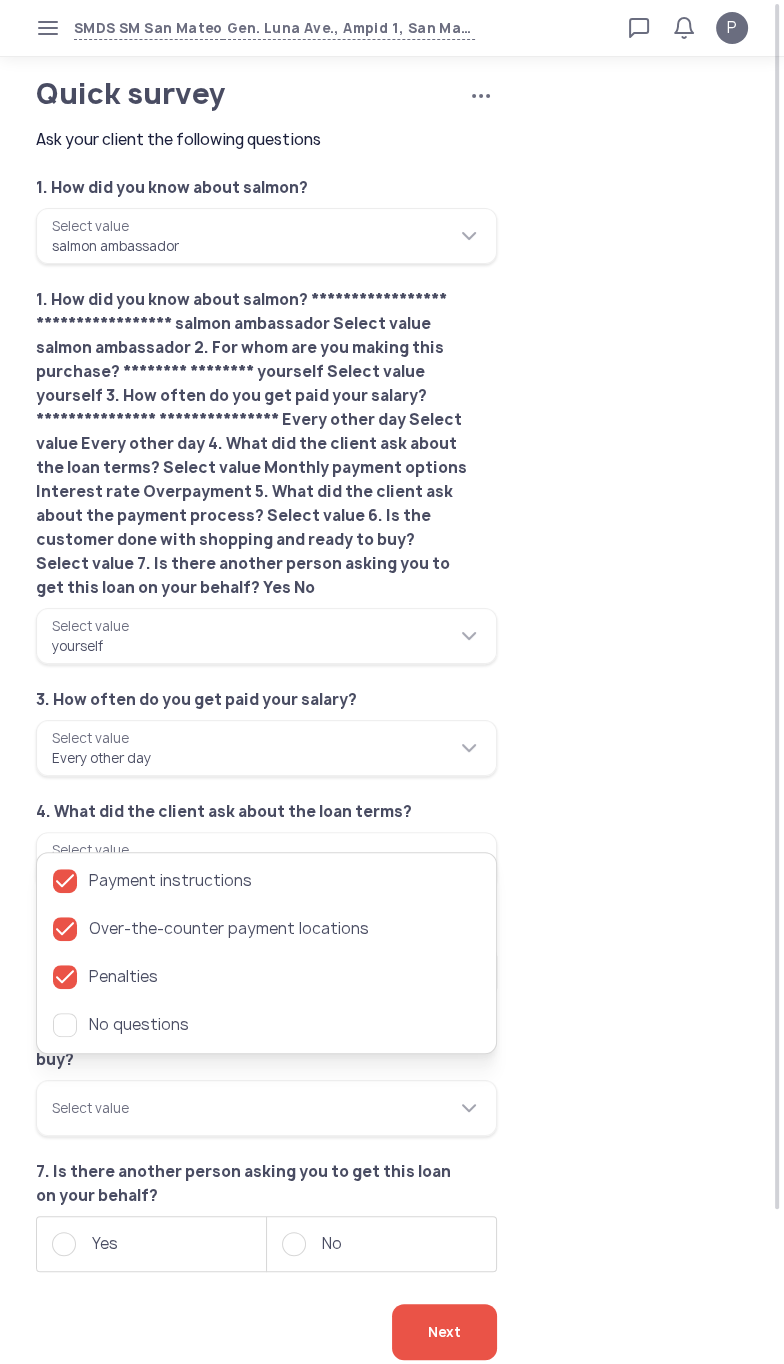 click on "**********" 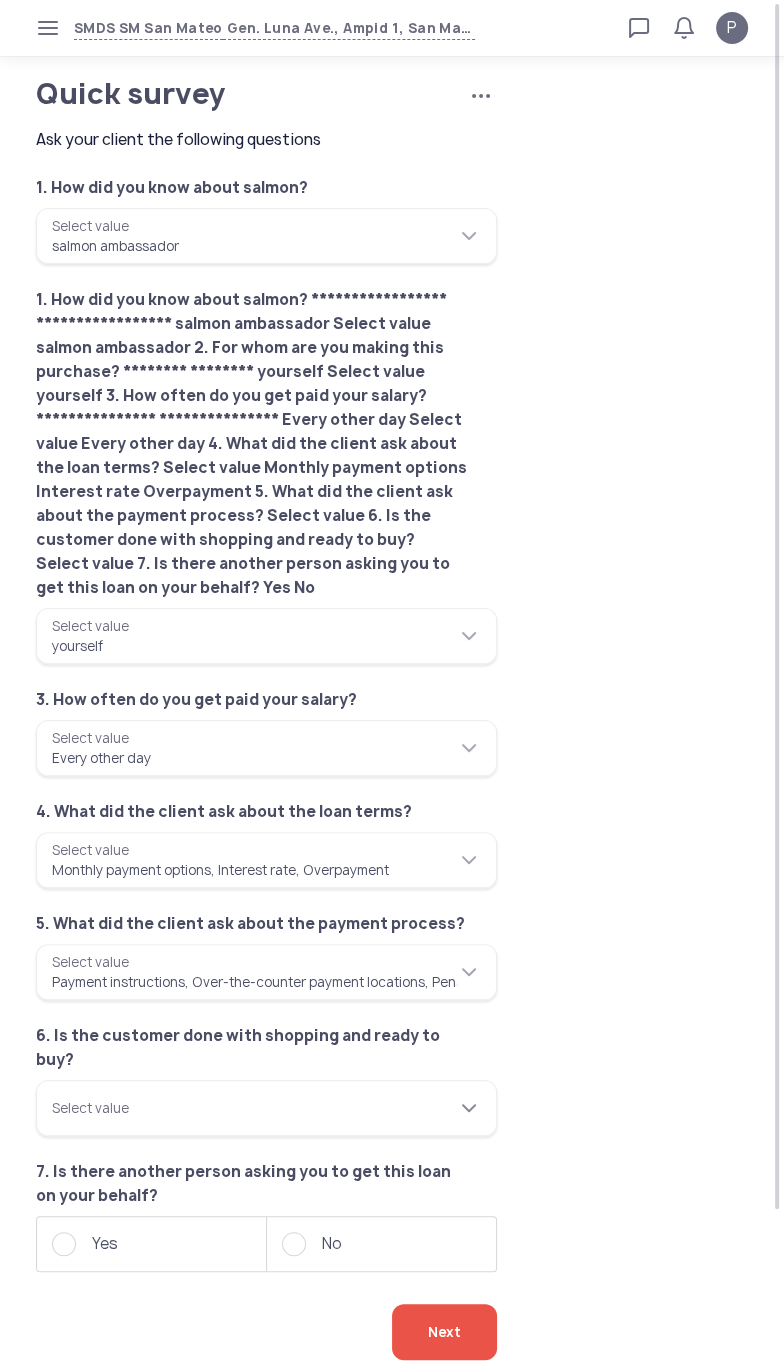 click on "Select value" at bounding box center (266, 1108) 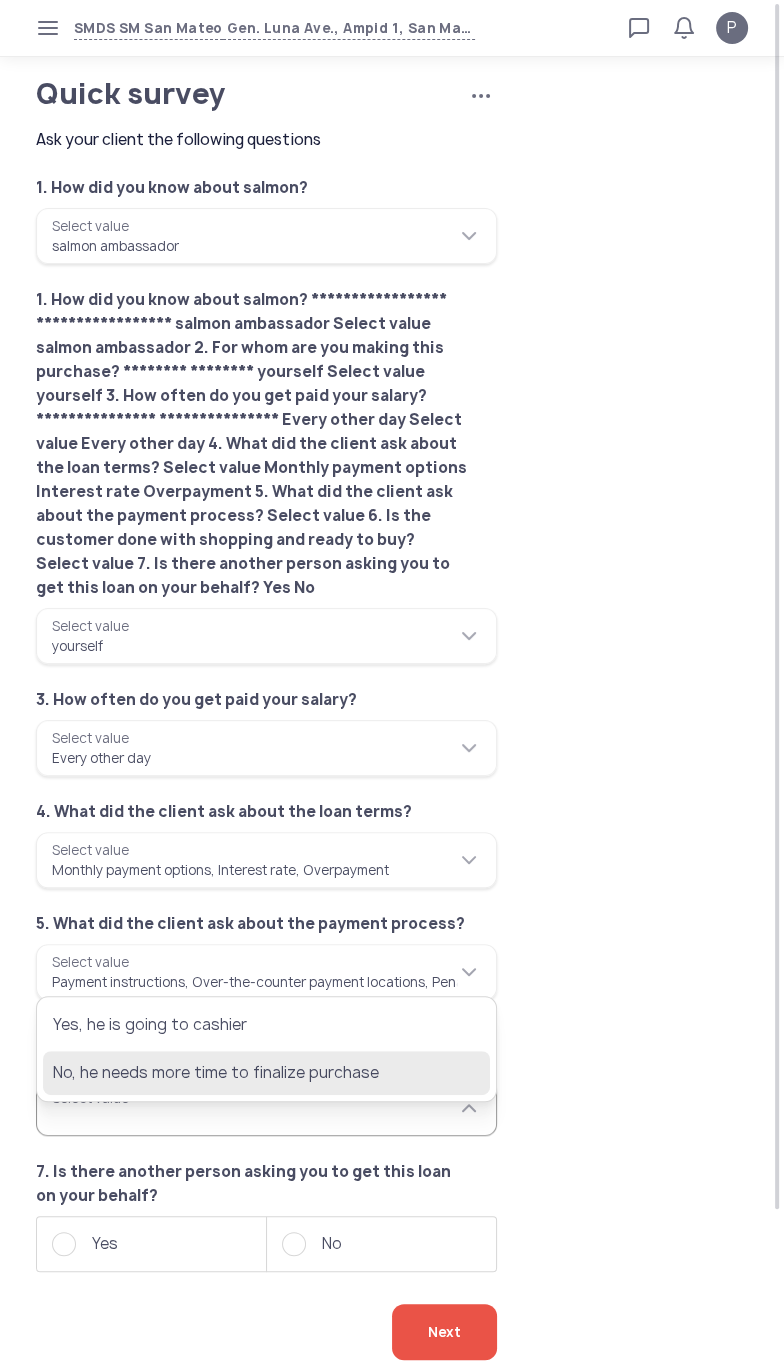 click on "No, he needs more time to finalize purchase" 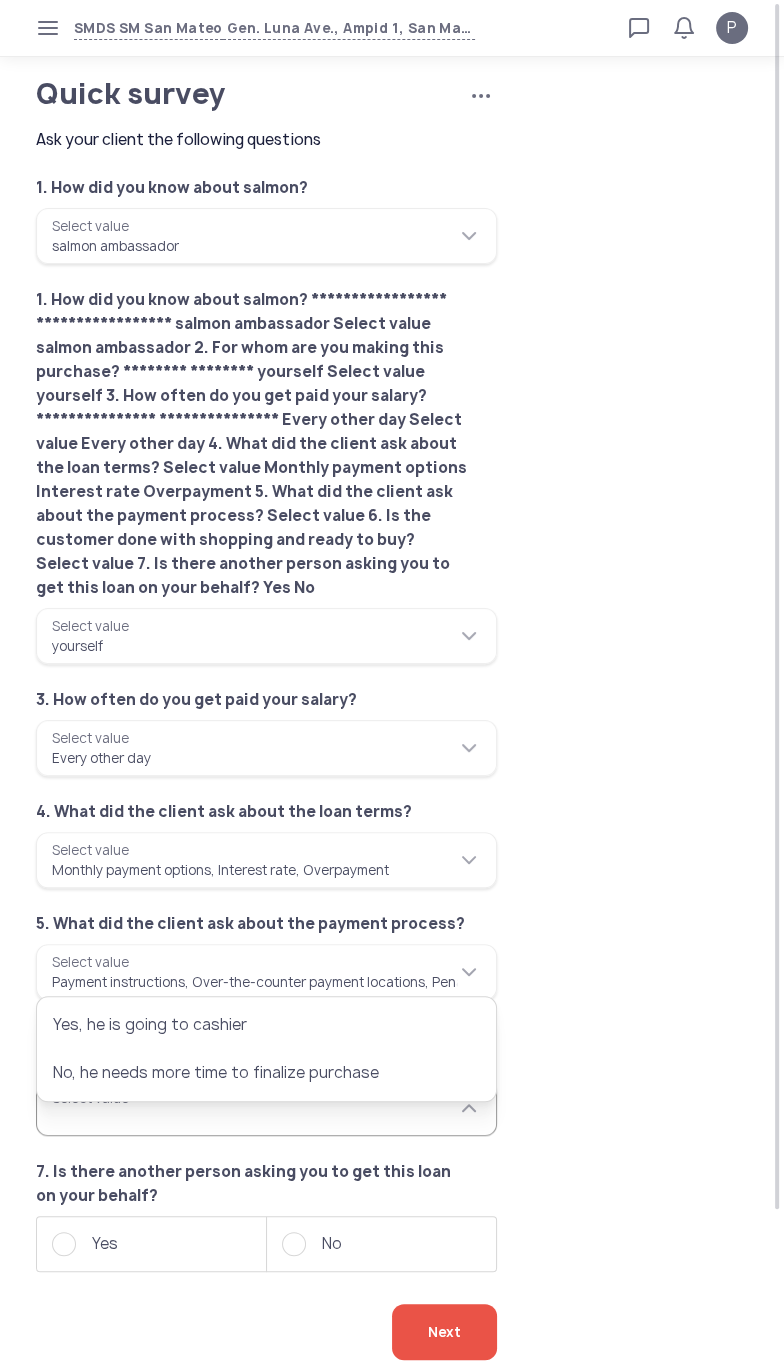 type on "**********" 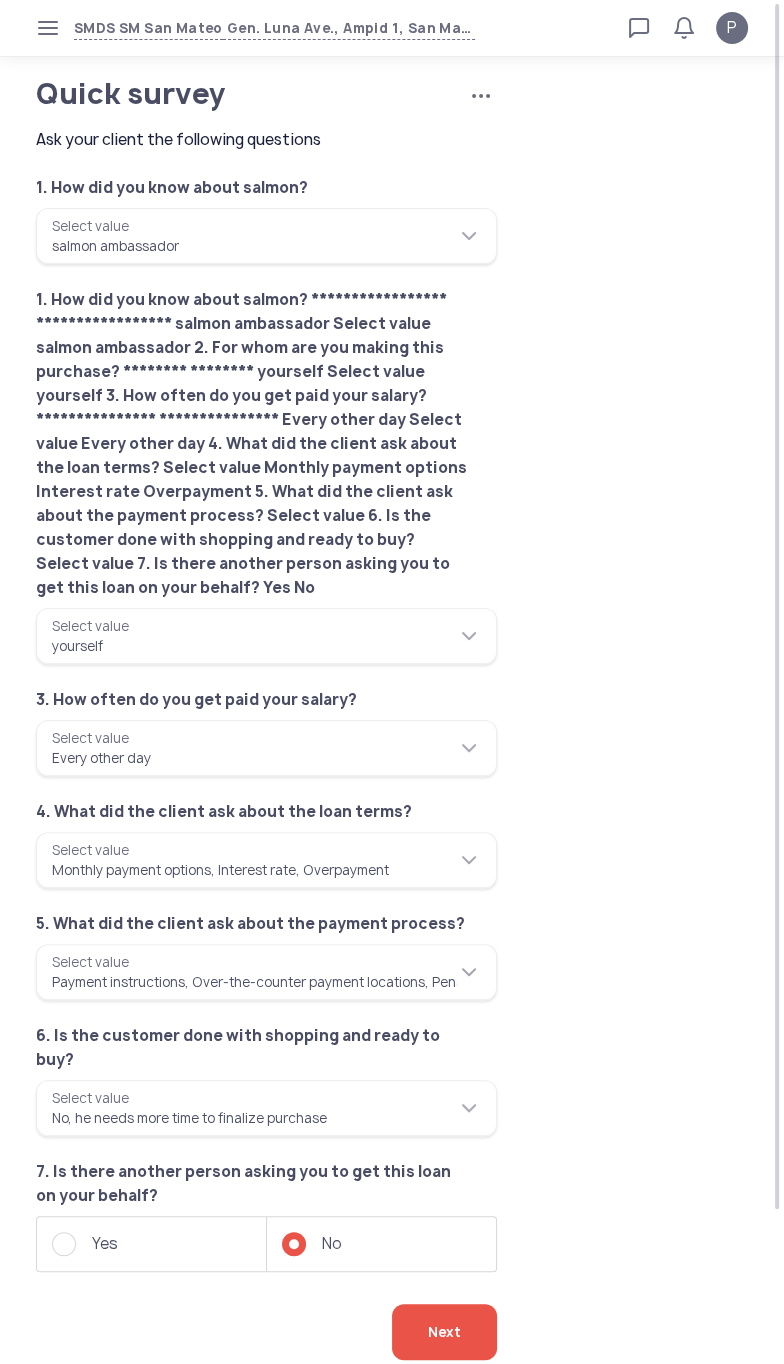click on "Next" 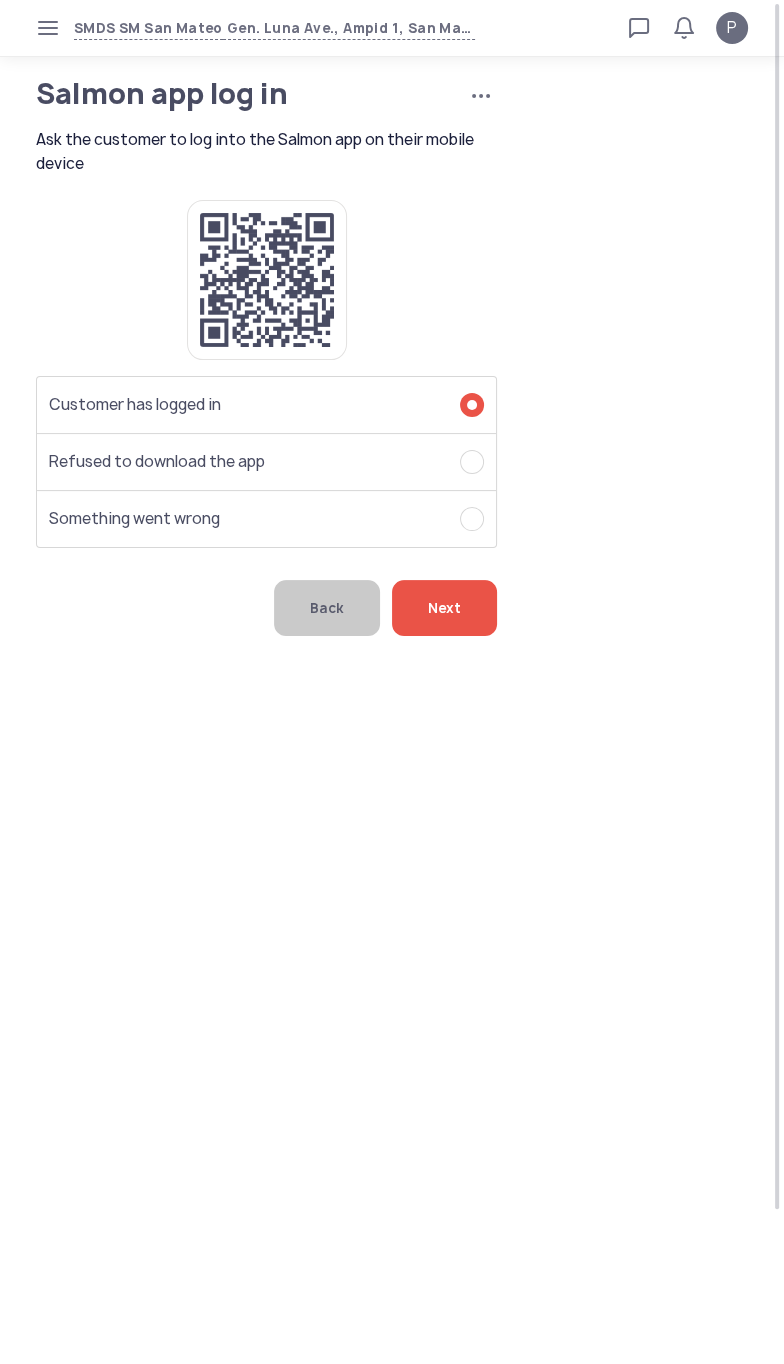 click on "Next" 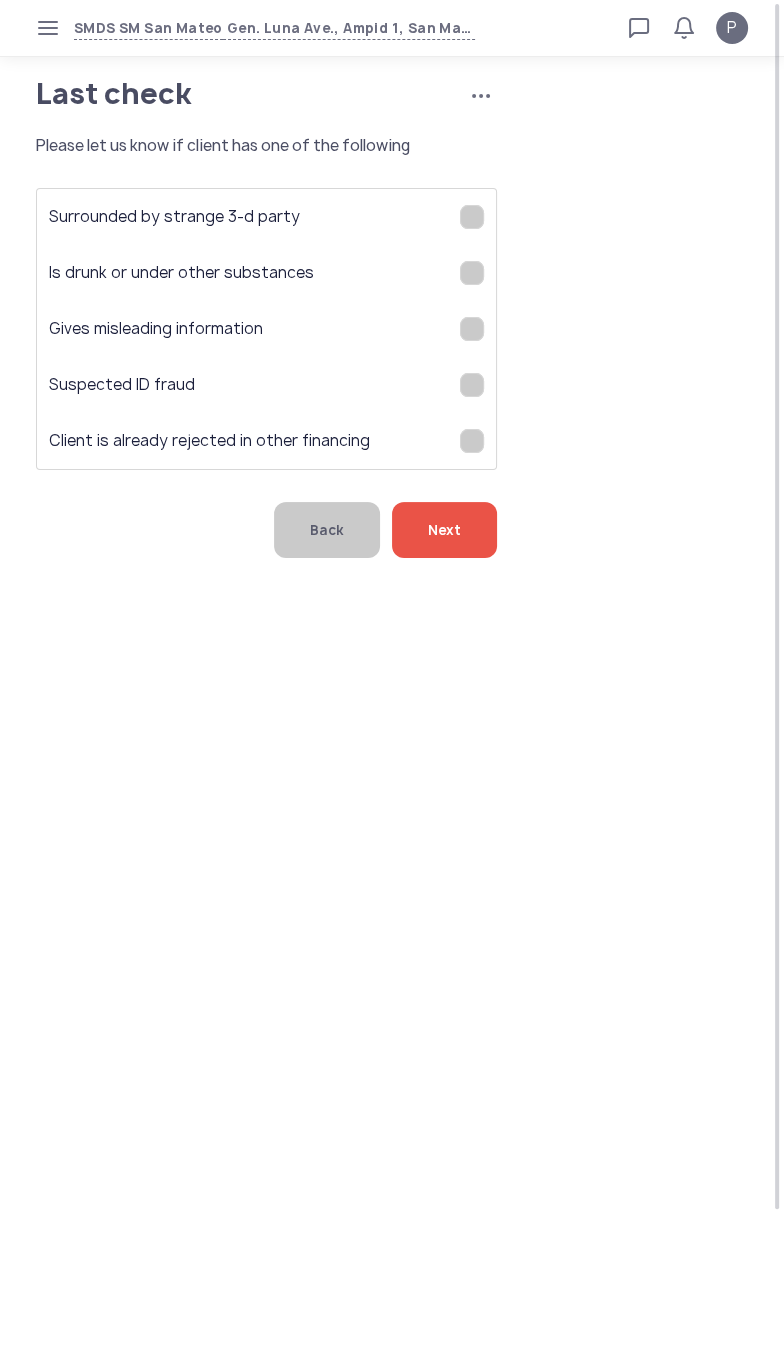 click on "Next" 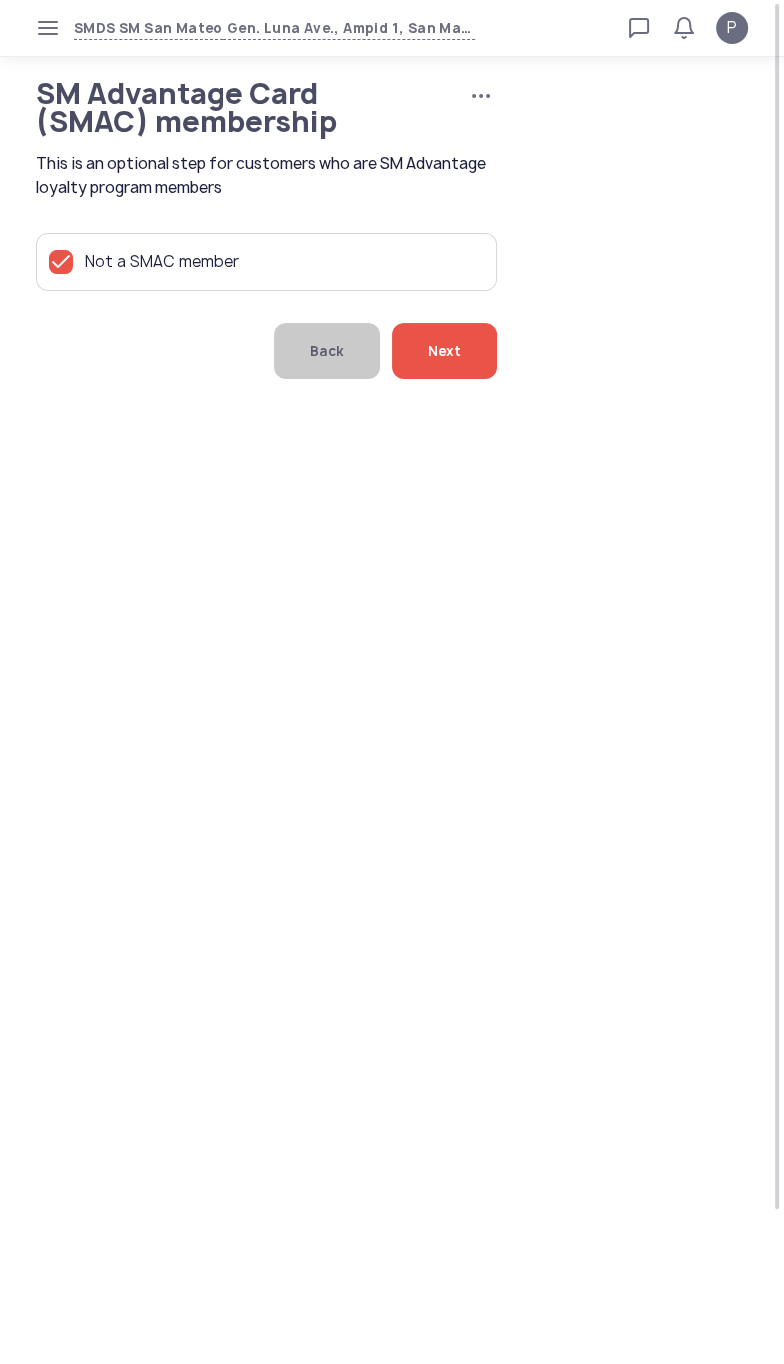 click on "Next" 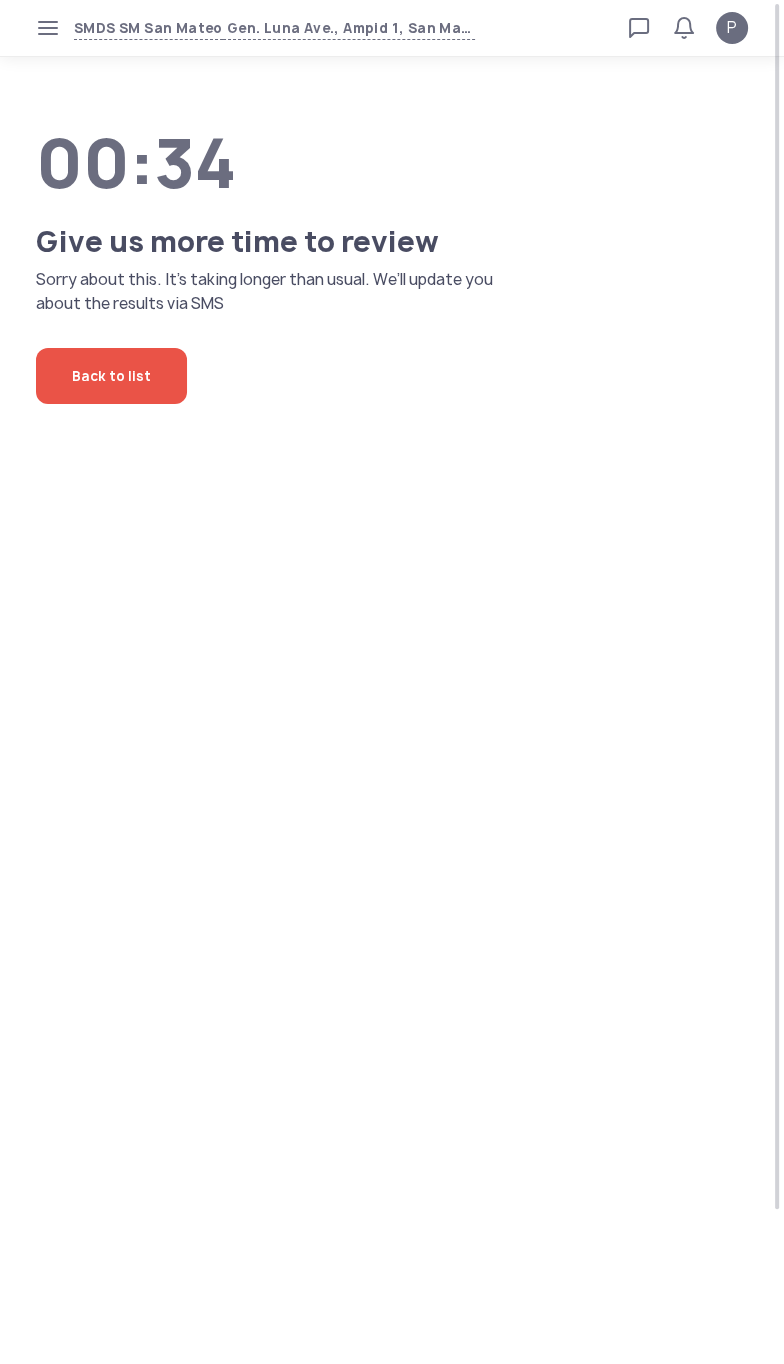 click on "SMDS SM San Mateo Gen. Luna Ave., Ampid 1, San Mateo, Rizal Loan calculator Loan applications FAQs Refund P P
Verified agent Full name Ma.Kristina Perez Telephone number +63 994 057 85 99 E-mail m.perez@sa.salmon.ph Log out  00:34  Give us more time to review Sorry about this. It’s taking longer than usual. We’ll update you about the results via SMS  Back to list" at bounding box center [392, 682] 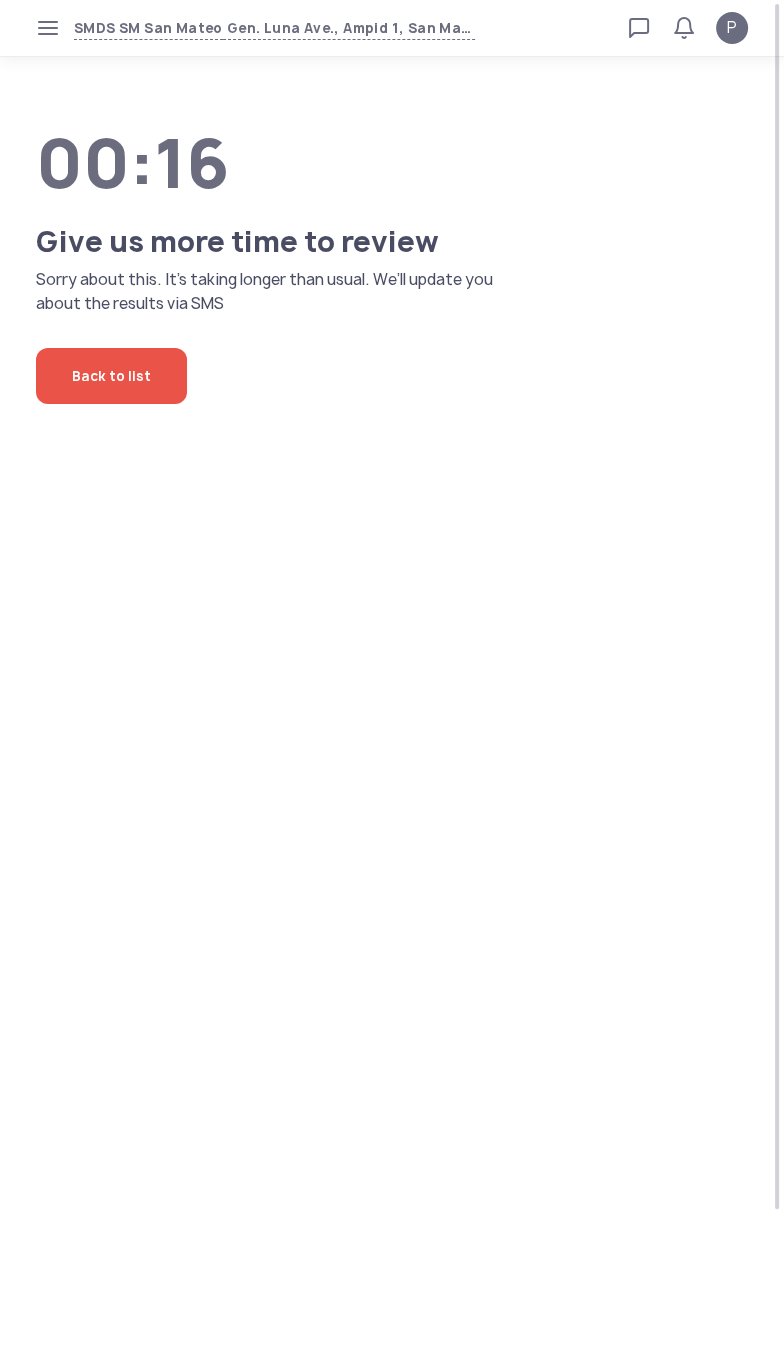 click on "[ADDRESS] [ADDRESS], [ADDRESS] [ADDRESS], [ADDRESS] Loan calculator Loan applications FAQs Refund P P
Verified agent Full name [FIRST] [LAST] Telephone number [PHONE] E-mail [EMAIL] Log out  [TIME]  Give us more time to review Sorry about this. It’s taking longer than usual. We’ll update you about the results via SMS  Back to list" at bounding box center [392, 682] 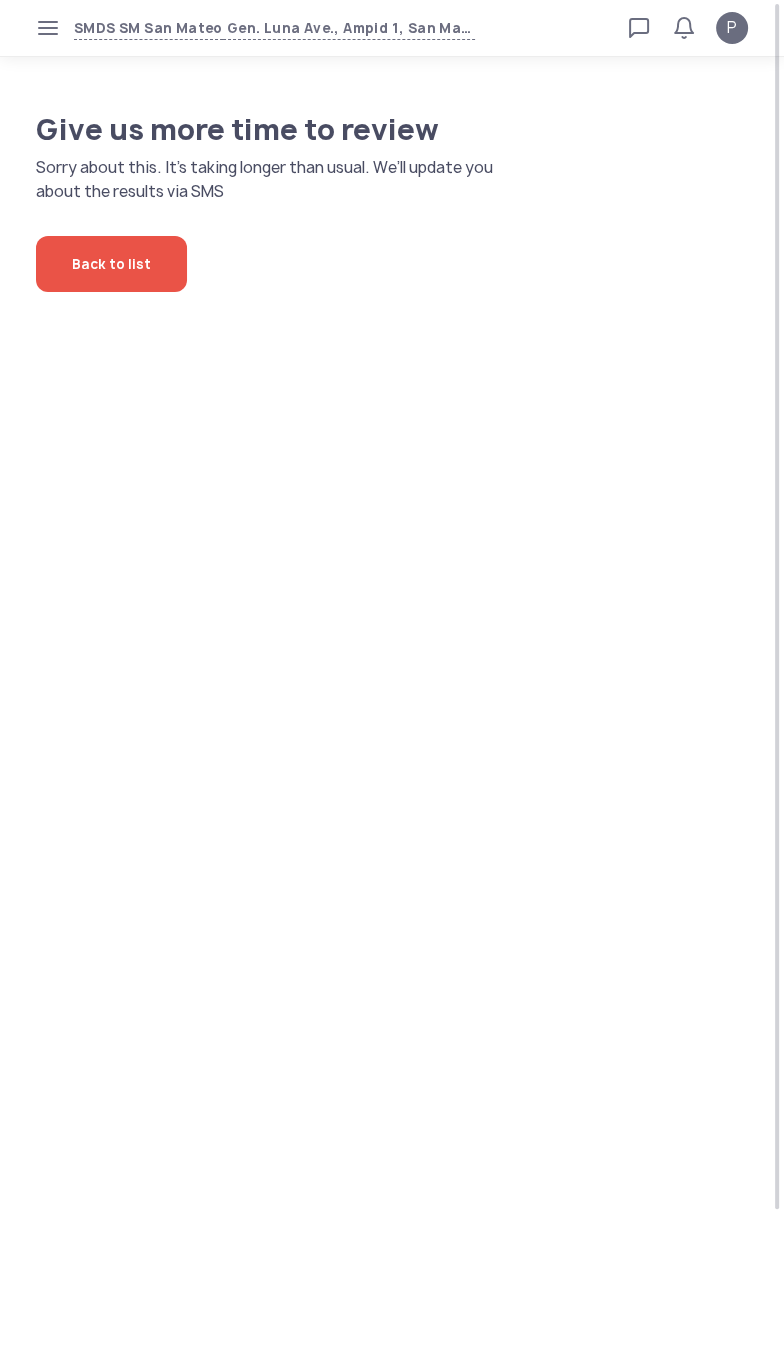 click on "SMDS SM San Mateo Gen. Luna Ave., Ampid 1, San Mateo, Rizal Loan calculator Loan applications FAQs Refund P P
Verified agent Full name Ma.Kristina Perez Telephone number +63 994 057 85 99 E-mail m.perez@sa.salmon.ph Log out Give us more time to review Sorry about this. It’s taking longer than usual. We’ll update you about the results via SMS  Back to list" at bounding box center [392, 682] 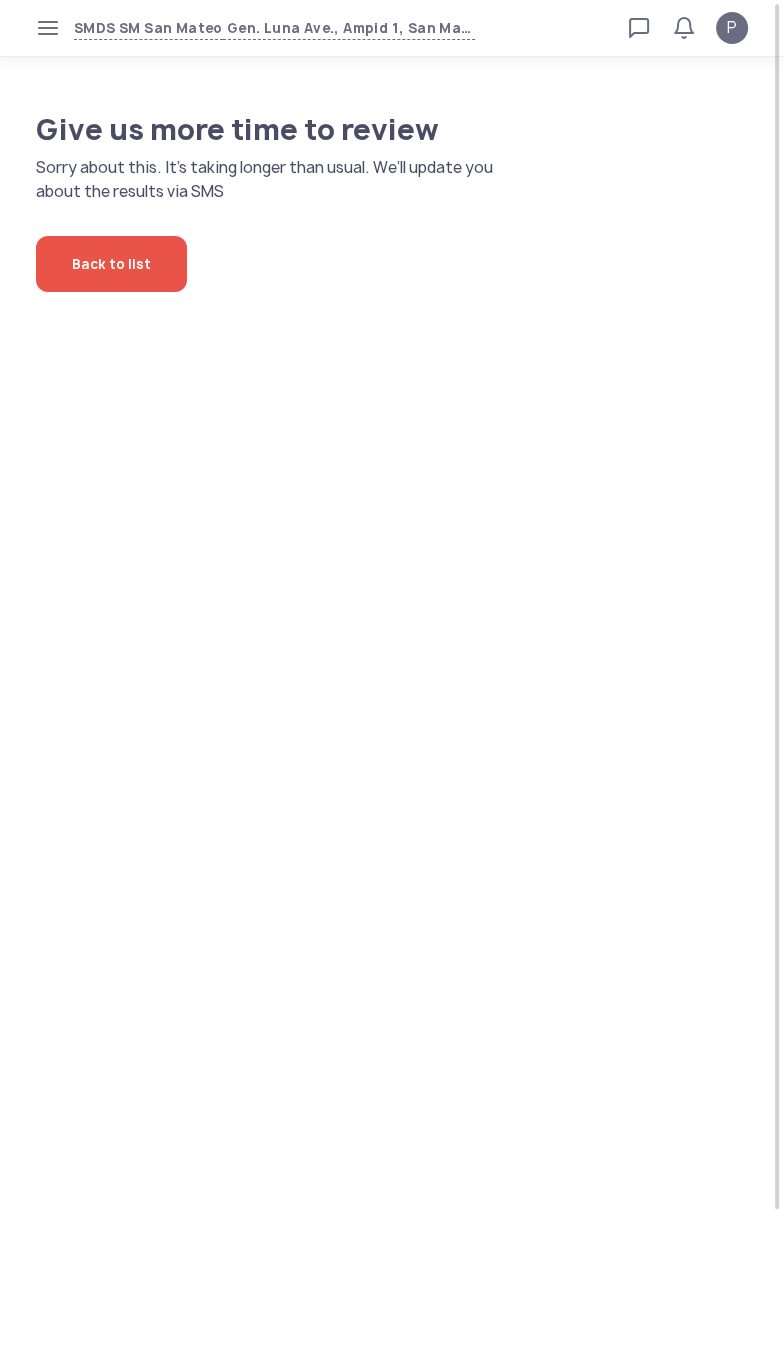 click on "SMDS SM San Mateo Gen. Luna Ave., Ampid 1, San Mateo, Rizal Loan calculator Loan applications FAQs Refund P P
Verified agent Full name Ma.Kristina Perez Telephone number +63 994 057 85 99 E-mail m.perez@sa.salmon.ph Log out Give us more time to review Sorry about this. It’s taking longer than usual. We’ll update you about the results via SMS  Back to list" at bounding box center [392, 682] 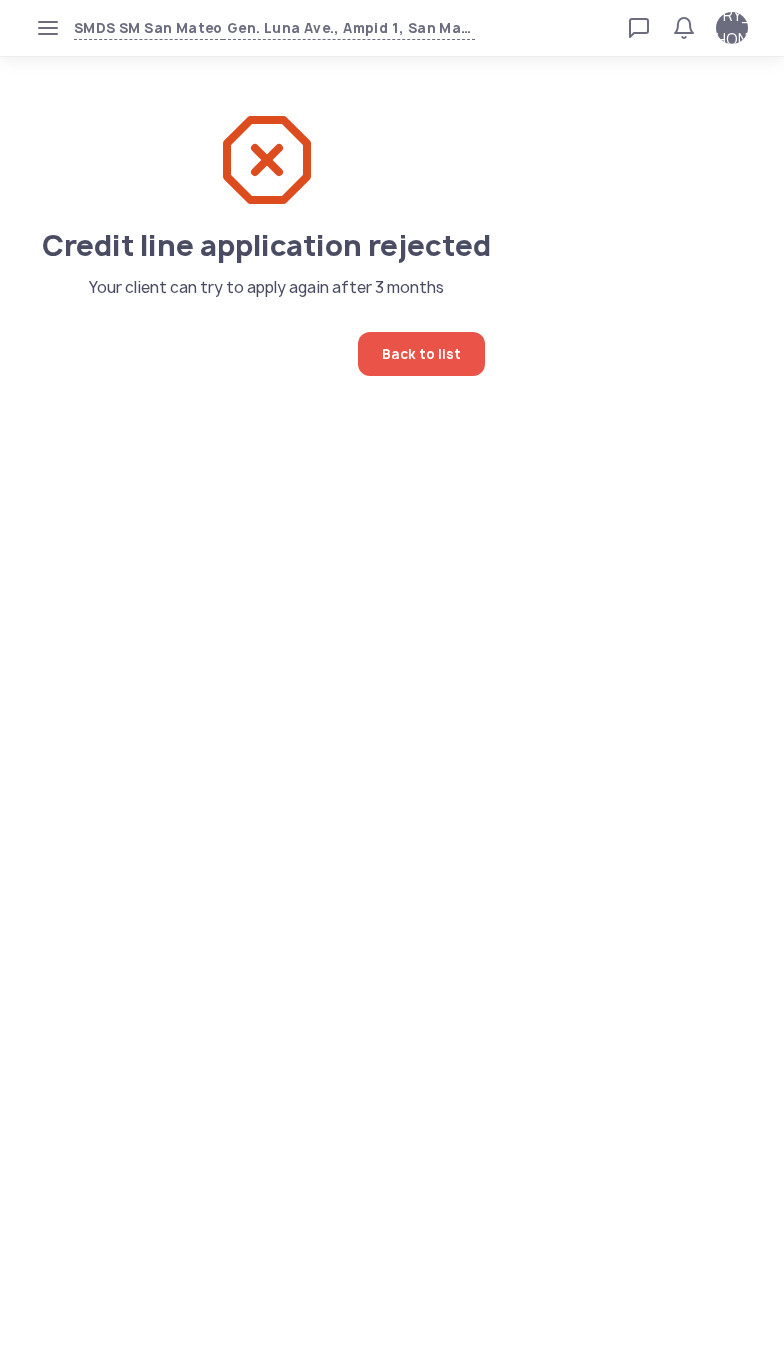 scroll, scrollTop: 0, scrollLeft: 0, axis: both 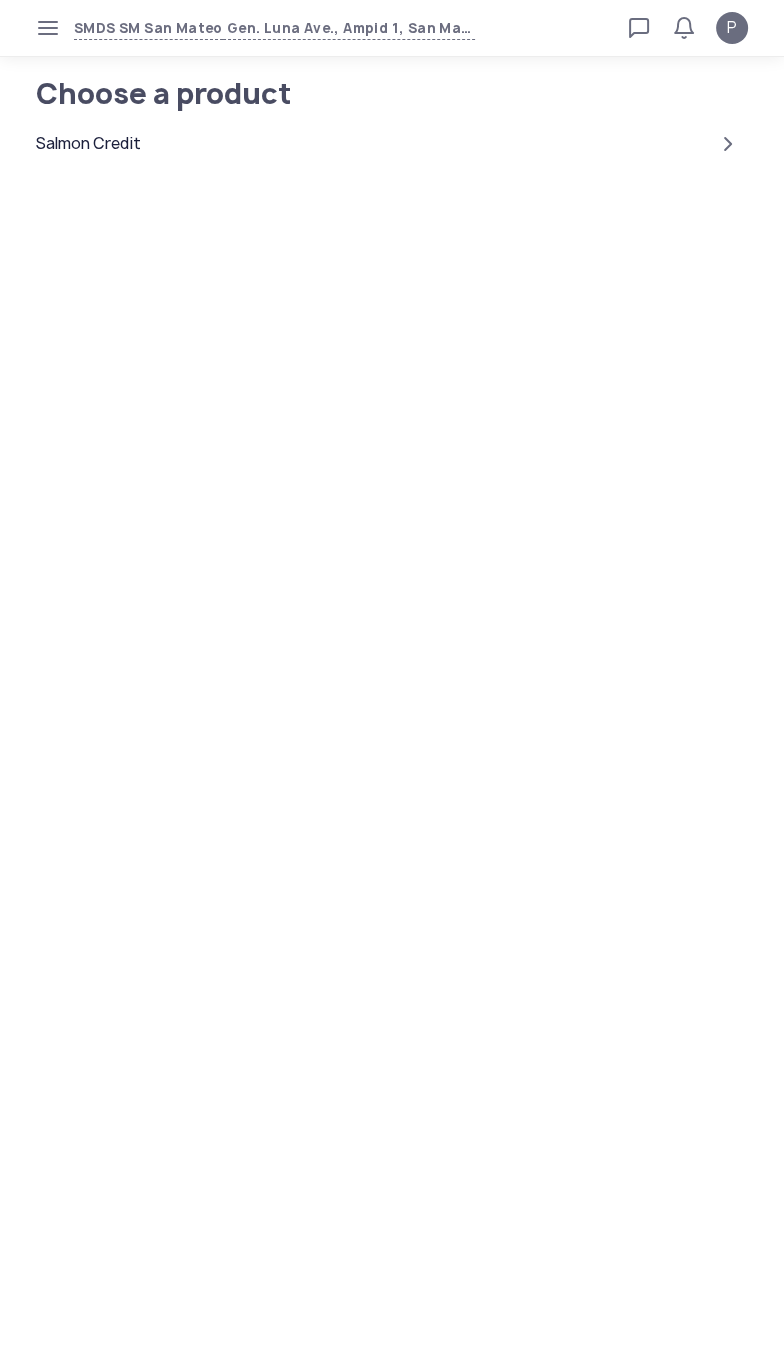 click on "Salmon Credit" 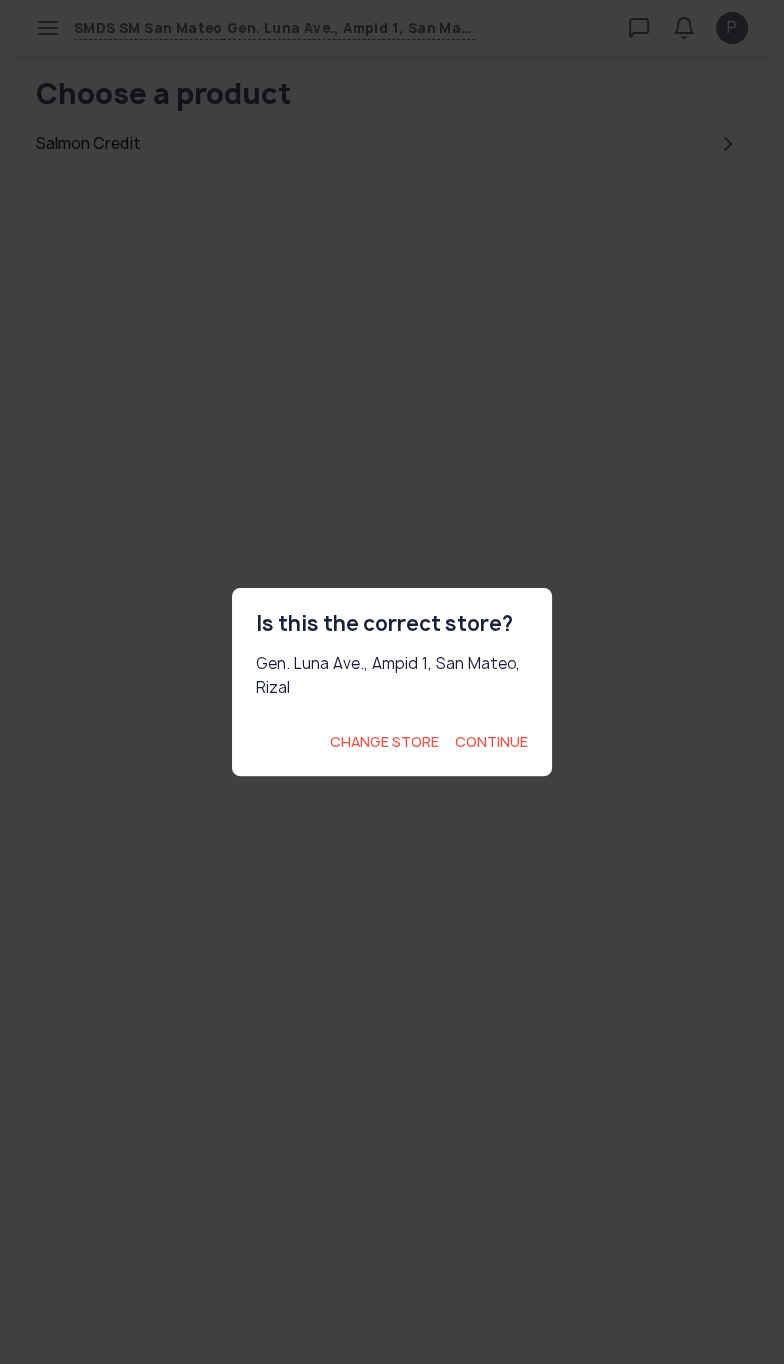 click on "Continue" 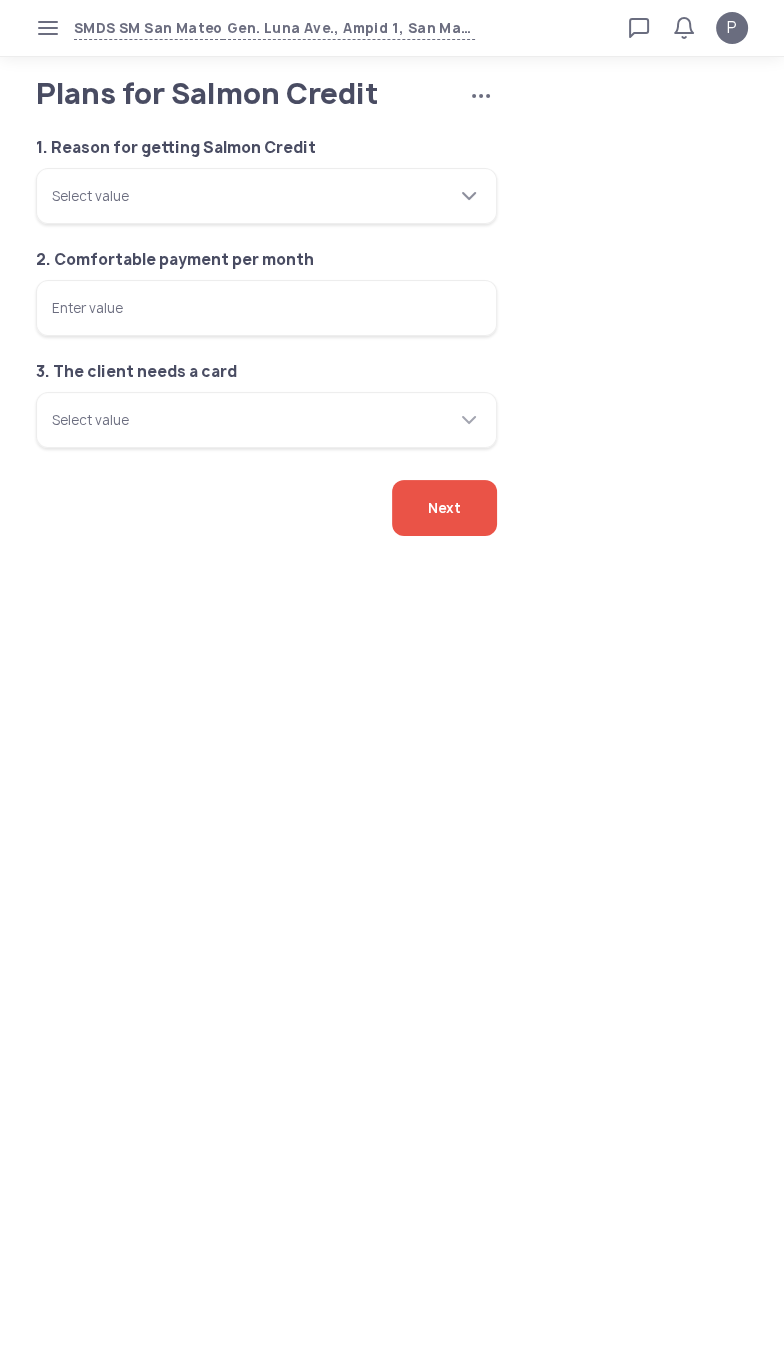 click 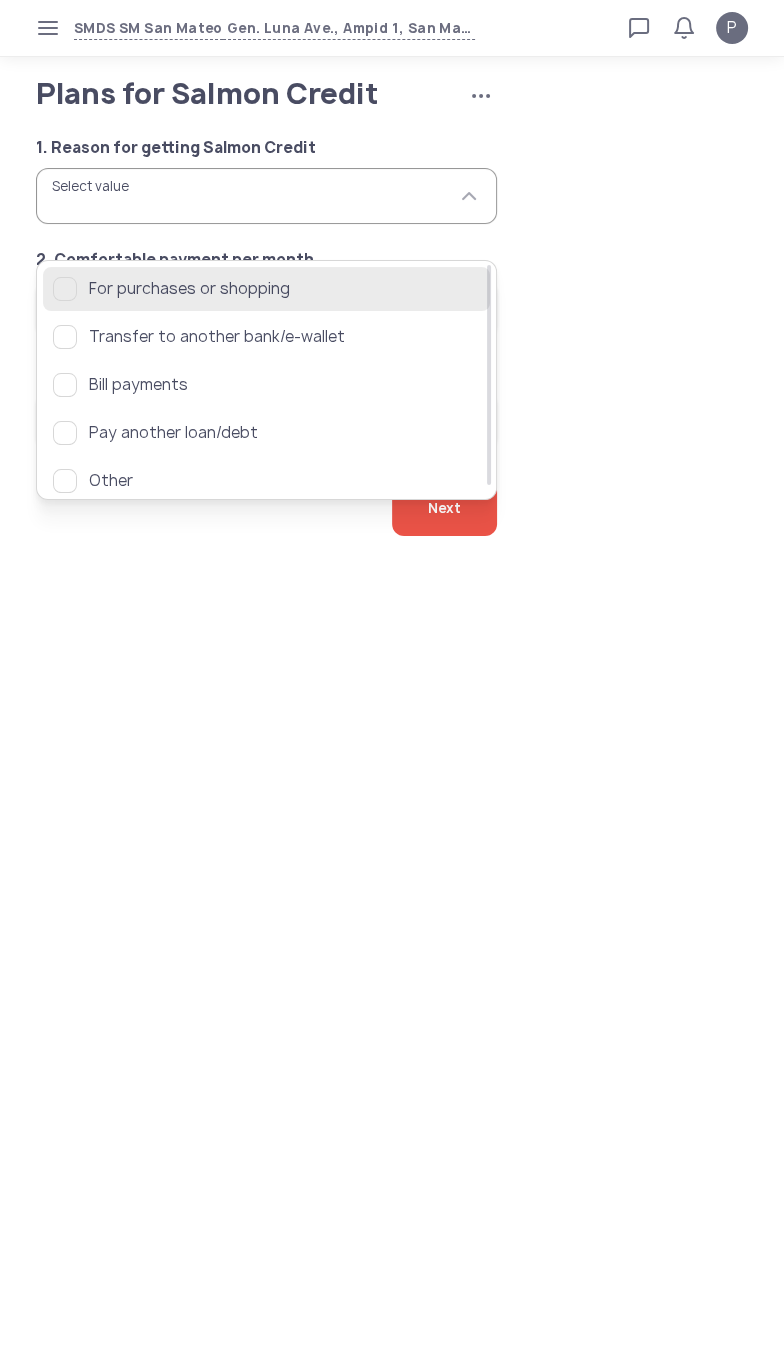click 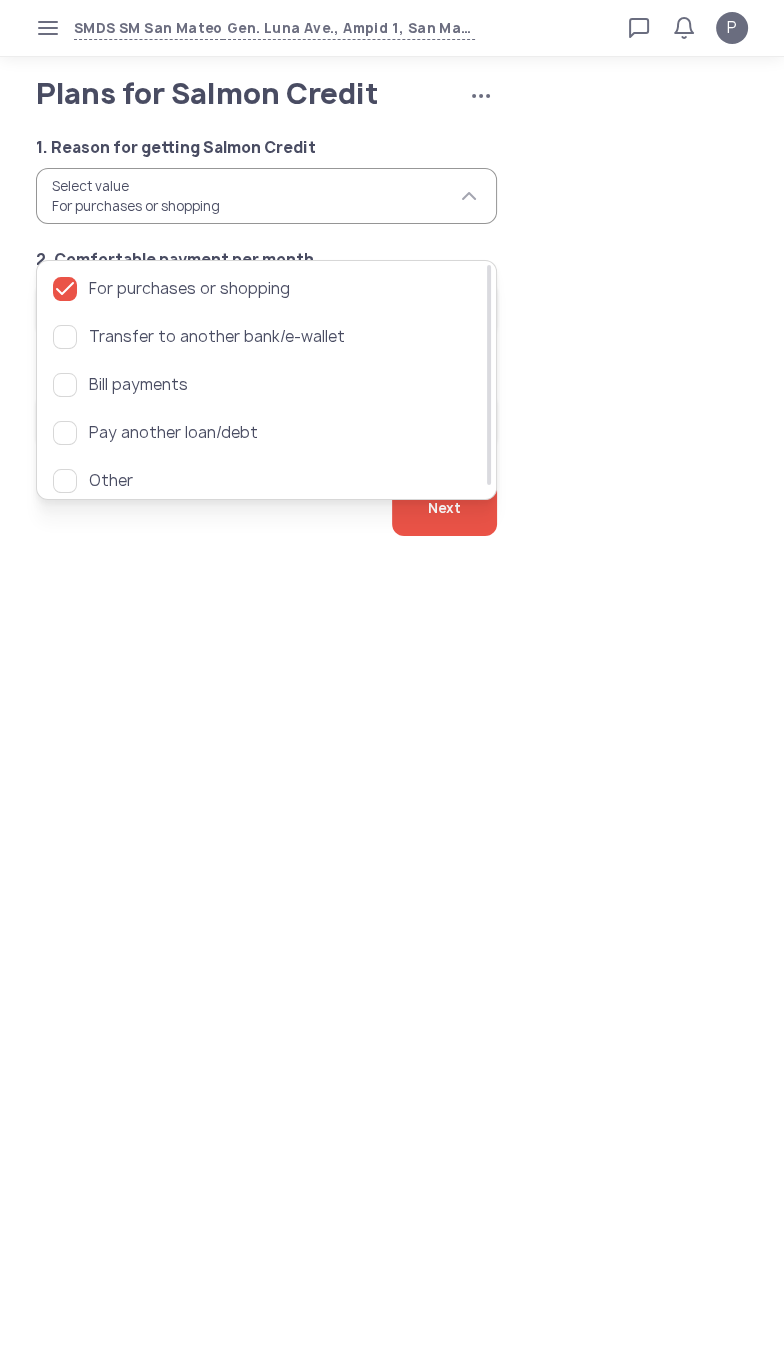 click on "SMDS SM San Mateo Gen. Luna Ave., Ampid 1, San Mateo, Rizal Loan calculator Loan applications FAQs Refund P  Plans for Salmon Credit   Cancel application  P
Verified agent Full name Ma.Kristina Perez Telephone number +63 994 057 85 99 E-mail m.perez@sa.salmon.ph Log out  Plans for Salmon Credit   Cancel application  1. Reason for getting Salmon Credit  Select value  For purchases or shopping 2. Comfortable payment per month  Enter value  3. The client needs a card  Select value   Next   For purchases or shopping   Transfer to another bank/e-wallet   Bill payments   Pay another loan/debt   Other" at bounding box center (392, 682) 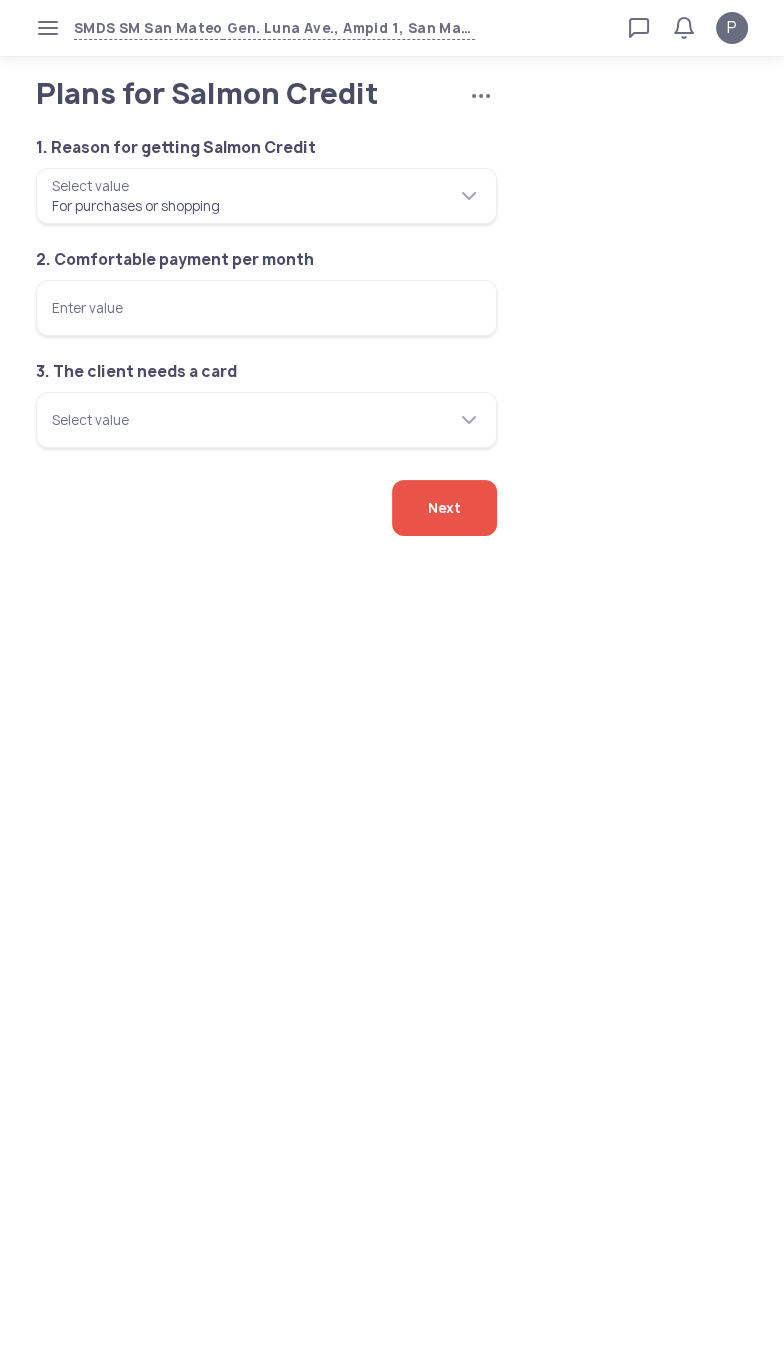 click on "Enter value" at bounding box center (266, 308) 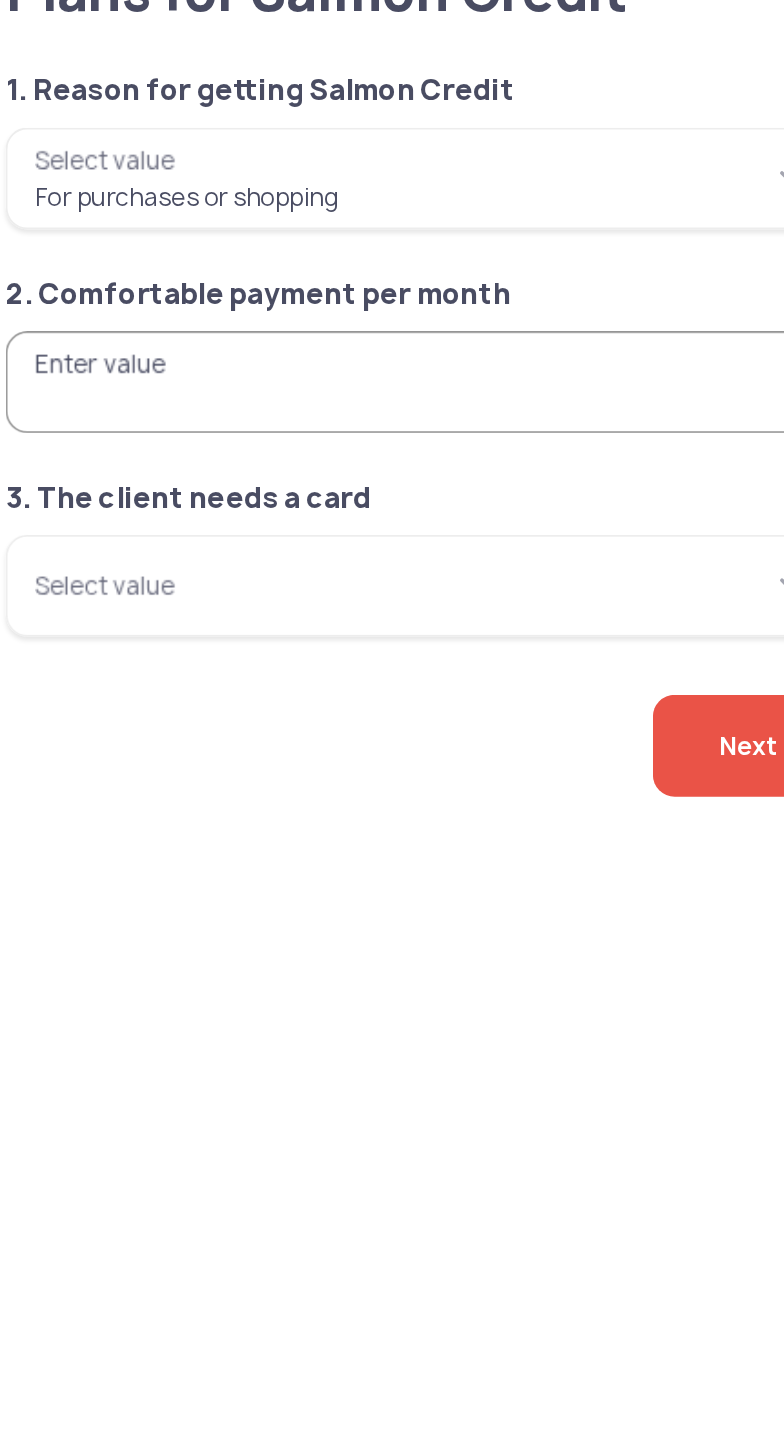 click on "Enter value" at bounding box center [266, 308] 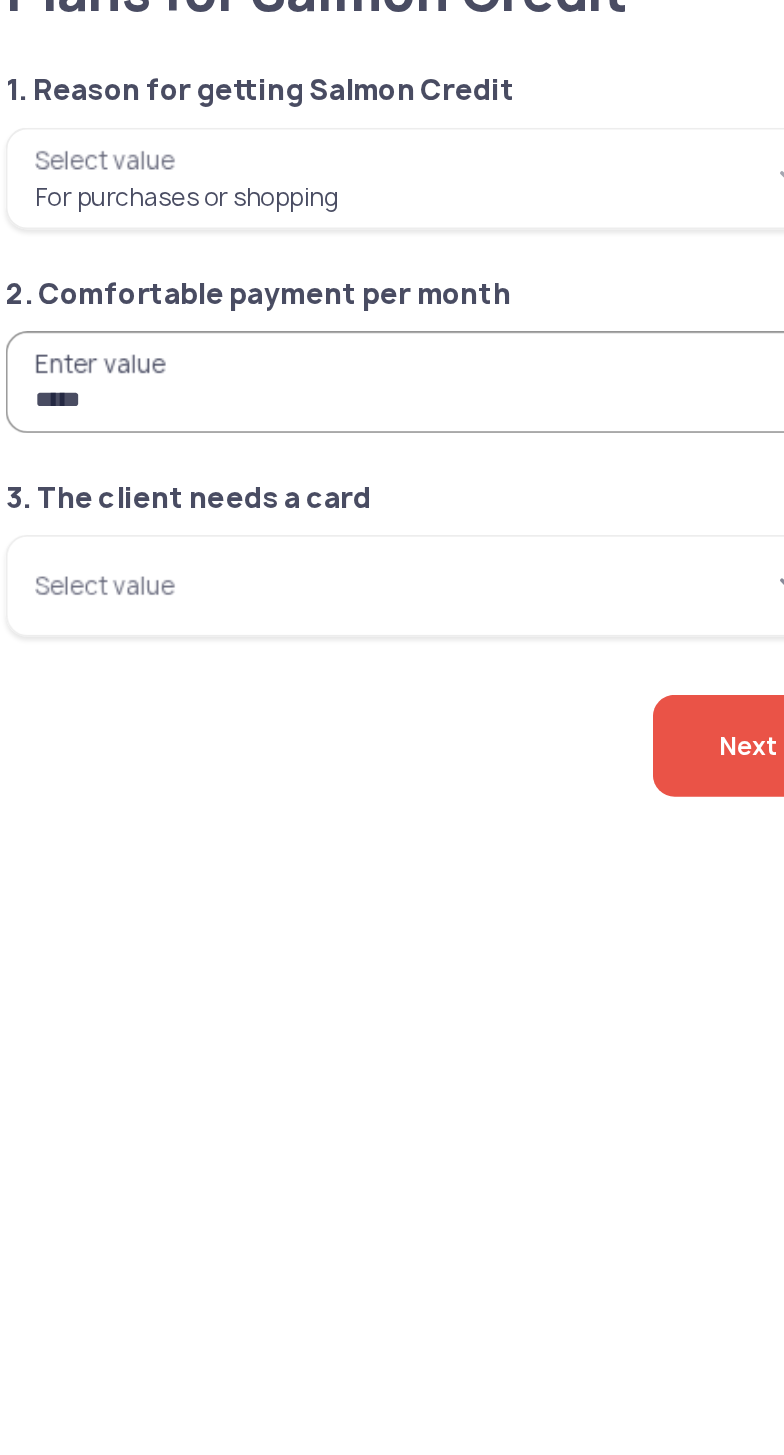 type on "*****" 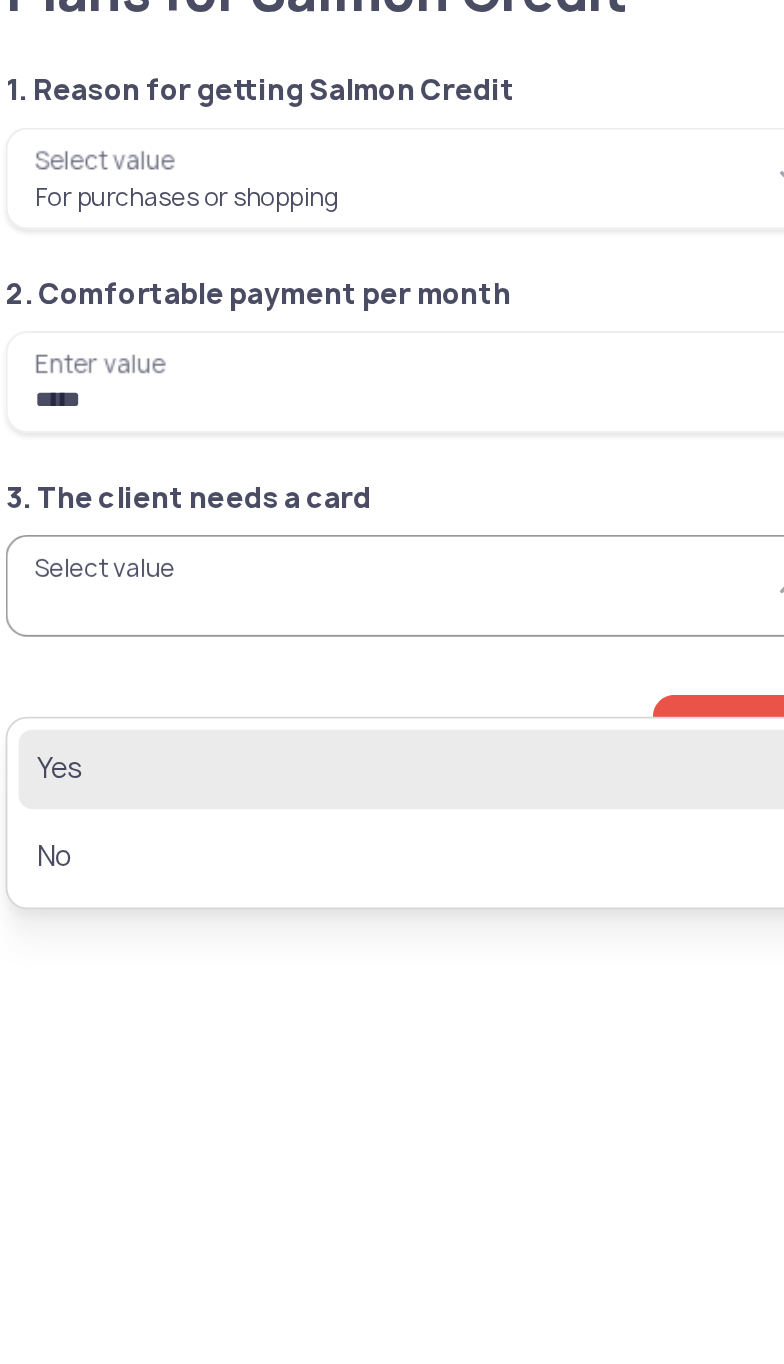 click on "Yes" 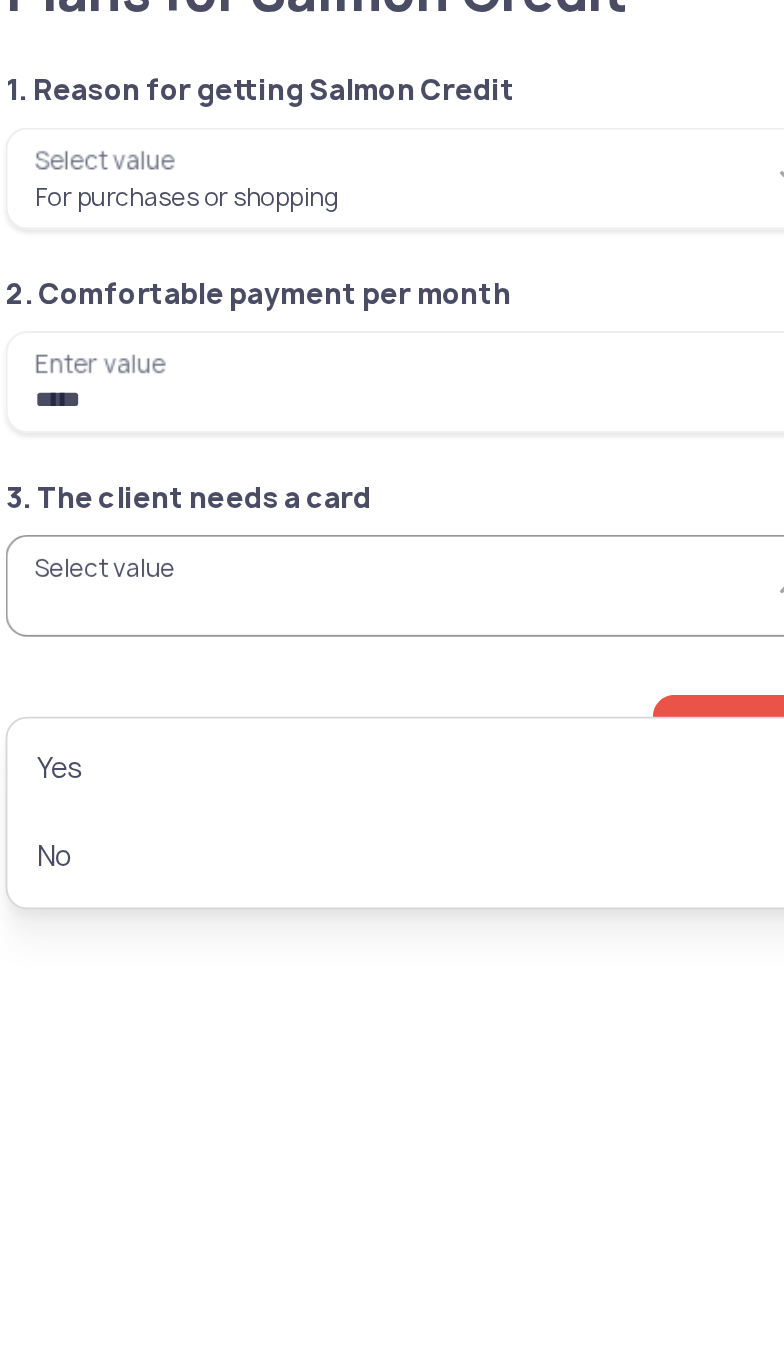 type on "***" 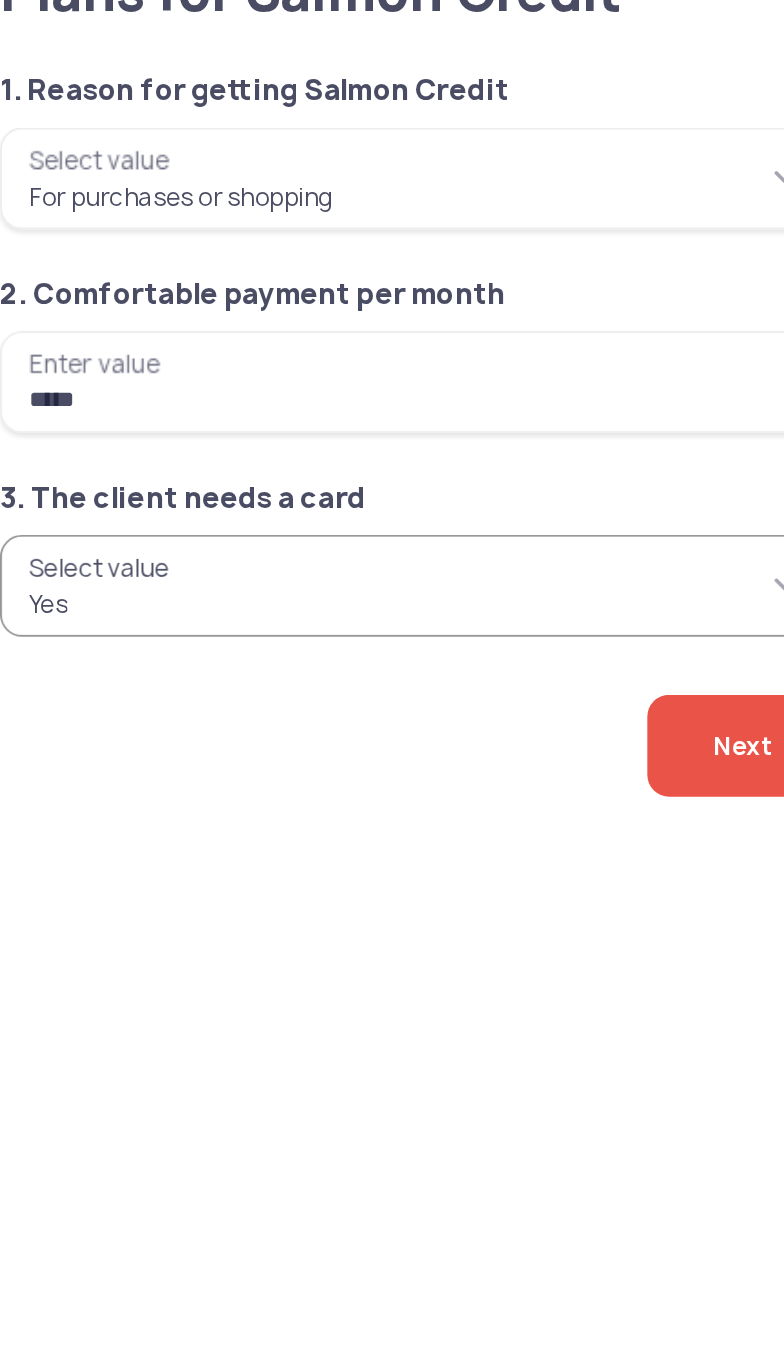 click on "Next" 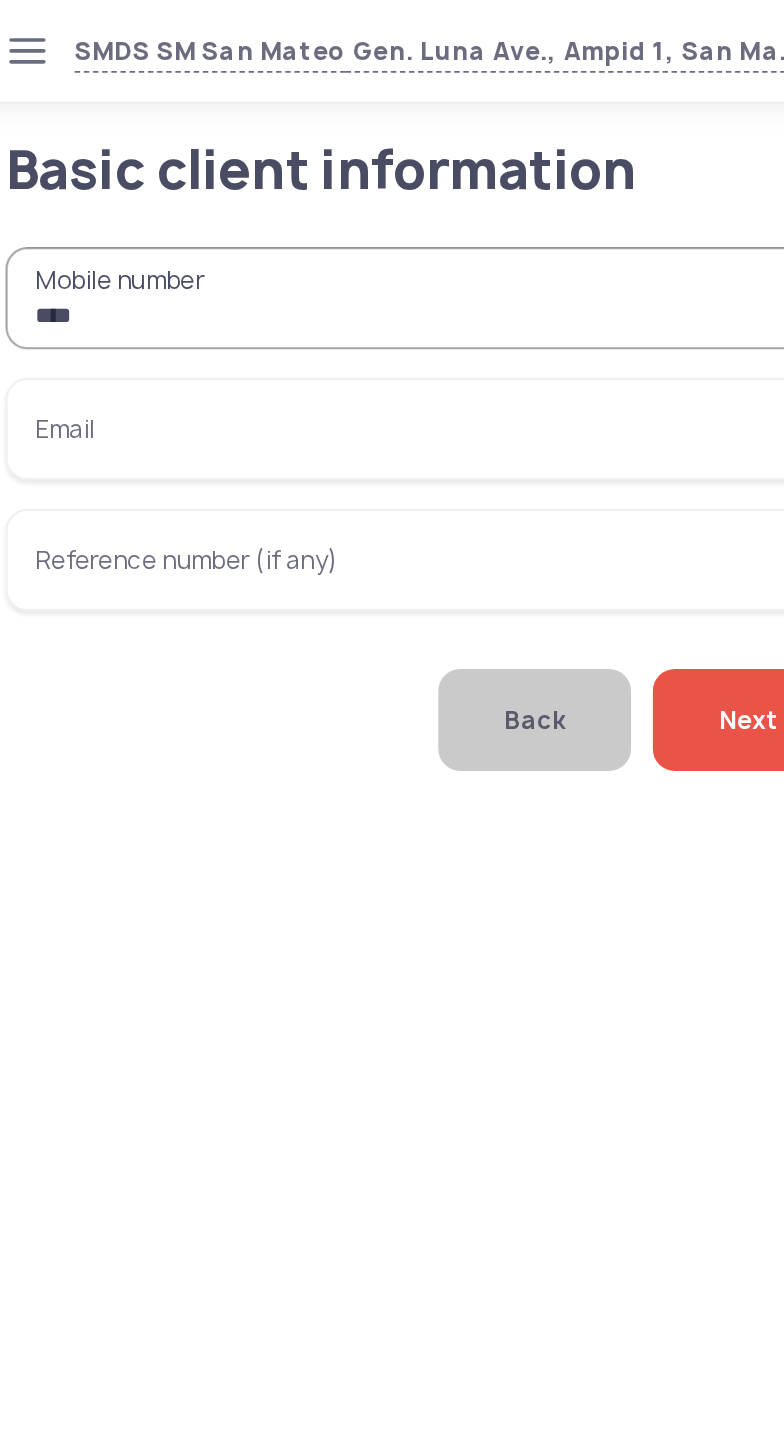 click on "***" at bounding box center [266, 164] 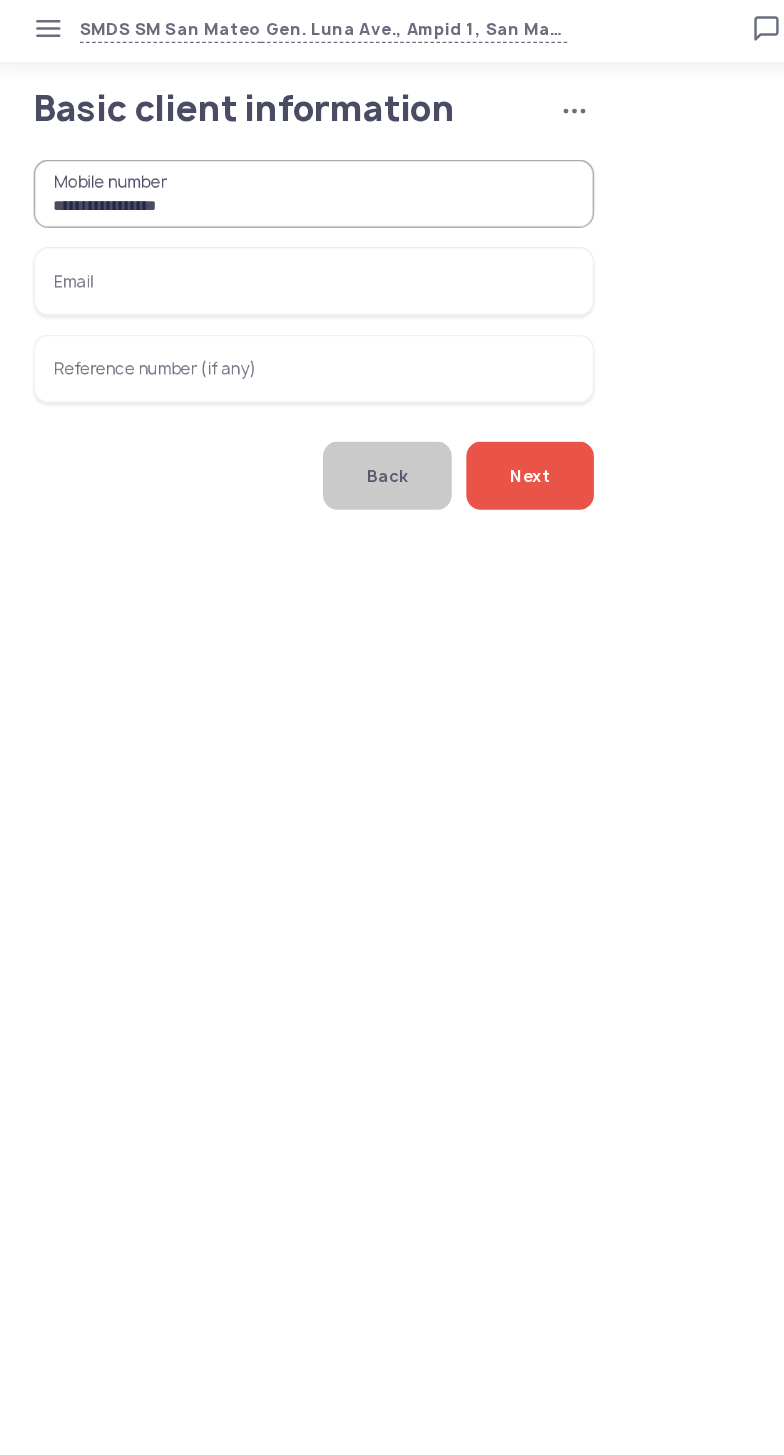 type on "**********" 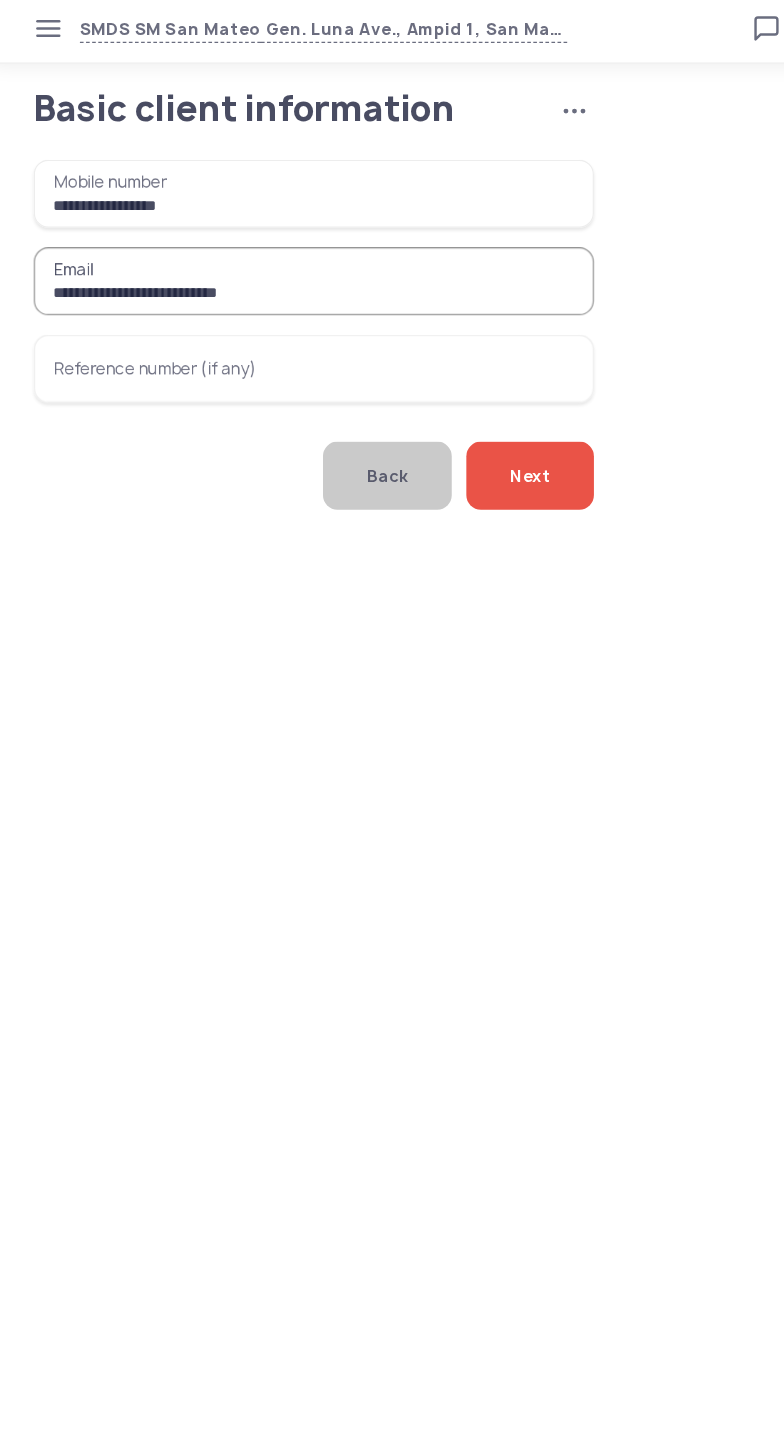click on "**********" at bounding box center (266, 236) 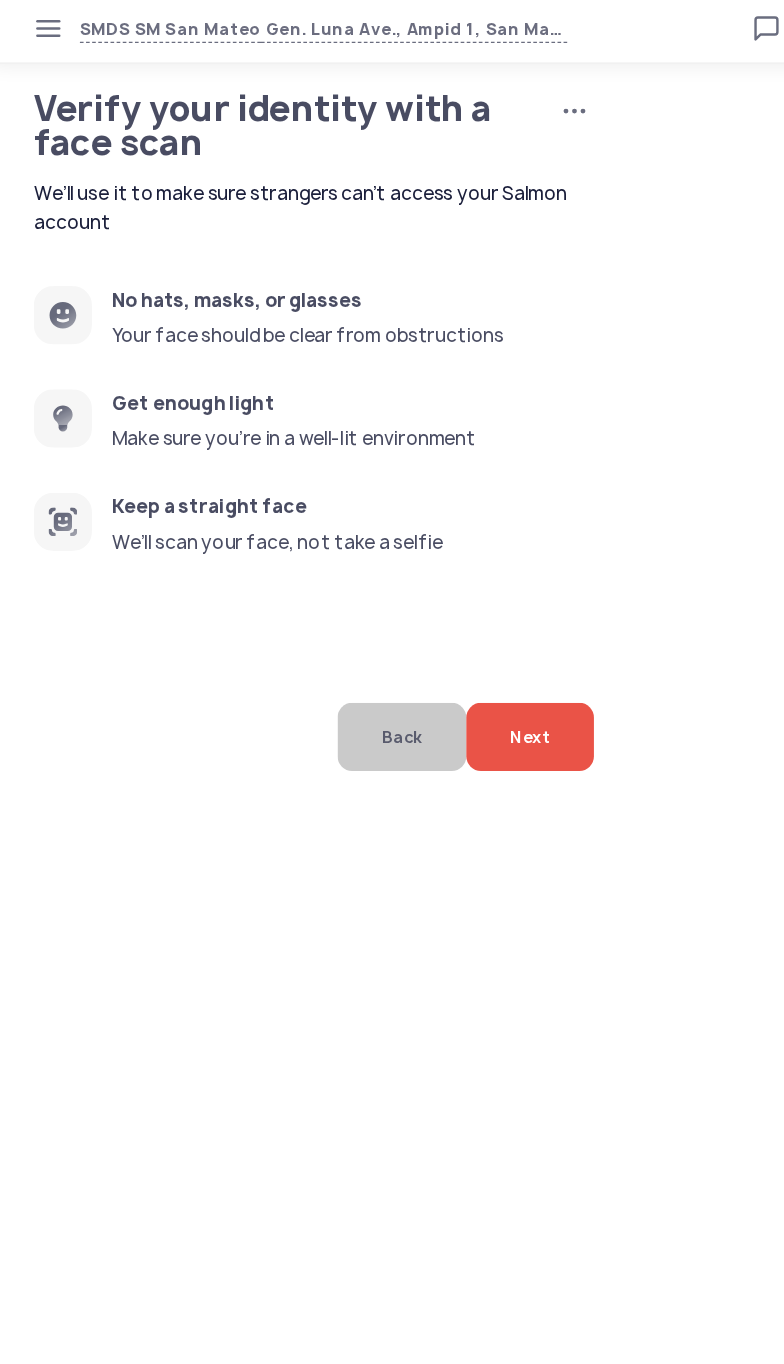 click on "Next" 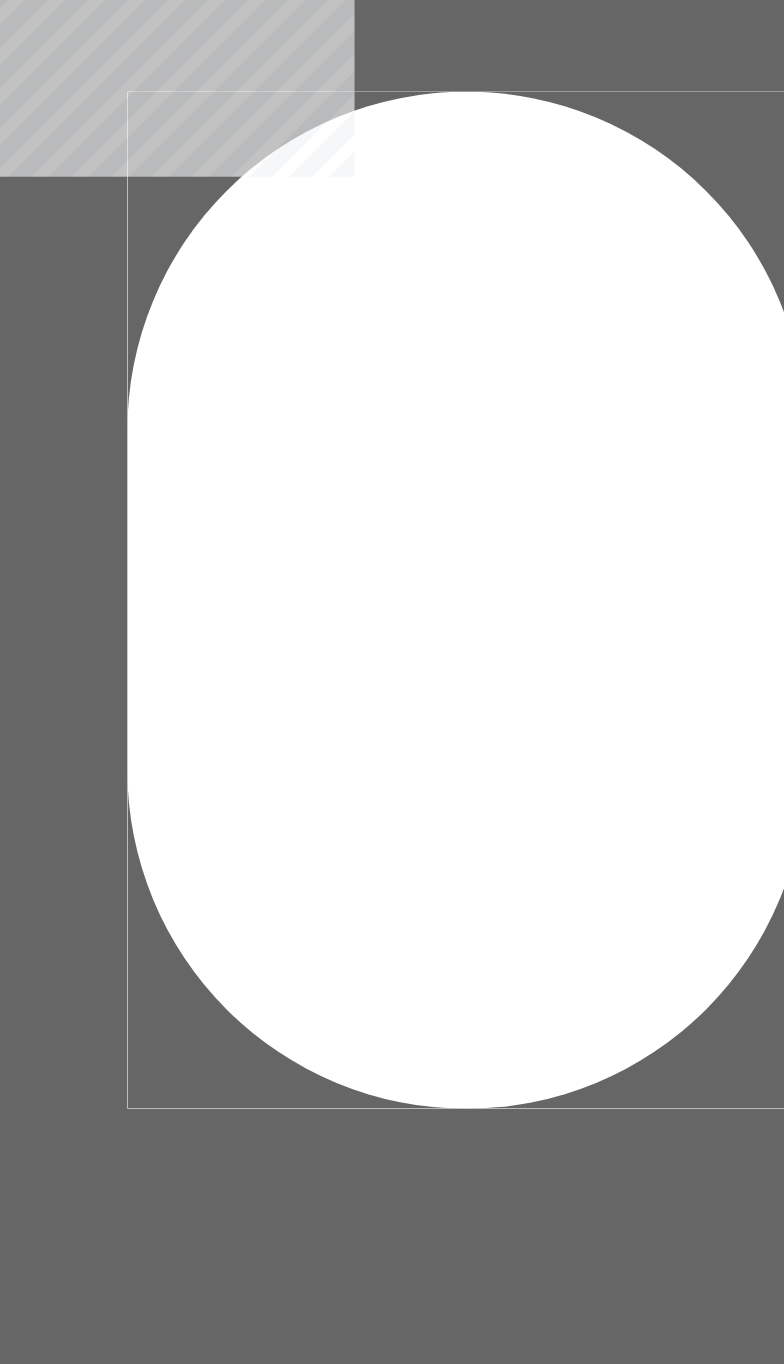 click 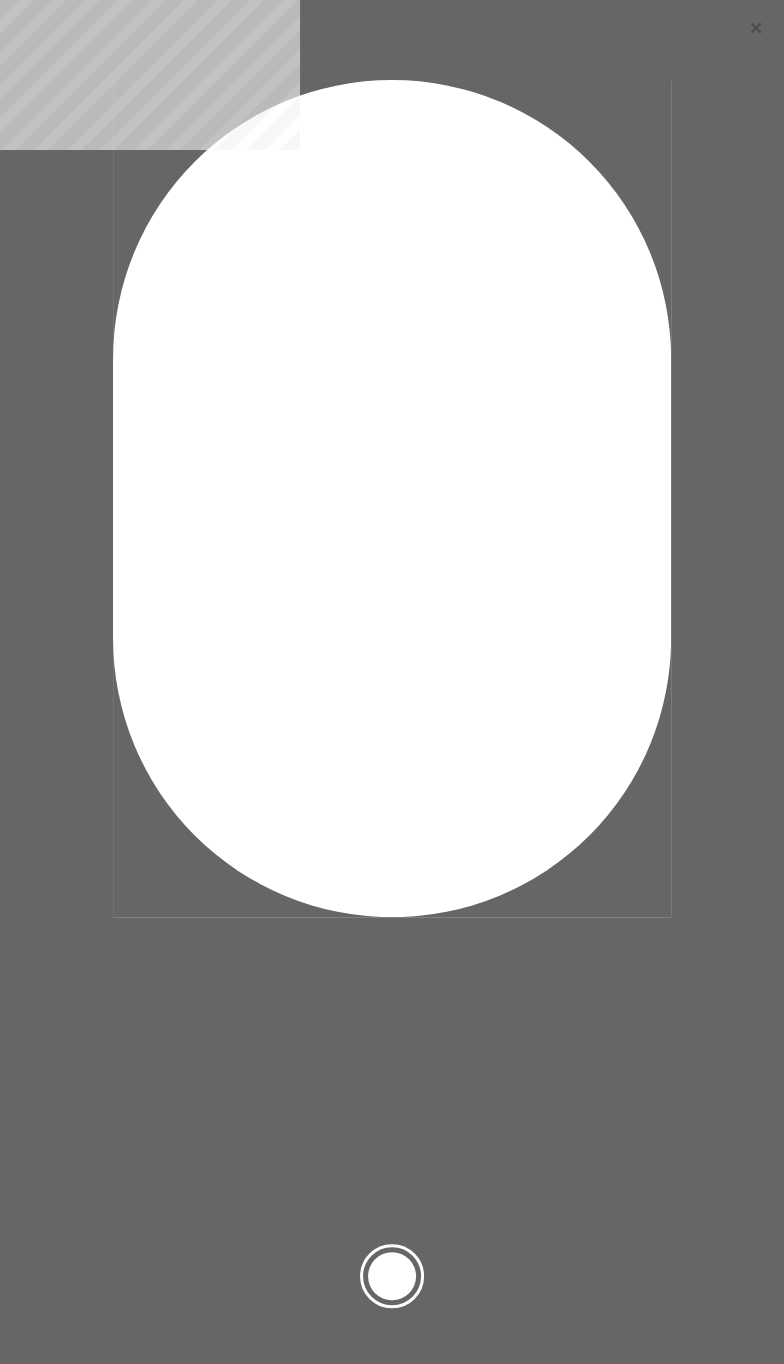 click 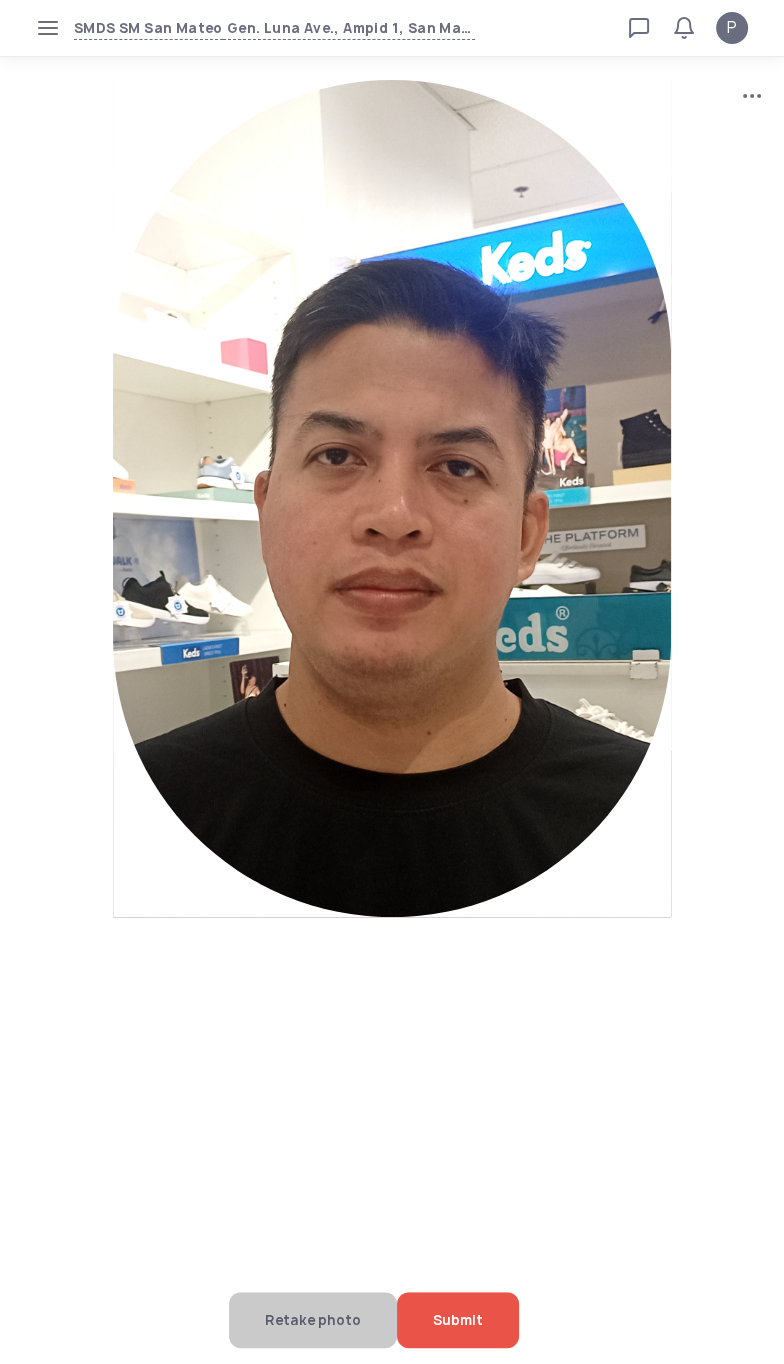 click on "Submit" 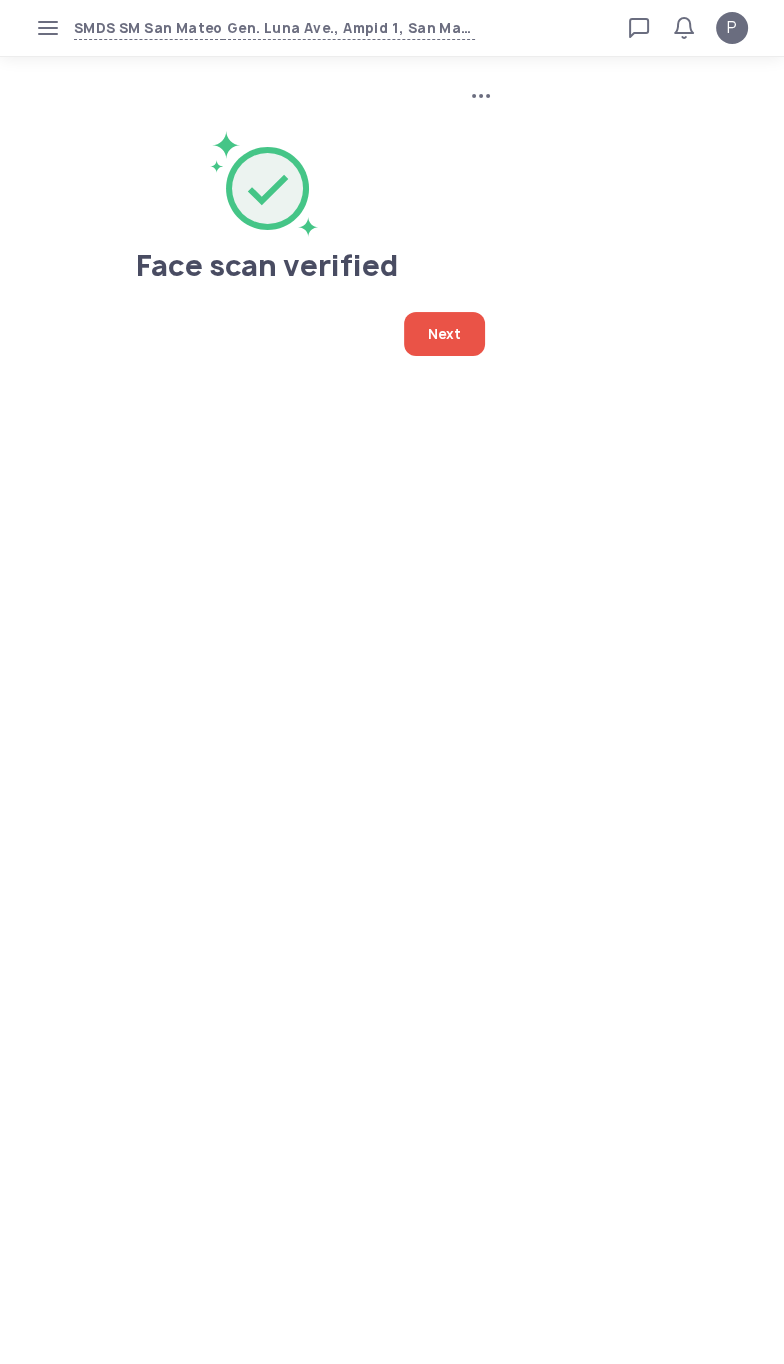 click on "Next" 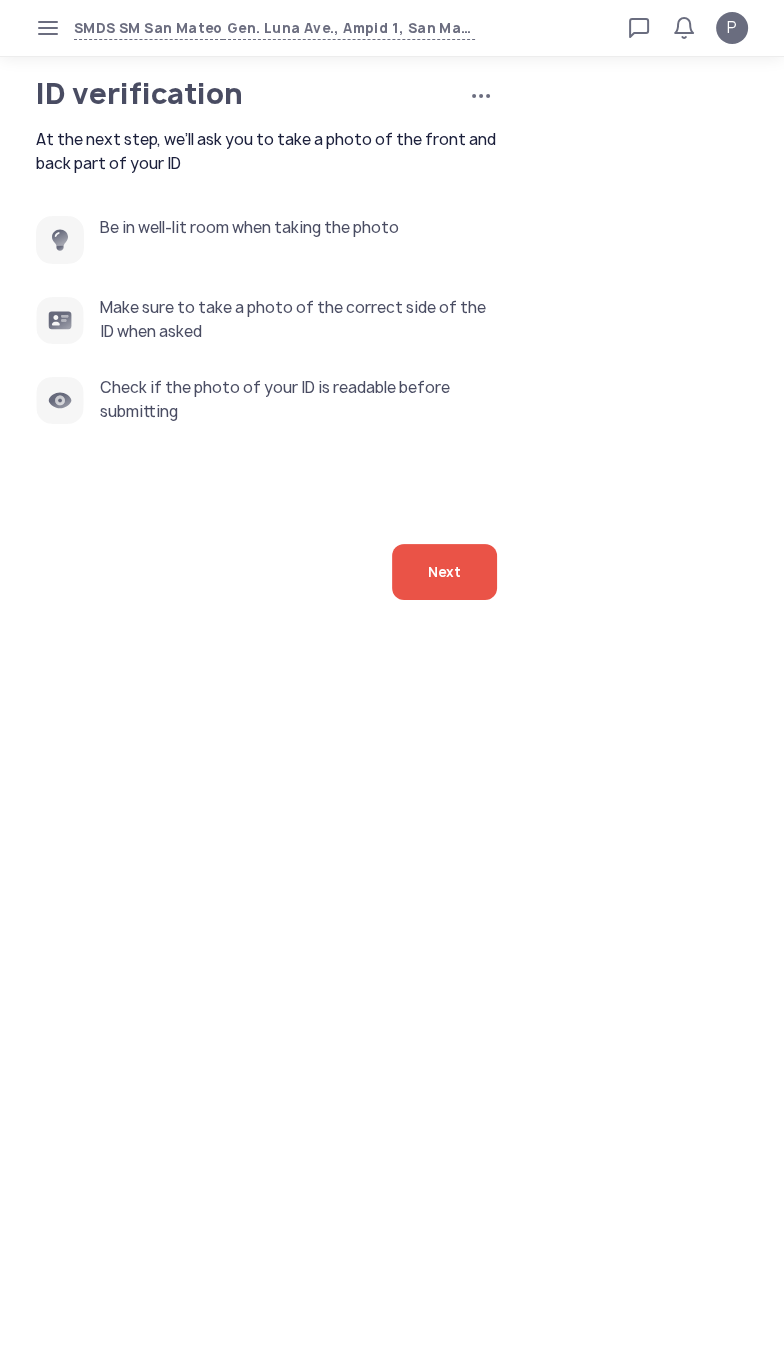 click on "Next" 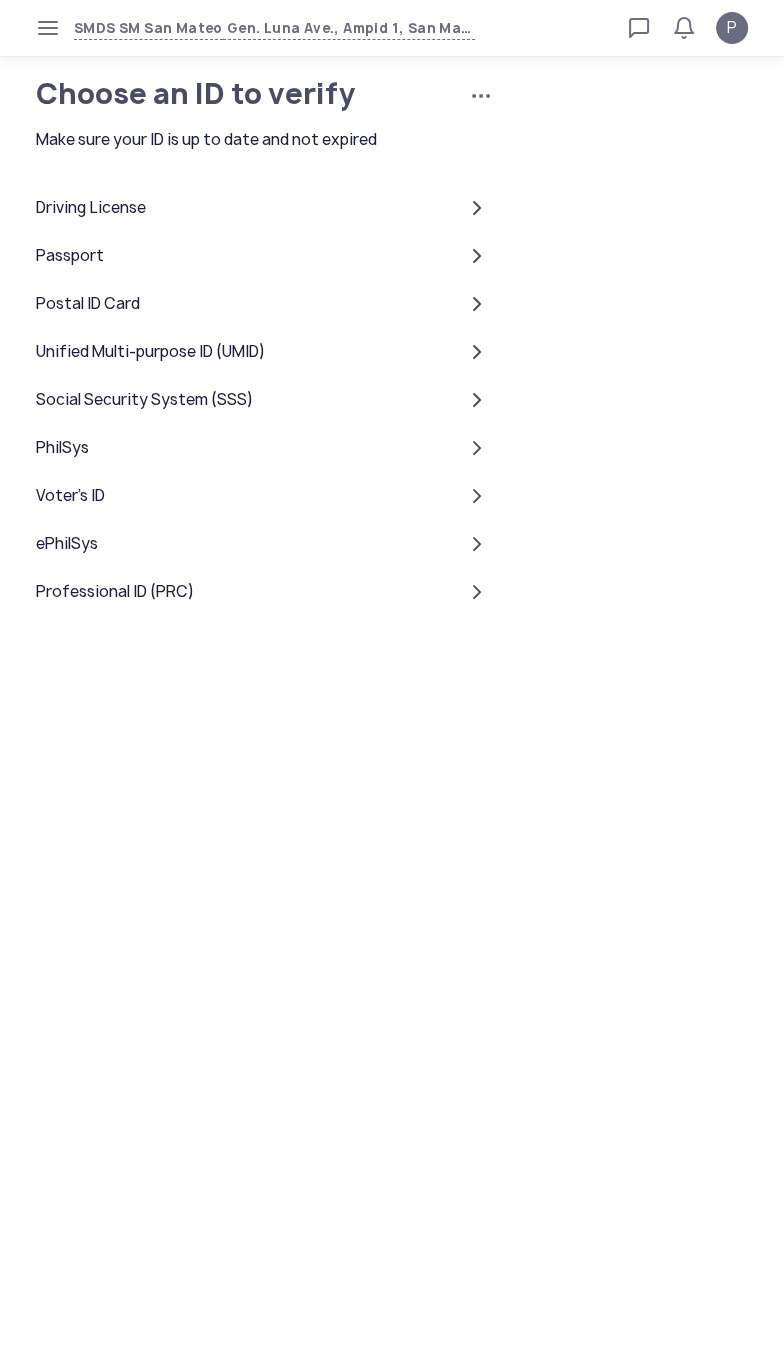 click on "Driving License" 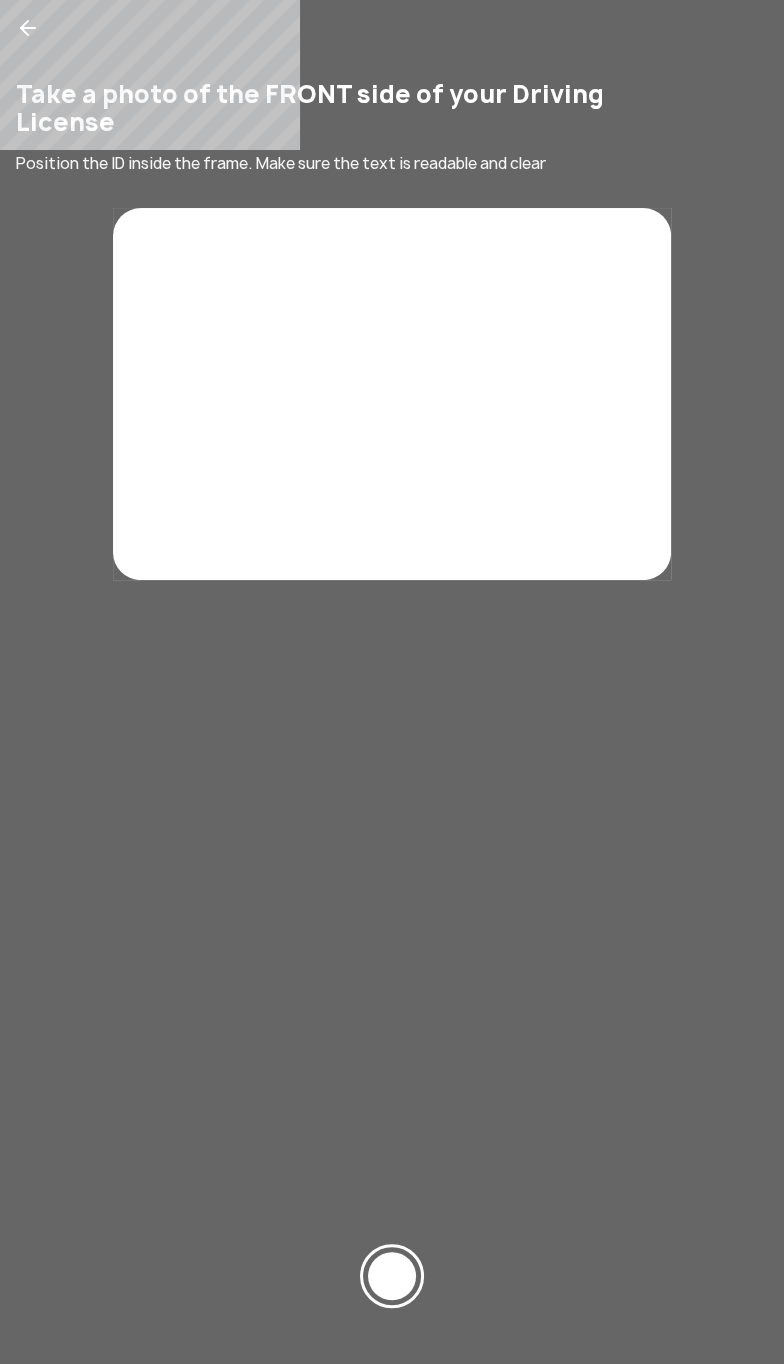 click 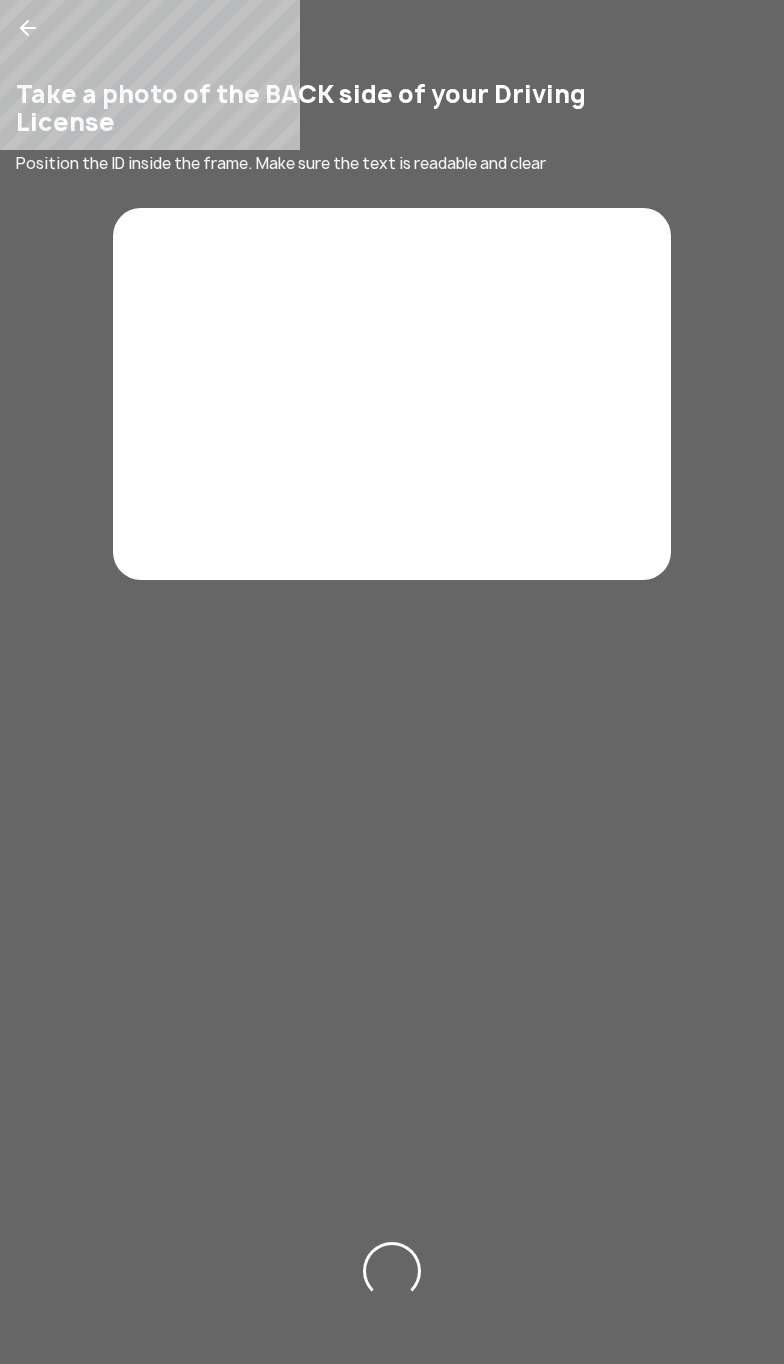 scroll, scrollTop: 0, scrollLeft: 0, axis: both 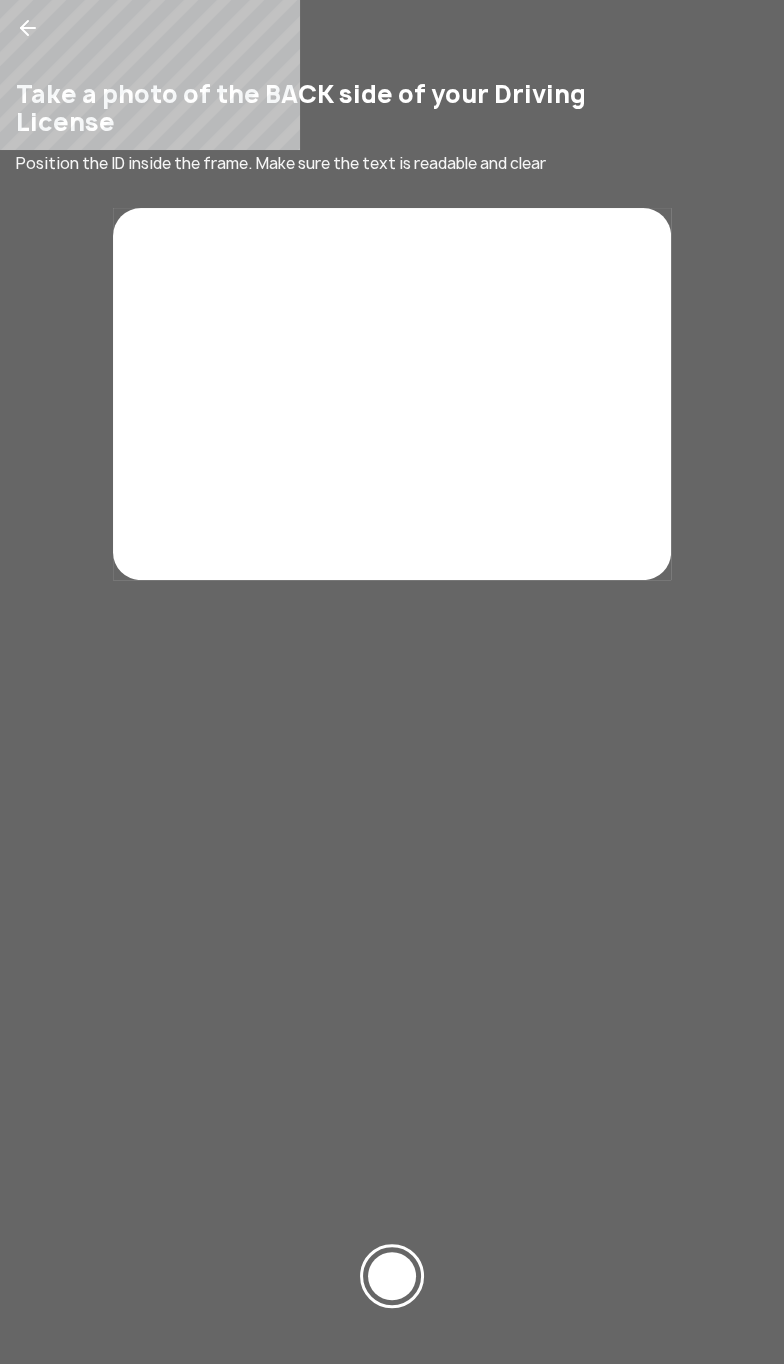 click 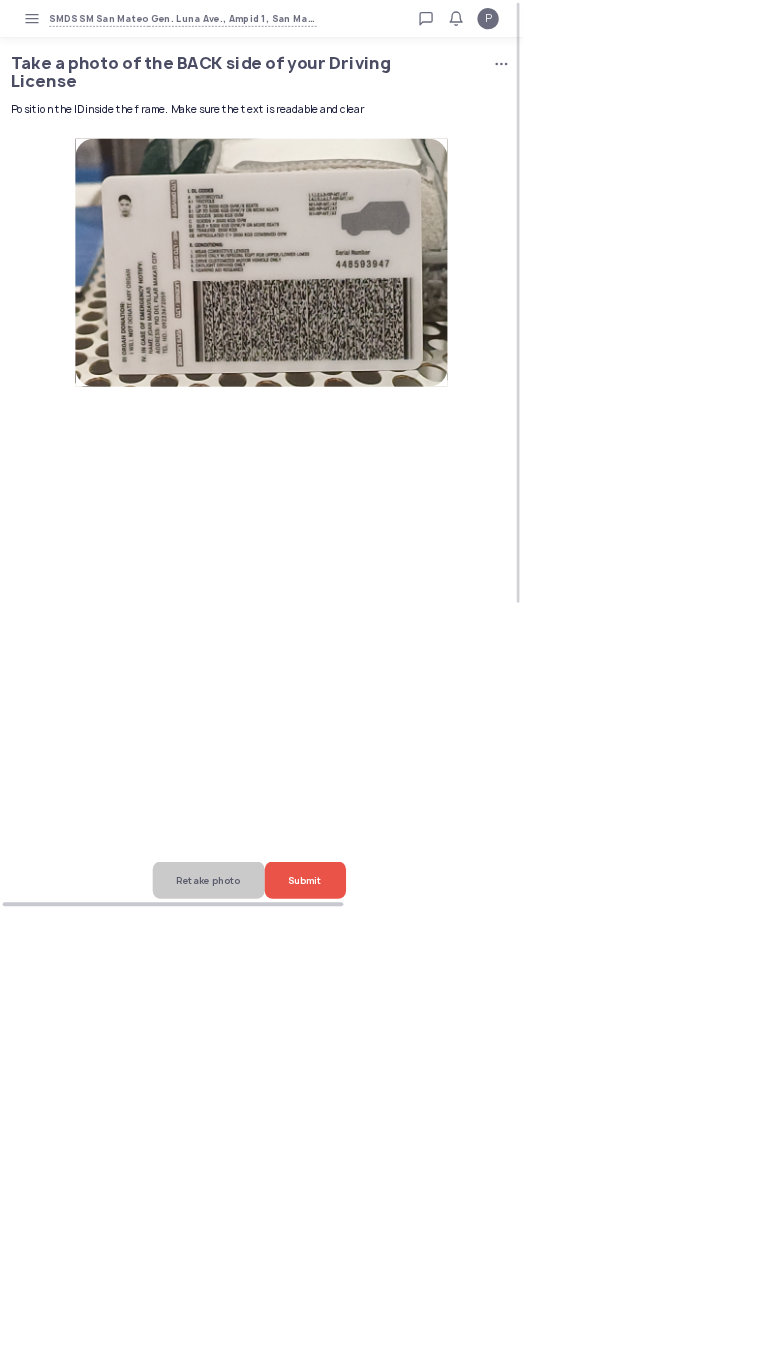 click at bounding box center [259, 1356] 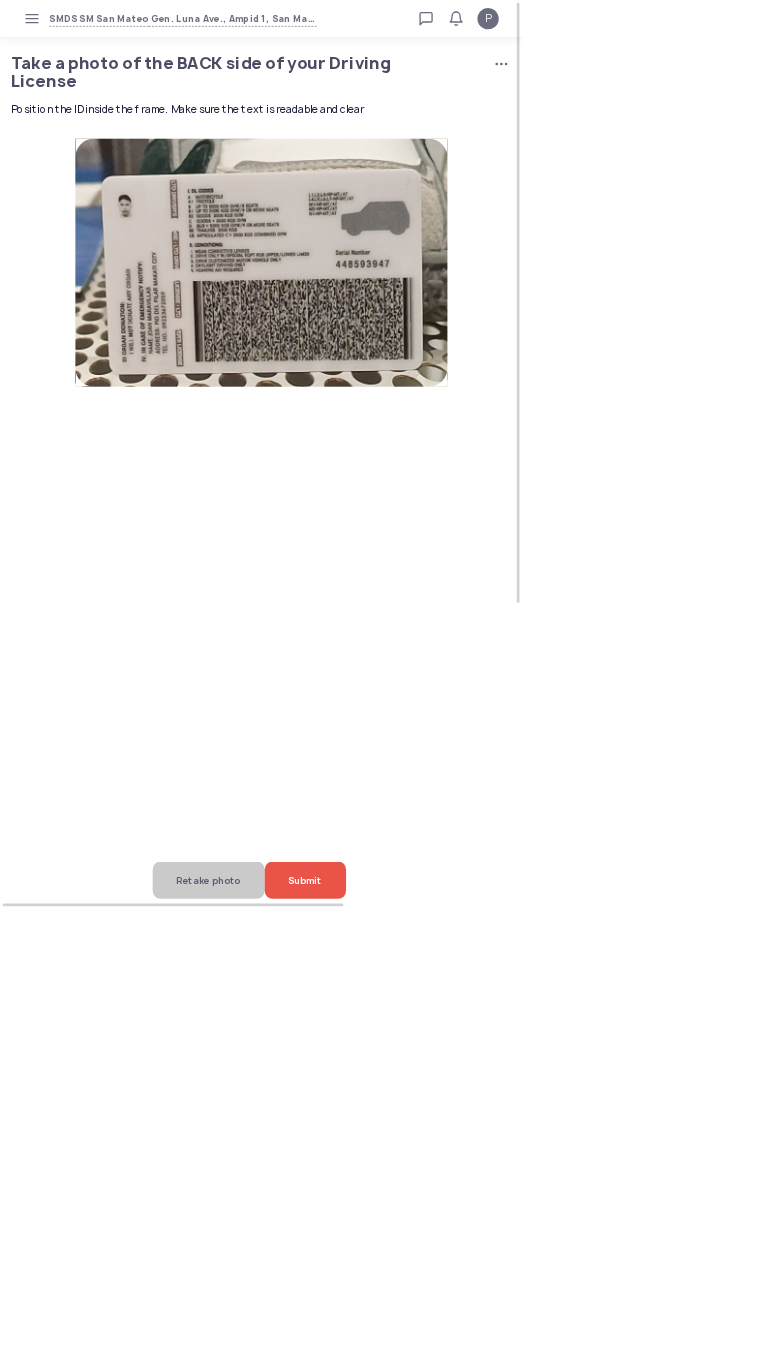 click on "Submit" 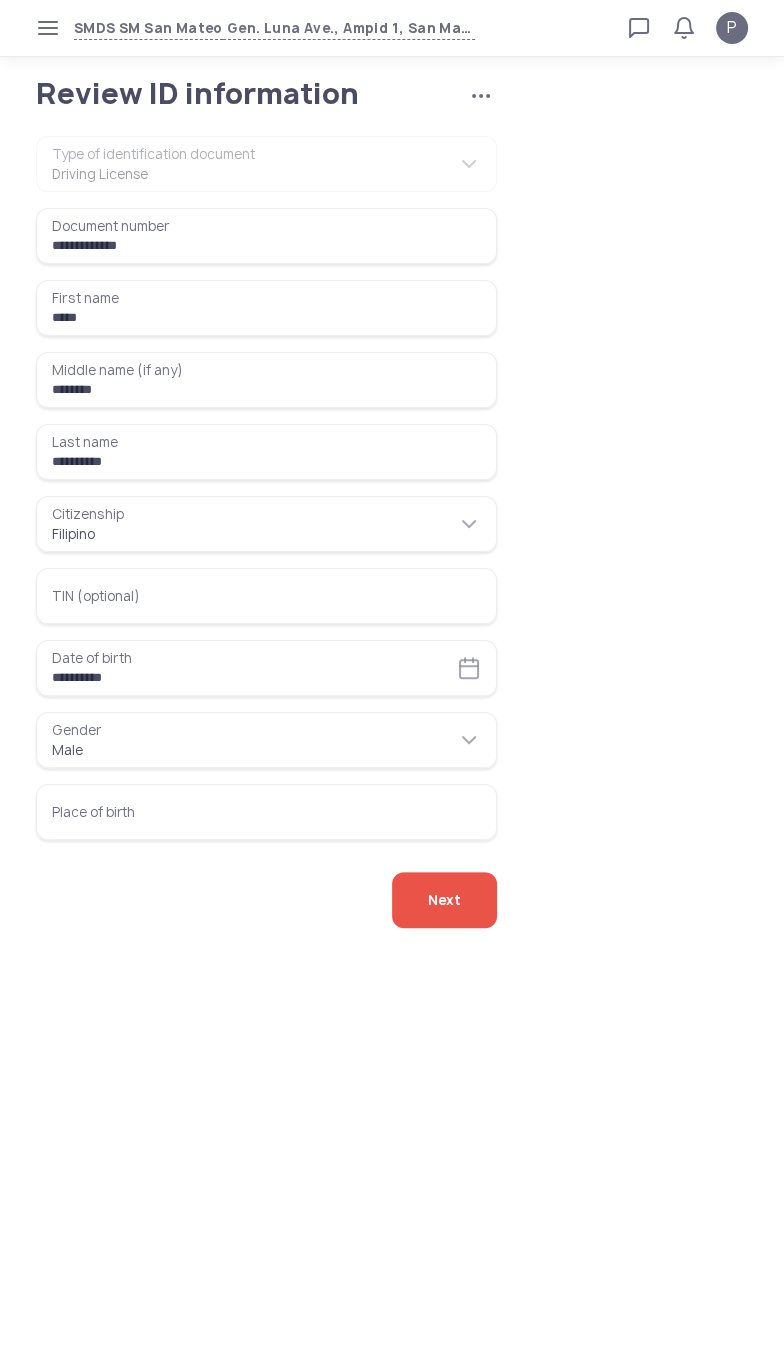 click on "TIN (optional)" at bounding box center [266, 596] 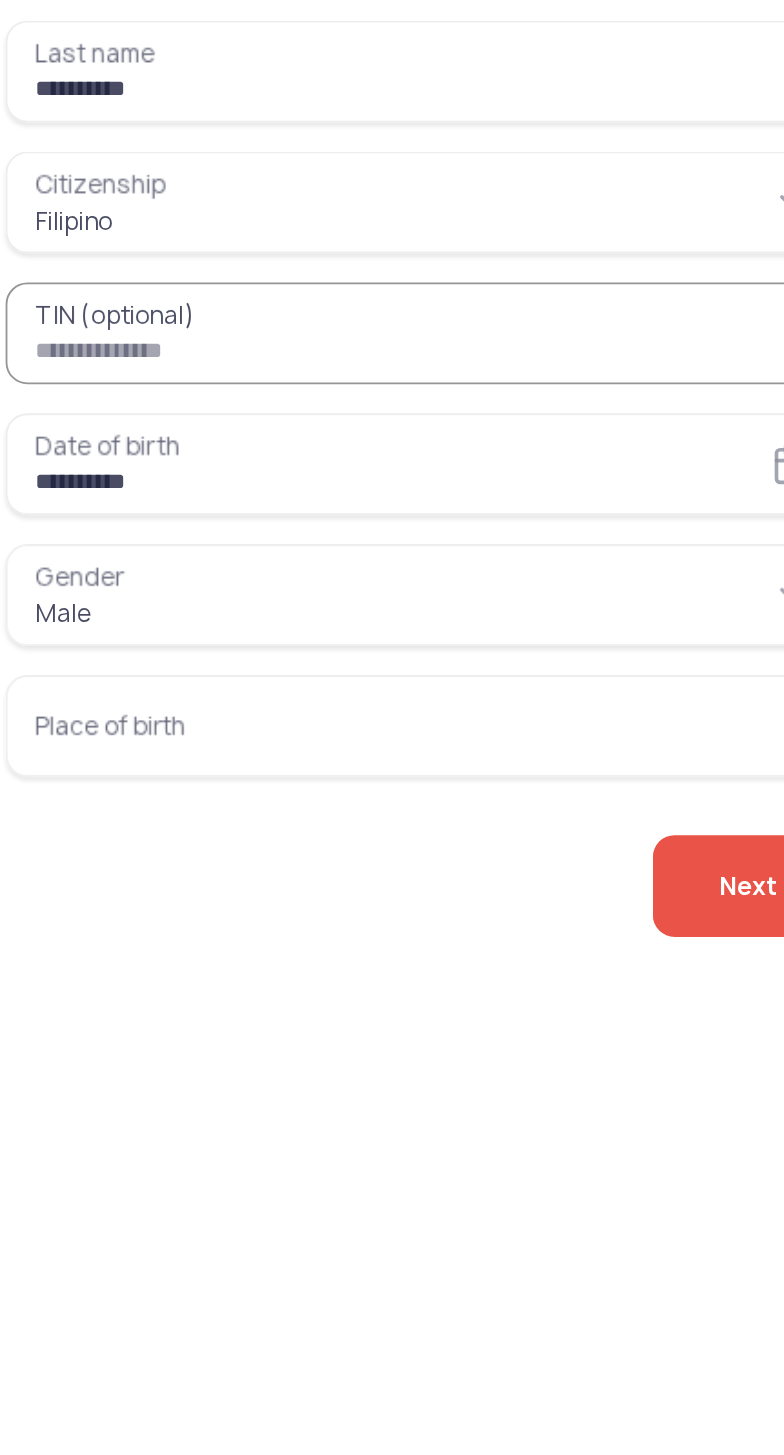 click on "Place of birth" at bounding box center [266, 812] 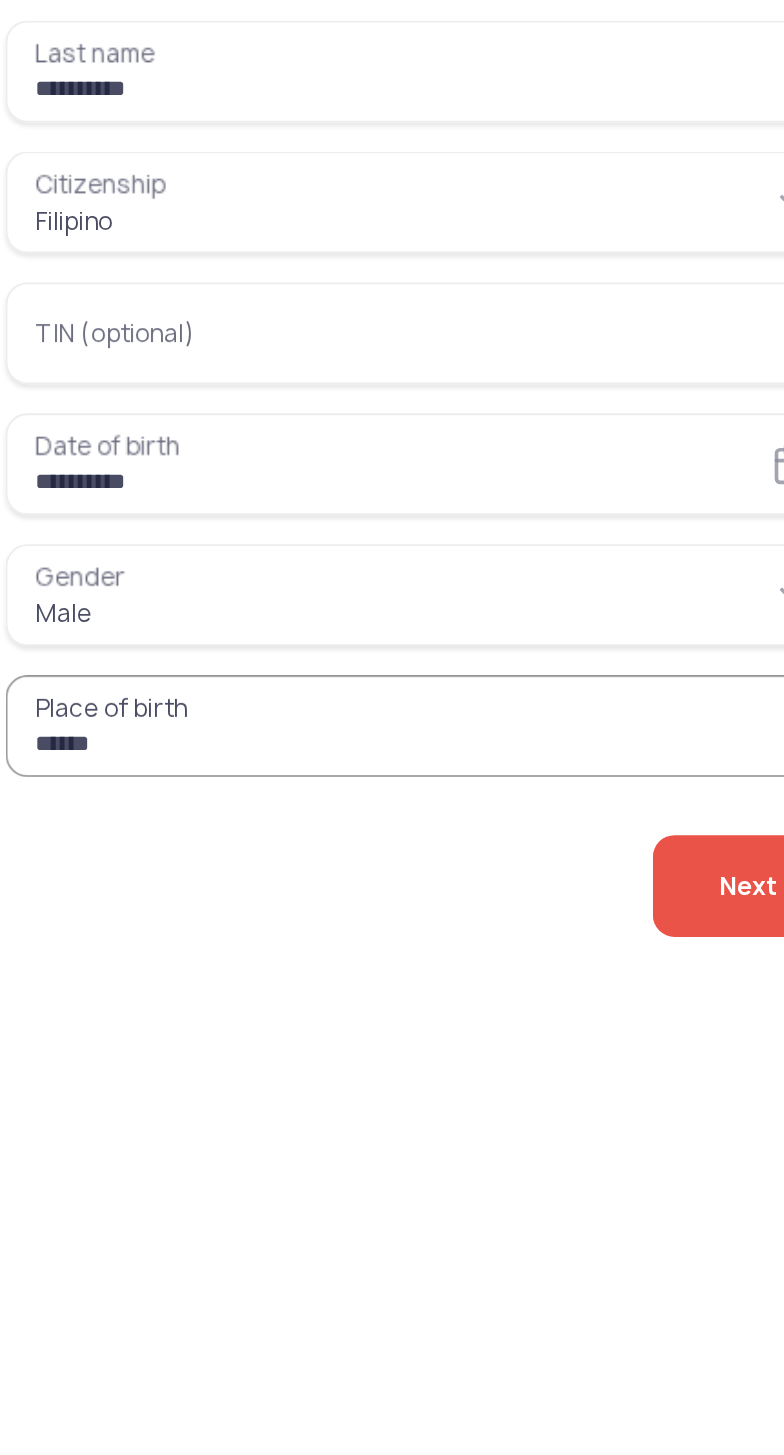 type on "******" 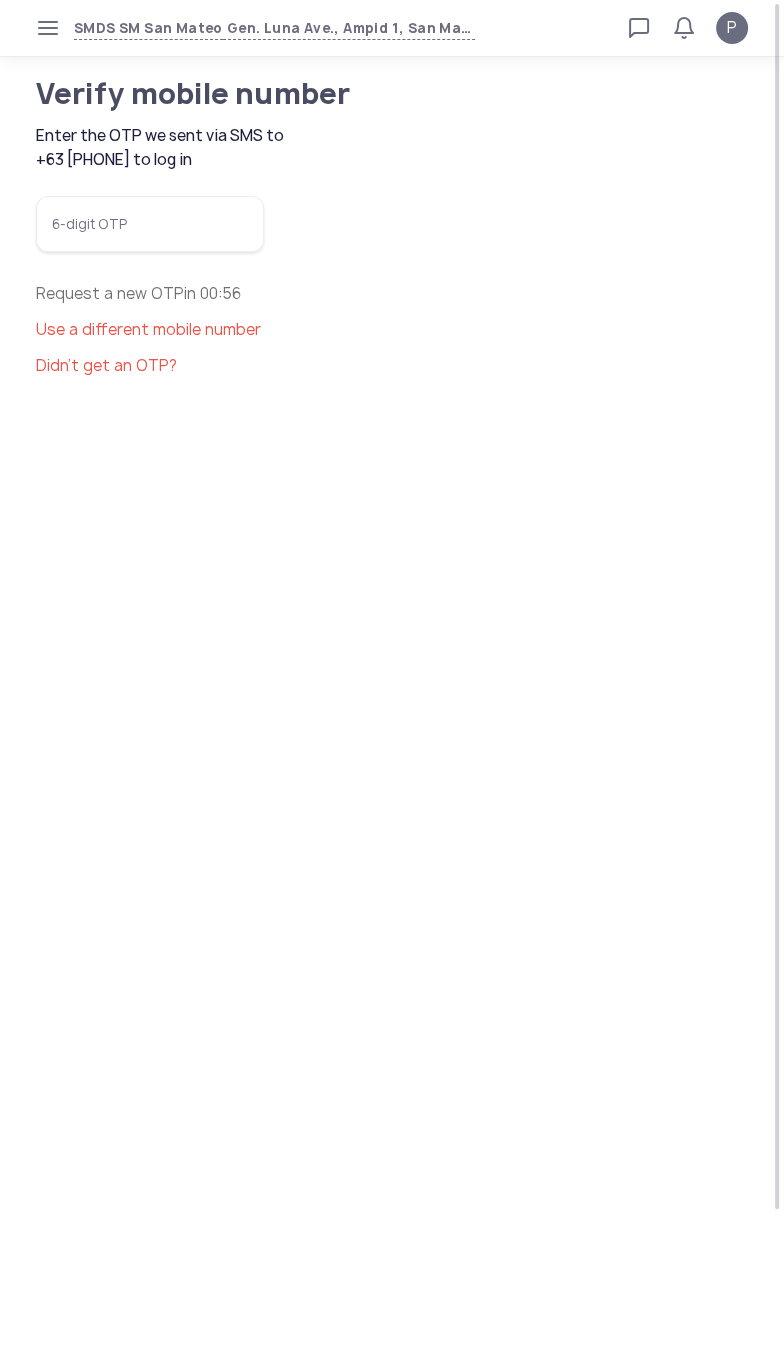 click on "6-digit OTP" at bounding box center [150, 224] 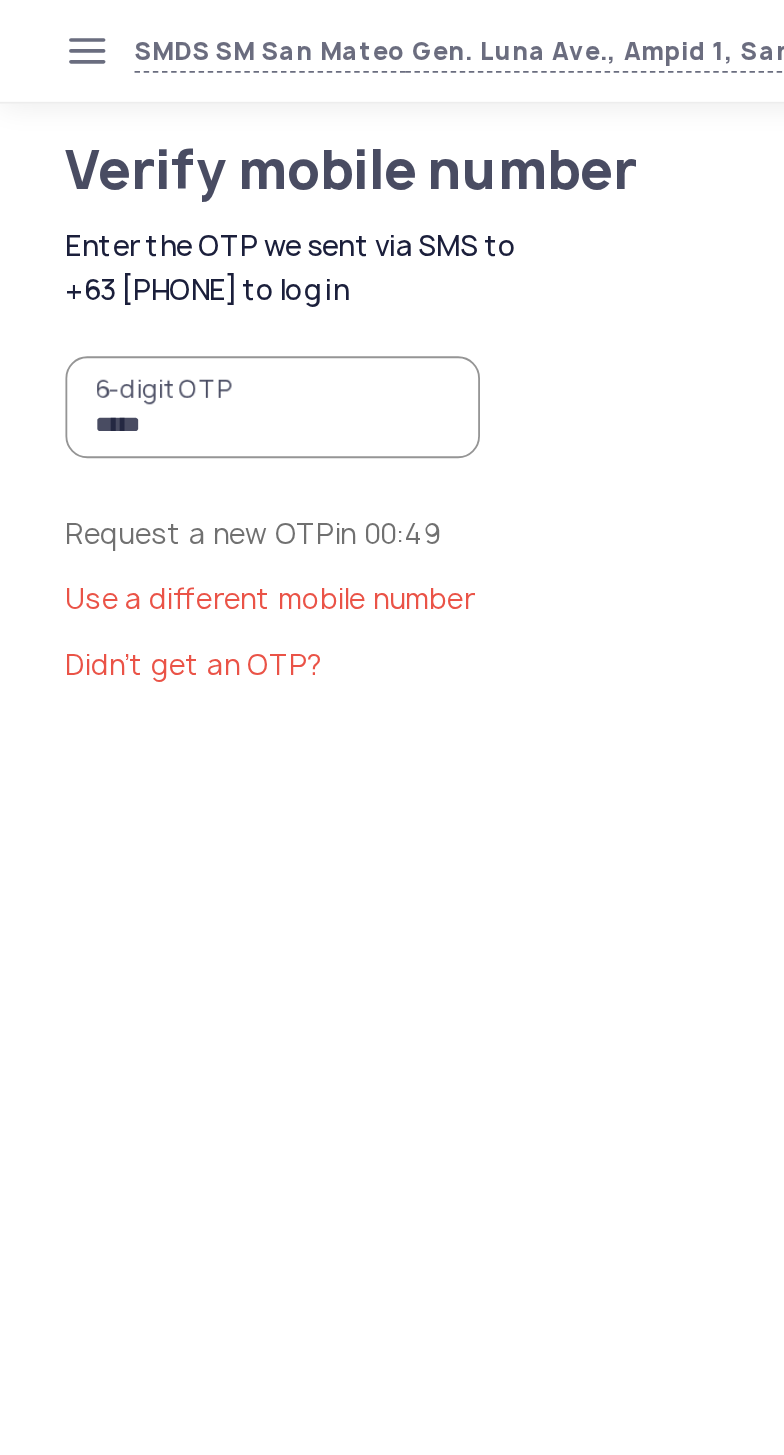 type on "******" 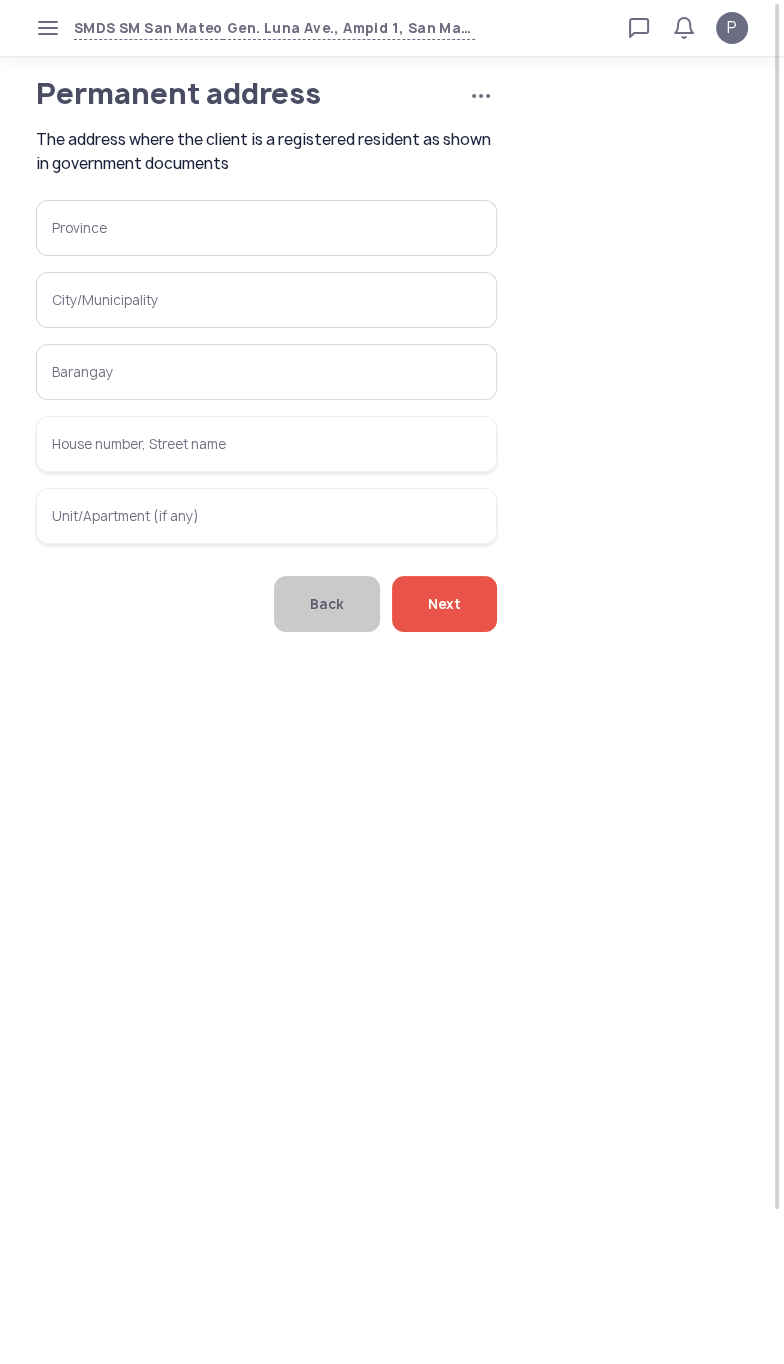 click on "Province" at bounding box center (266, 228) 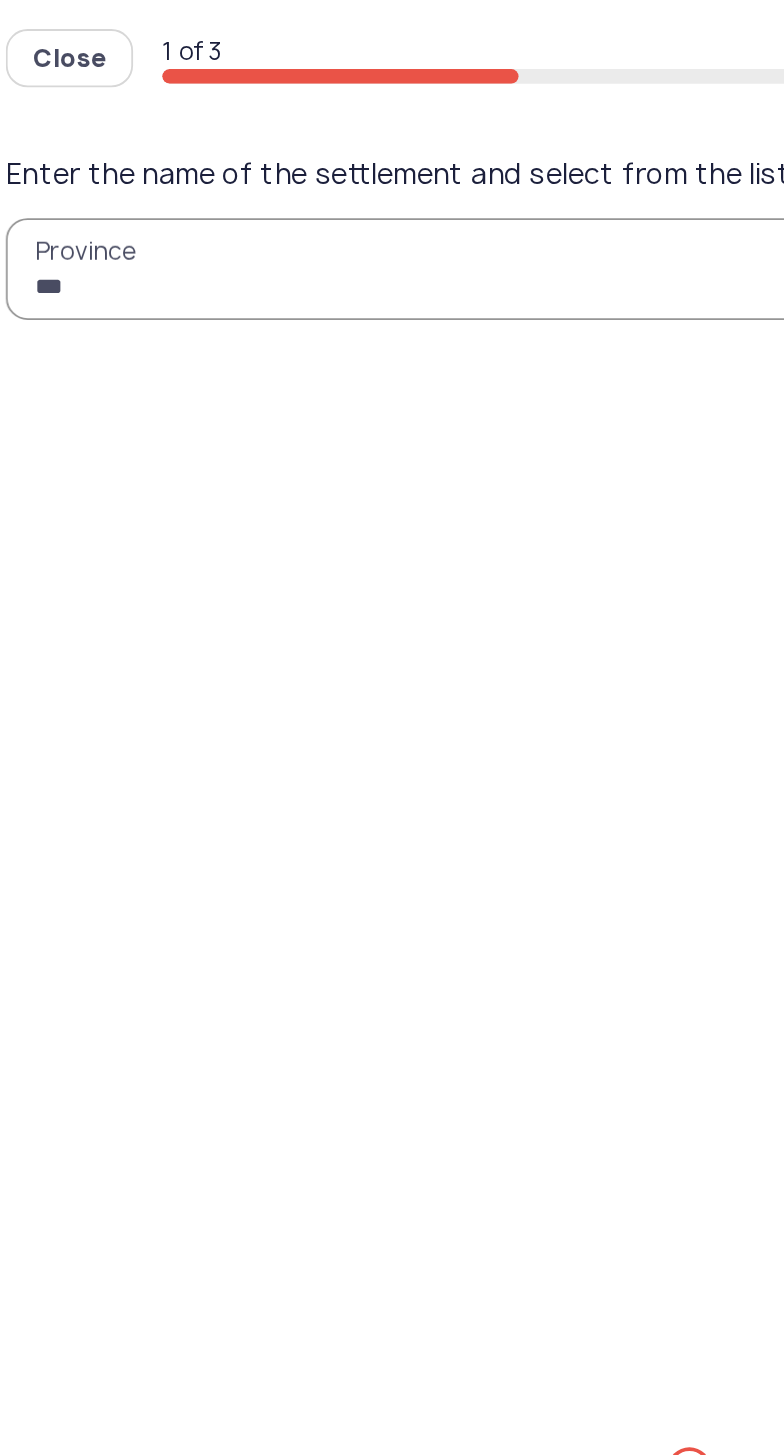 type on "****" 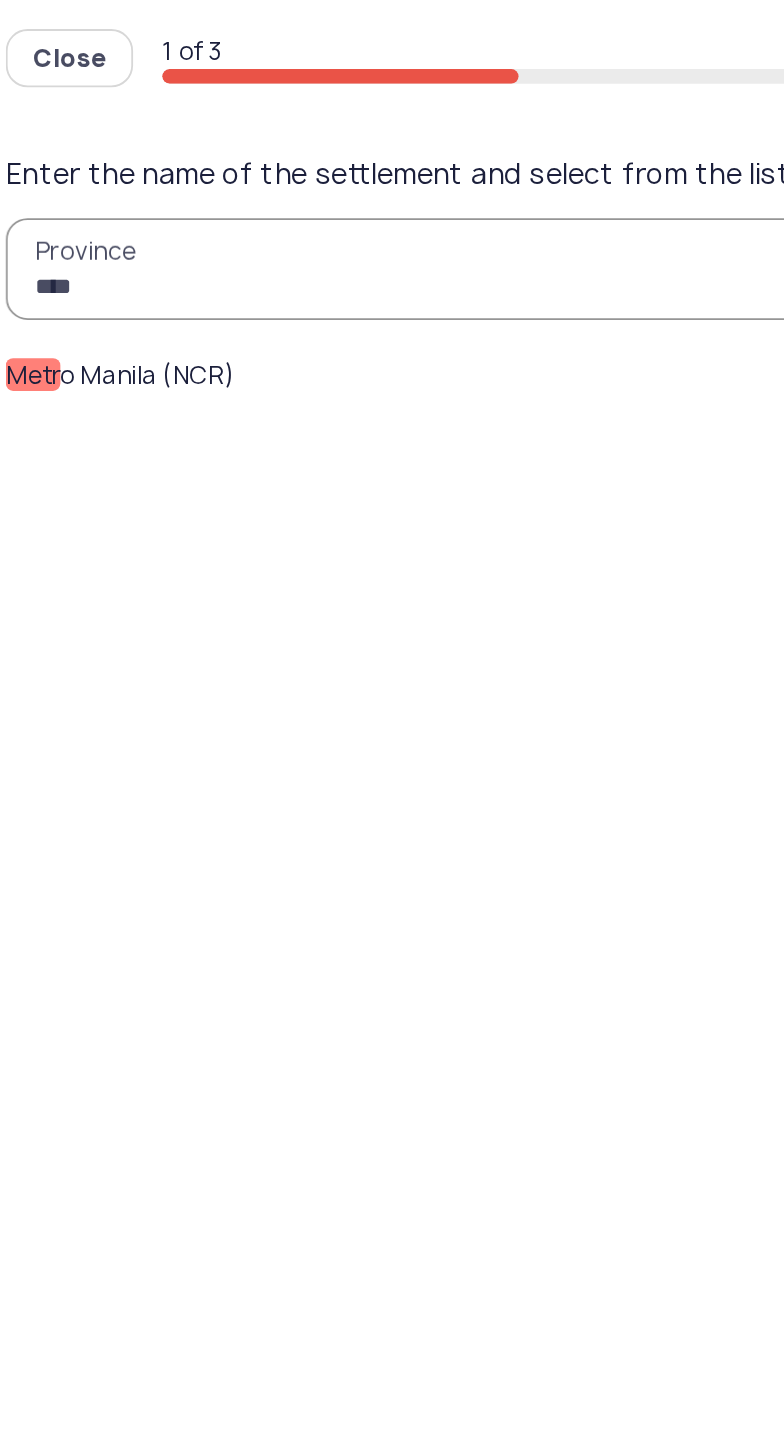 click on "Metr" 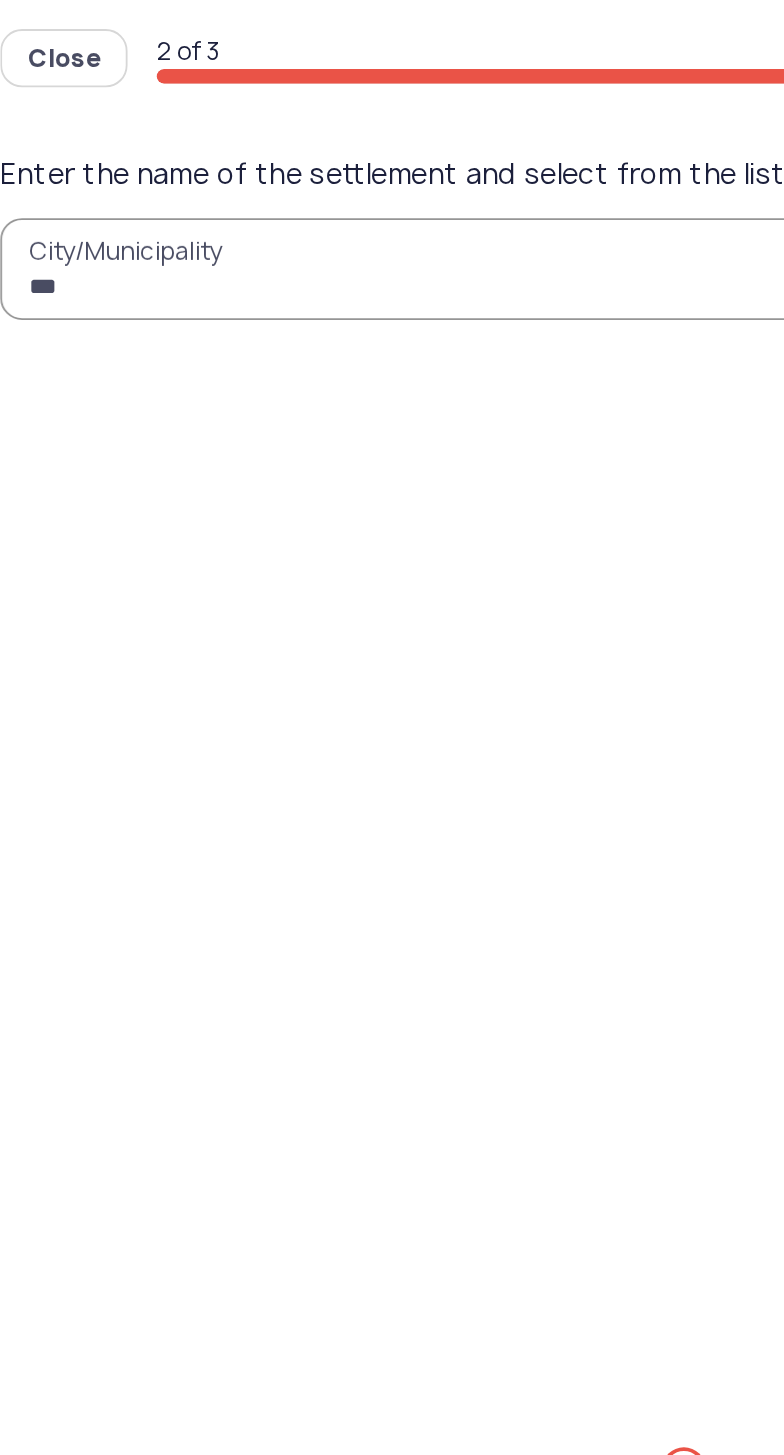 type on "****" 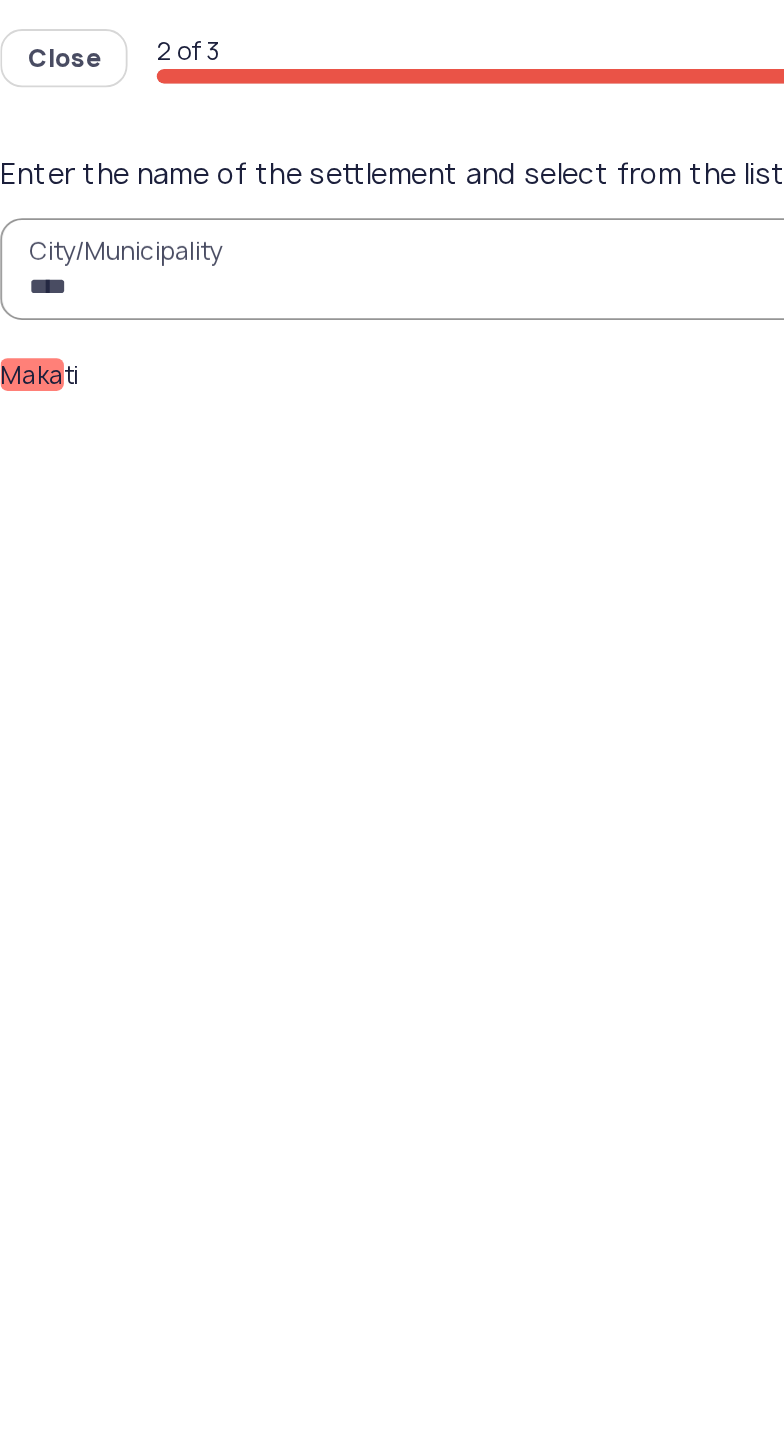 click on "Maka" 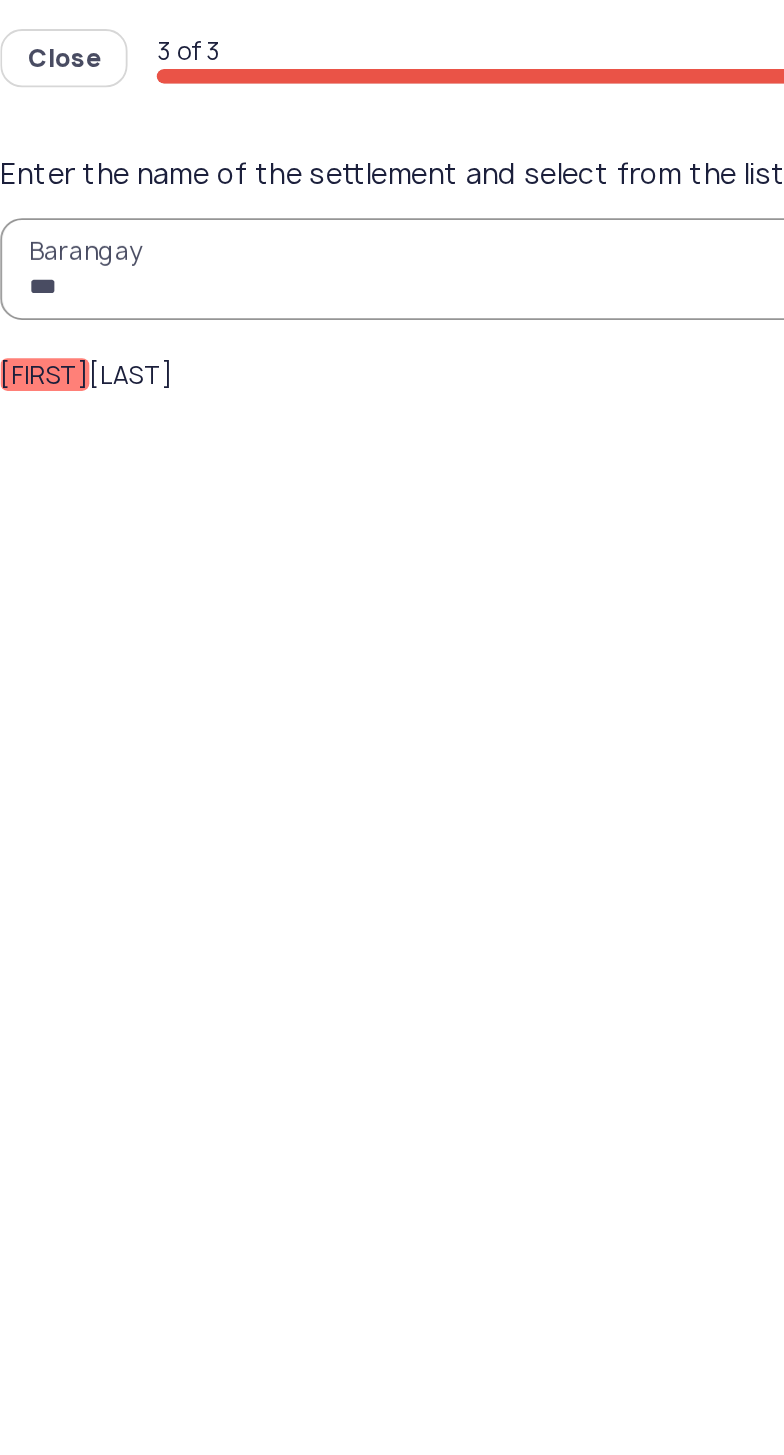 type on "***" 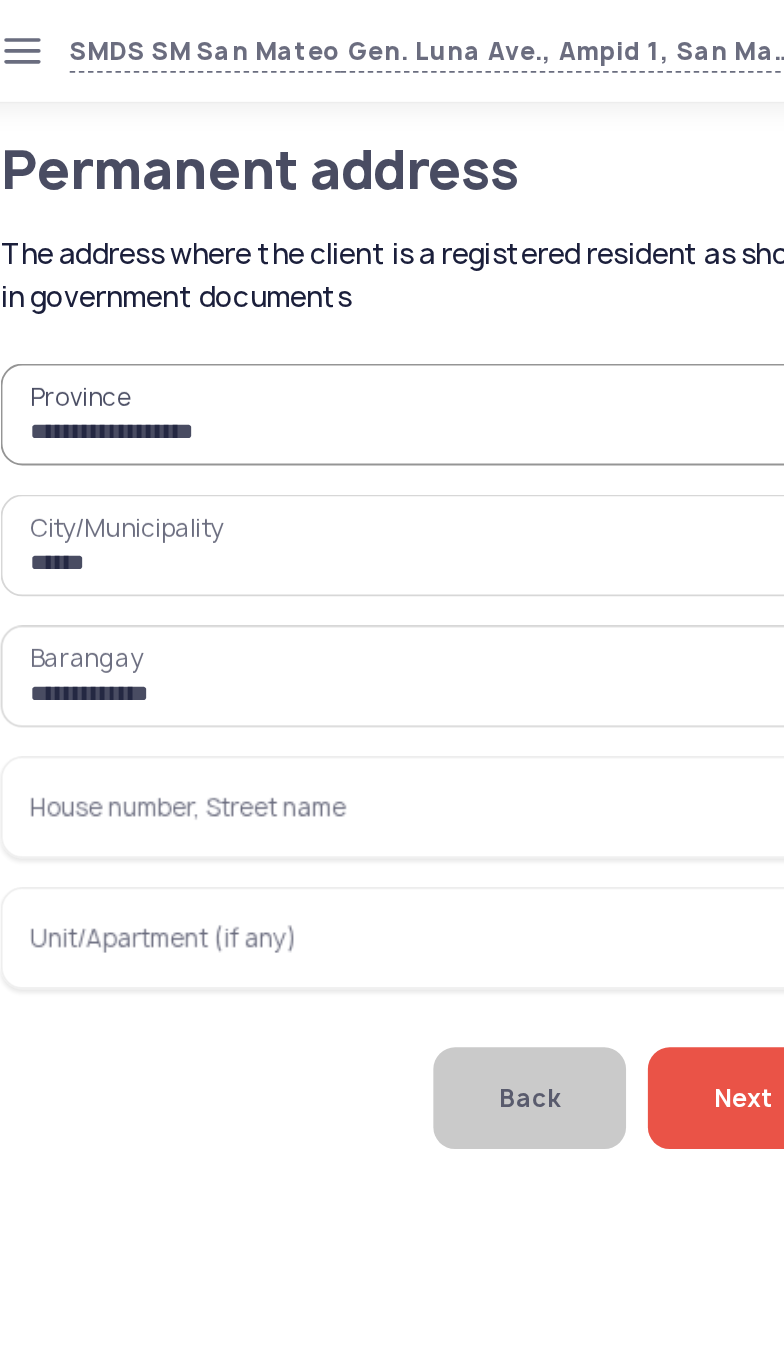 click on "House number, Street name" at bounding box center [266, 444] 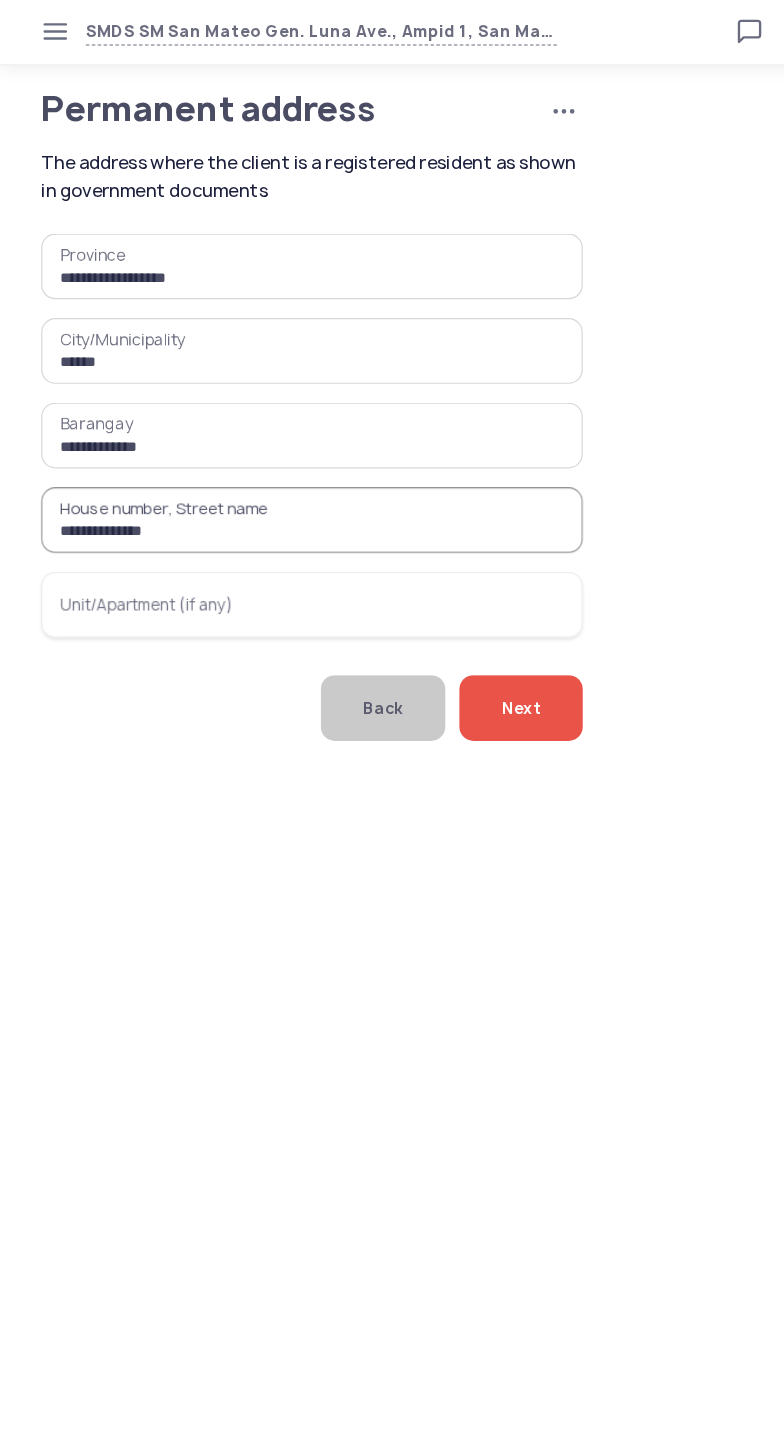 type on "**********" 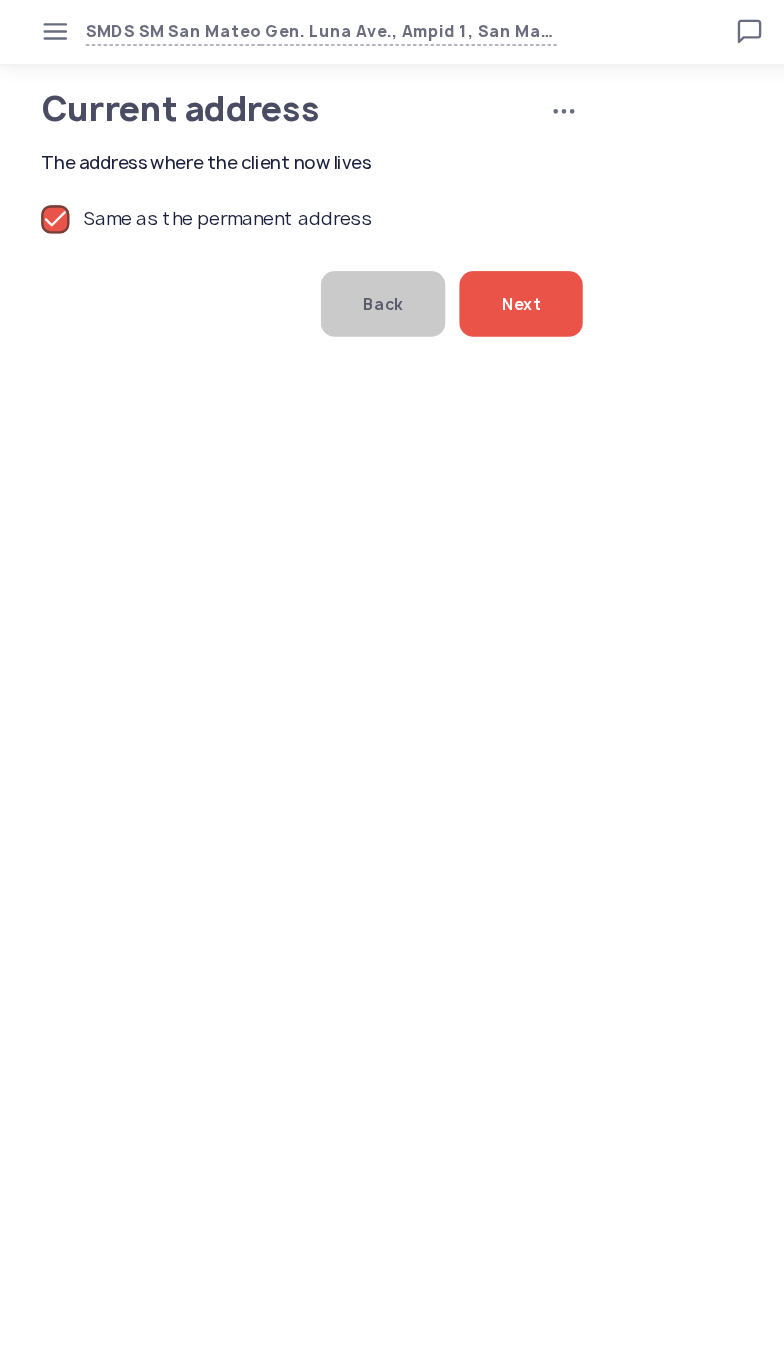 click on "Next" 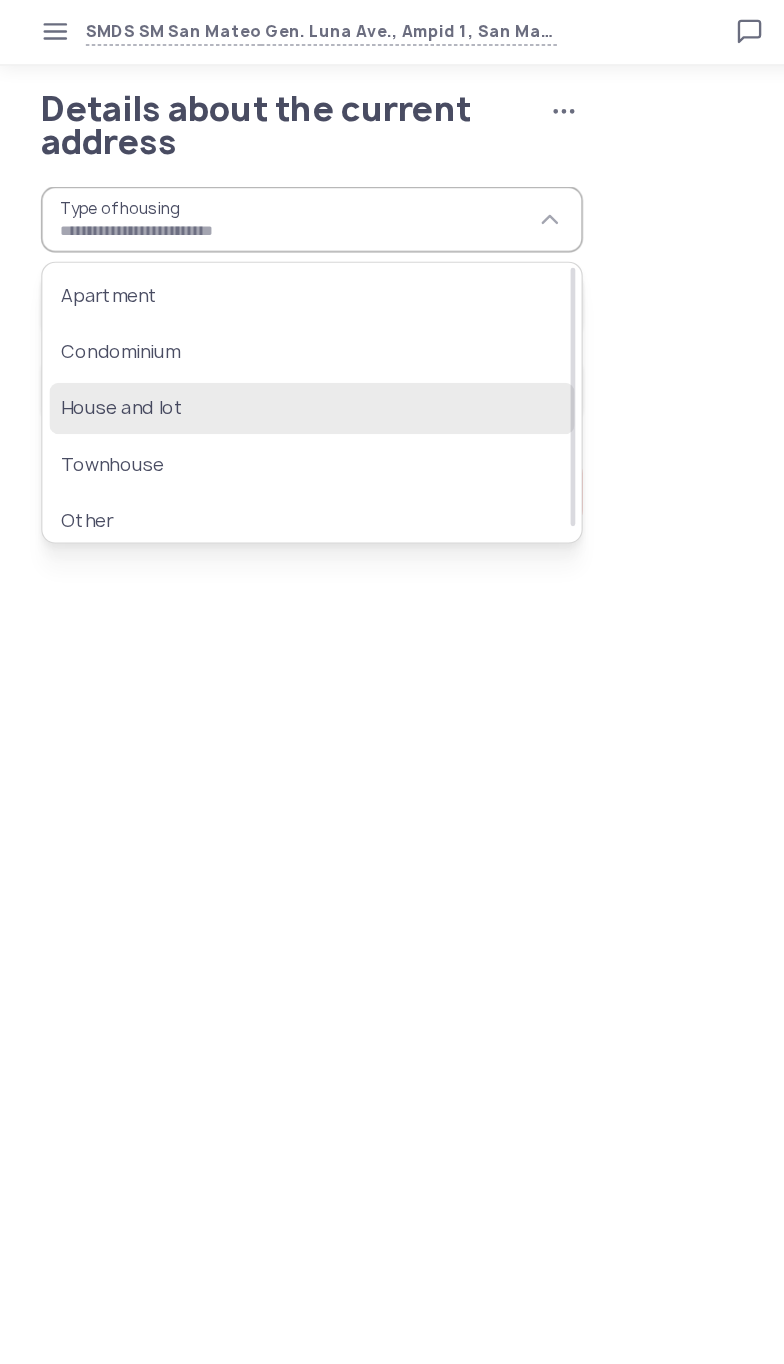 click on "House and lot" 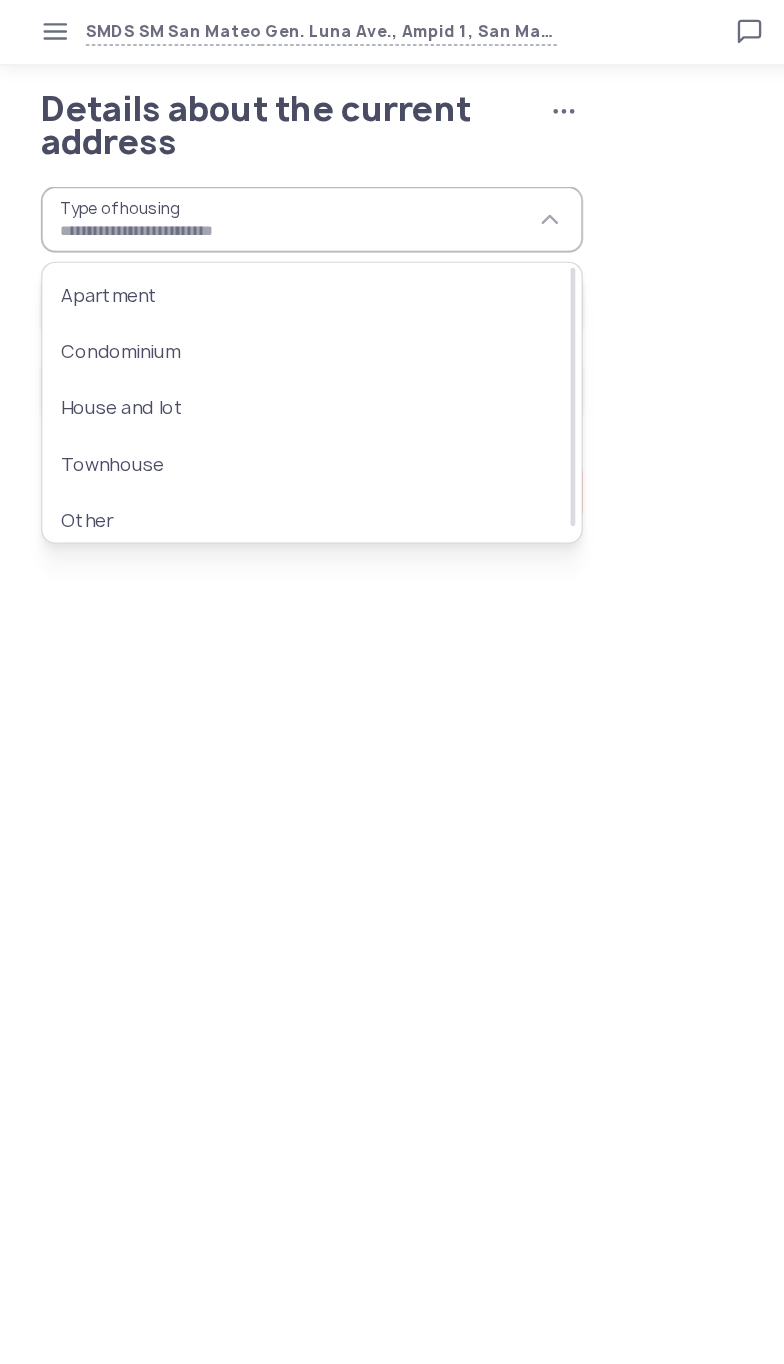type on "**********" 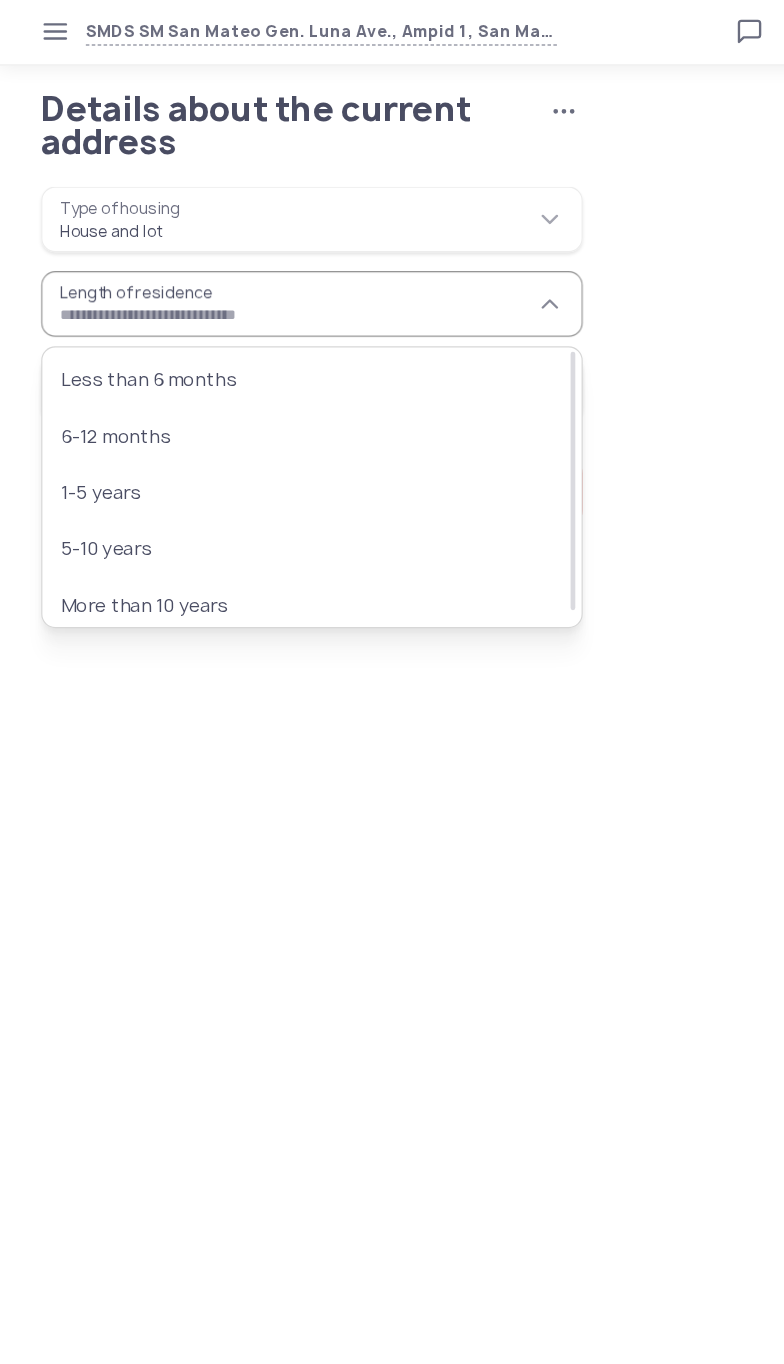click on "Length of residence" at bounding box center (266, 260) 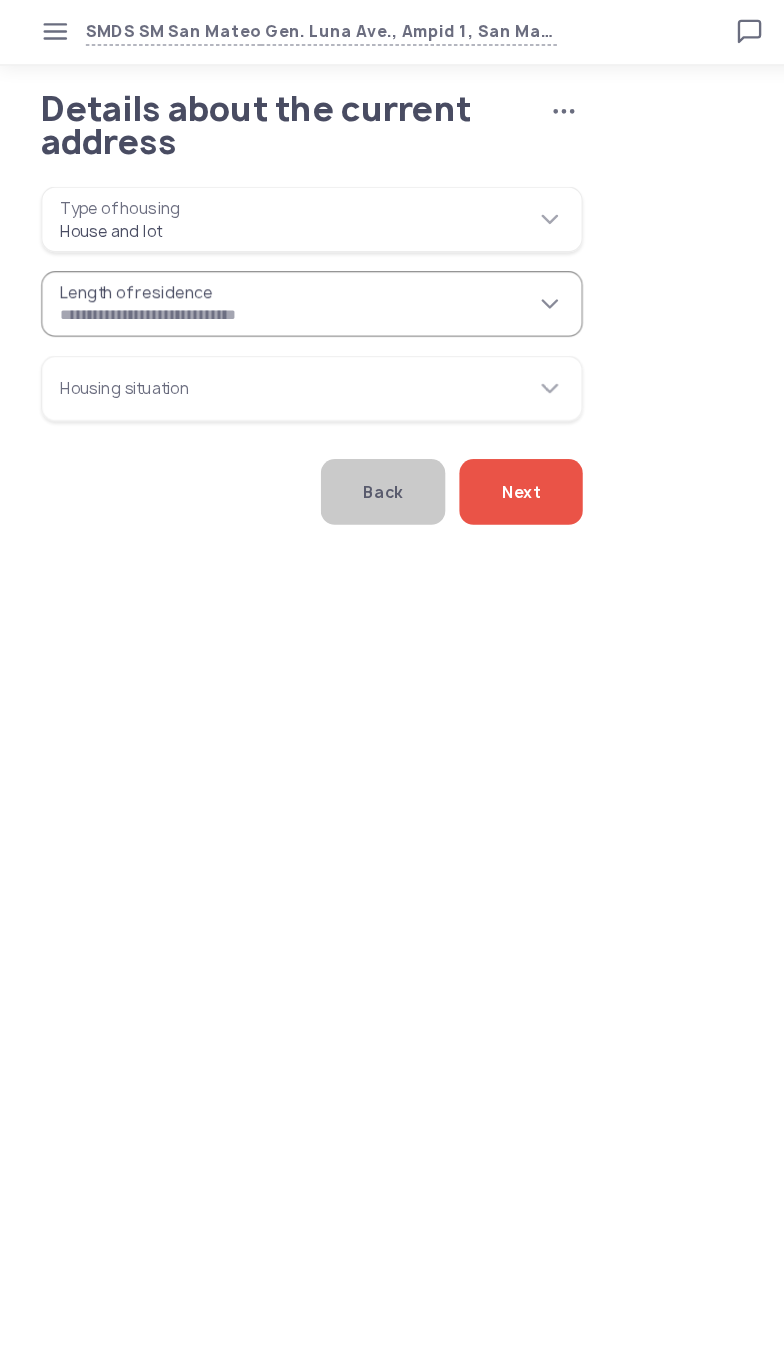 click on "Length of residence" at bounding box center (266, 260) 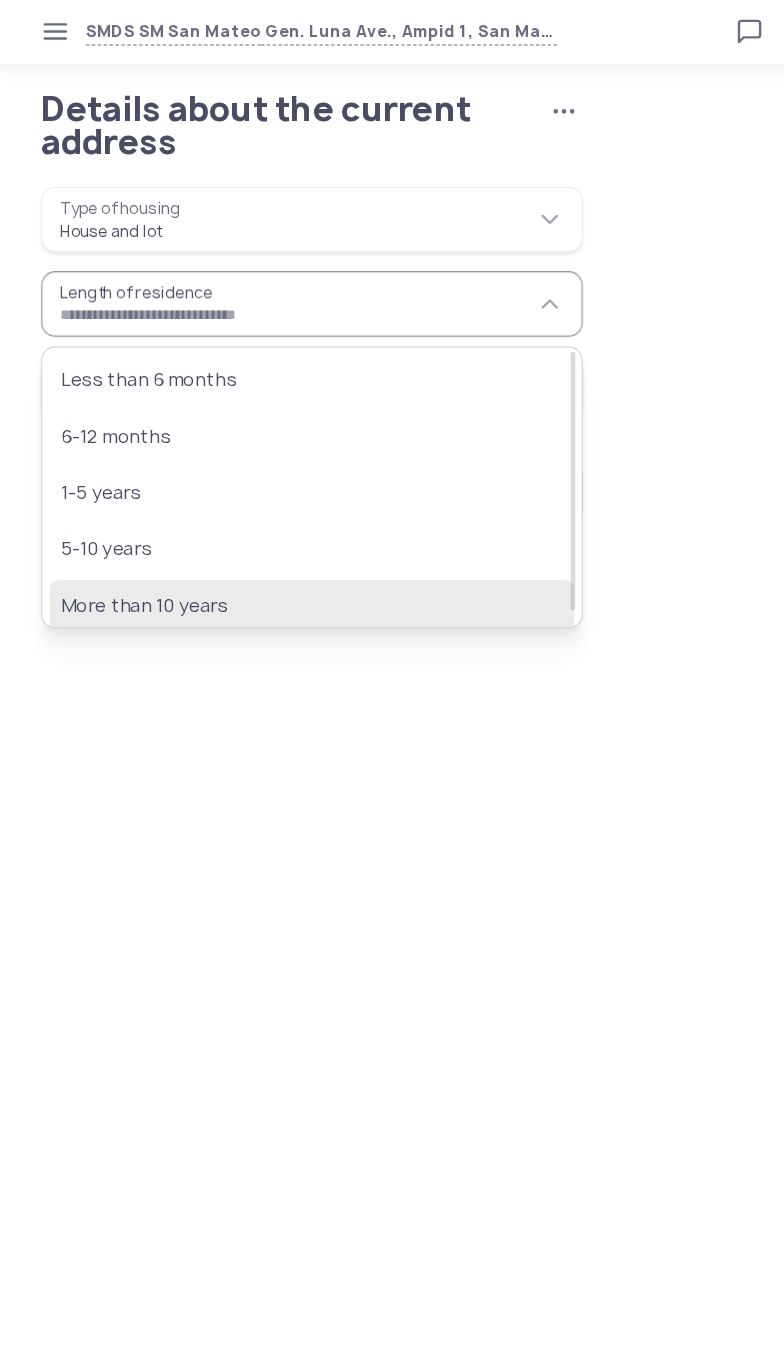 click on "More than 10 years" 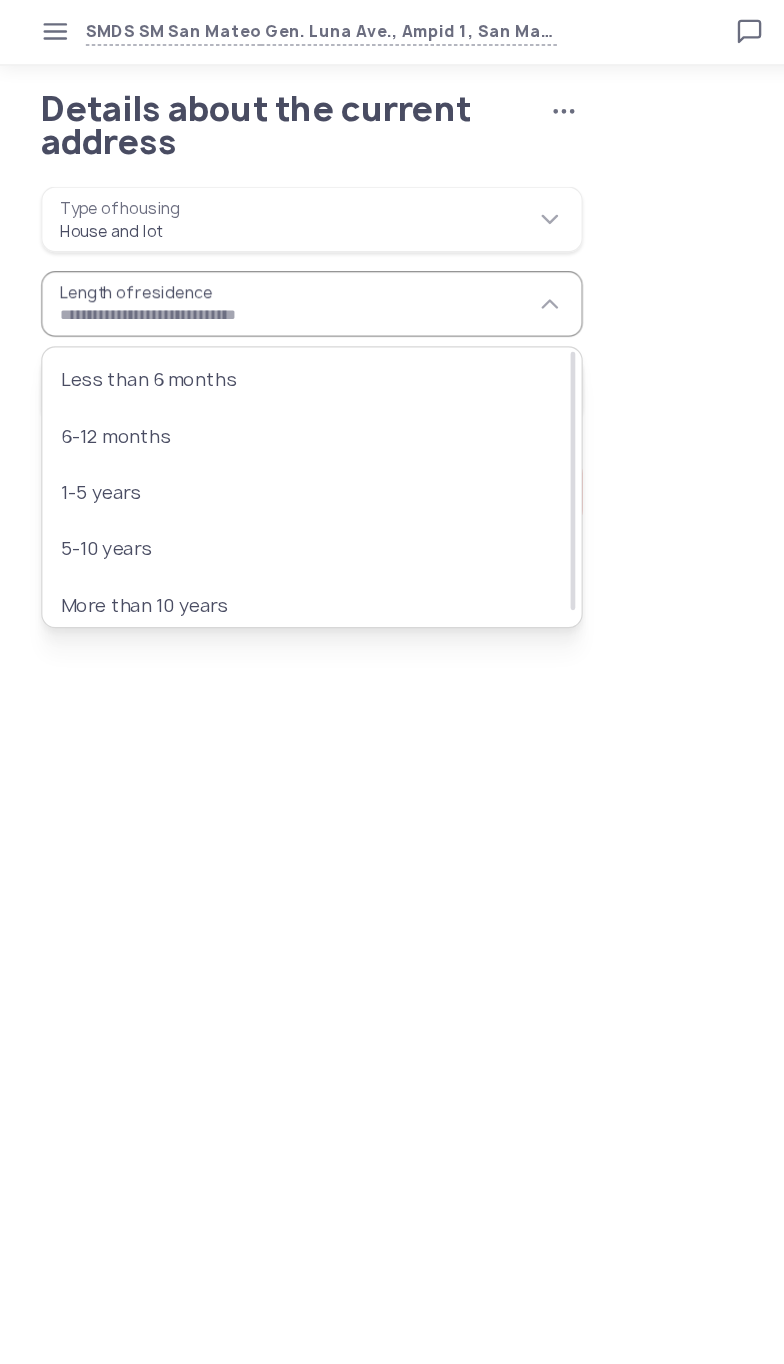 type on "**********" 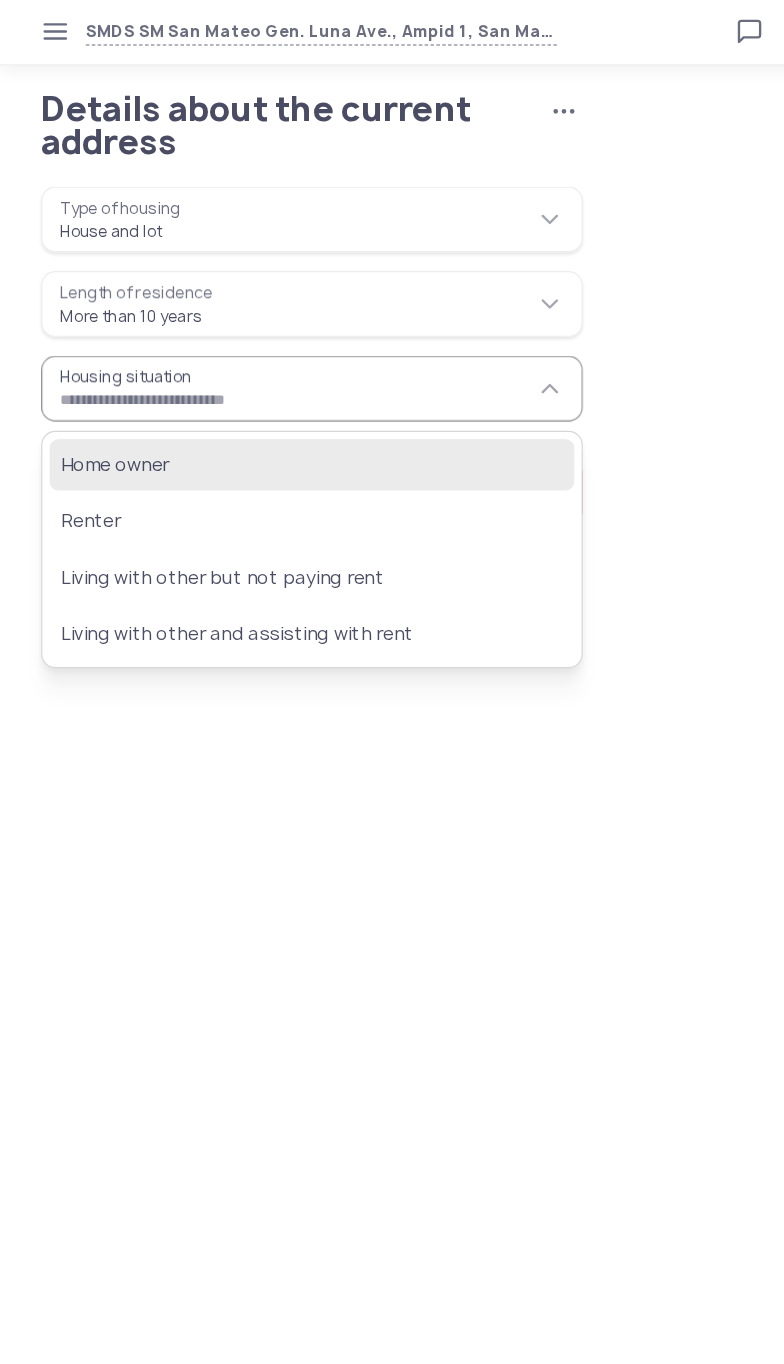 click on "Home owner" 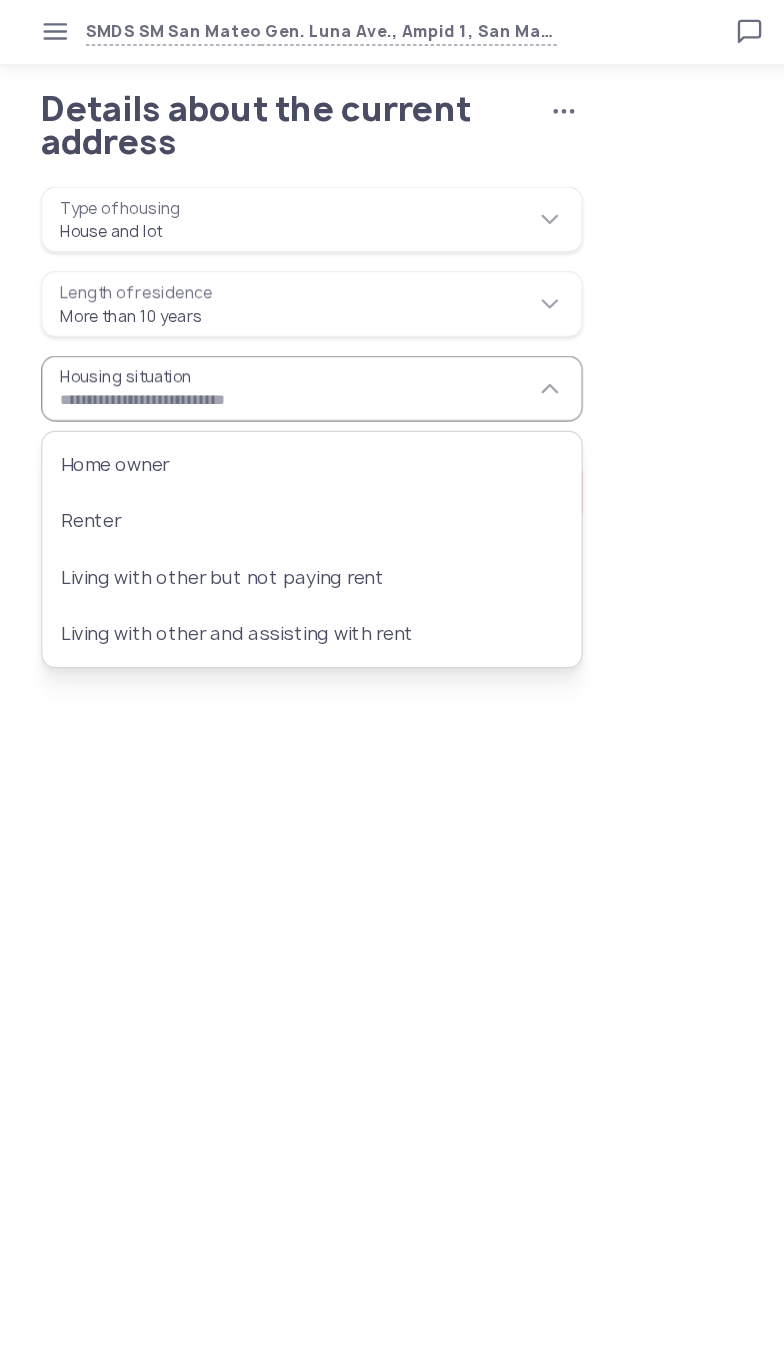 type on "**********" 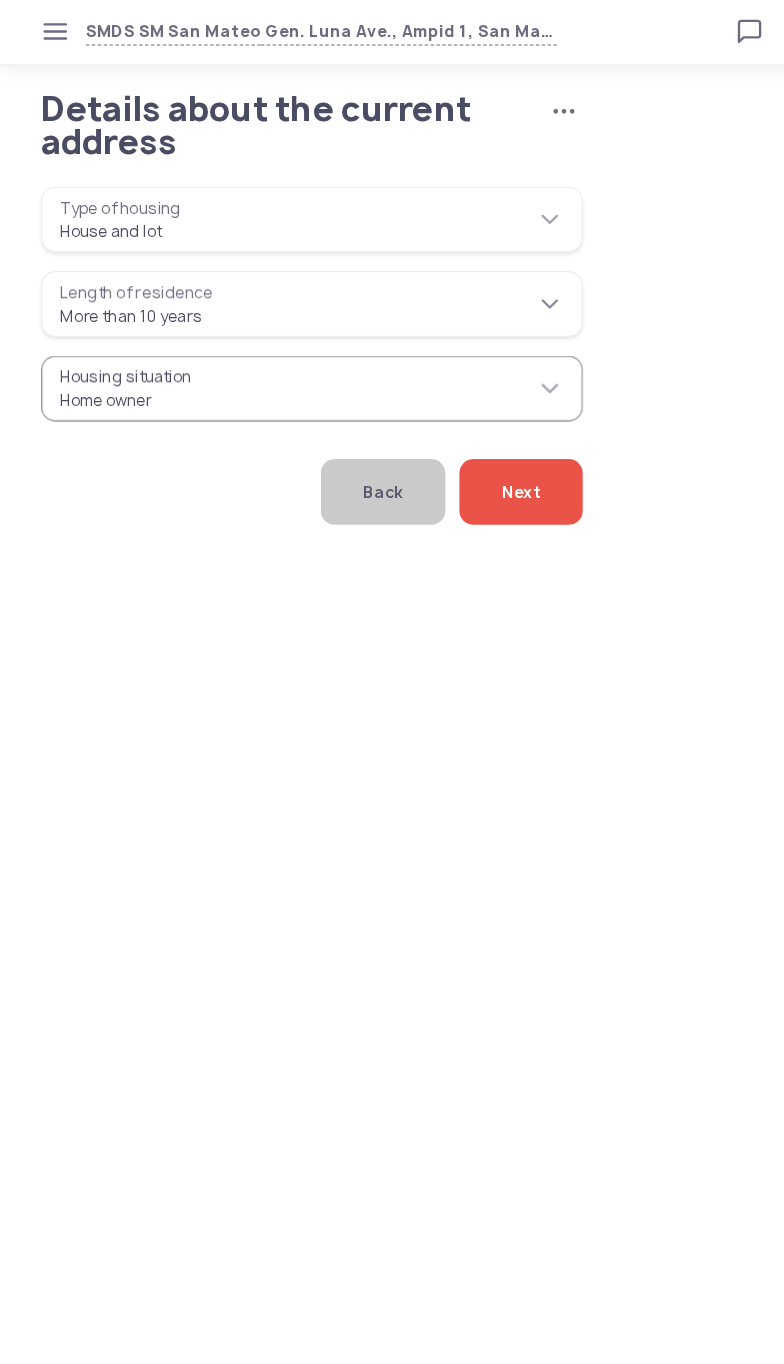 click on "**********" at bounding box center (266, 260) 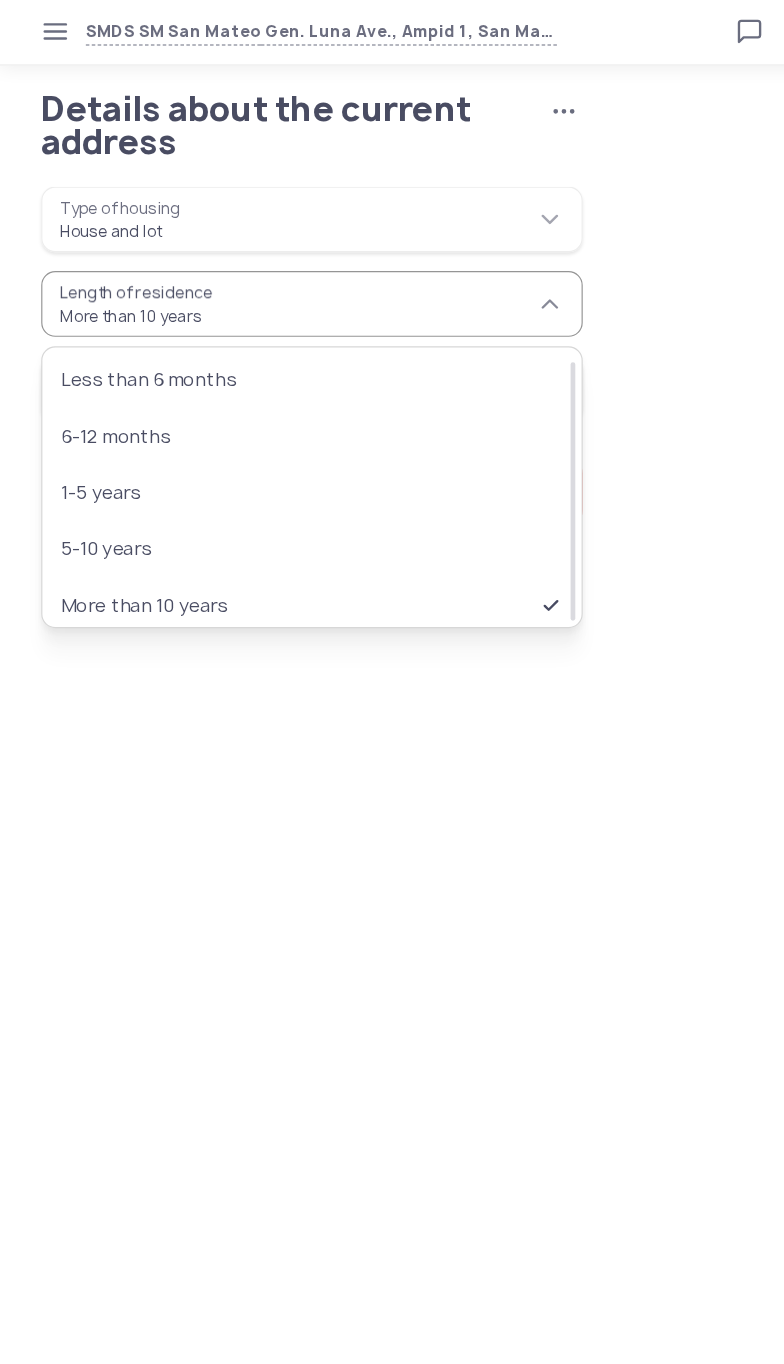 scroll, scrollTop: 9, scrollLeft: 0, axis: vertical 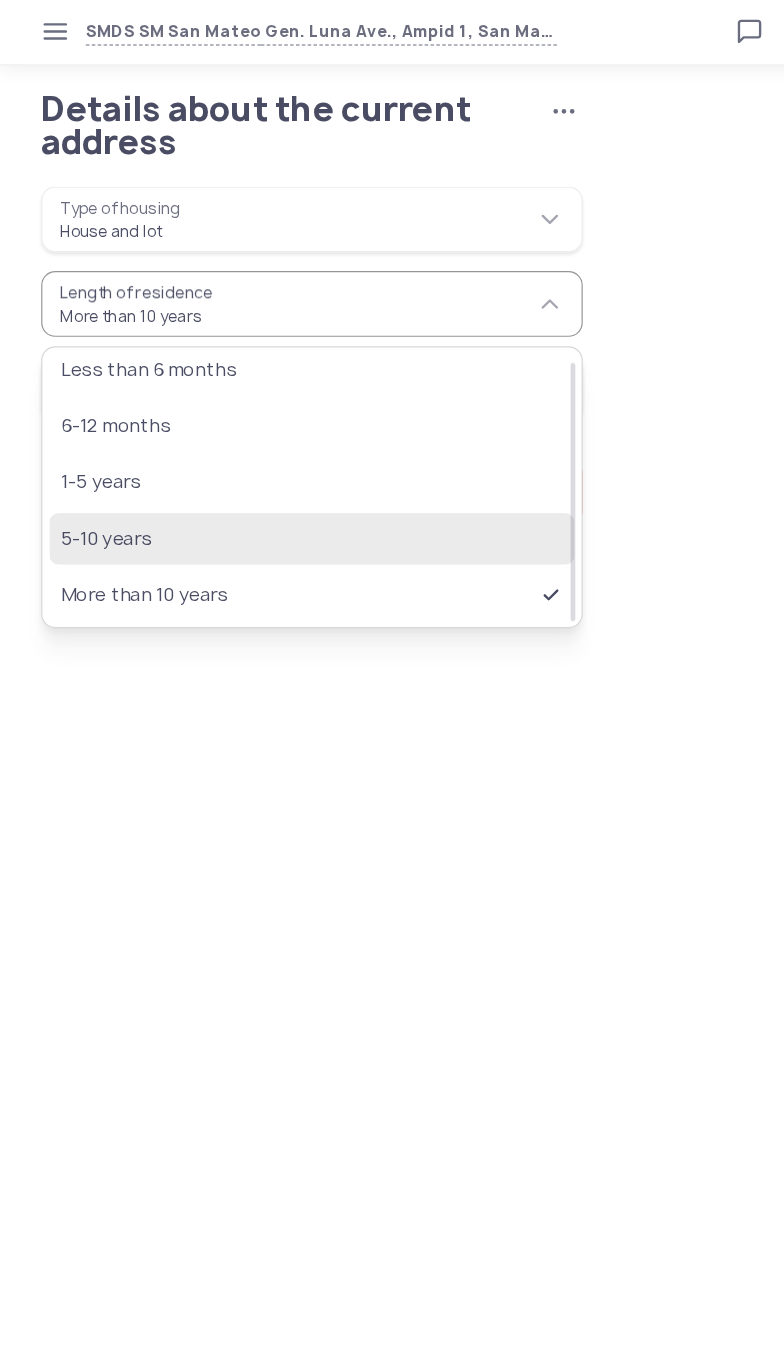 click on "5-10 years" 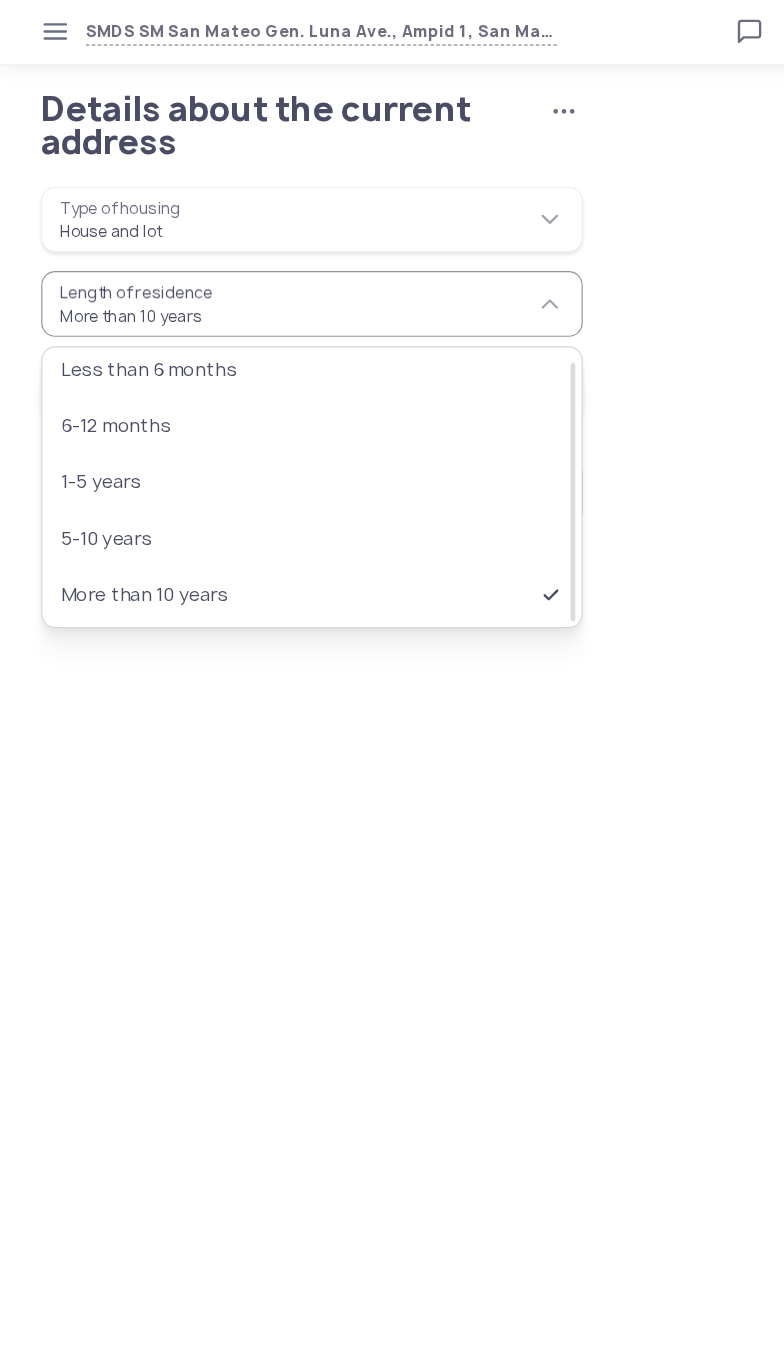 type on "**********" 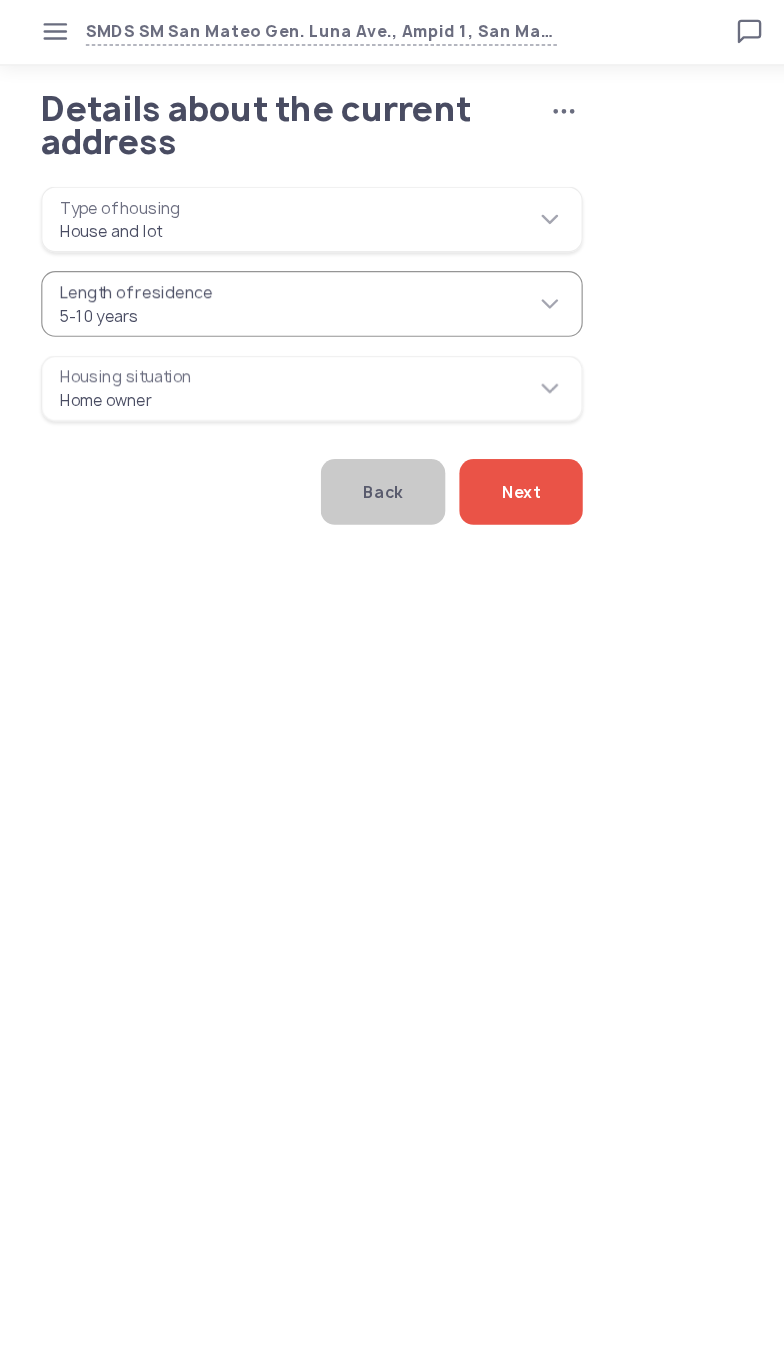 click on "Next" 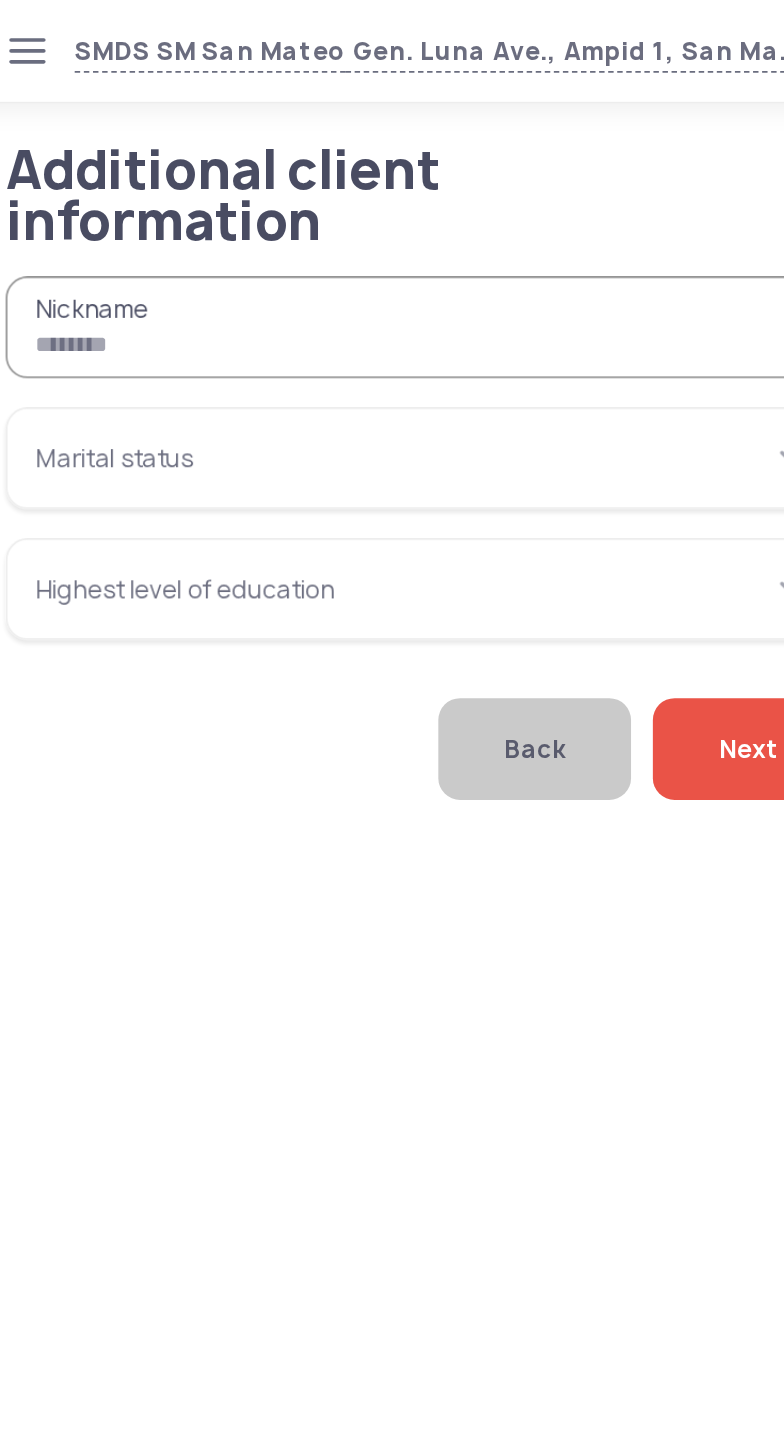 click on "Nickname" at bounding box center (266, 180) 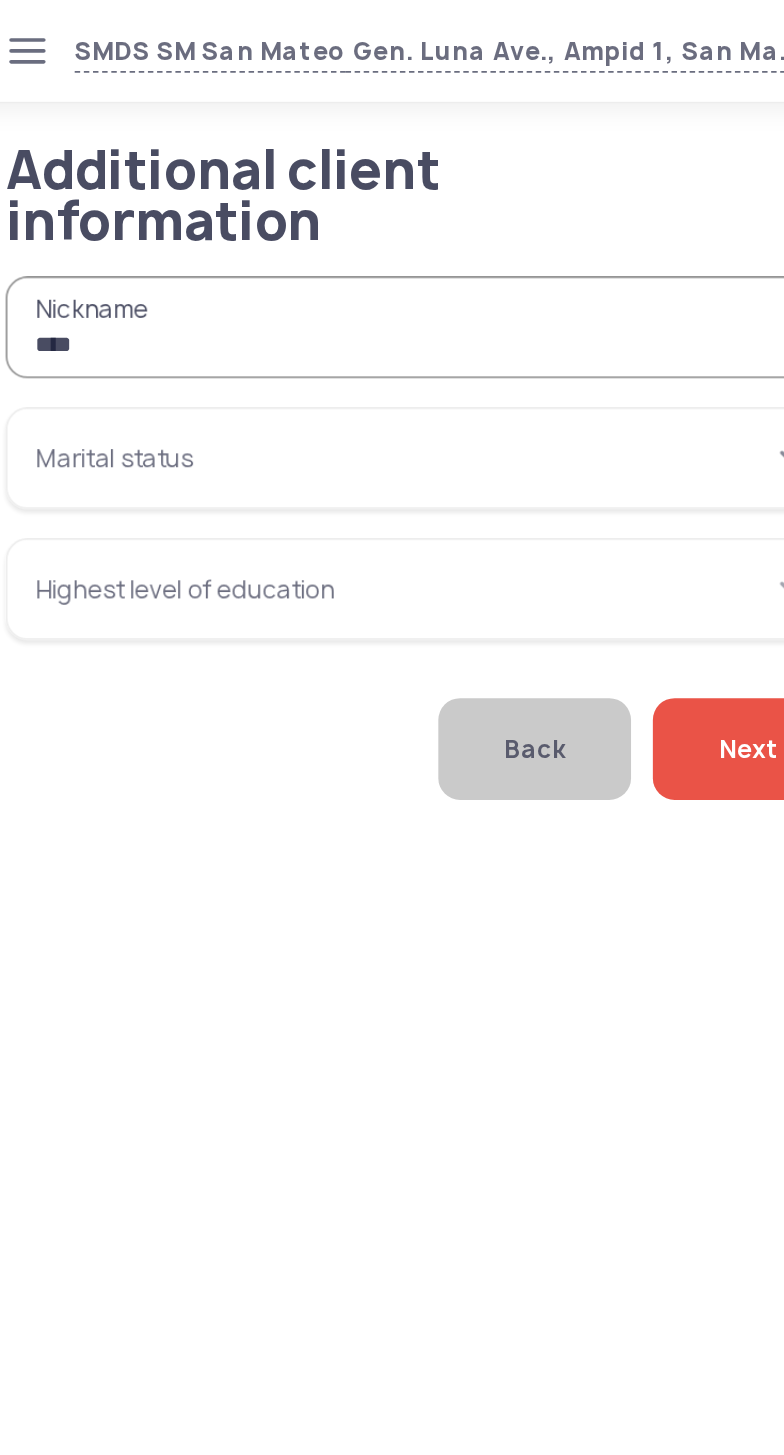 type on "****" 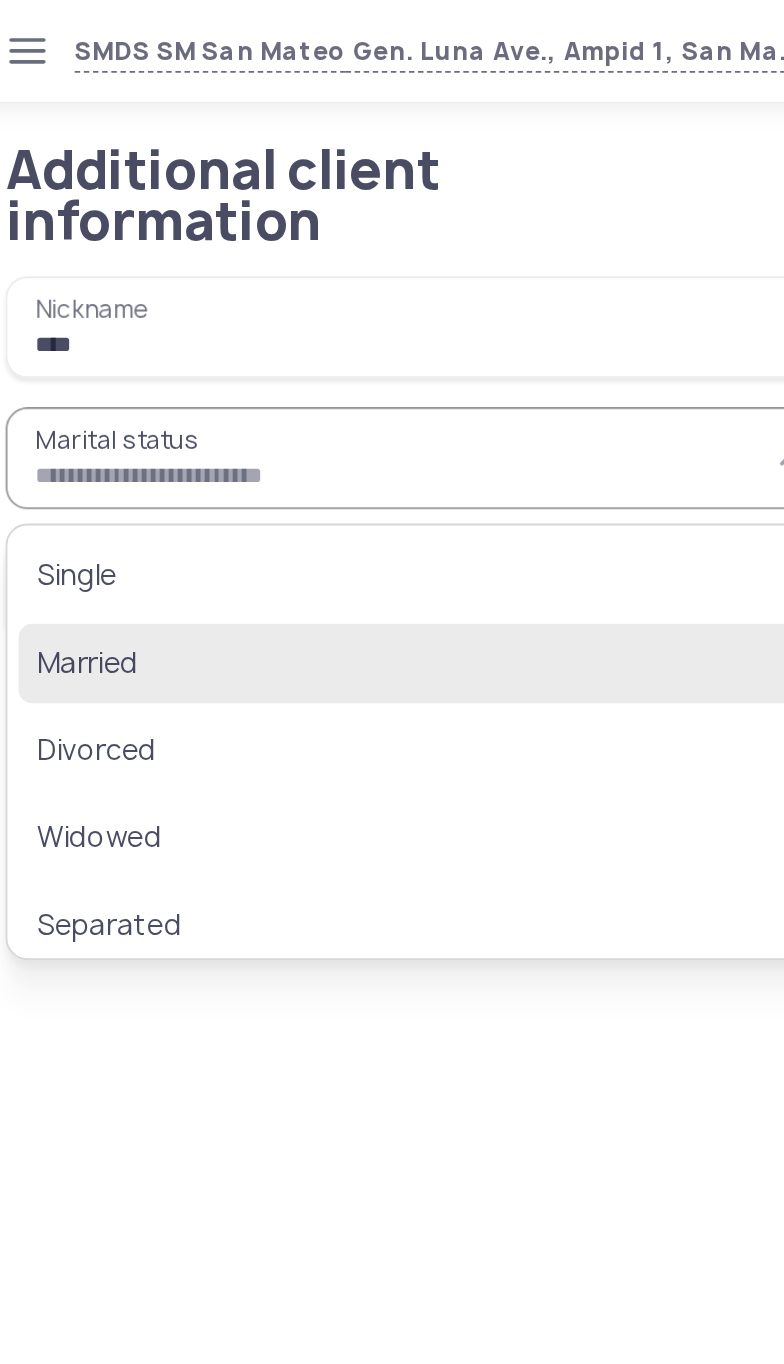 click on "Married" 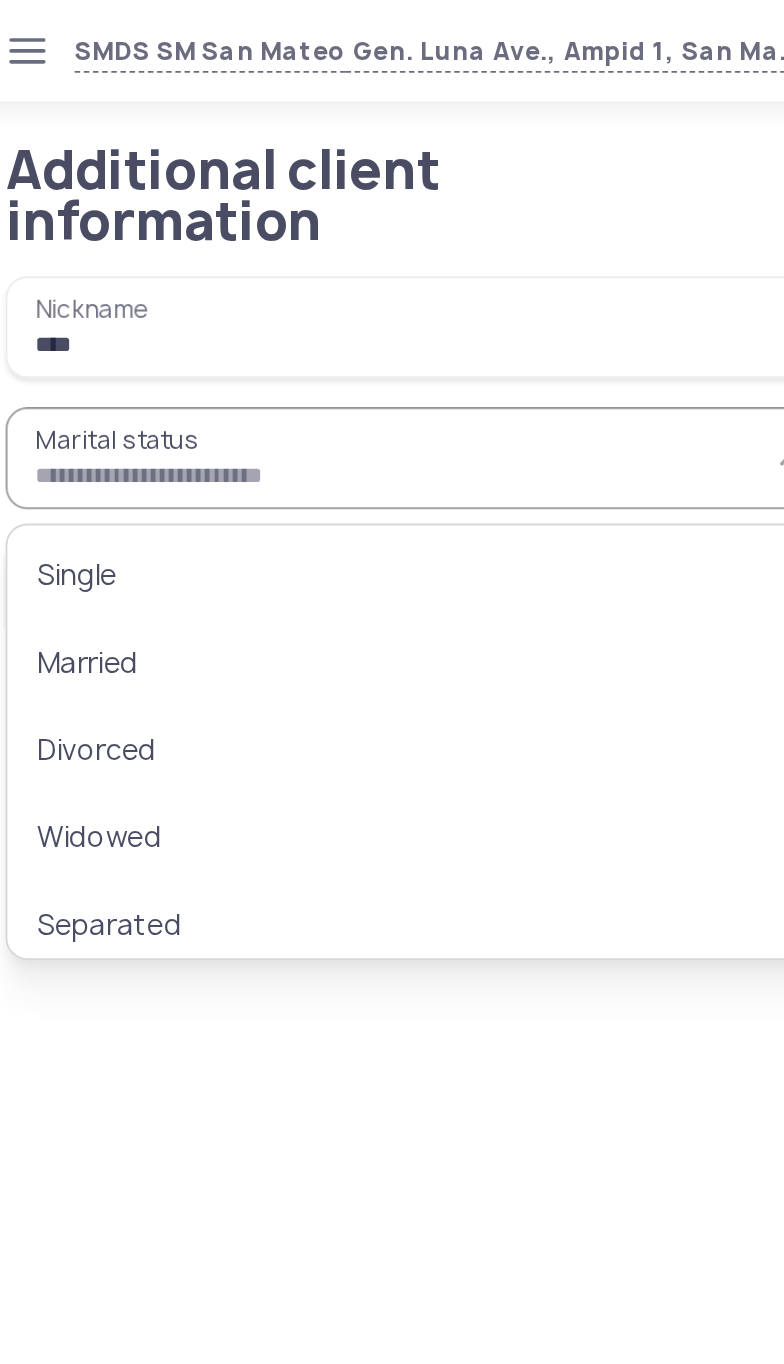type on "*******" 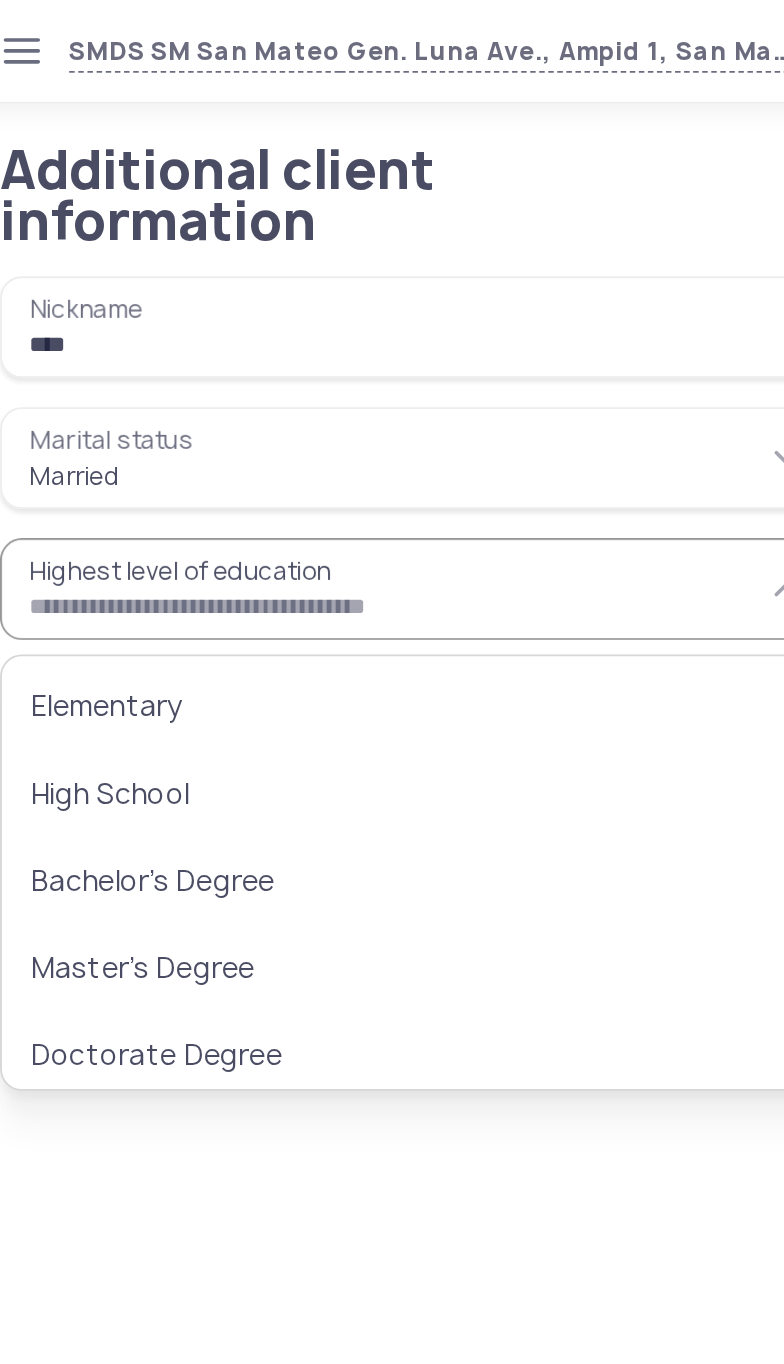 click on "****" at bounding box center [266, 180] 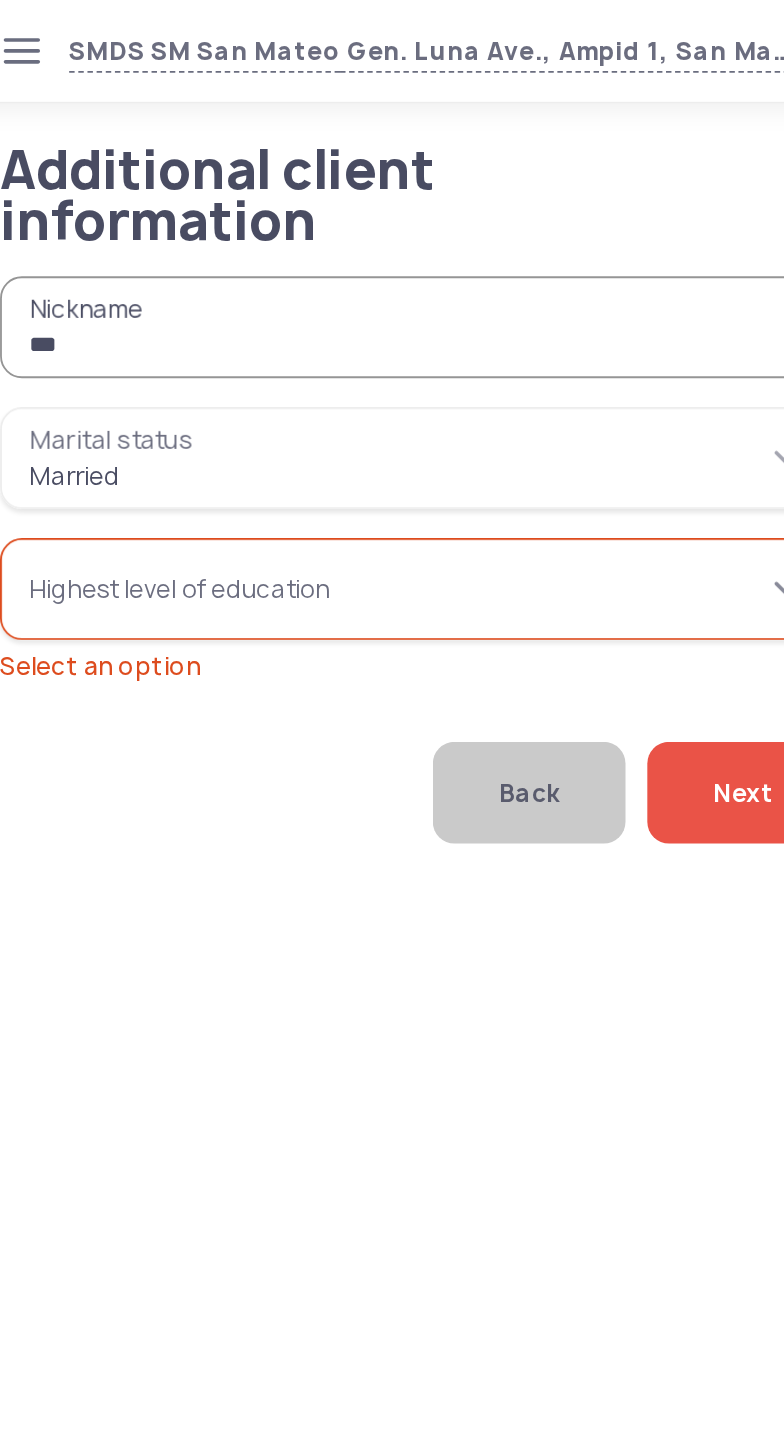 type on "***" 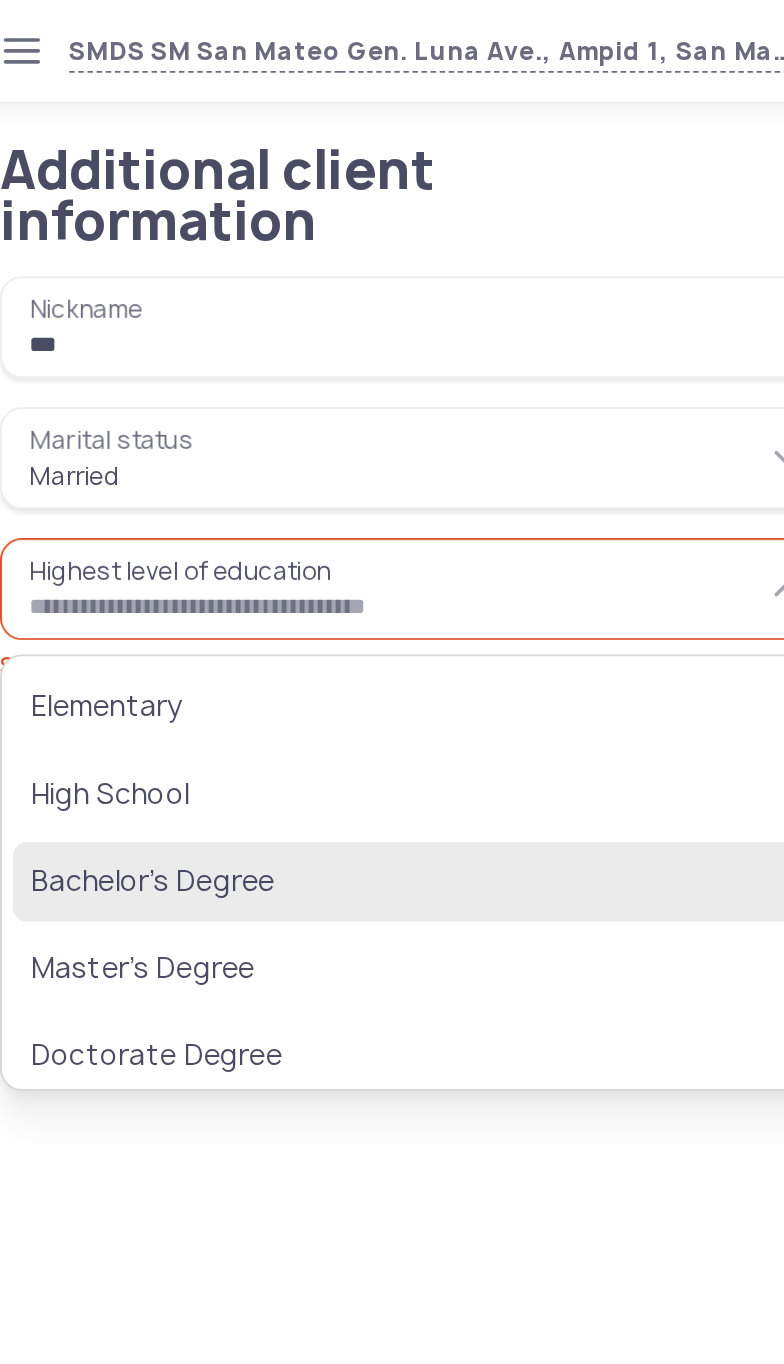 click on "Bachelor’s Degree" 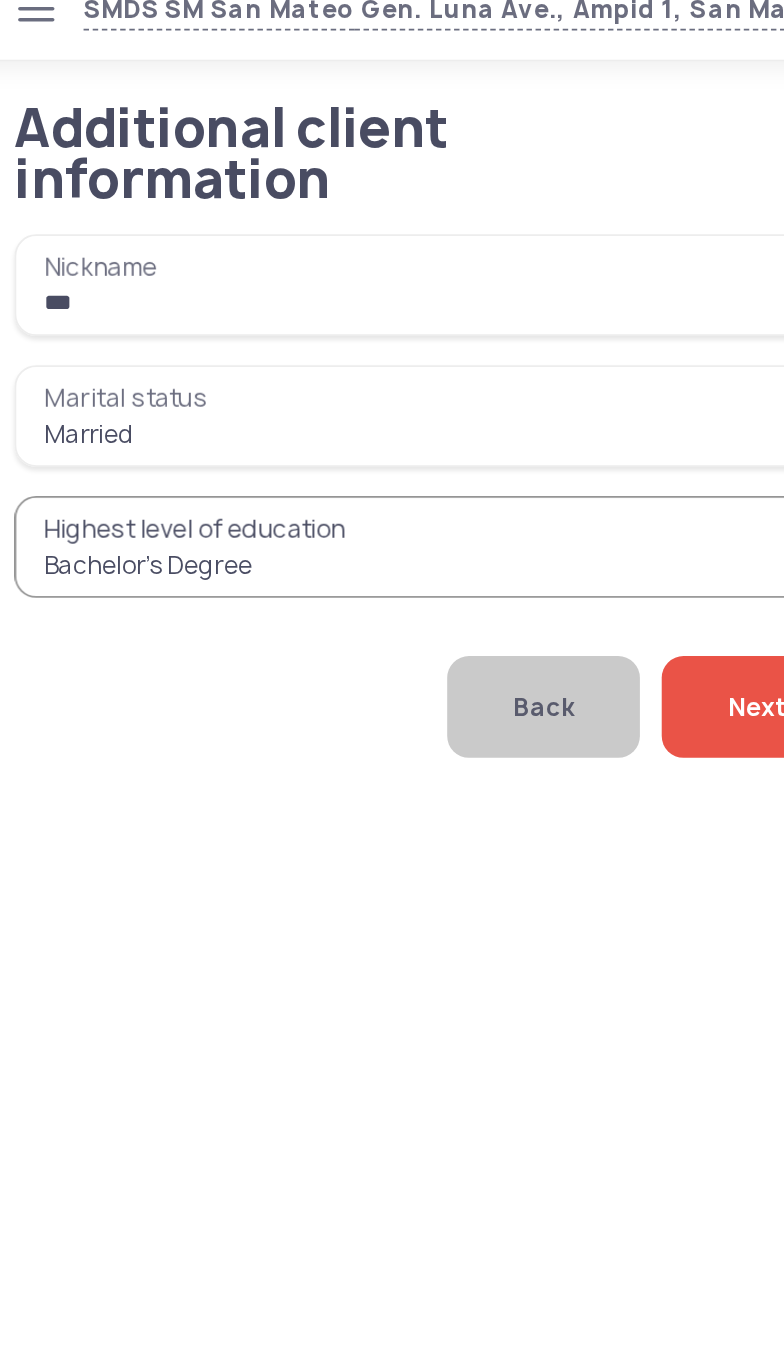 click on "**********" at bounding box center (266, 324) 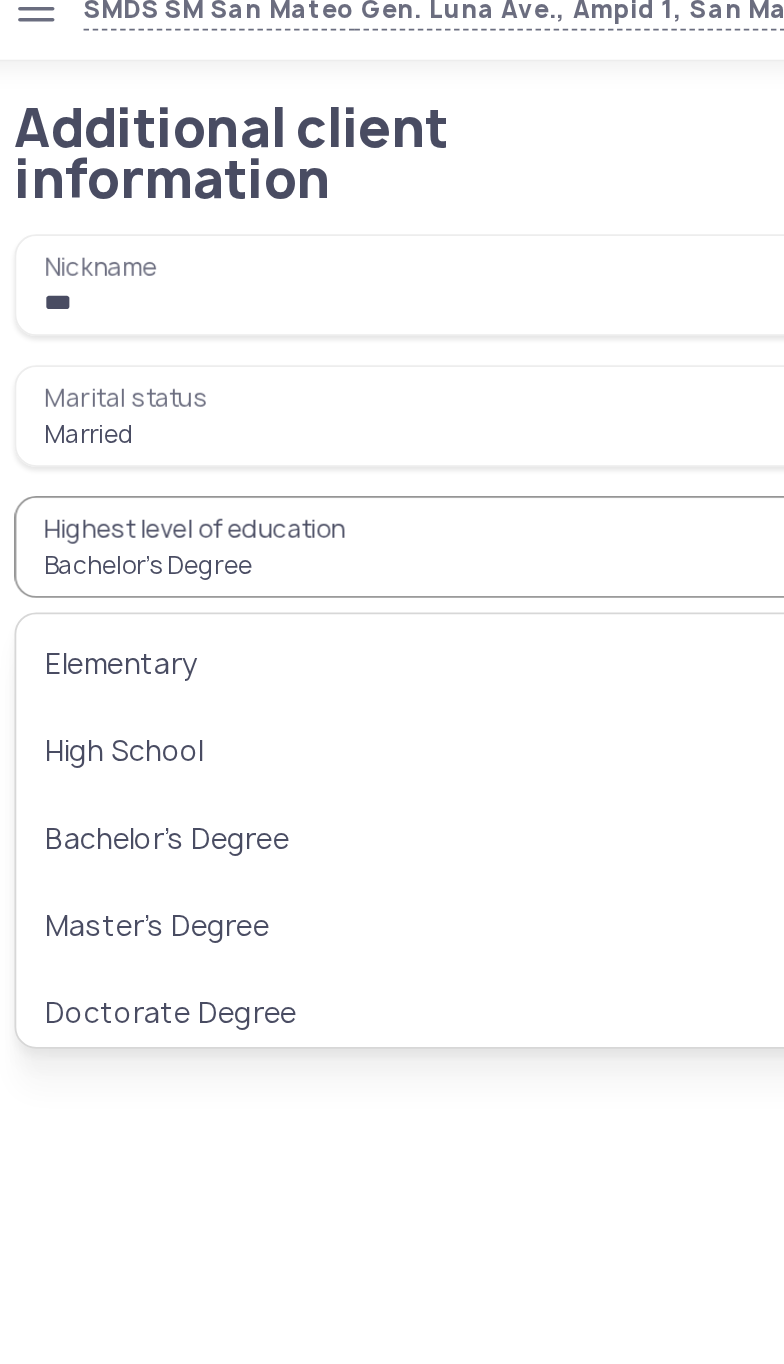 scroll, scrollTop: 4, scrollLeft: 0, axis: vertical 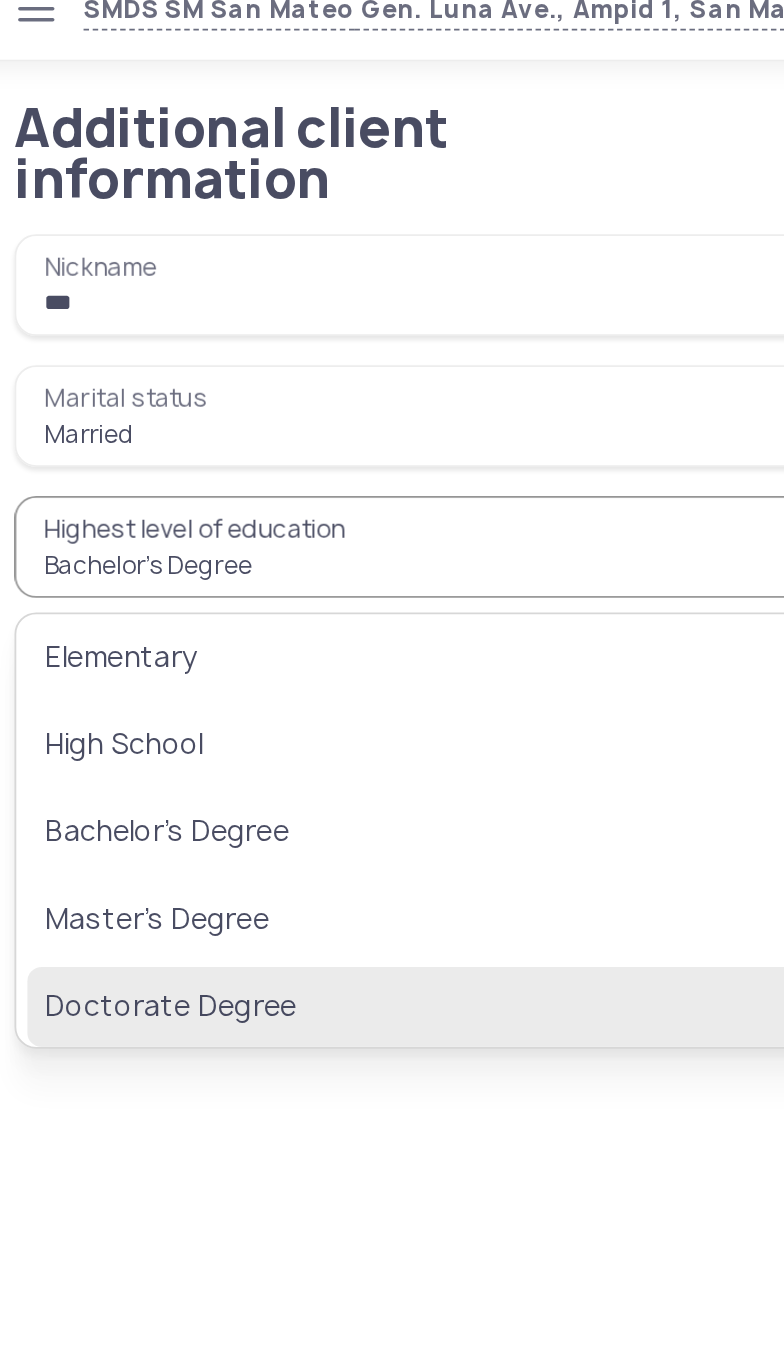 click on "Doctorate Degree" 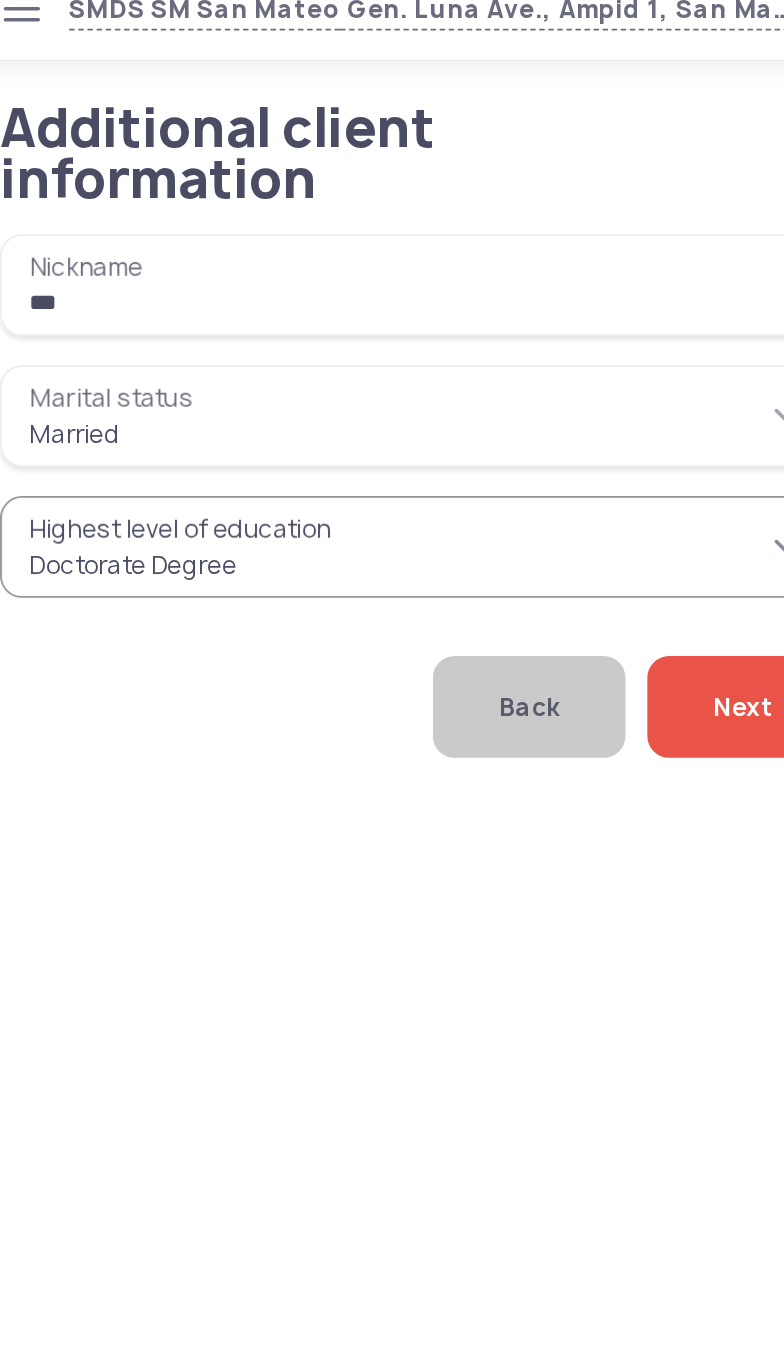 click on "**********" at bounding box center (266, 324) 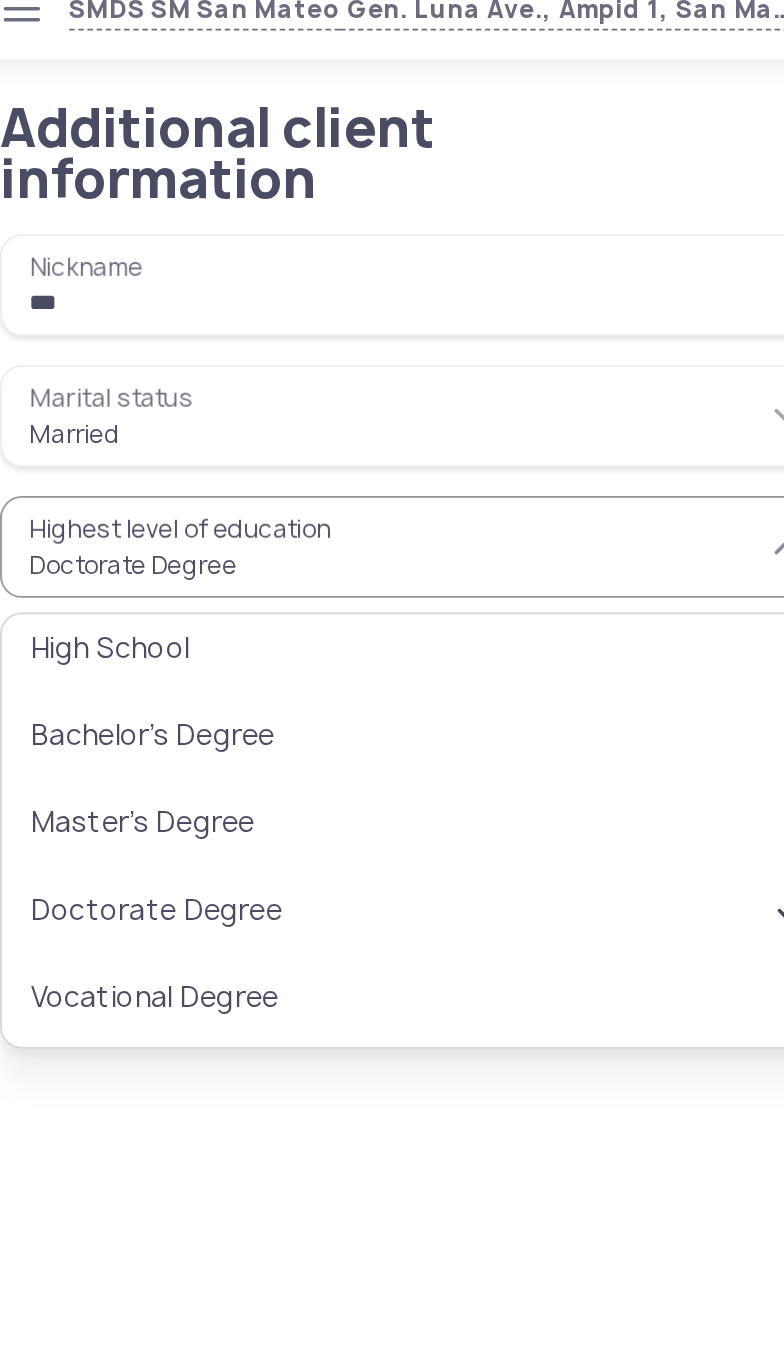 scroll, scrollTop: 0, scrollLeft: 0, axis: both 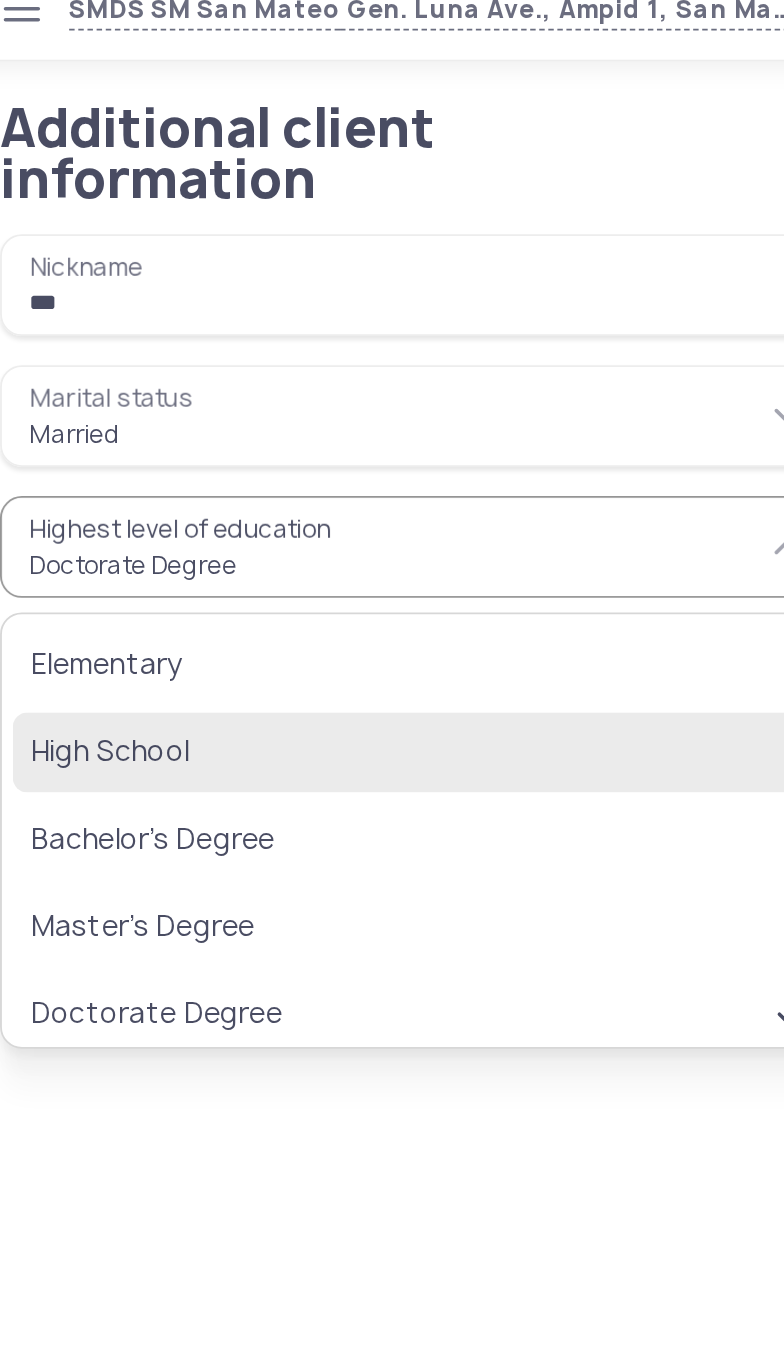click on "High School" 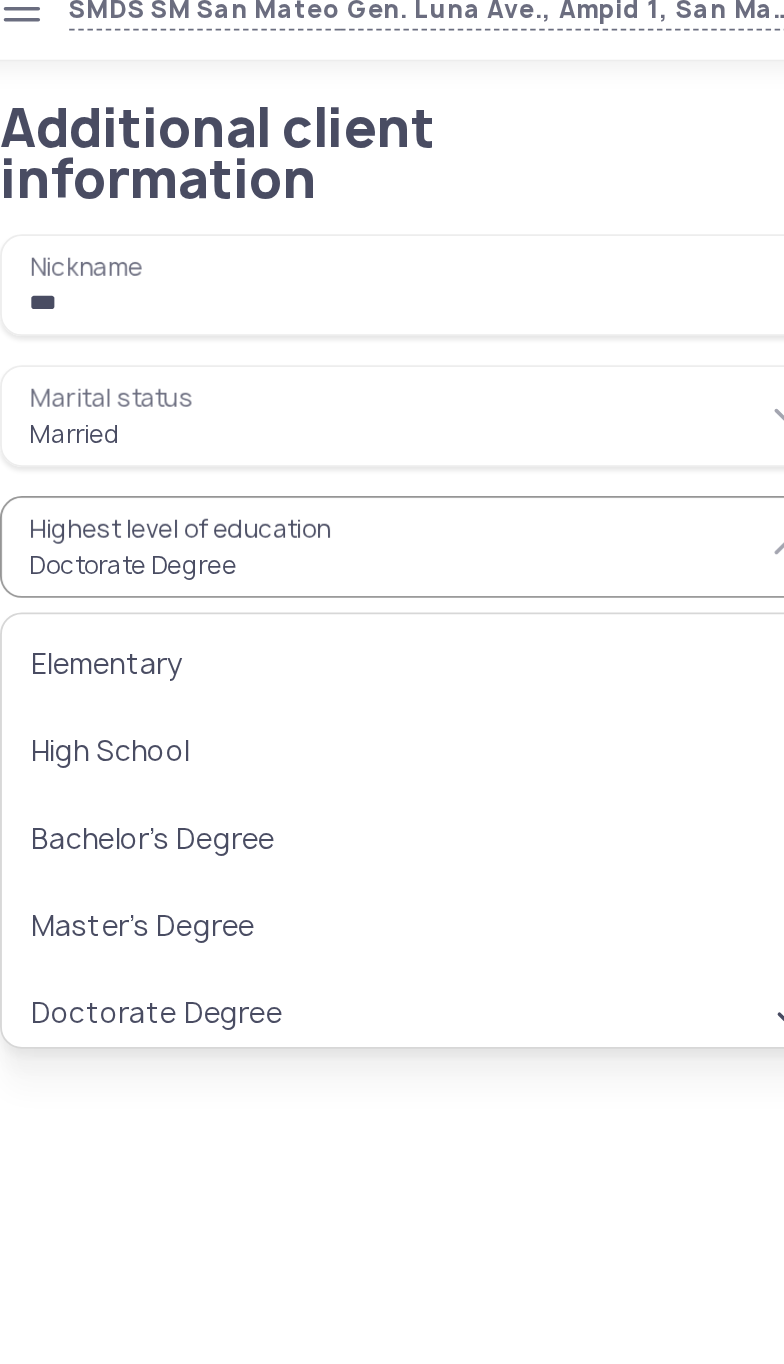 type on "**********" 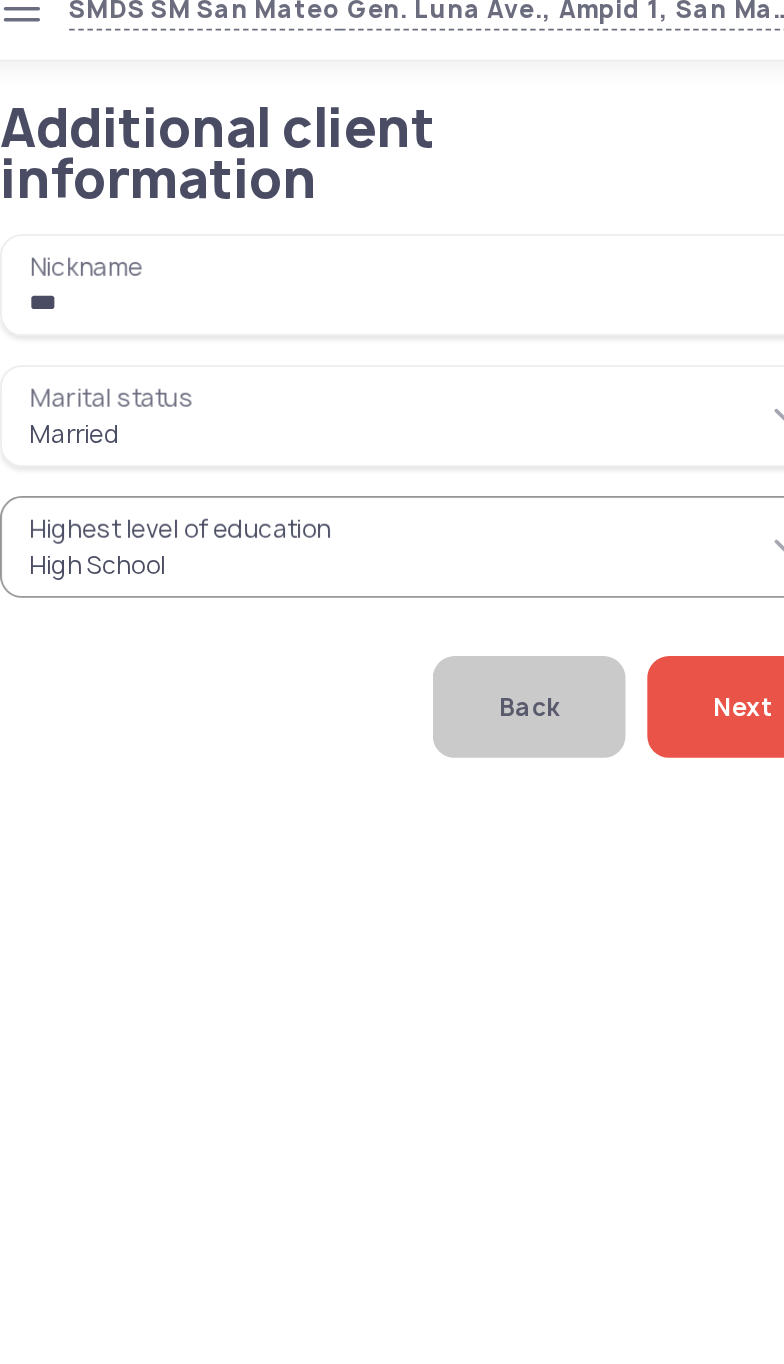 click on "Next" 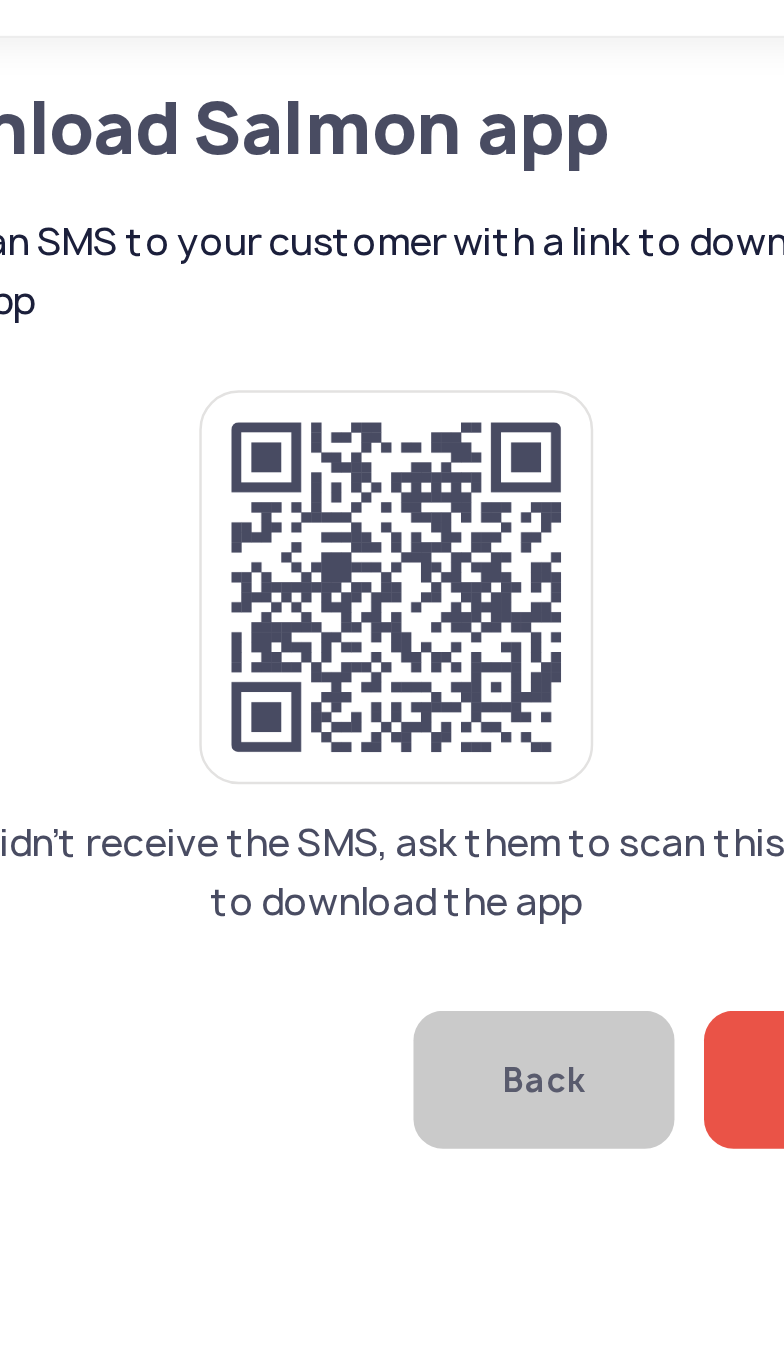 click on "If they didn’t receive the SMS, ask them to scan this QR code to download the app" 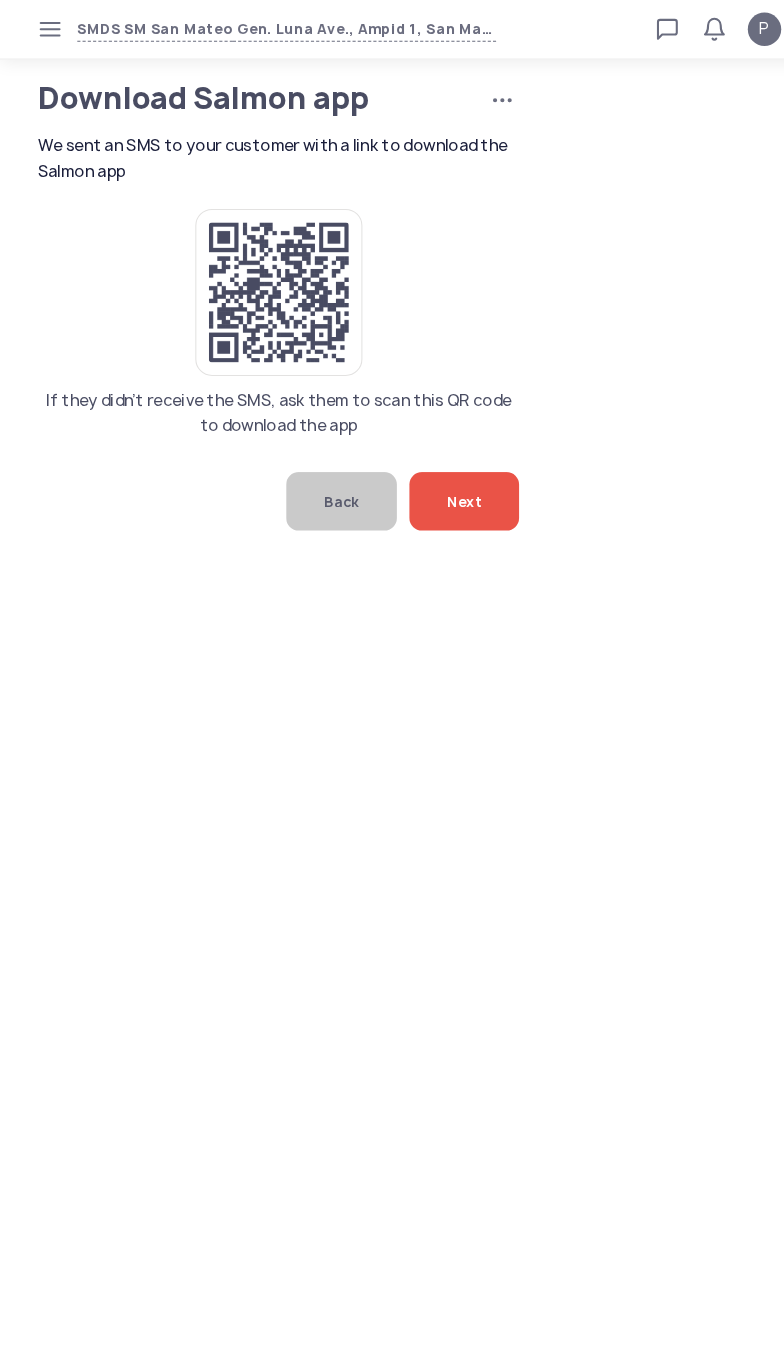click on "Next" 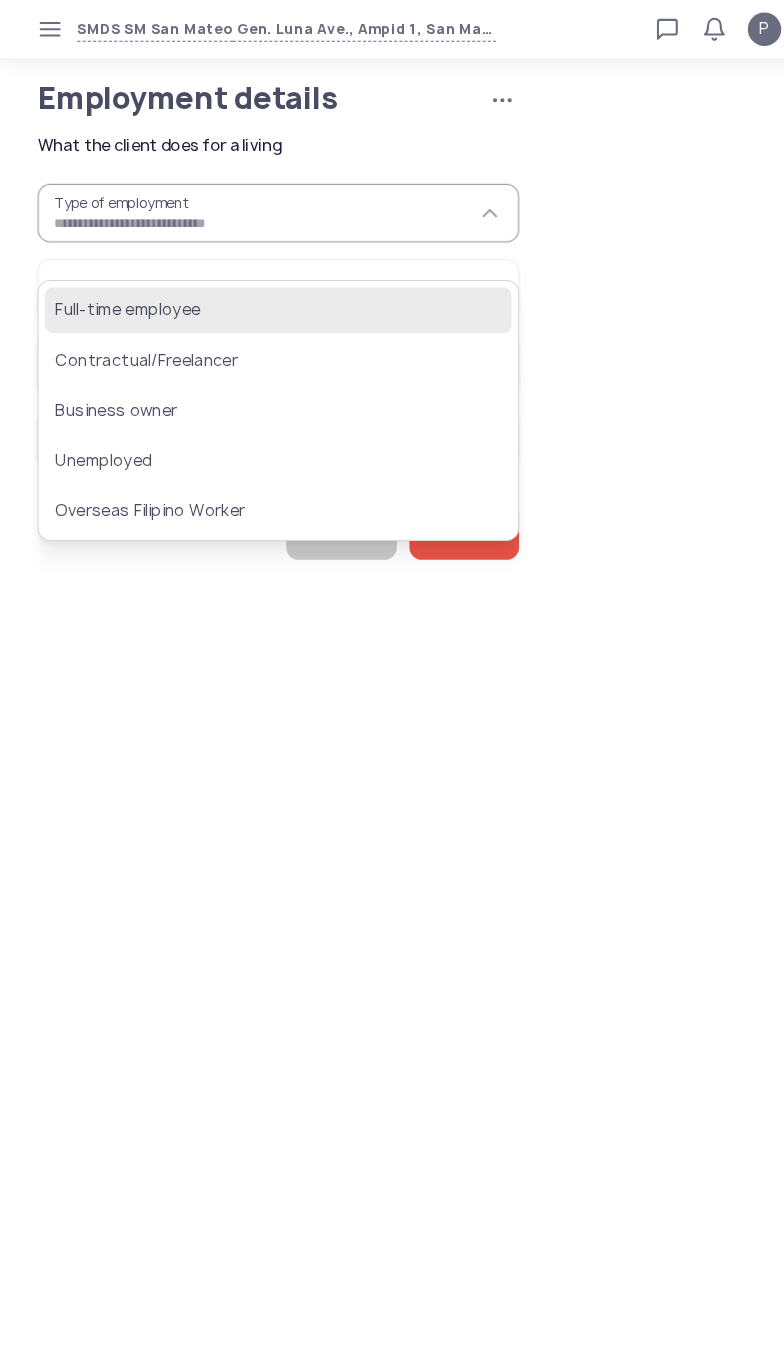 click on "Full-time employee" 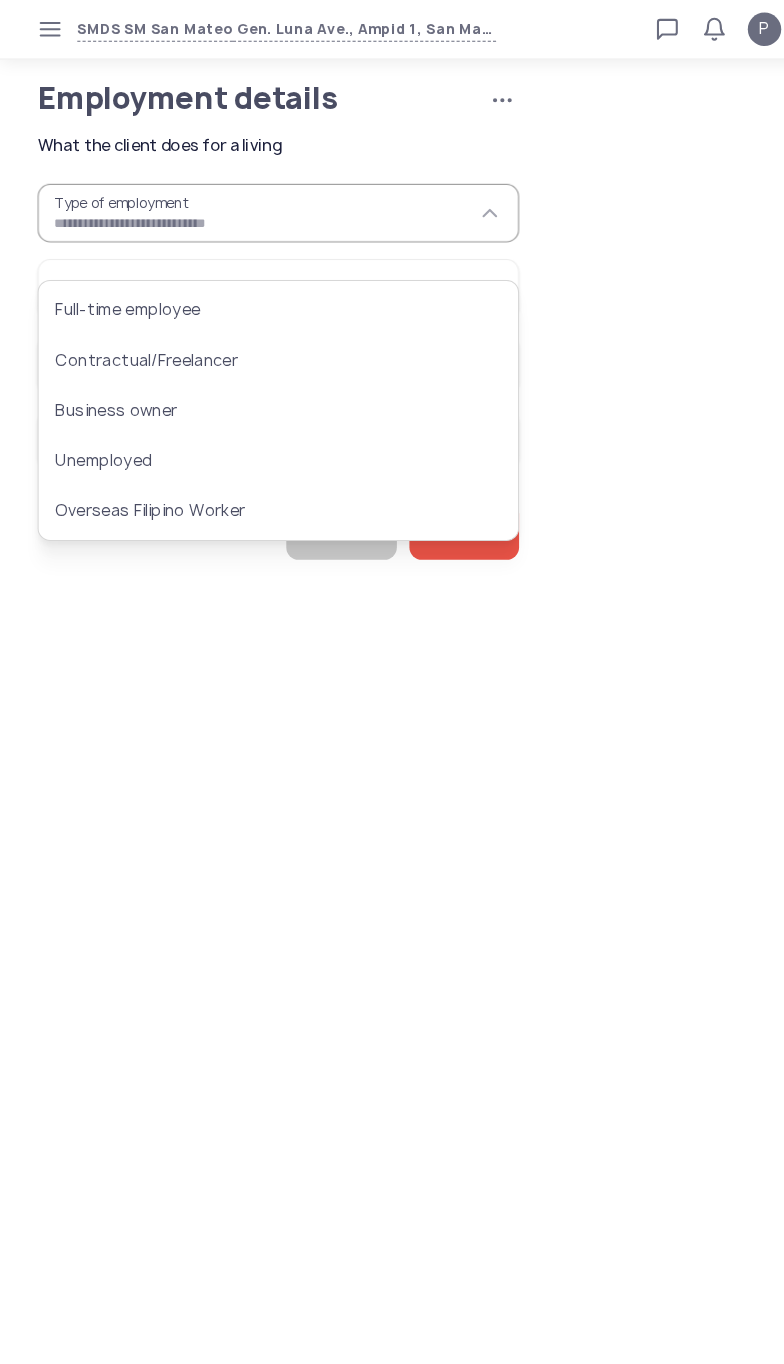 type on "**********" 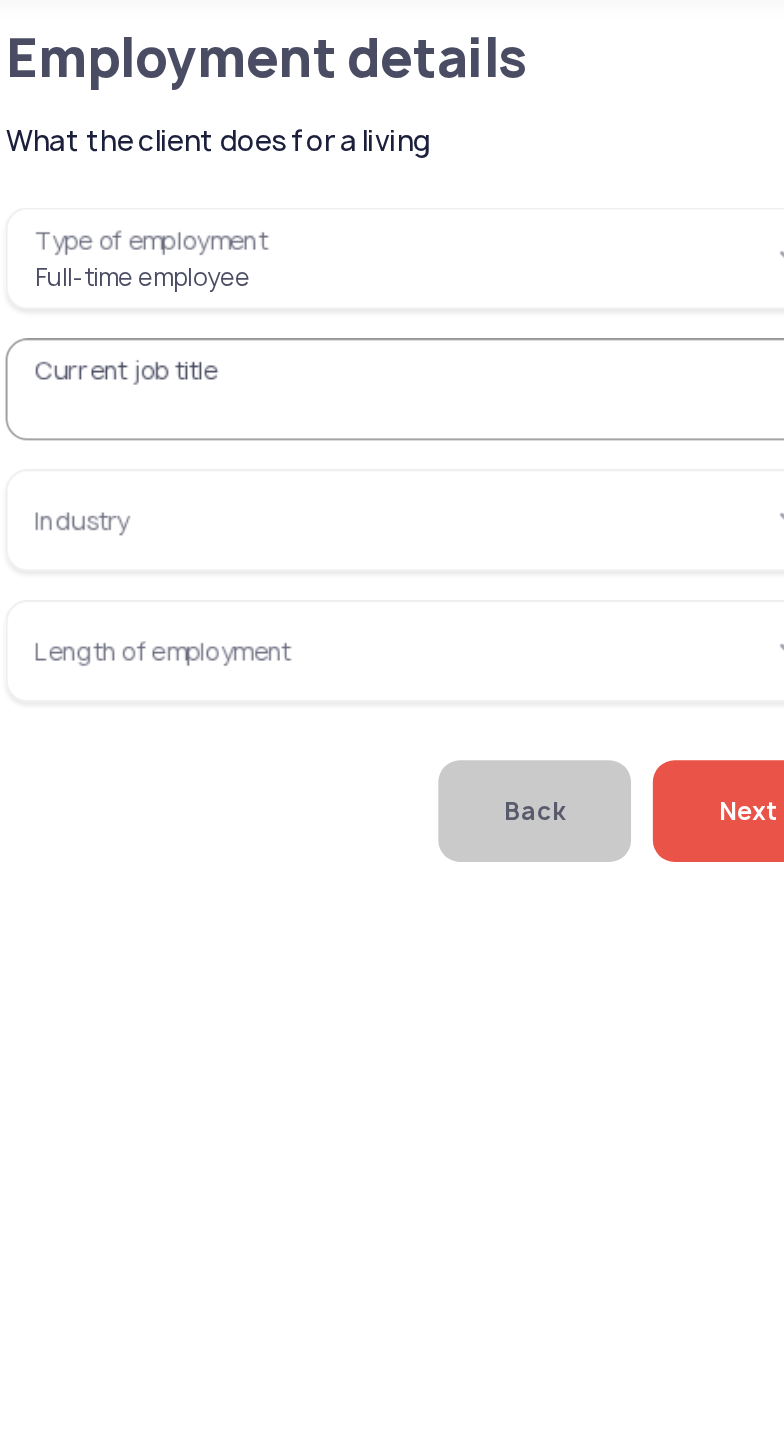 click on "Current job title" at bounding box center (266, 276) 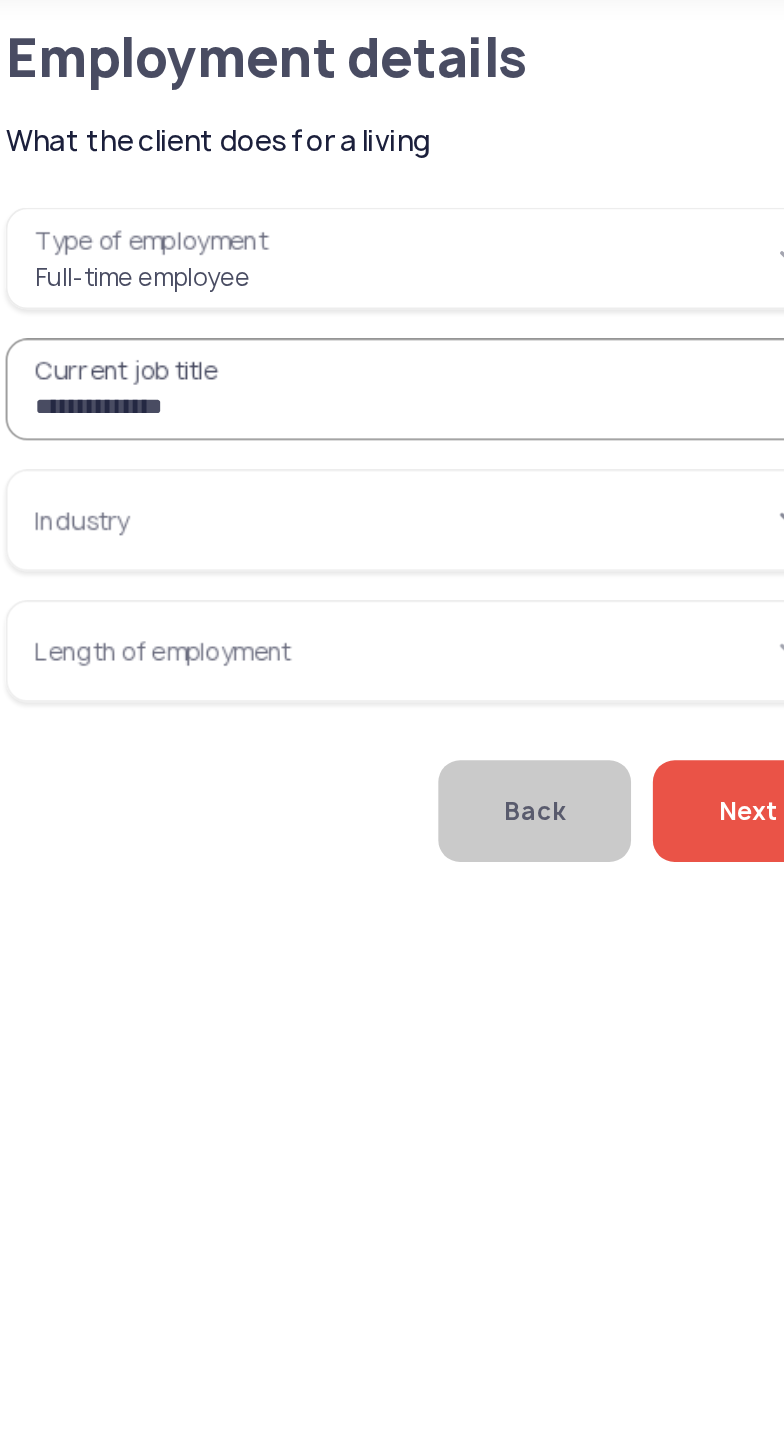 type on "**********" 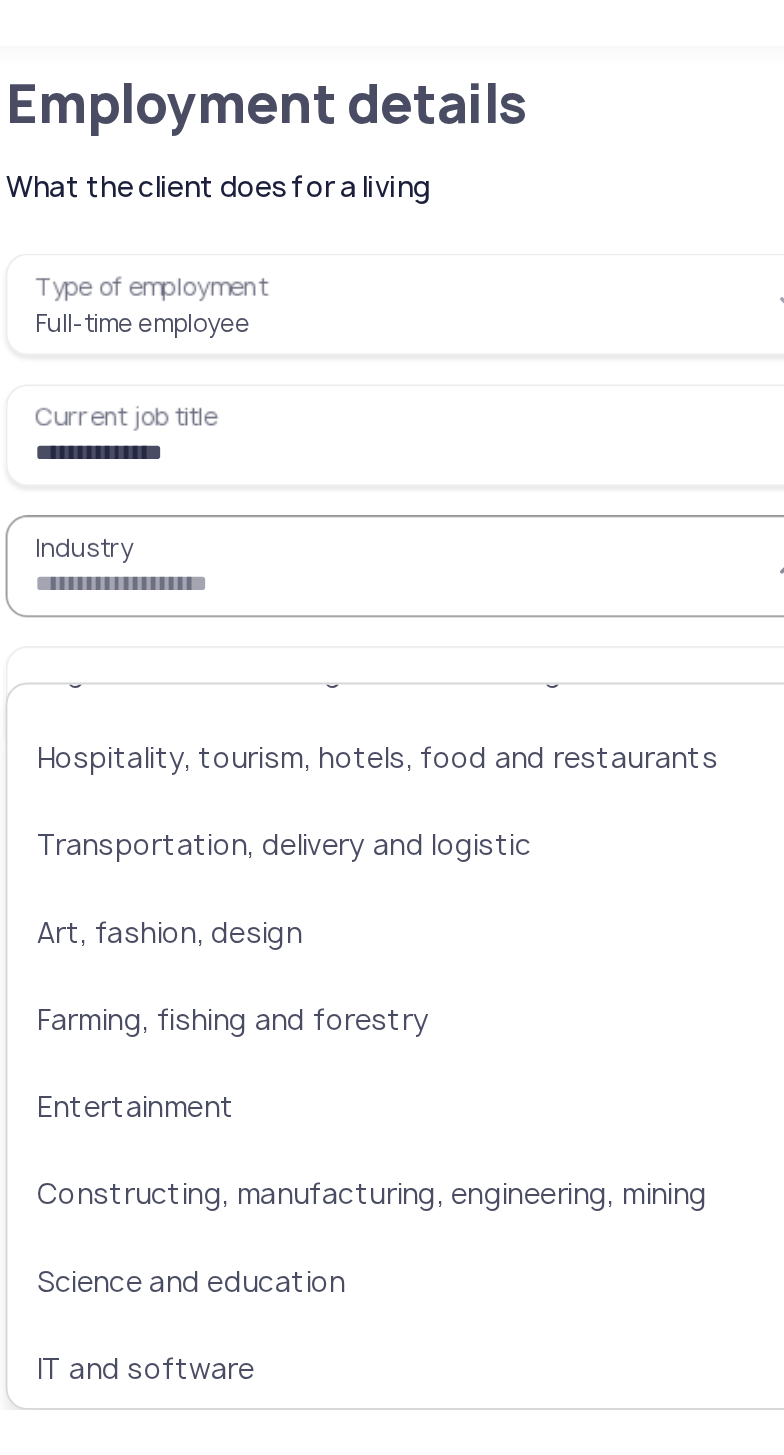 scroll, scrollTop: 0, scrollLeft: 0, axis: both 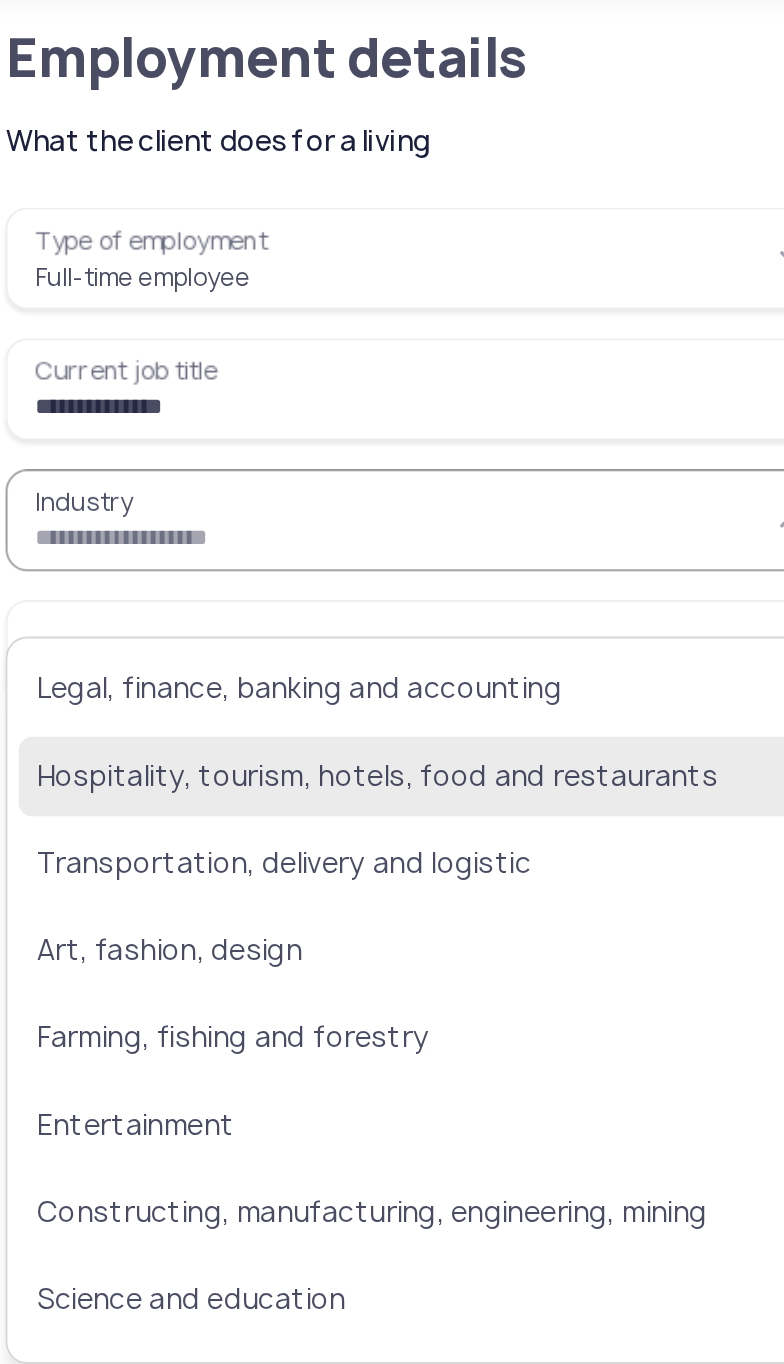 click on "Hospitality, tourism, hotels, food and restaurants" 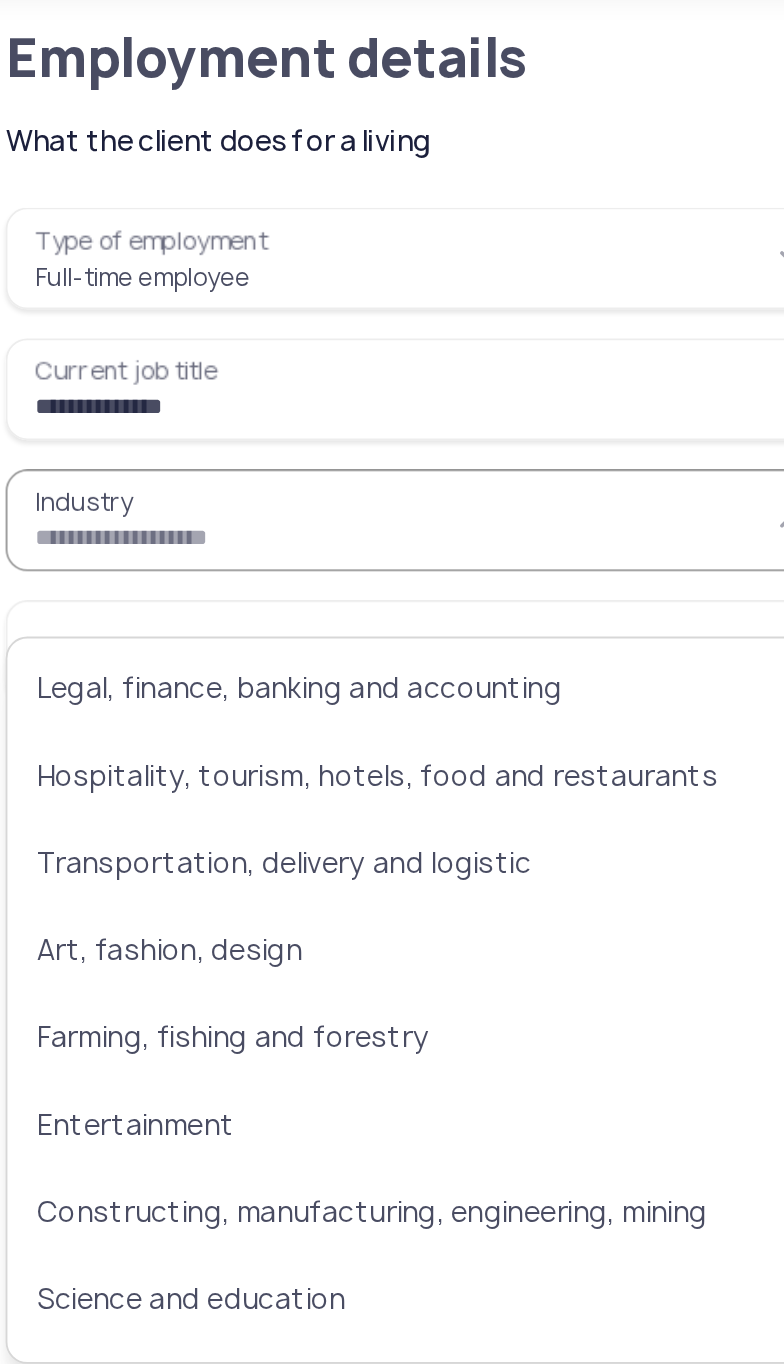 type on "**********" 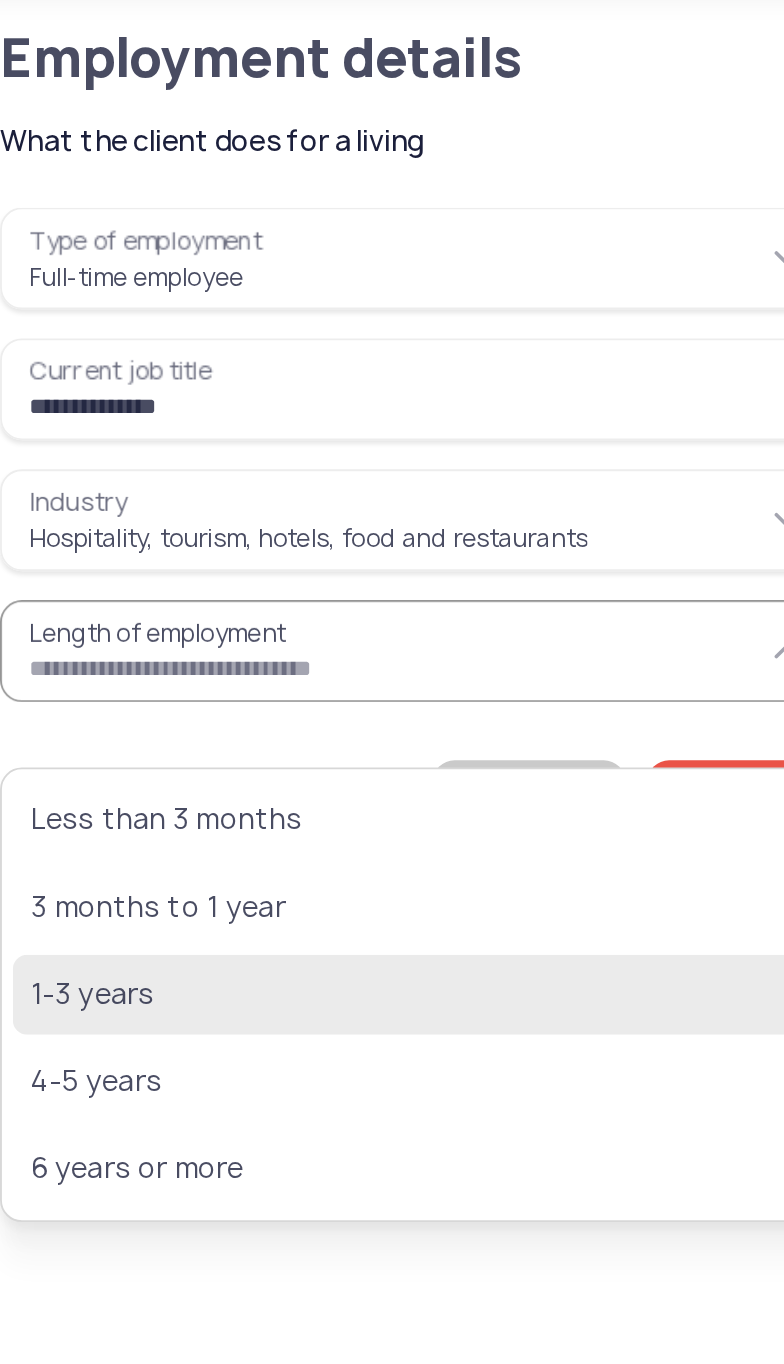 click on "1-3 years" 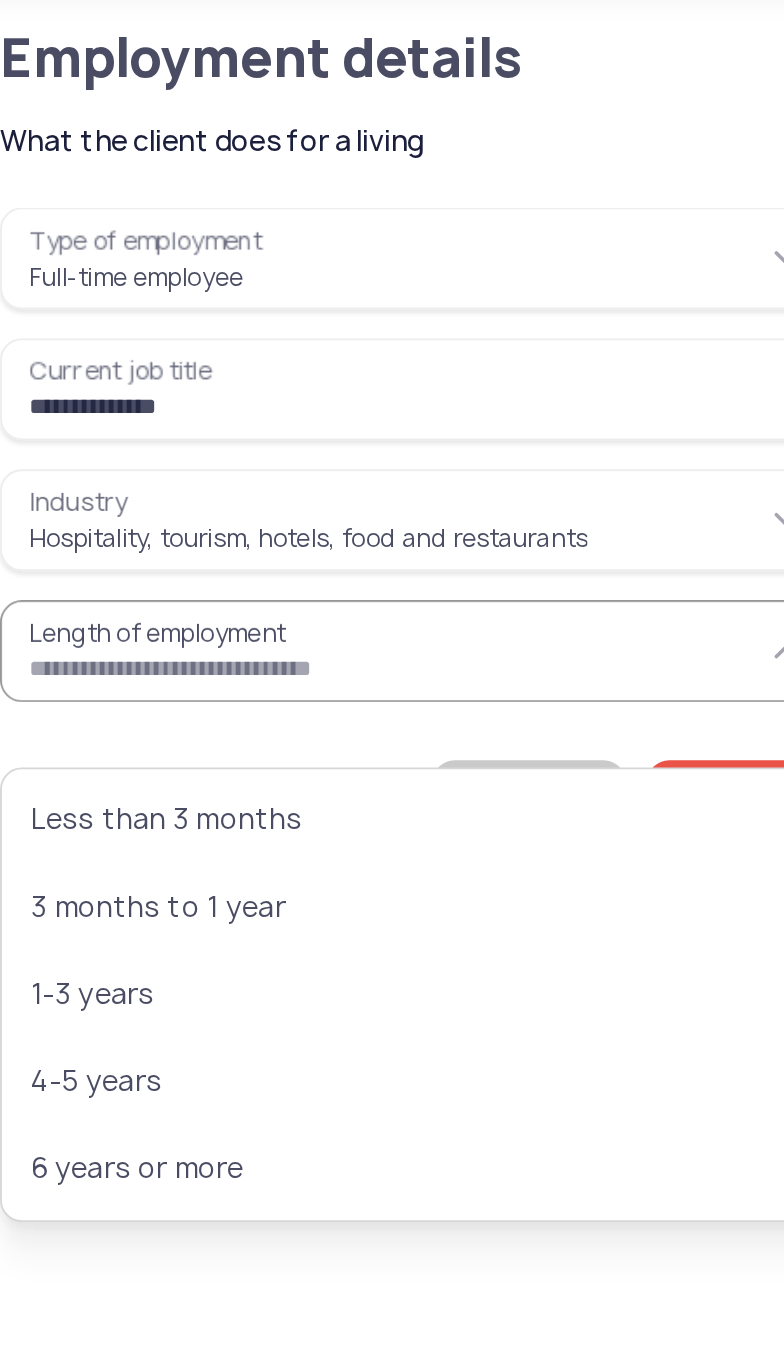 type on "*********" 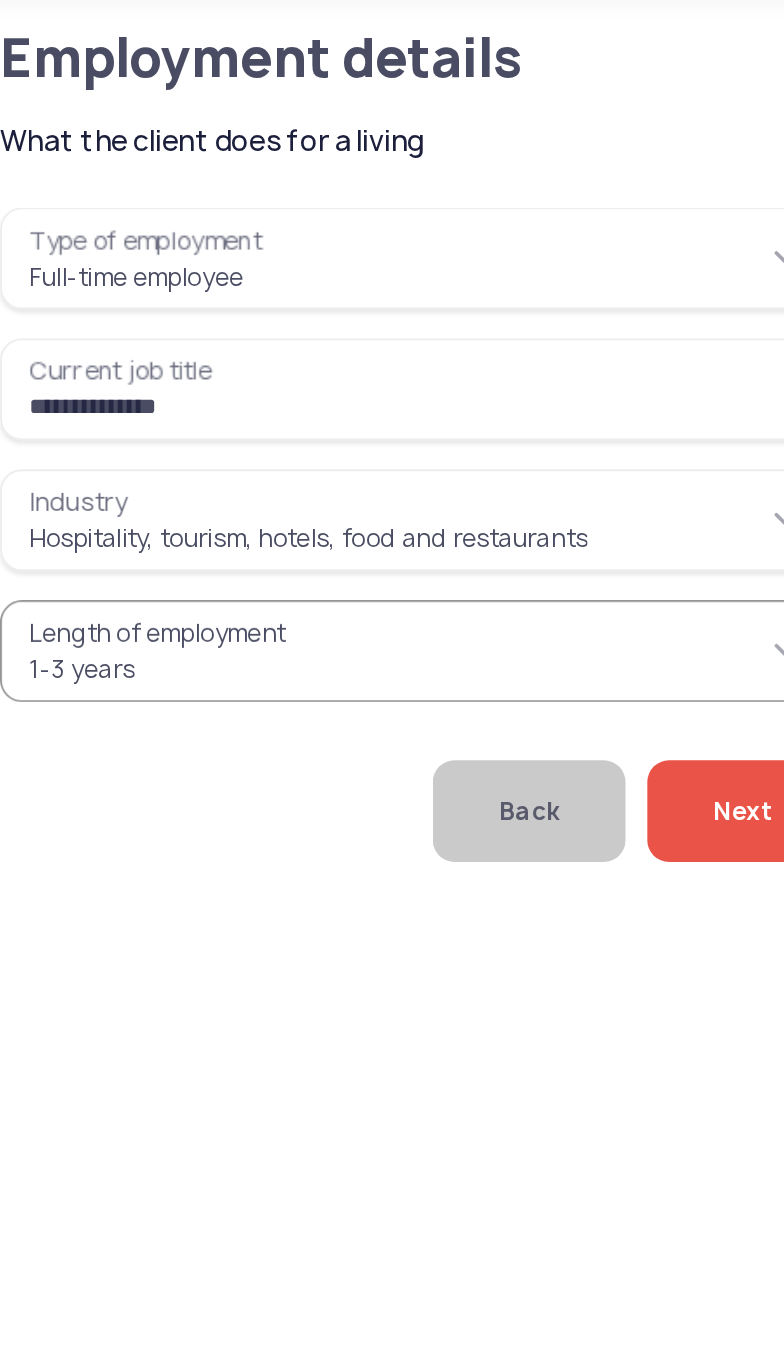 click on "Next" 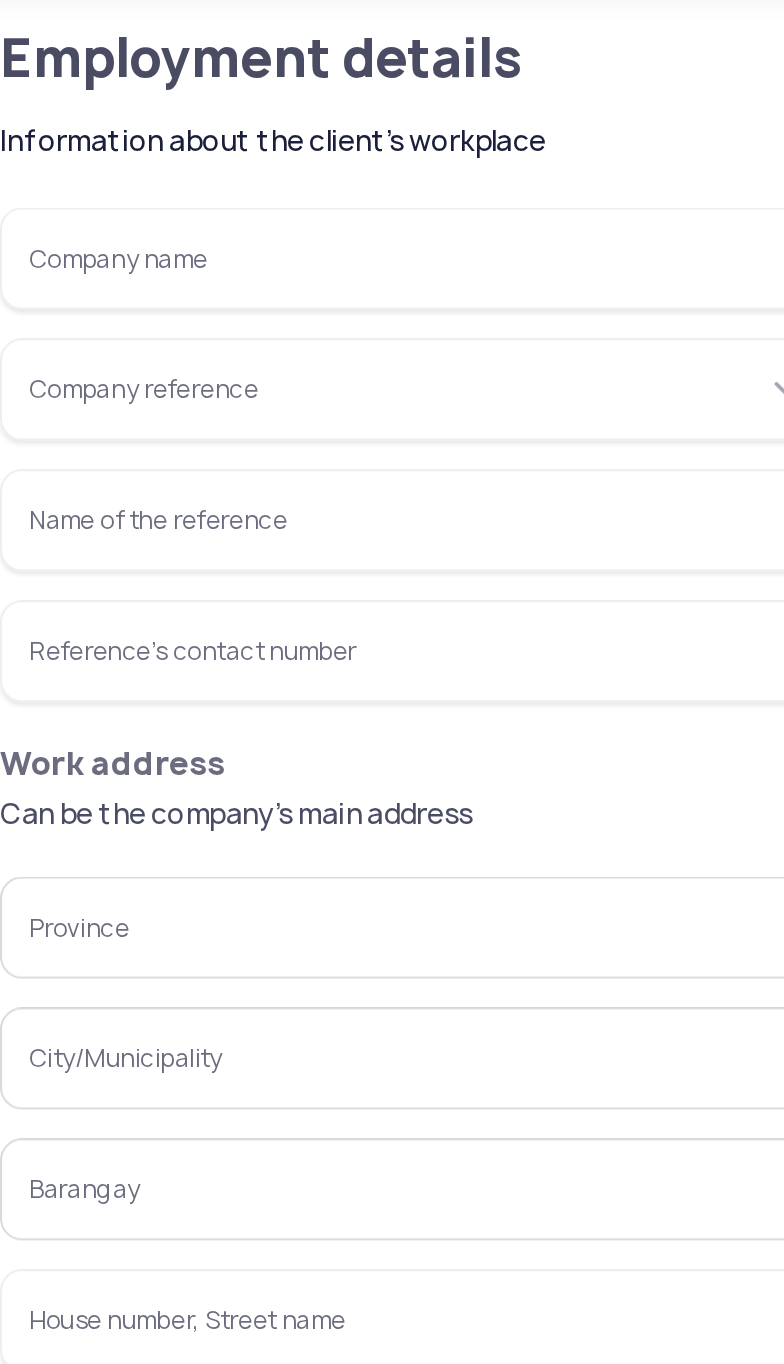 click on "Company name" at bounding box center (266, 204) 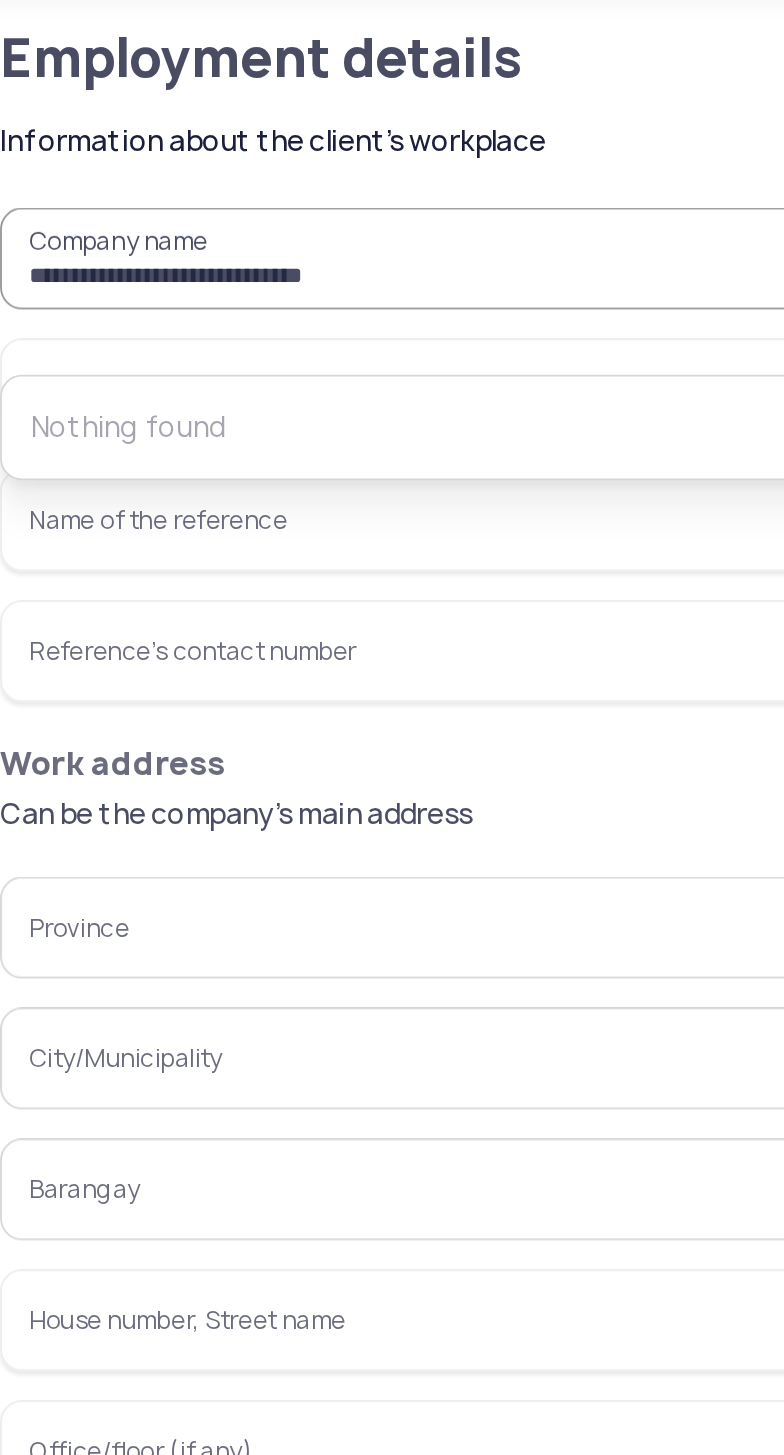 type on "**********" 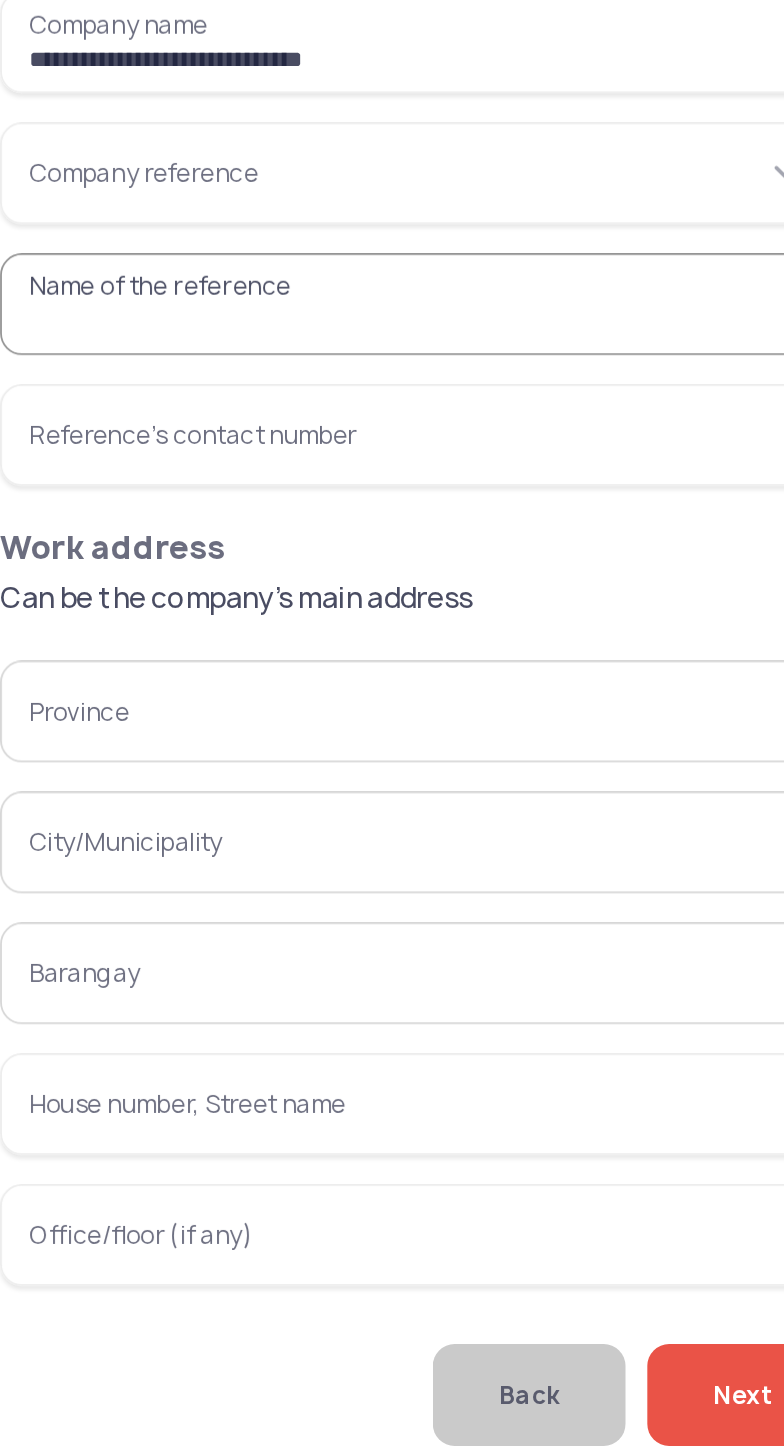 click on "Province" at bounding box center (266, 572) 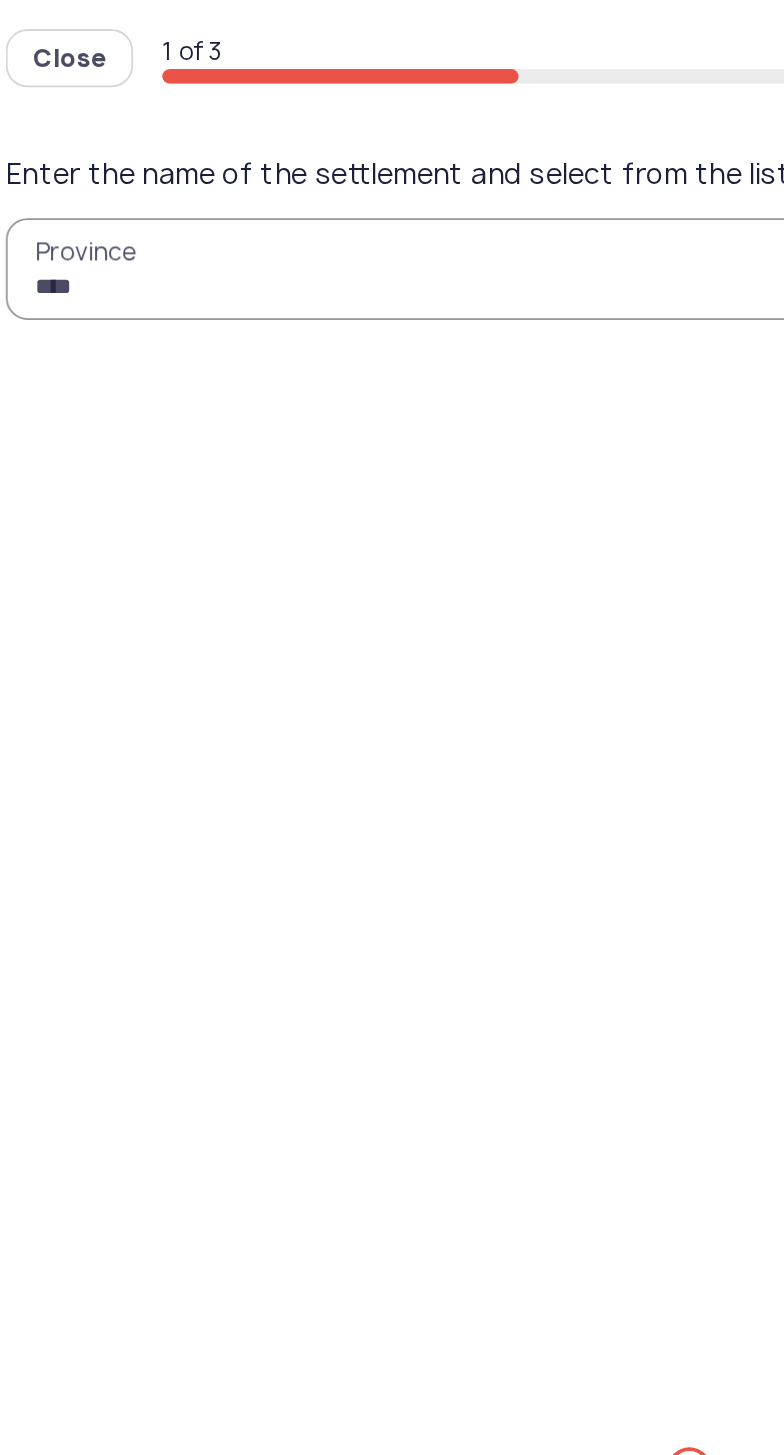 type on "*****" 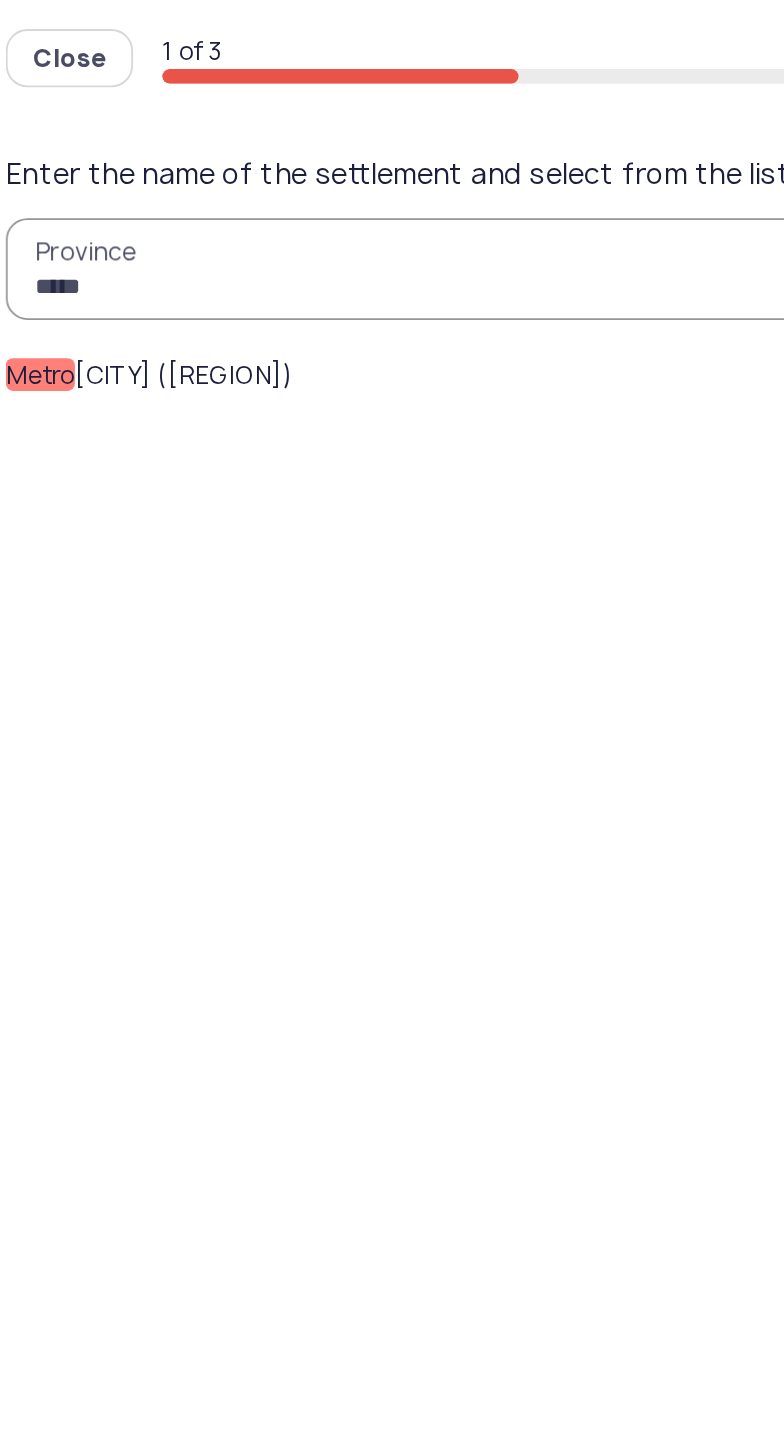 click on "[CITY] ([STATE])" 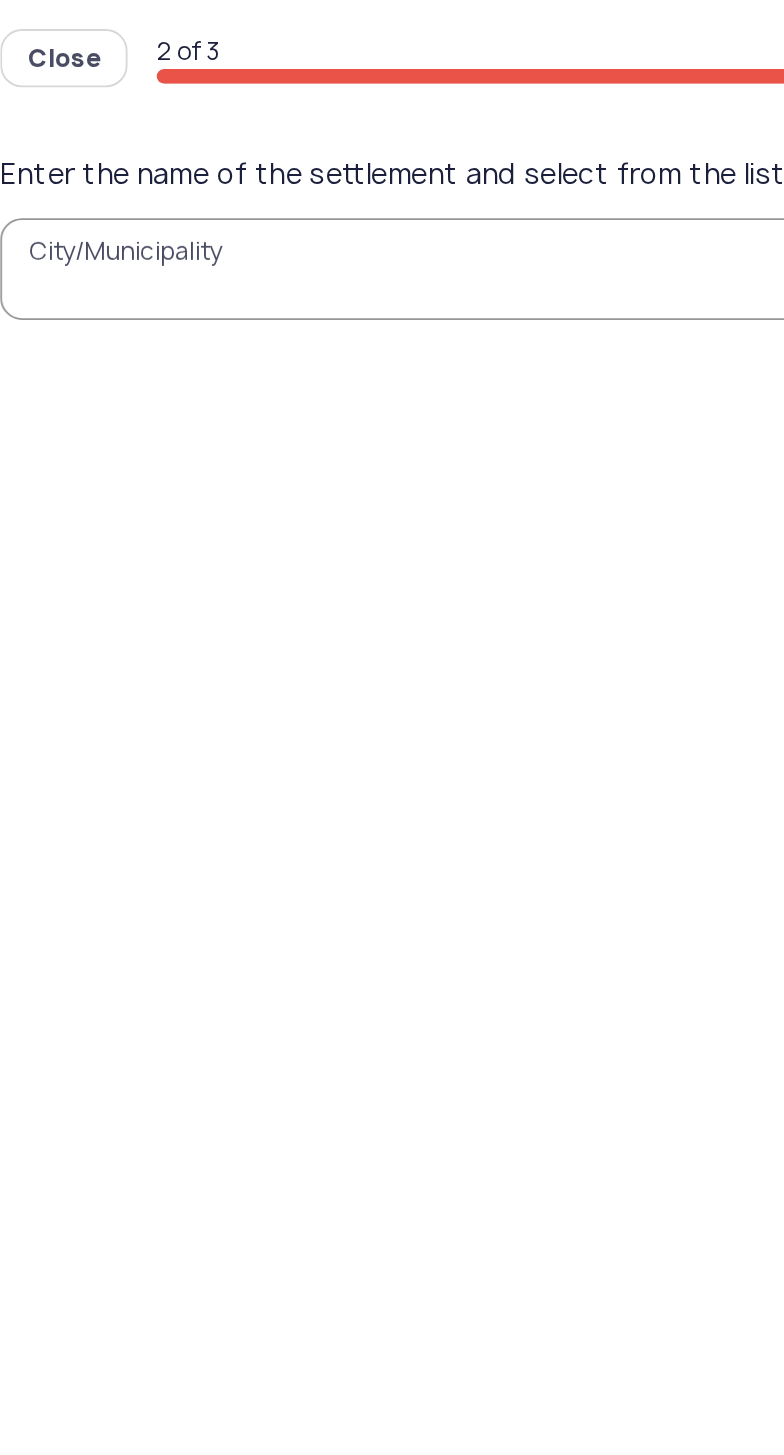 click on "City/Municipality" at bounding box center (392, 148) 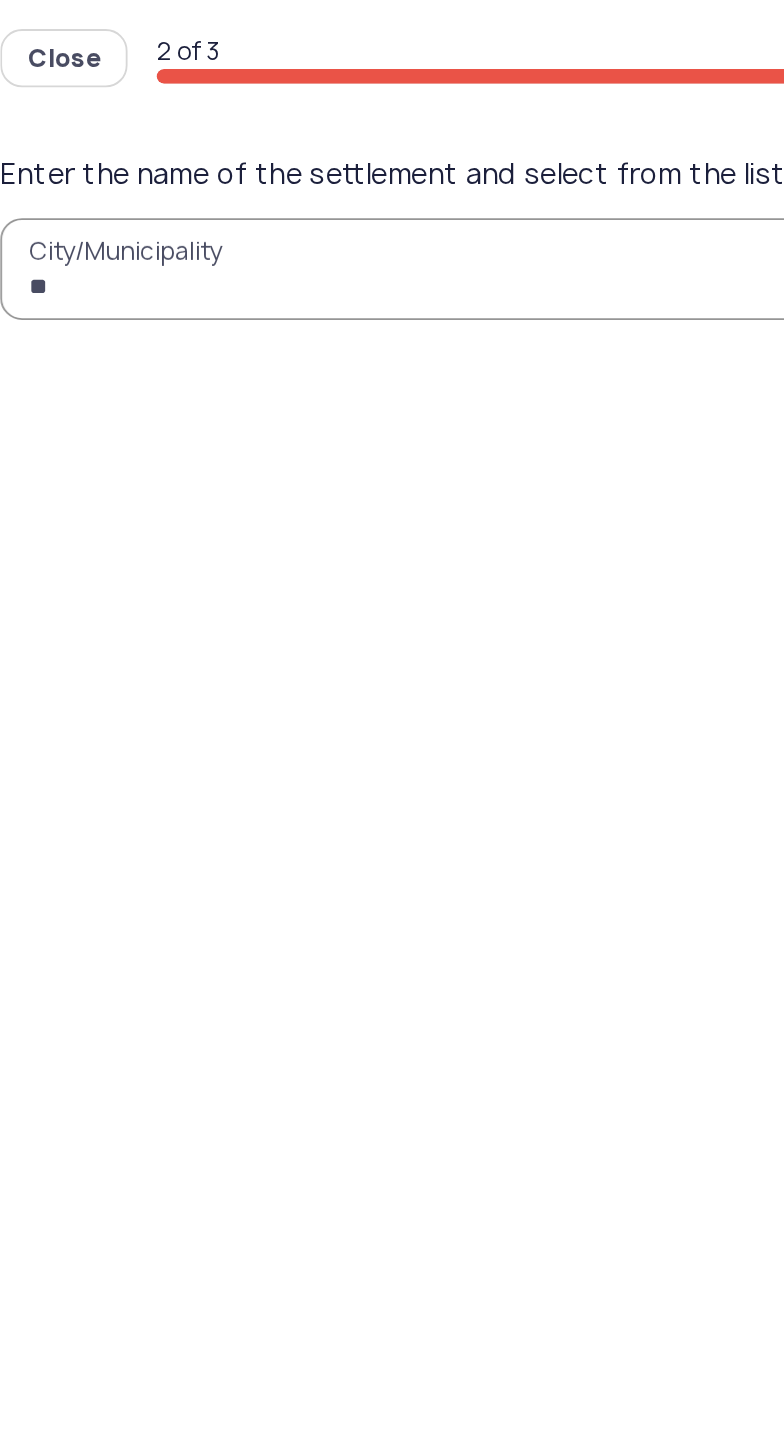 type on "*" 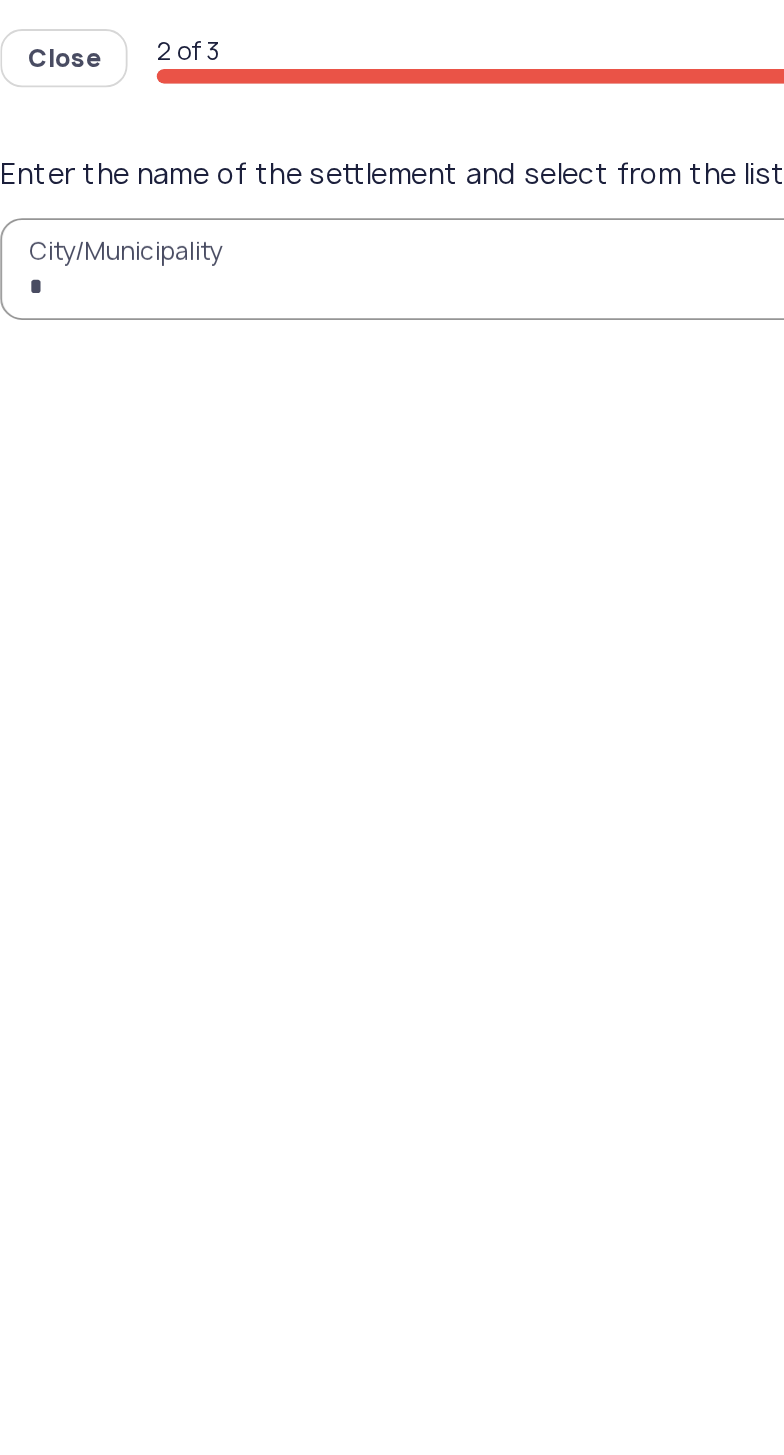 type 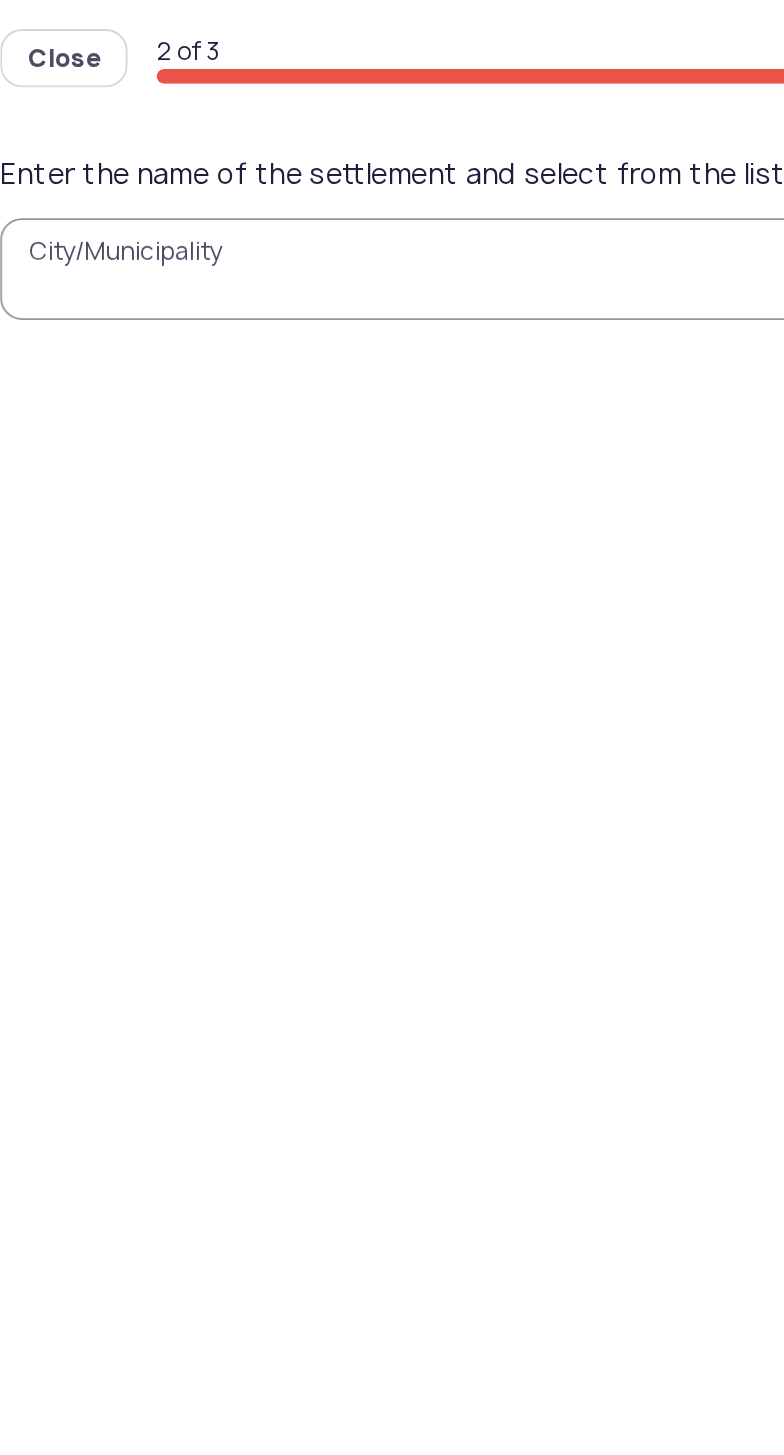 click on "Close" 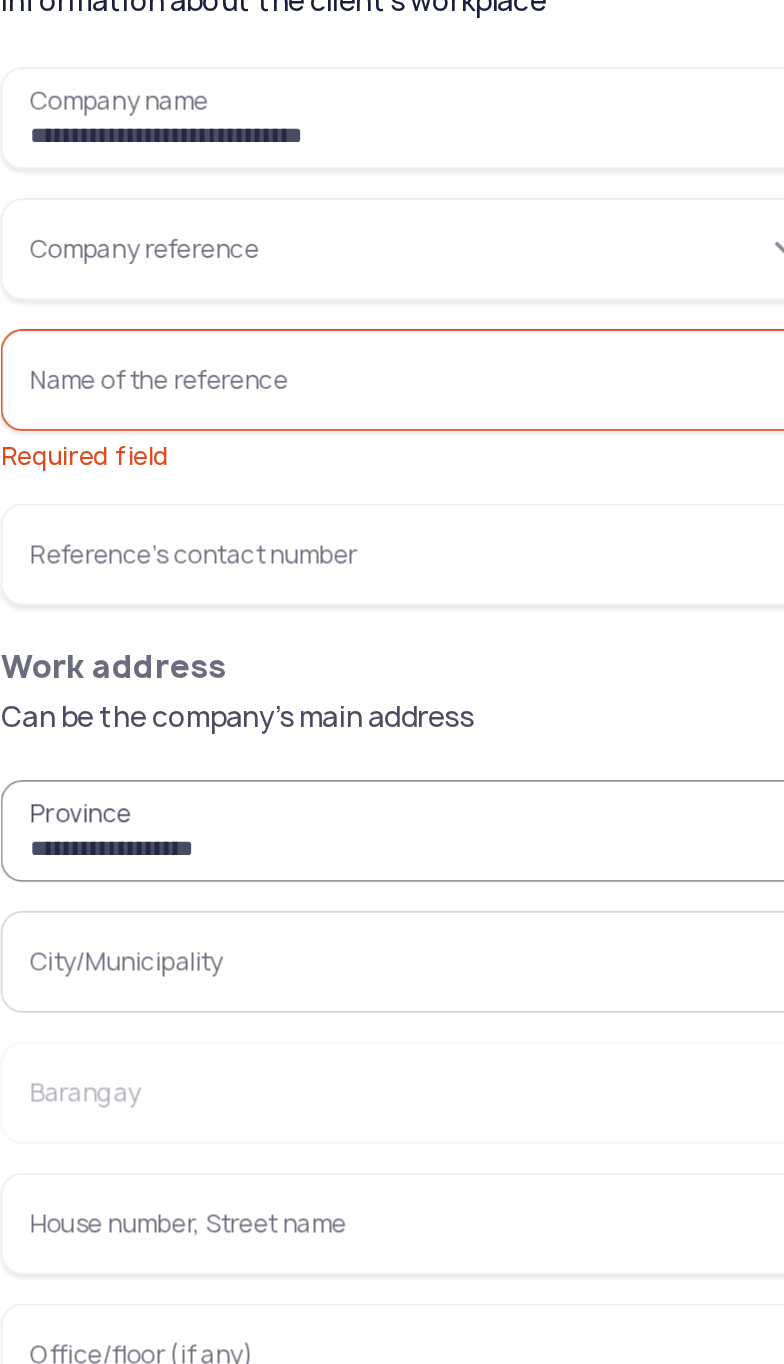click on "Company reference" at bounding box center (266, 276) 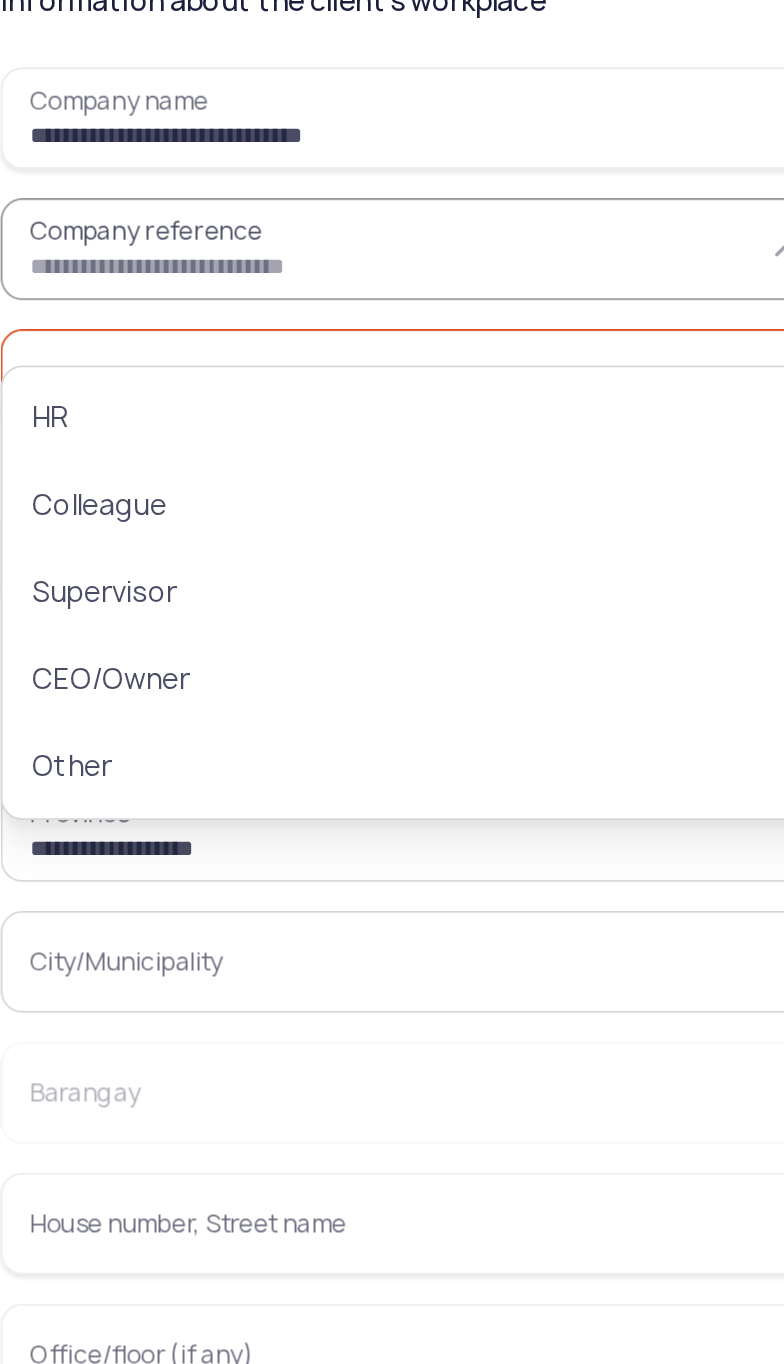 click on "**********" at bounding box center [266, 596] 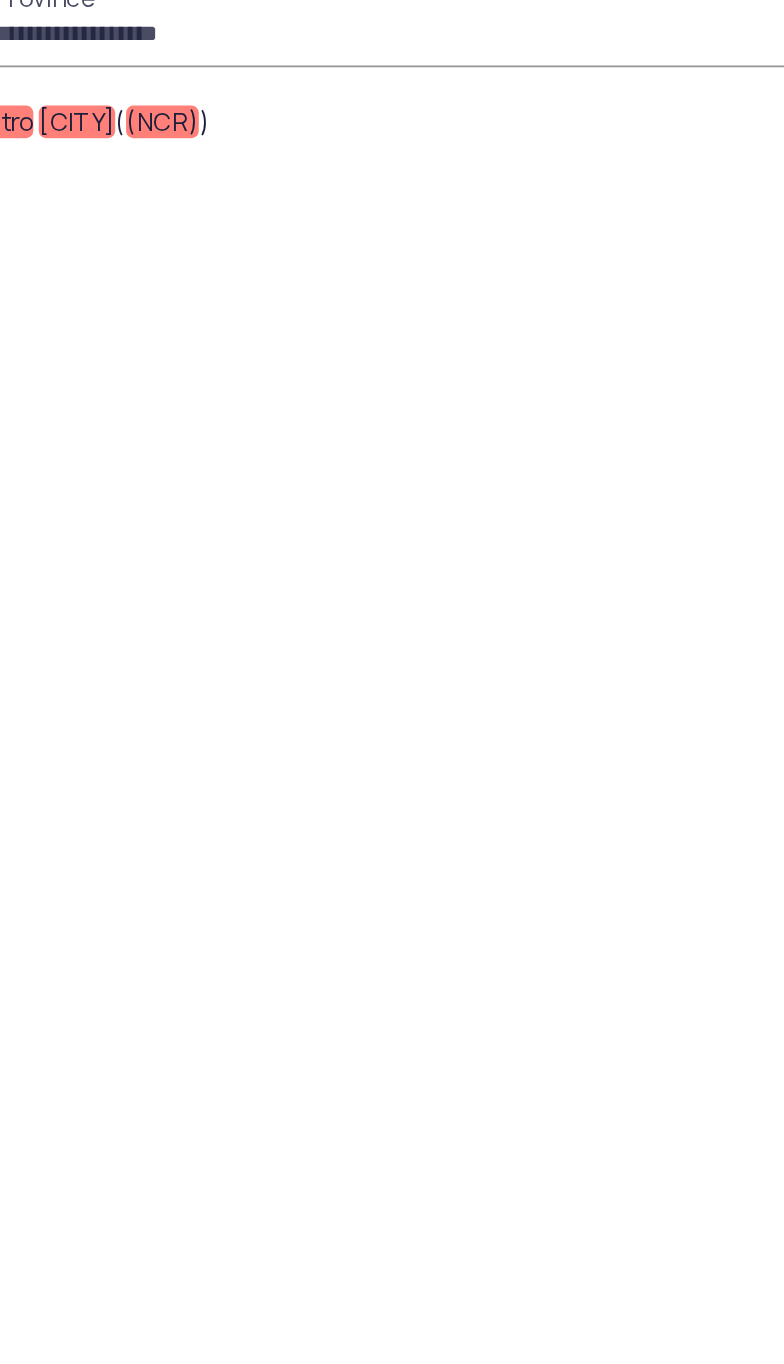 click on "**********" at bounding box center (392, 148) 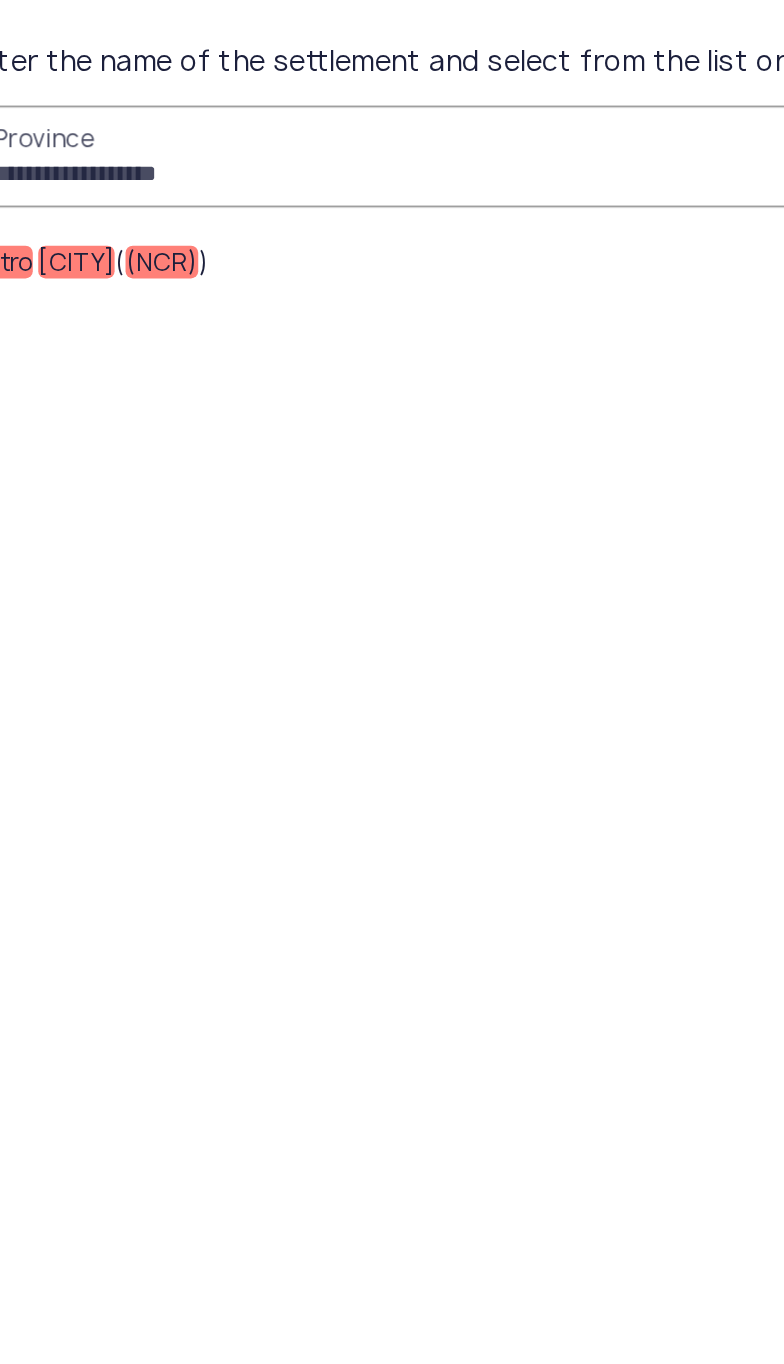 click on "Manila" 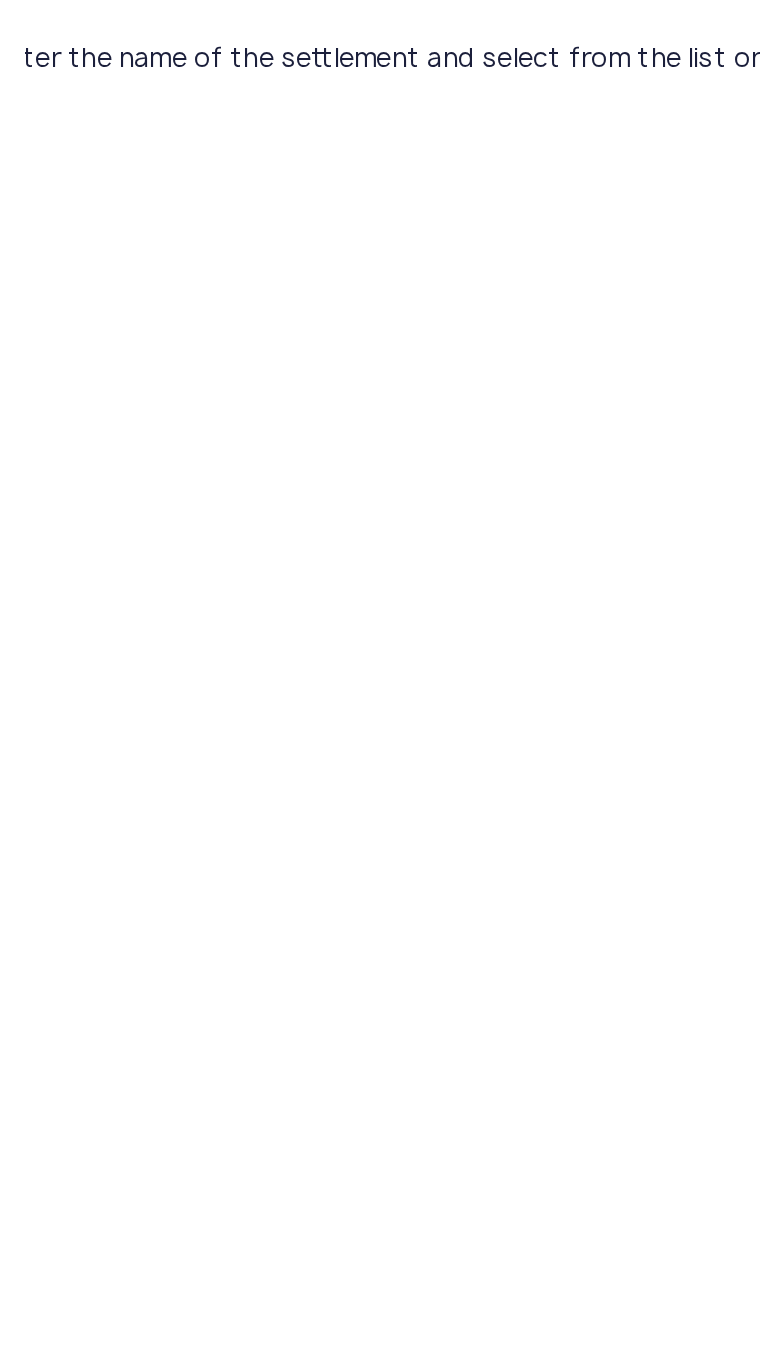 scroll, scrollTop: 0, scrollLeft: 467, axis: horizontal 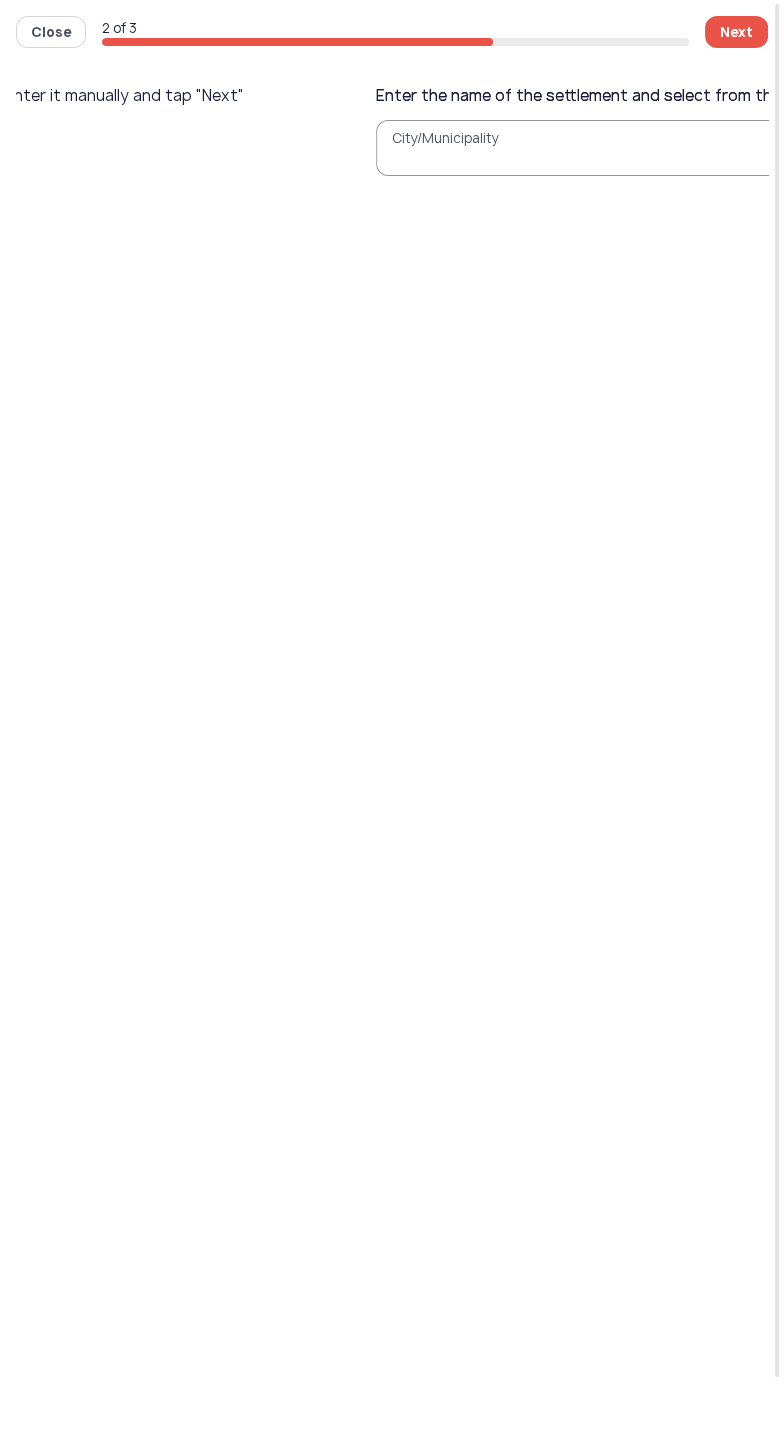 click 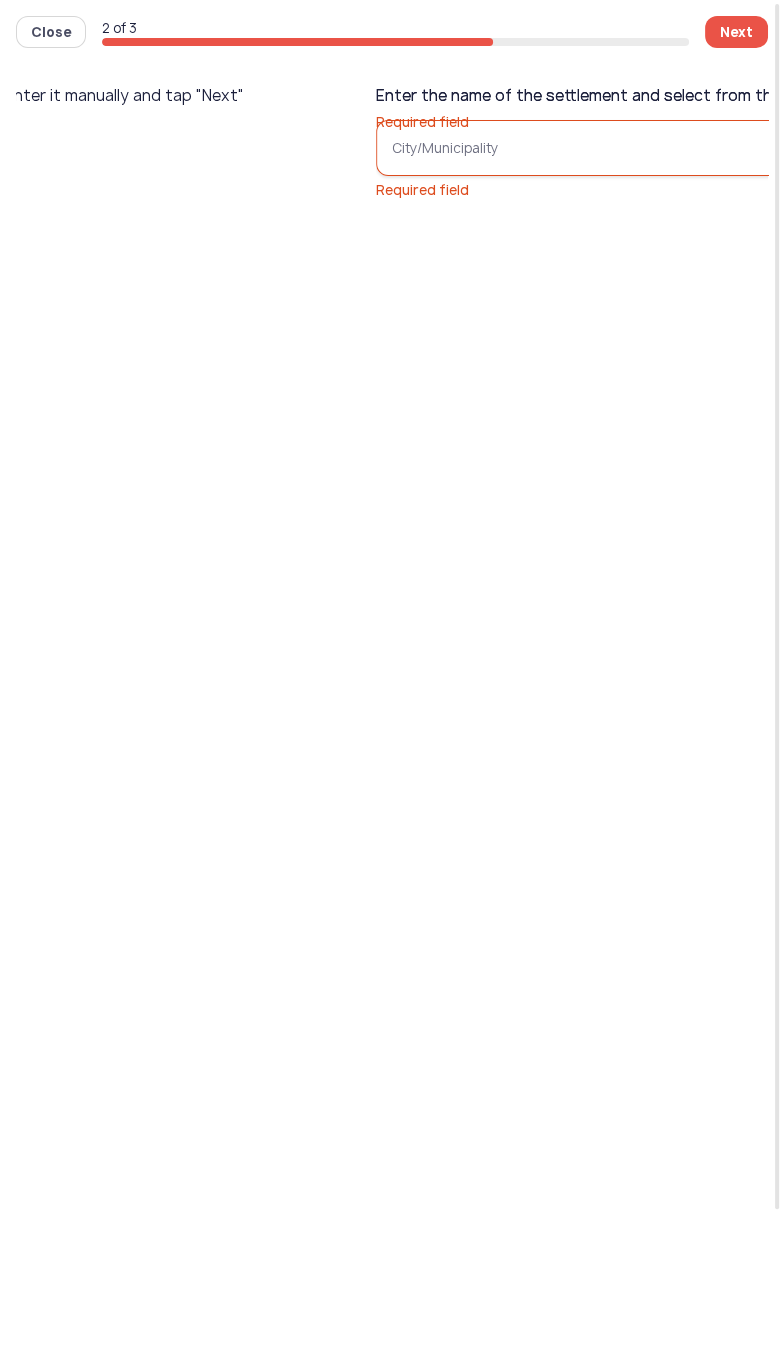 click on "Required field" 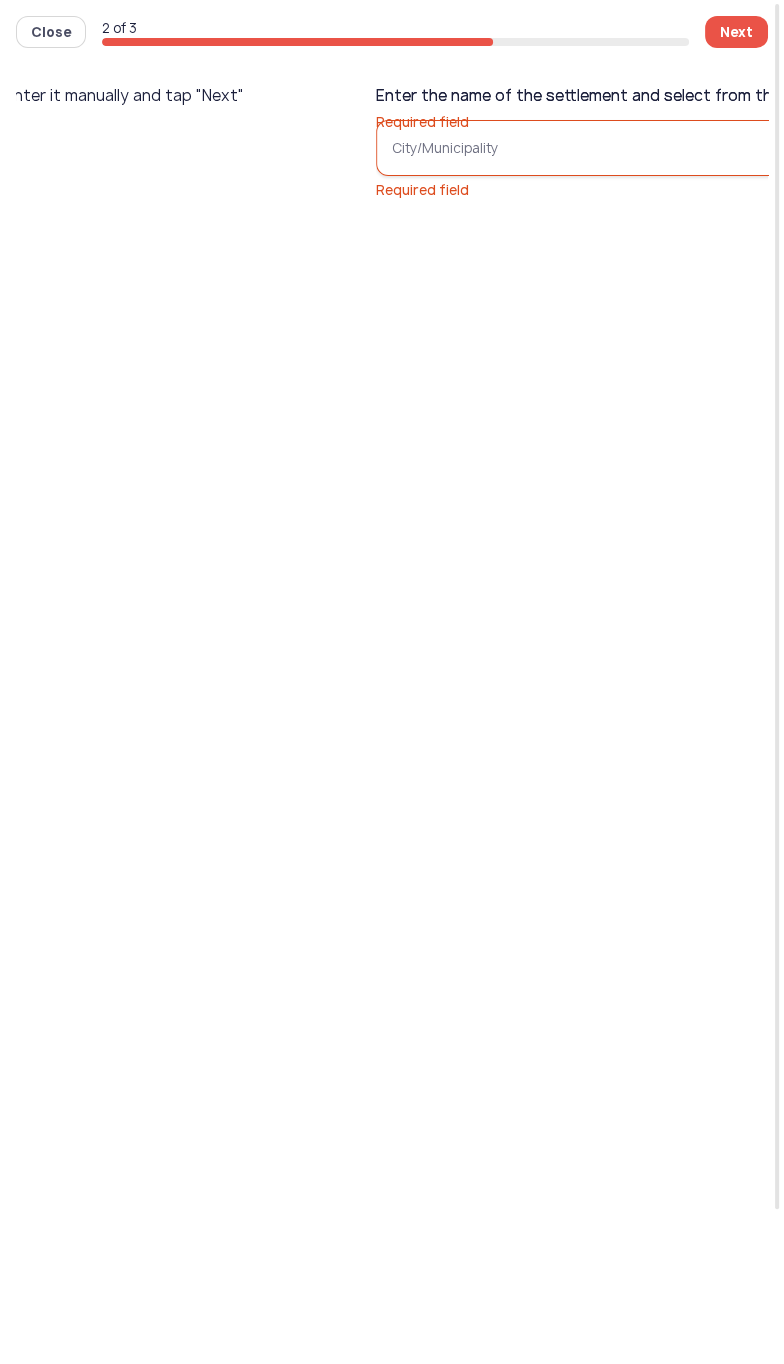 scroll, scrollTop: 0, scrollLeft: 0, axis: both 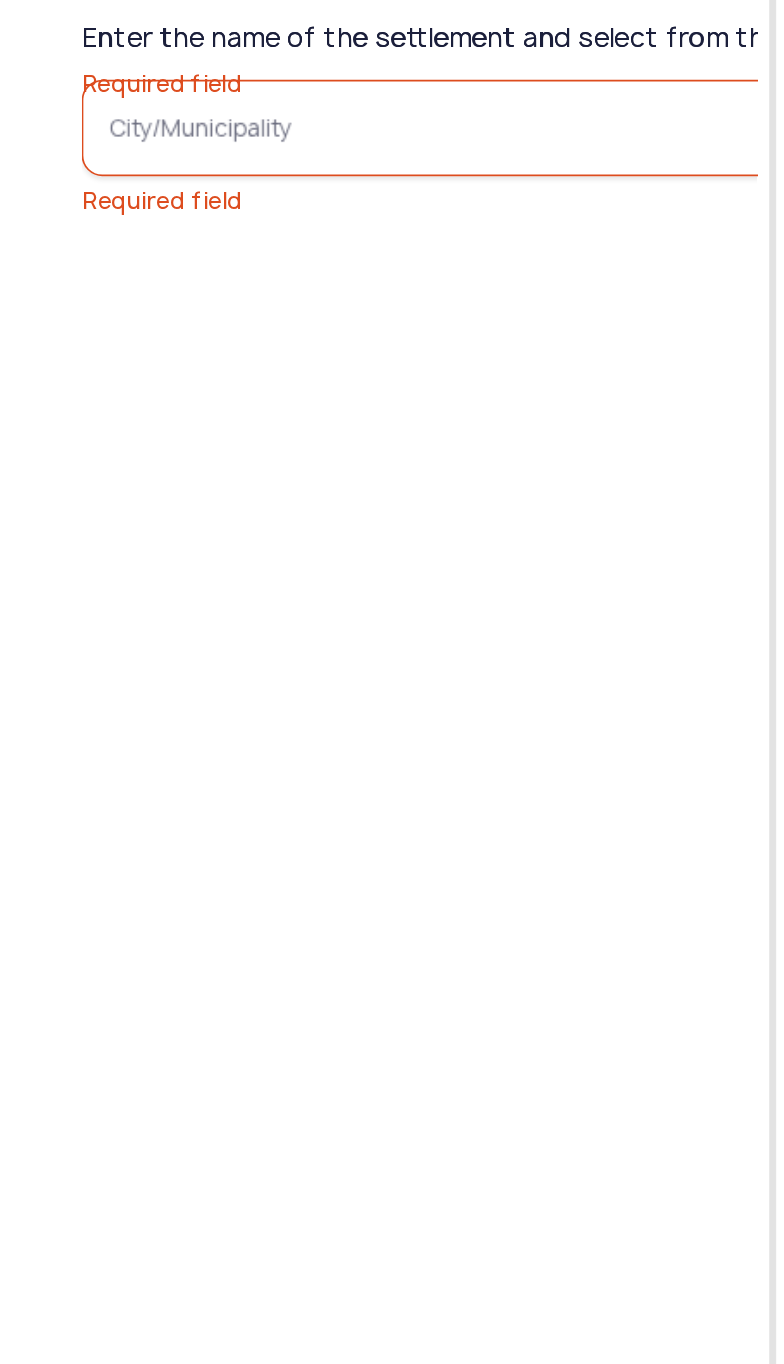 click on "Enter the name of the settlement and select from the list or enter it manually and tap "Next"   Required field" 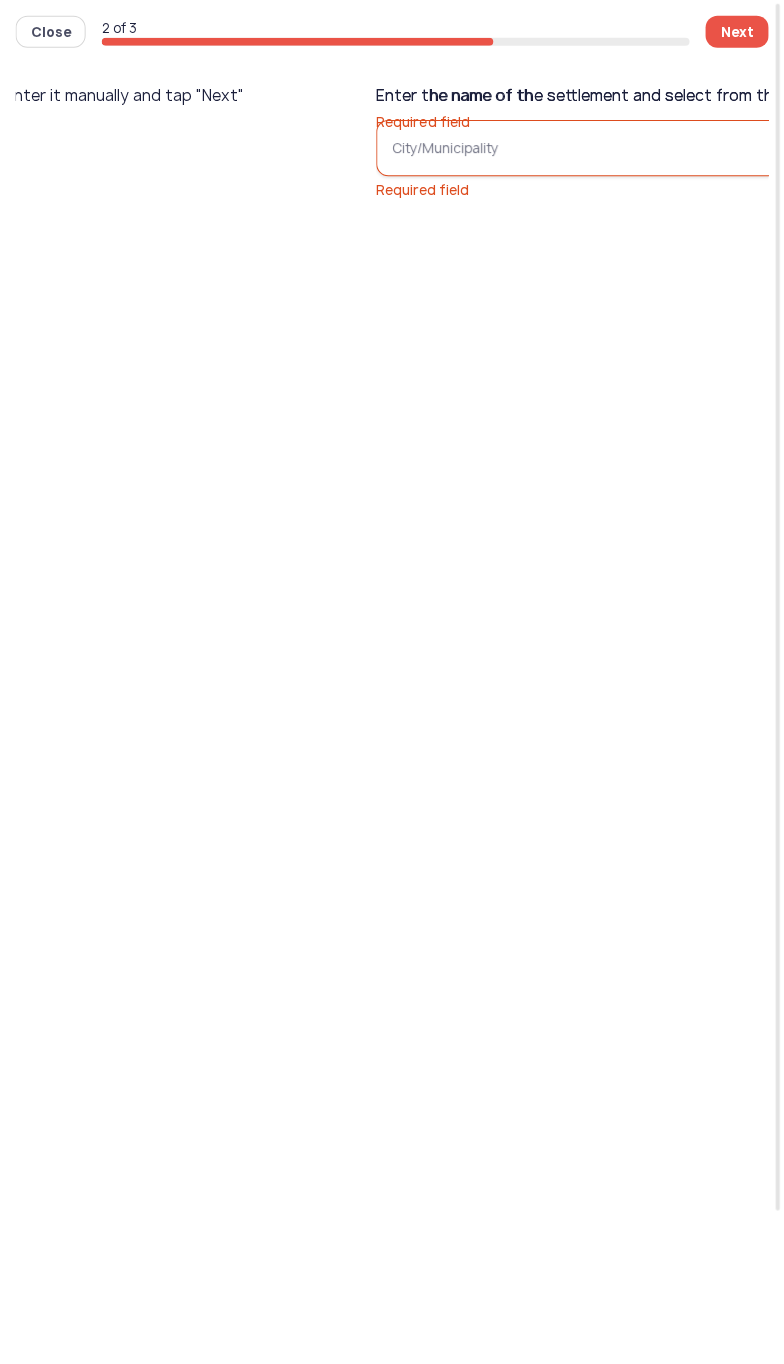 scroll, scrollTop: 0, scrollLeft: 0, axis: both 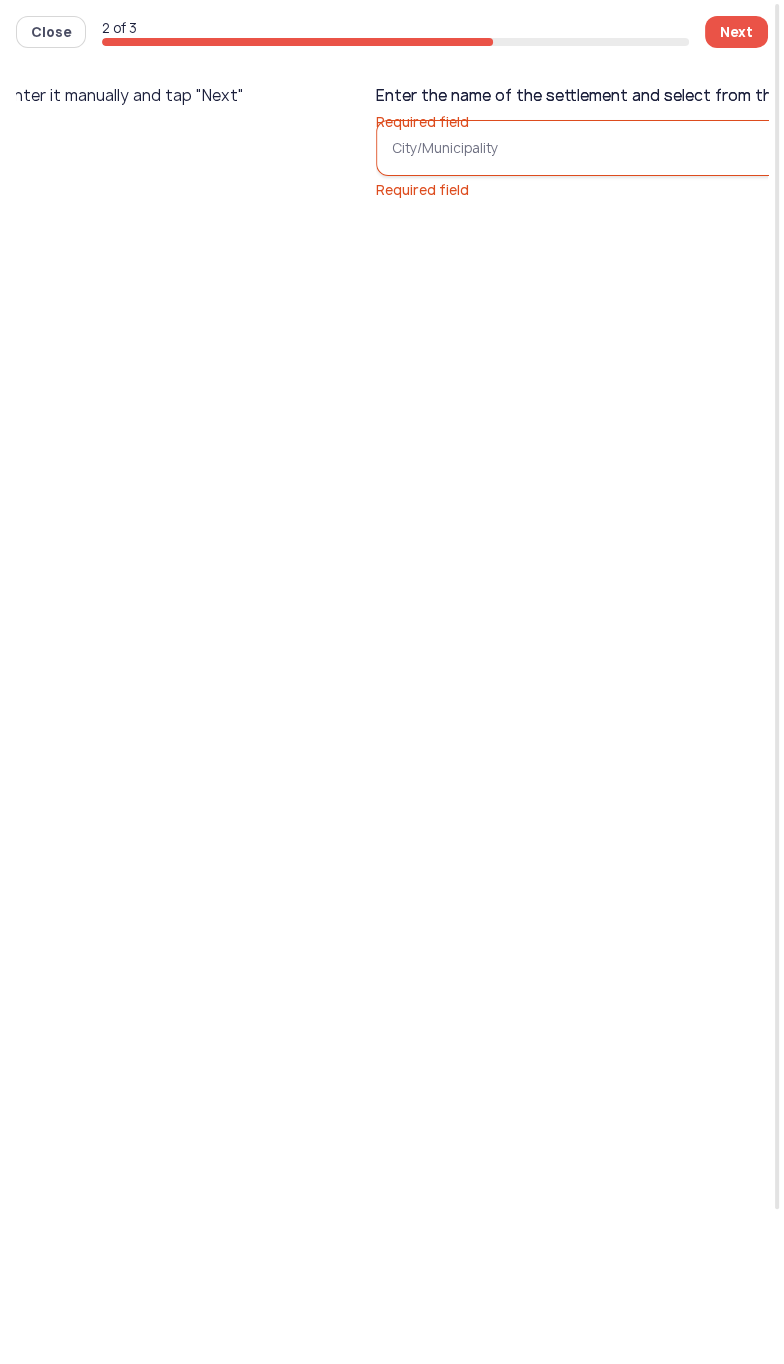 click on "Next" 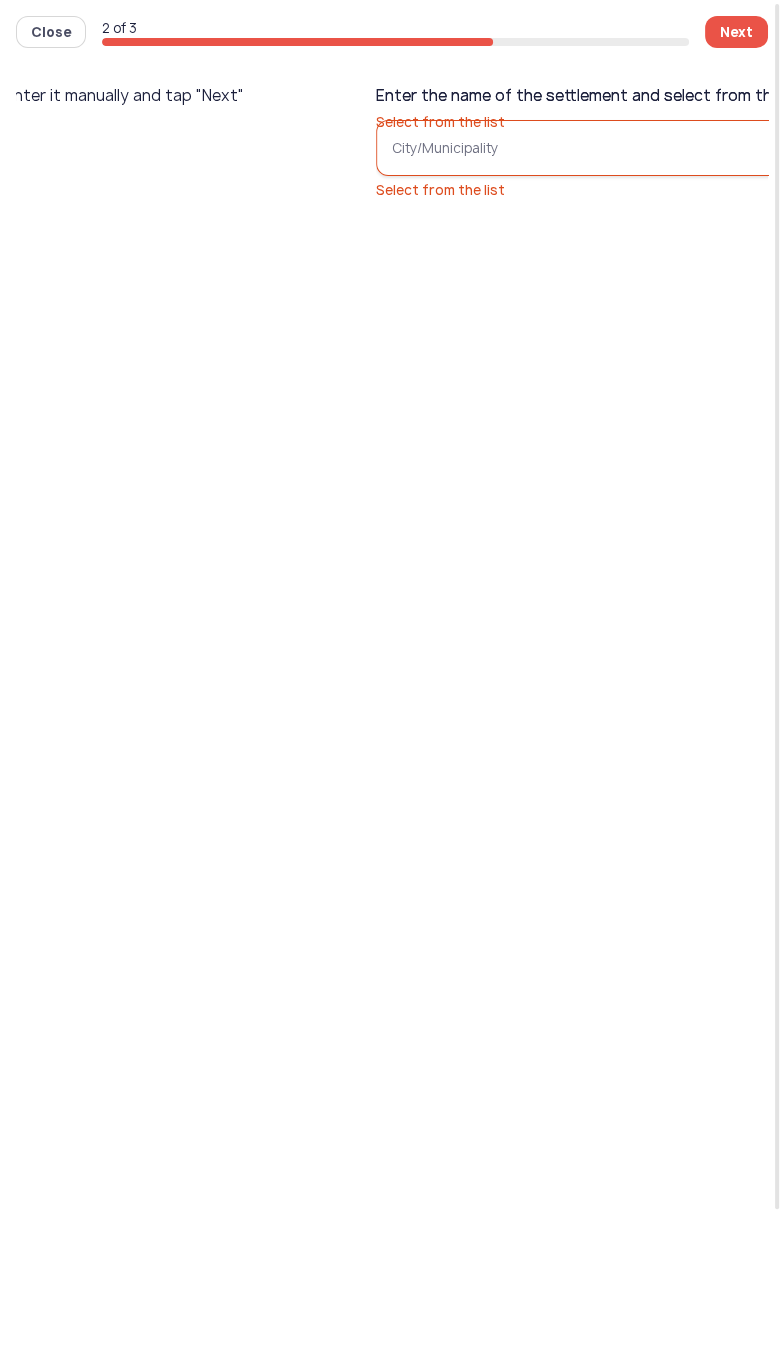 click on "Next" 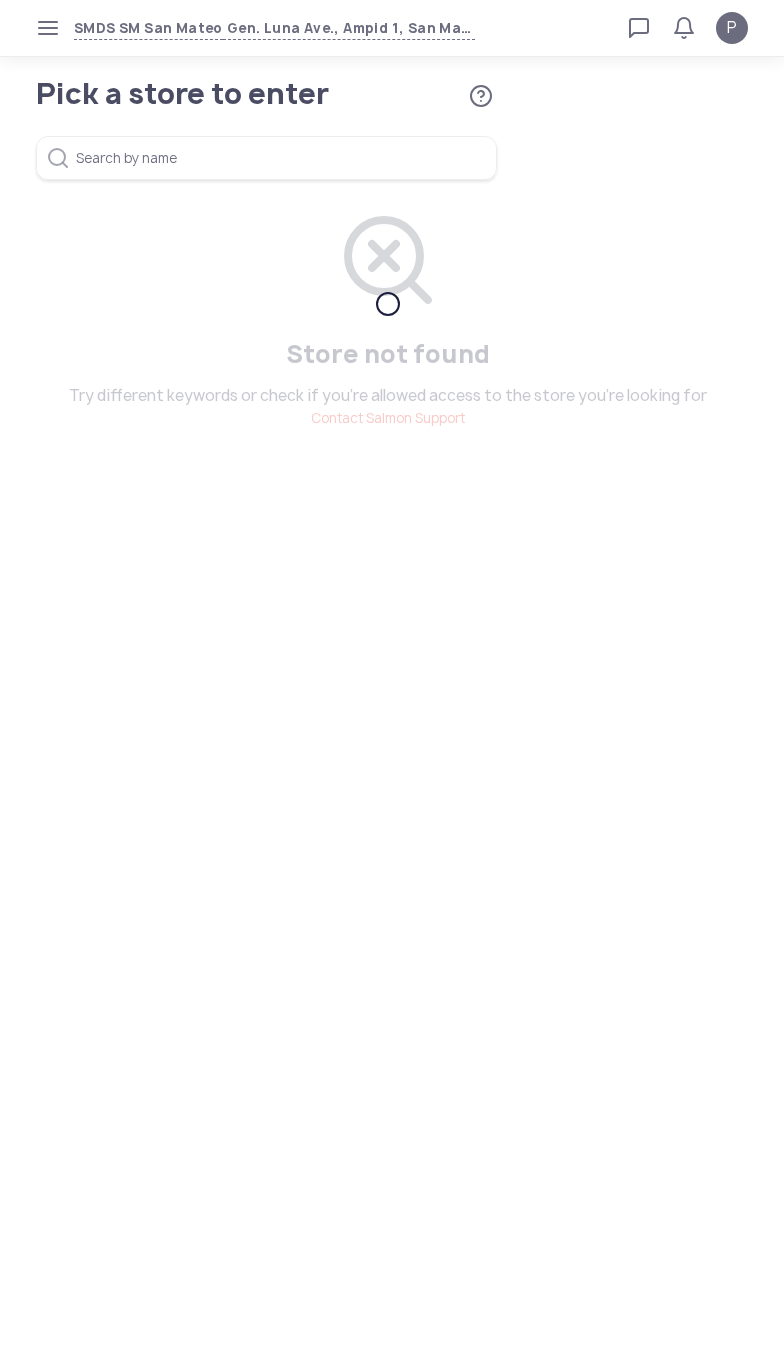 scroll, scrollTop: 0, scrollLeft: 0, axis: both 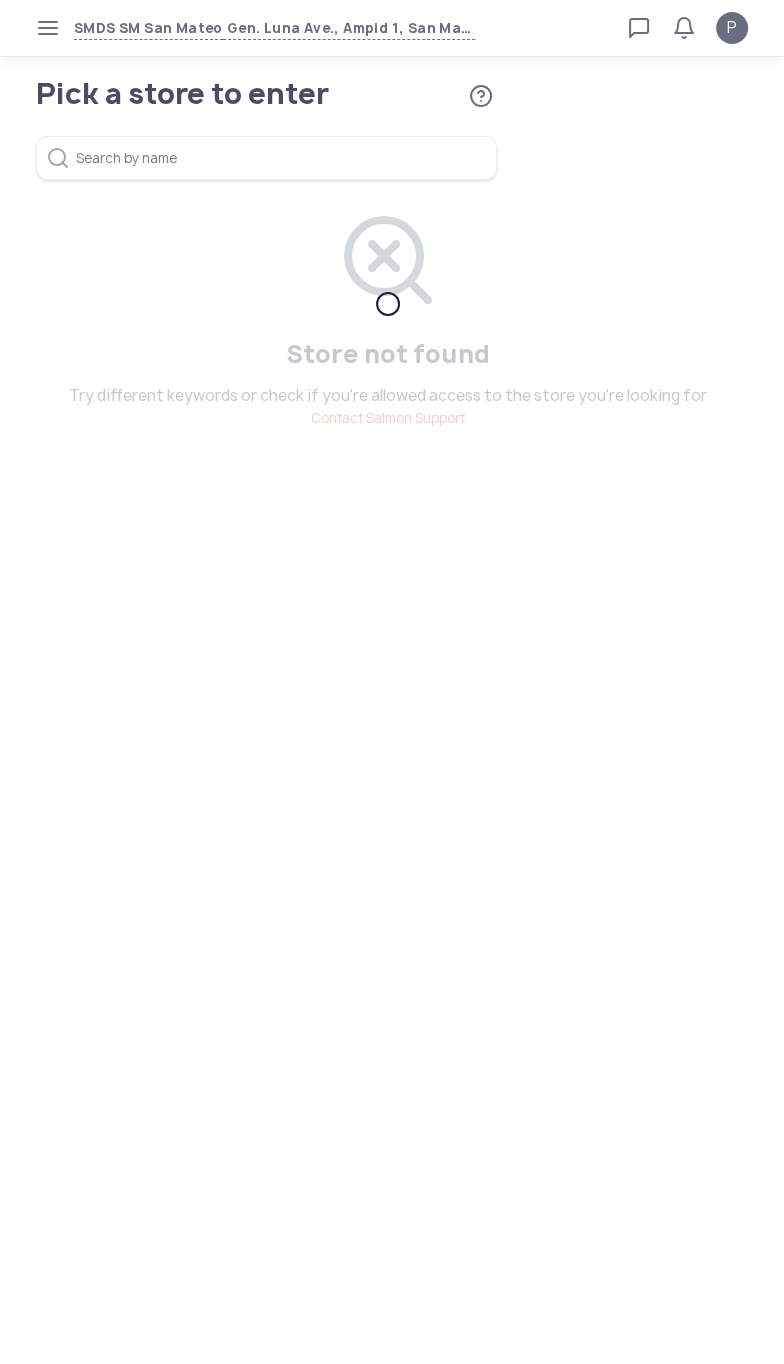 click 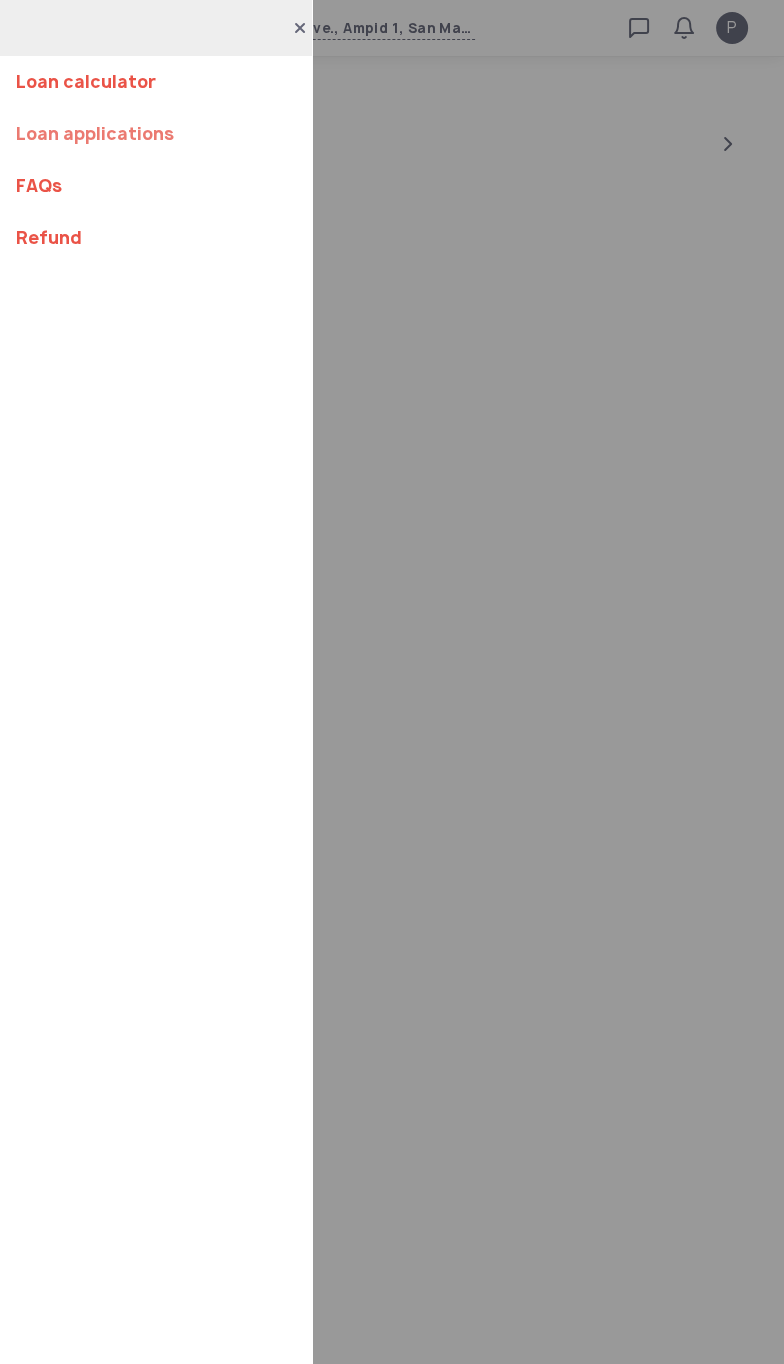 click on "Loan applications" 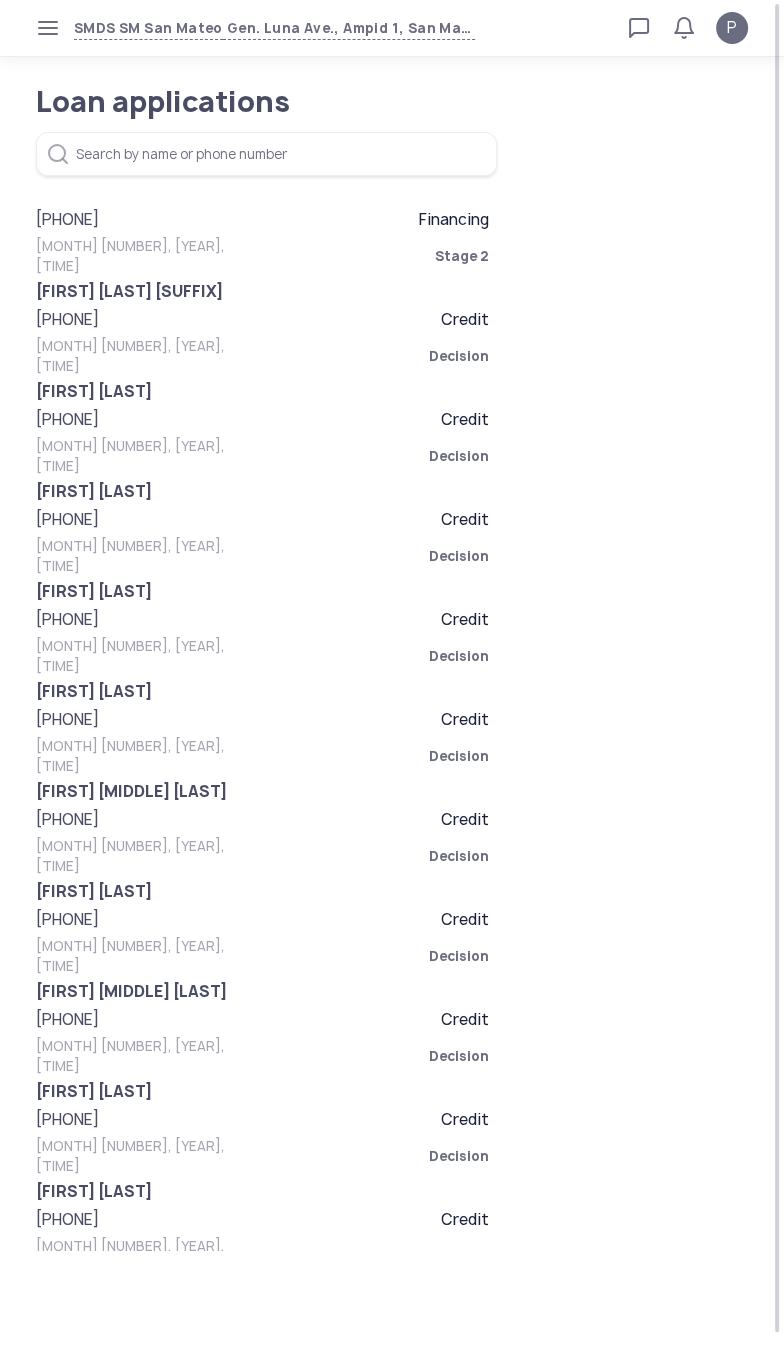 click on "[PHONE]" 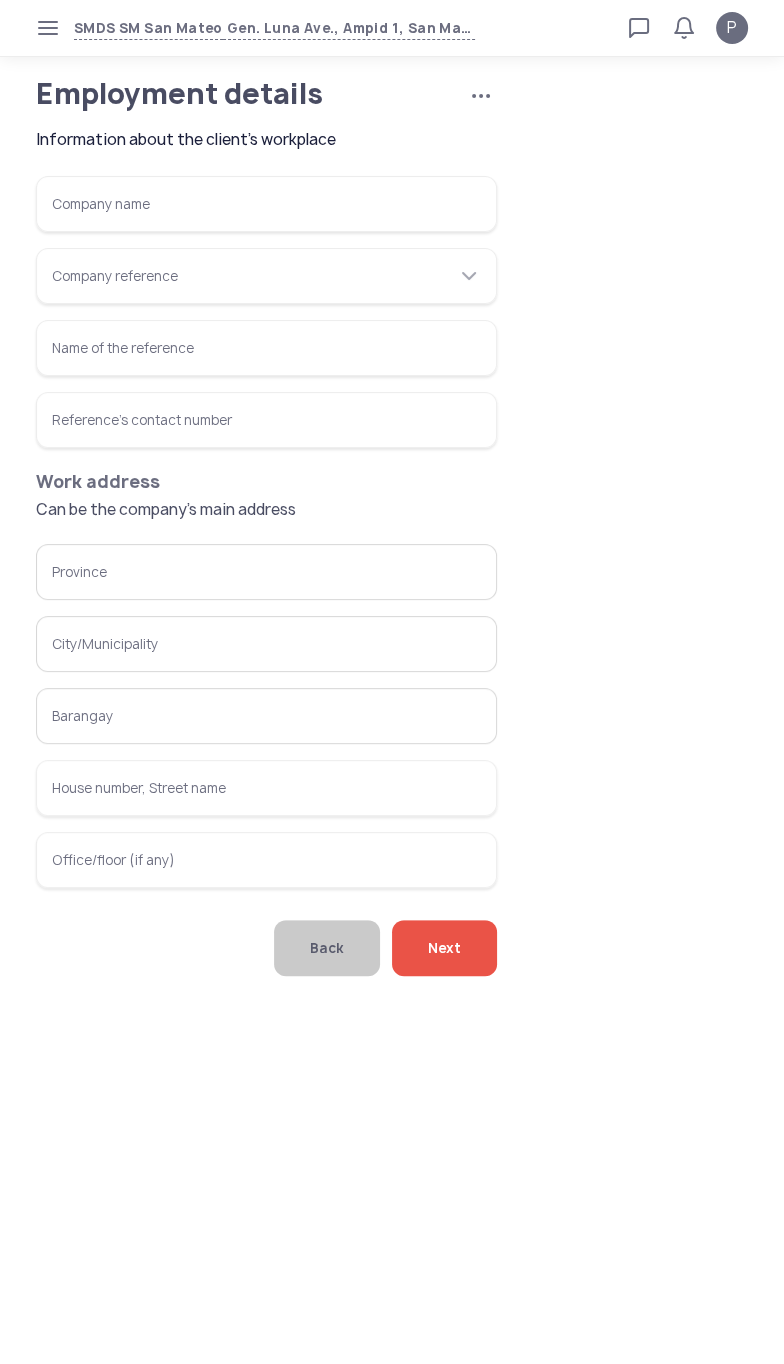 click on "Company name" at bounding box center (266, 204) 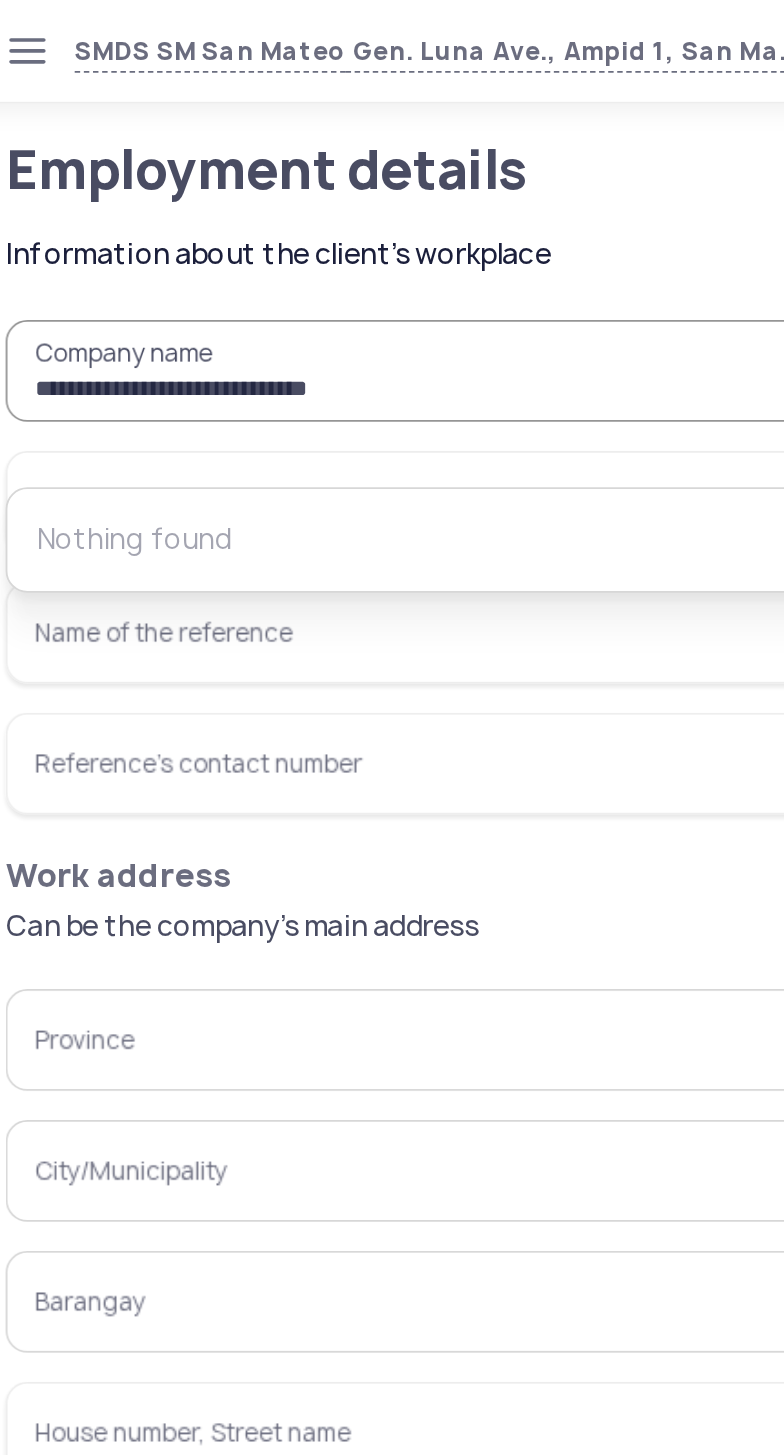 type on "**********" 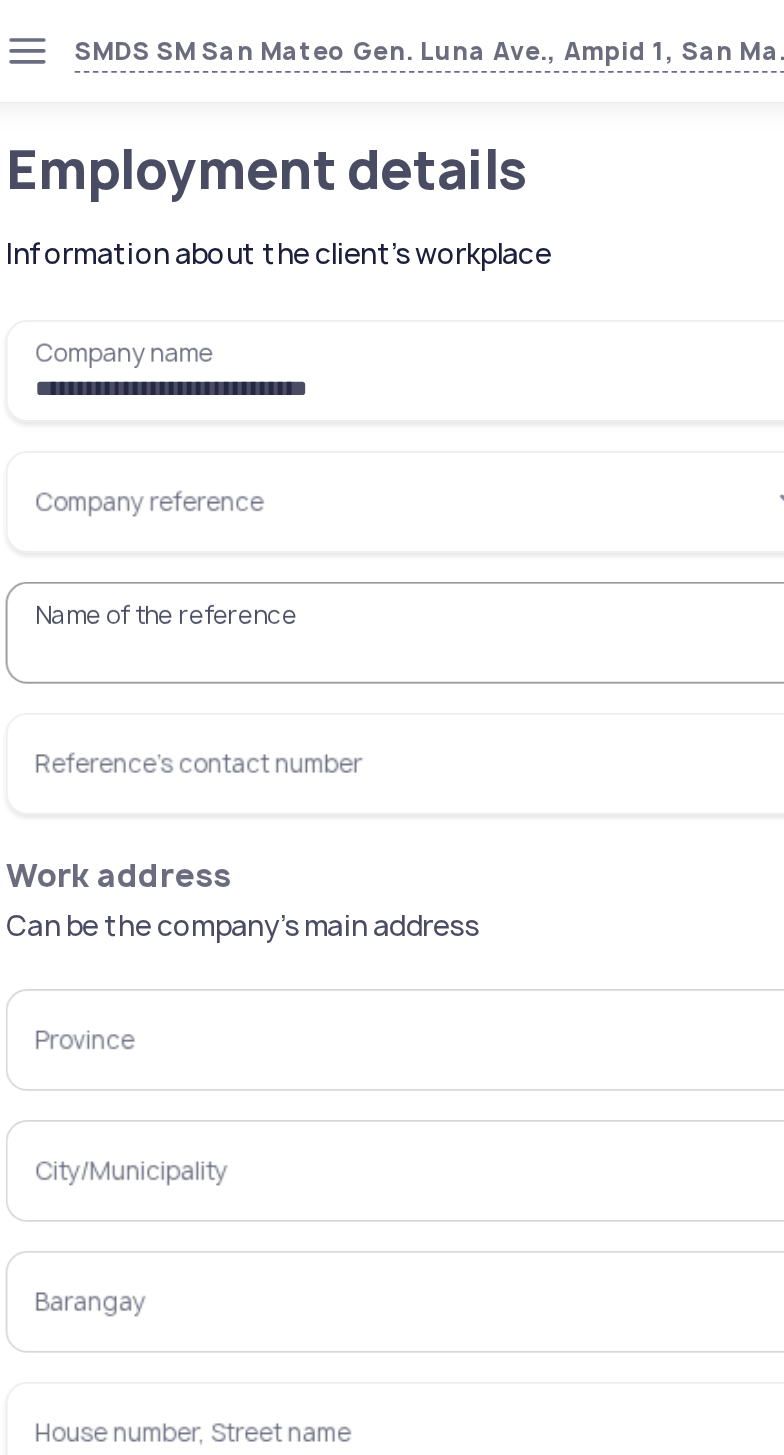 click on "Company reference" at bounding box center [266, 276] 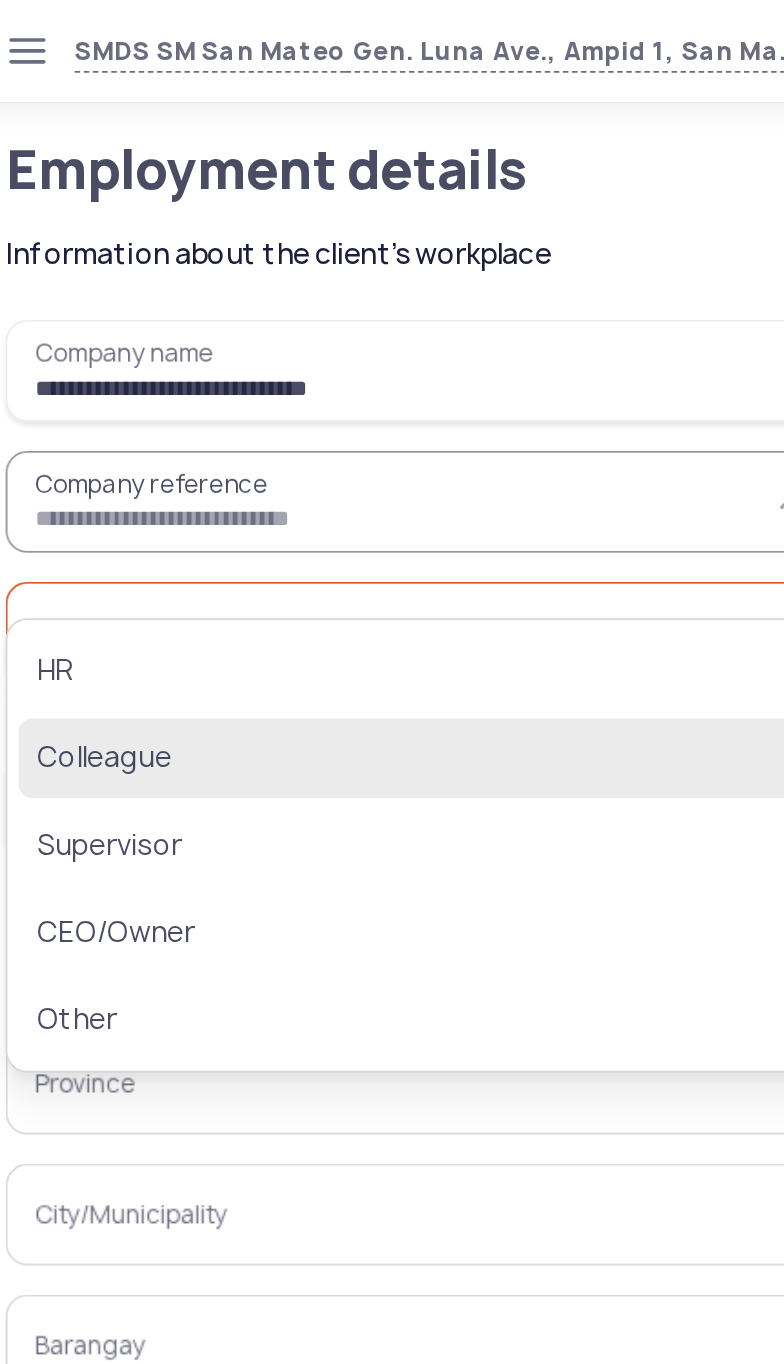 click on "Colleague" 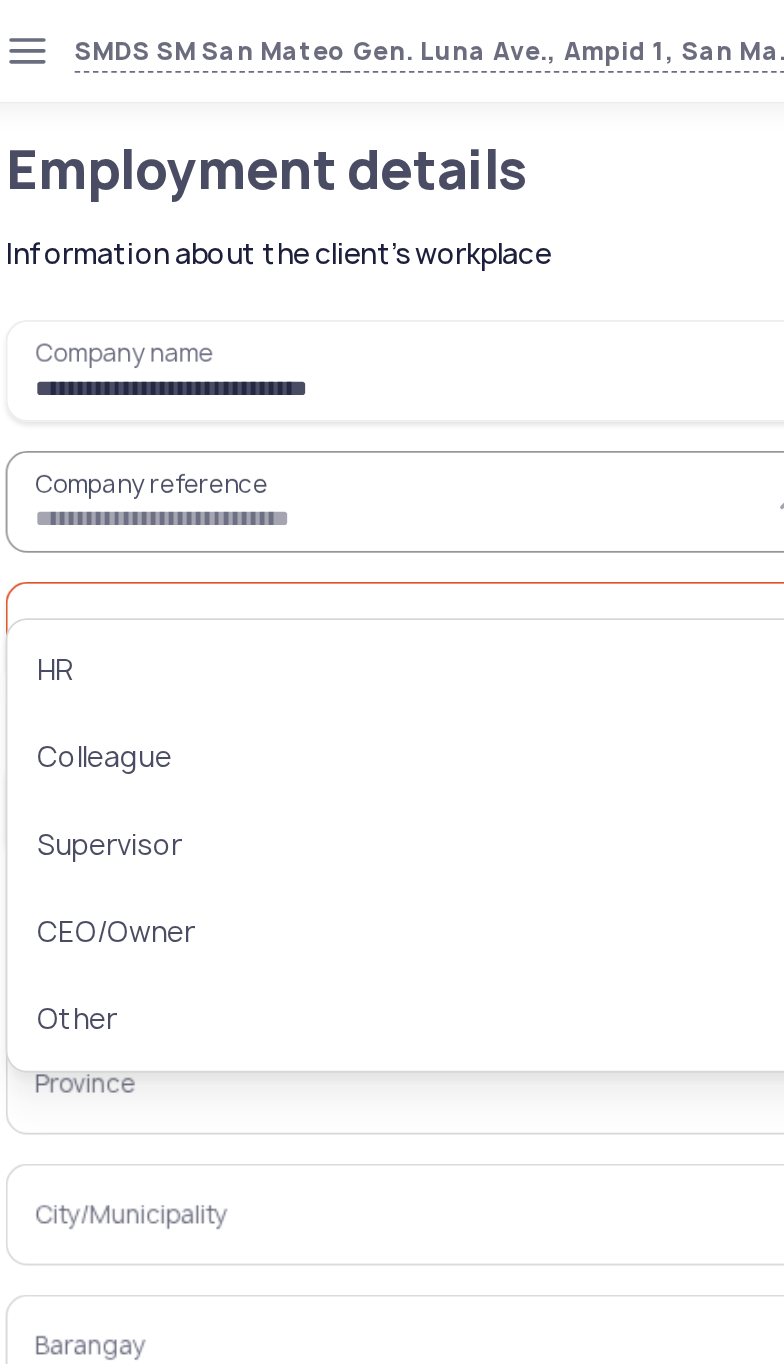 type on "*********" 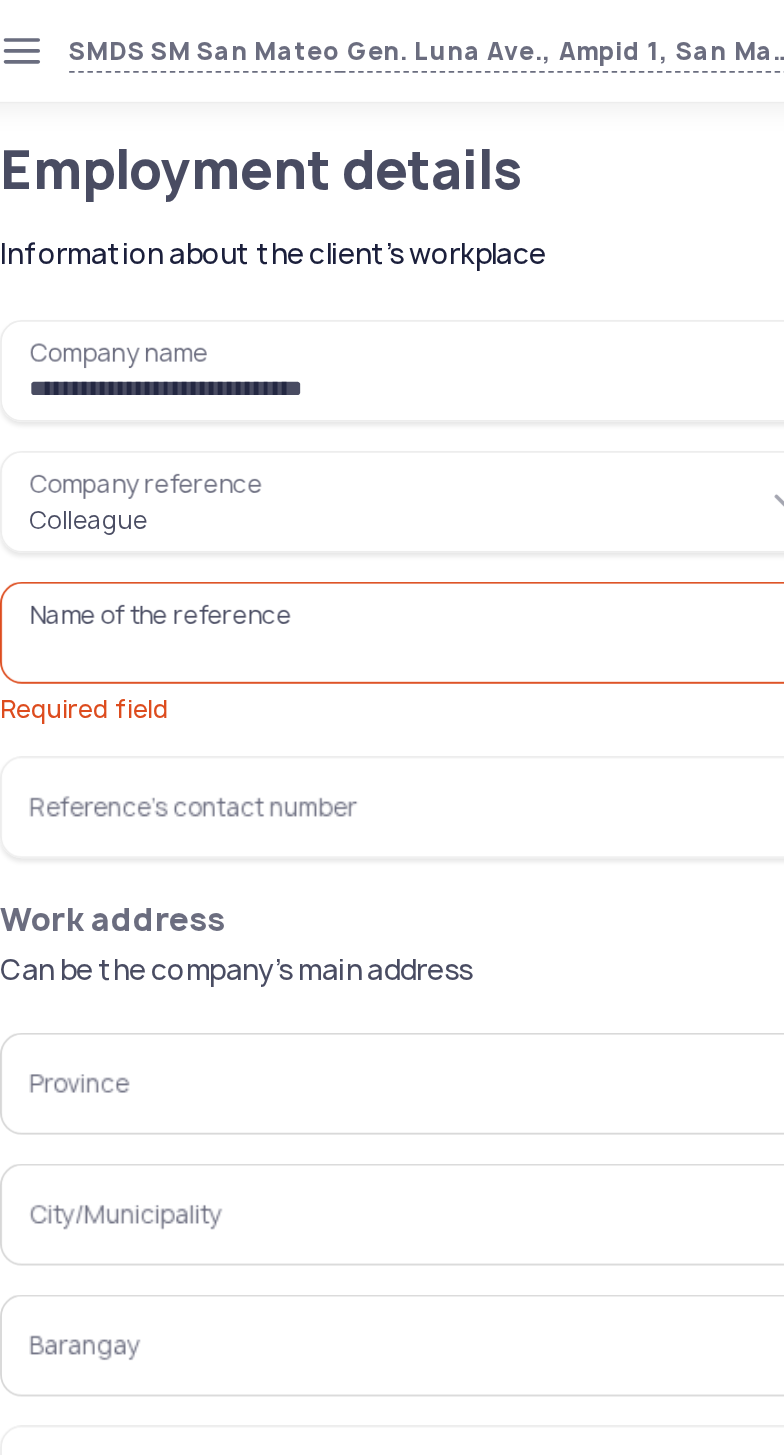 click on "Name of the reference   Required field" at bounding box center (266, 348) 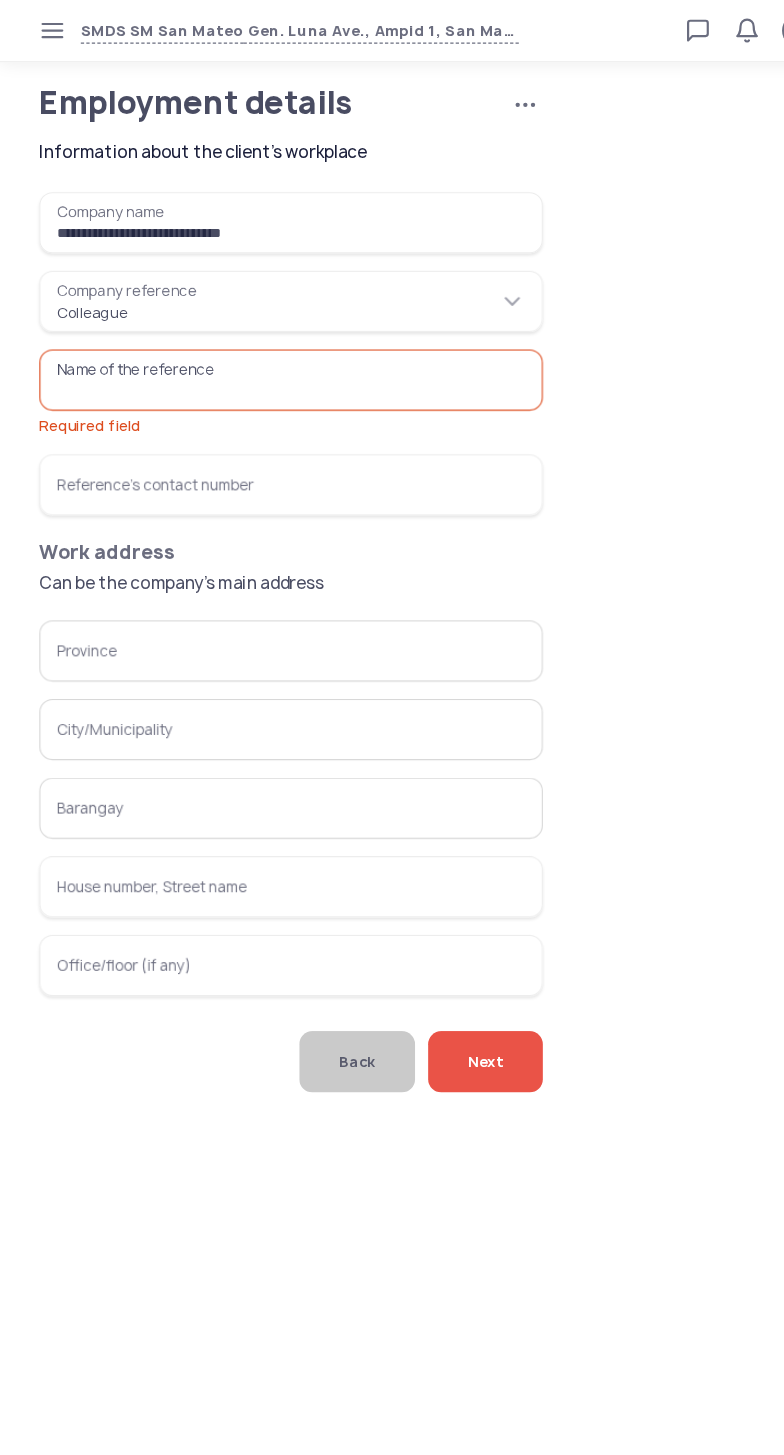 click on "Province" at bounding box center [266, 596] 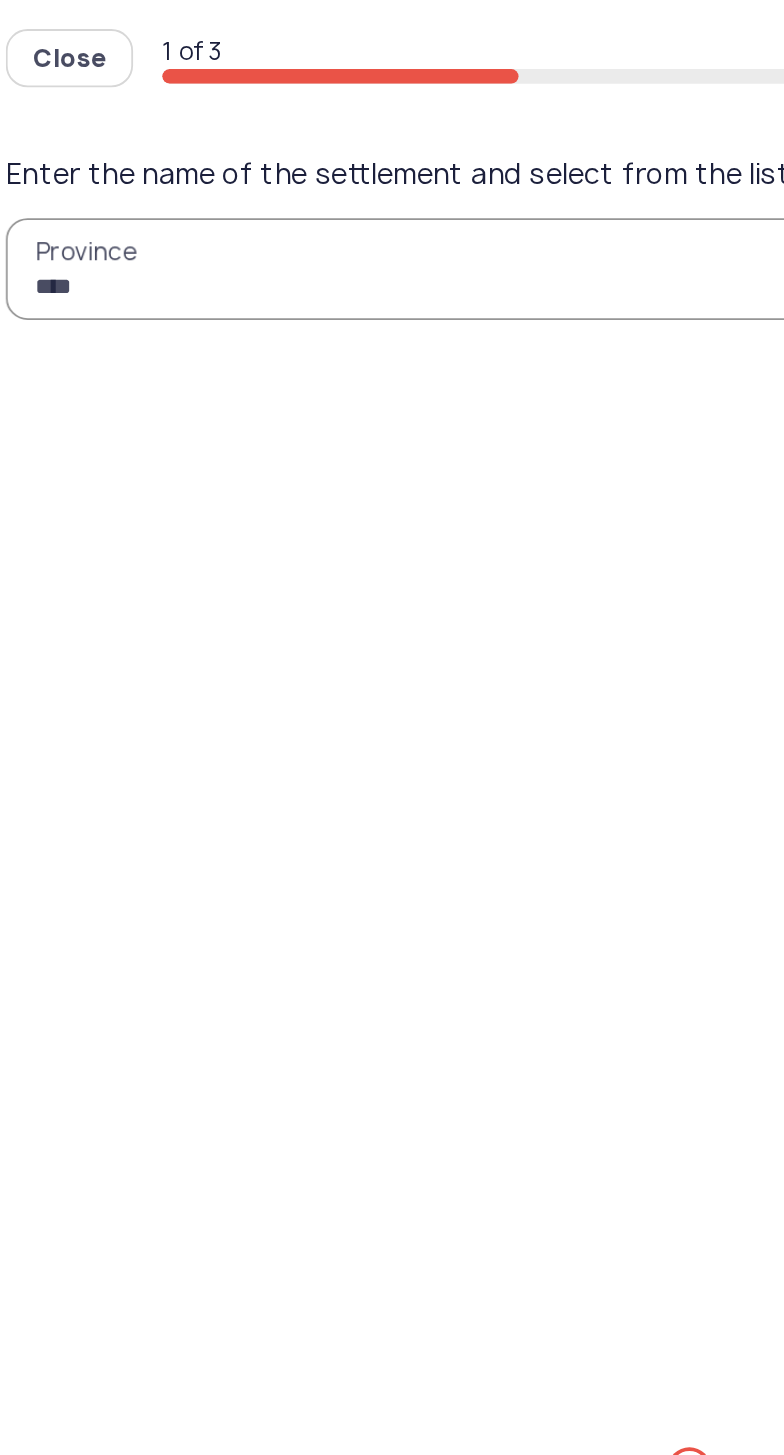 type on "*****" 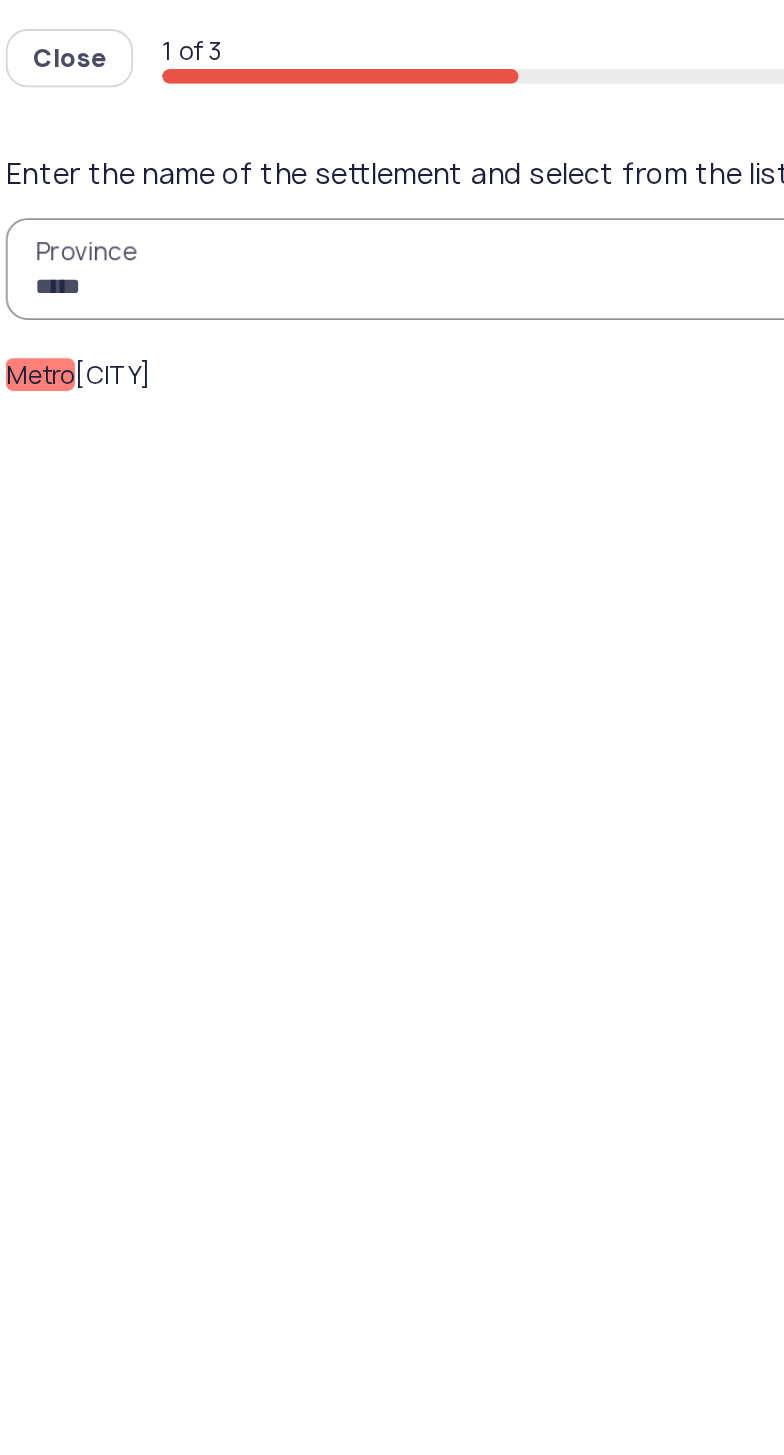 click on "[CITY] ([STATE])" 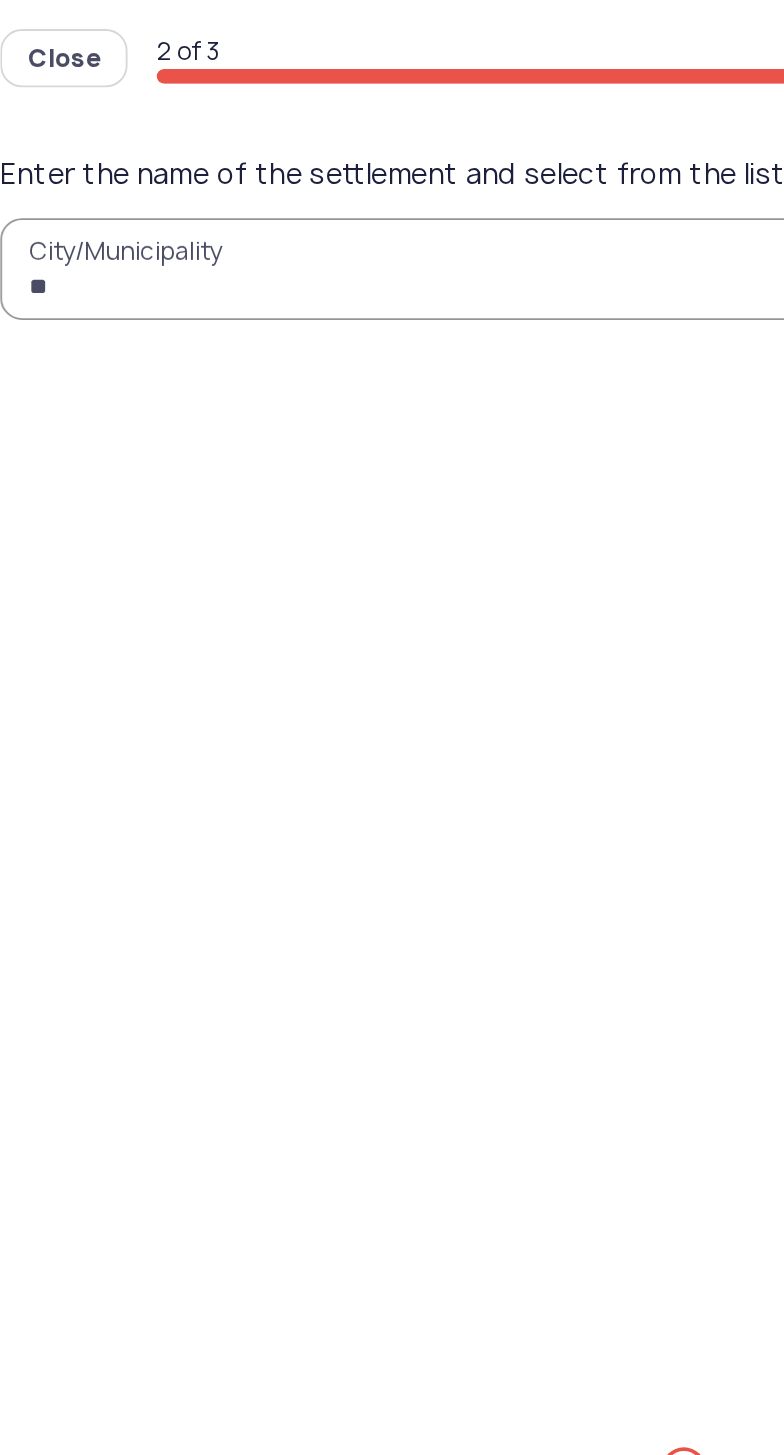 type on "***" 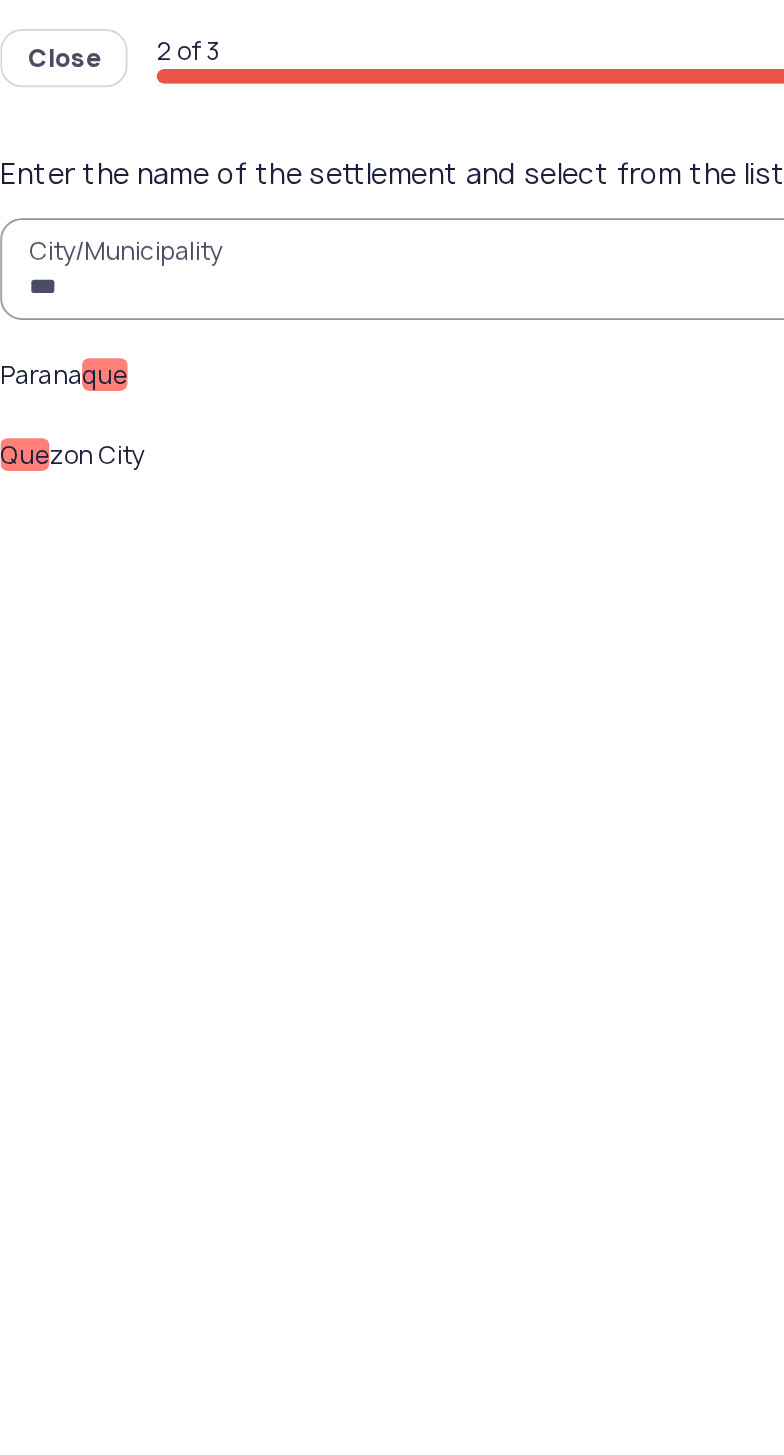 click on "Quezon City" 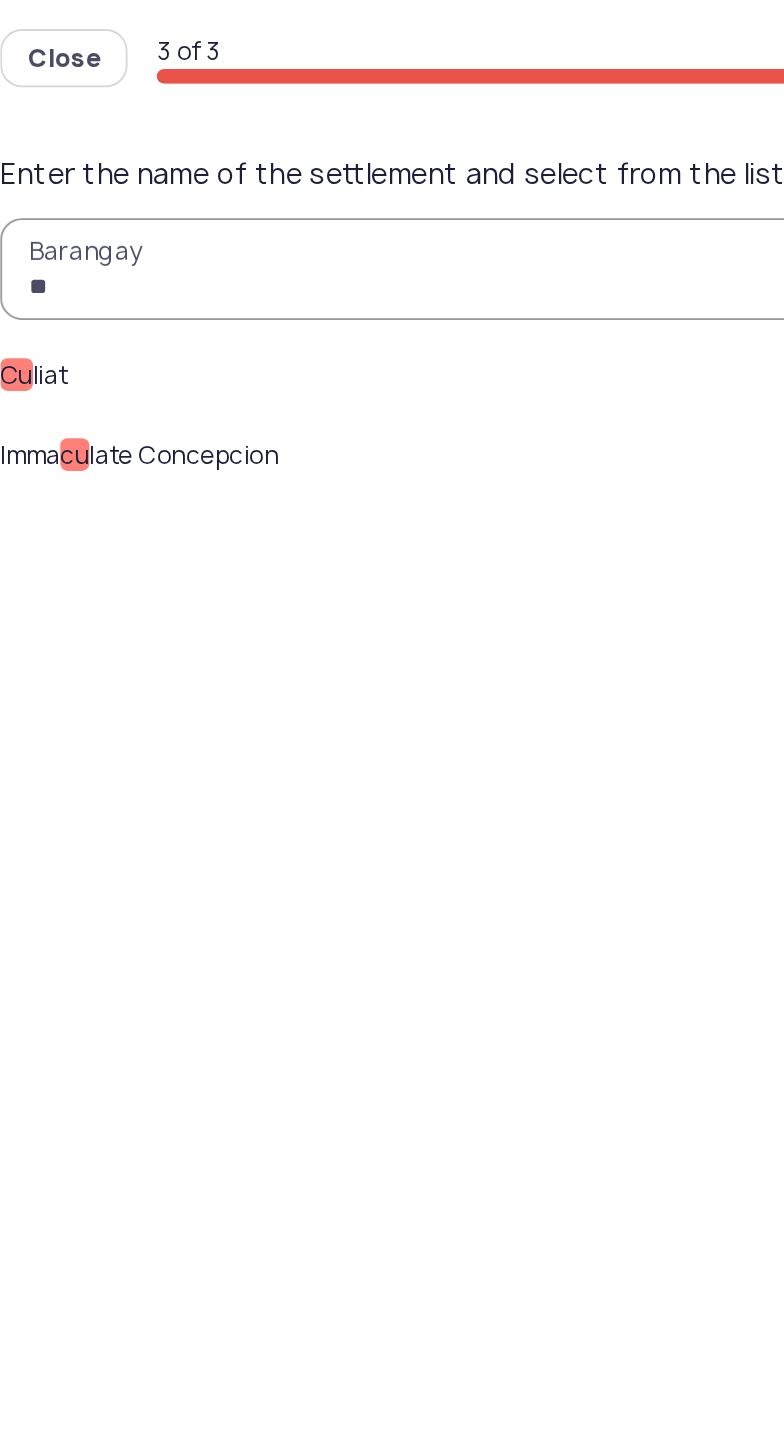 type on "**" 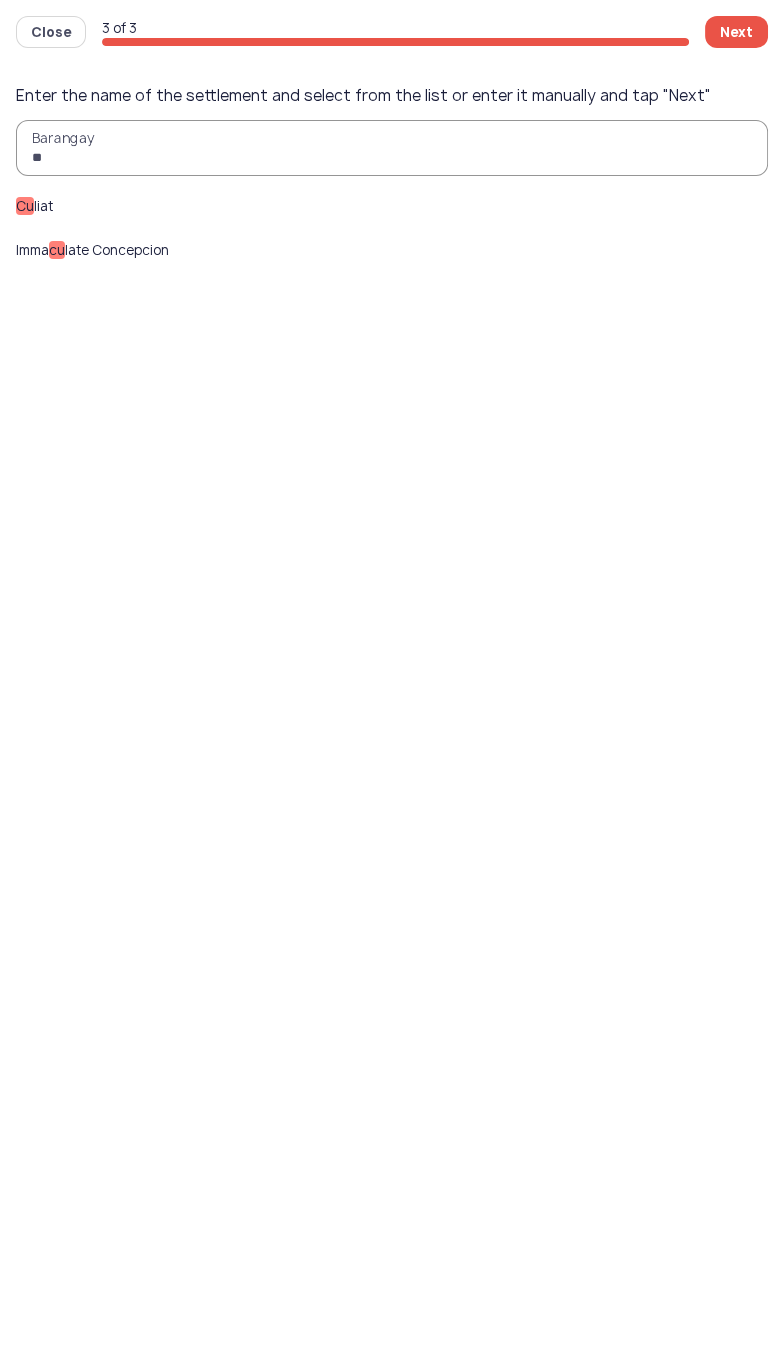 click on "Next" 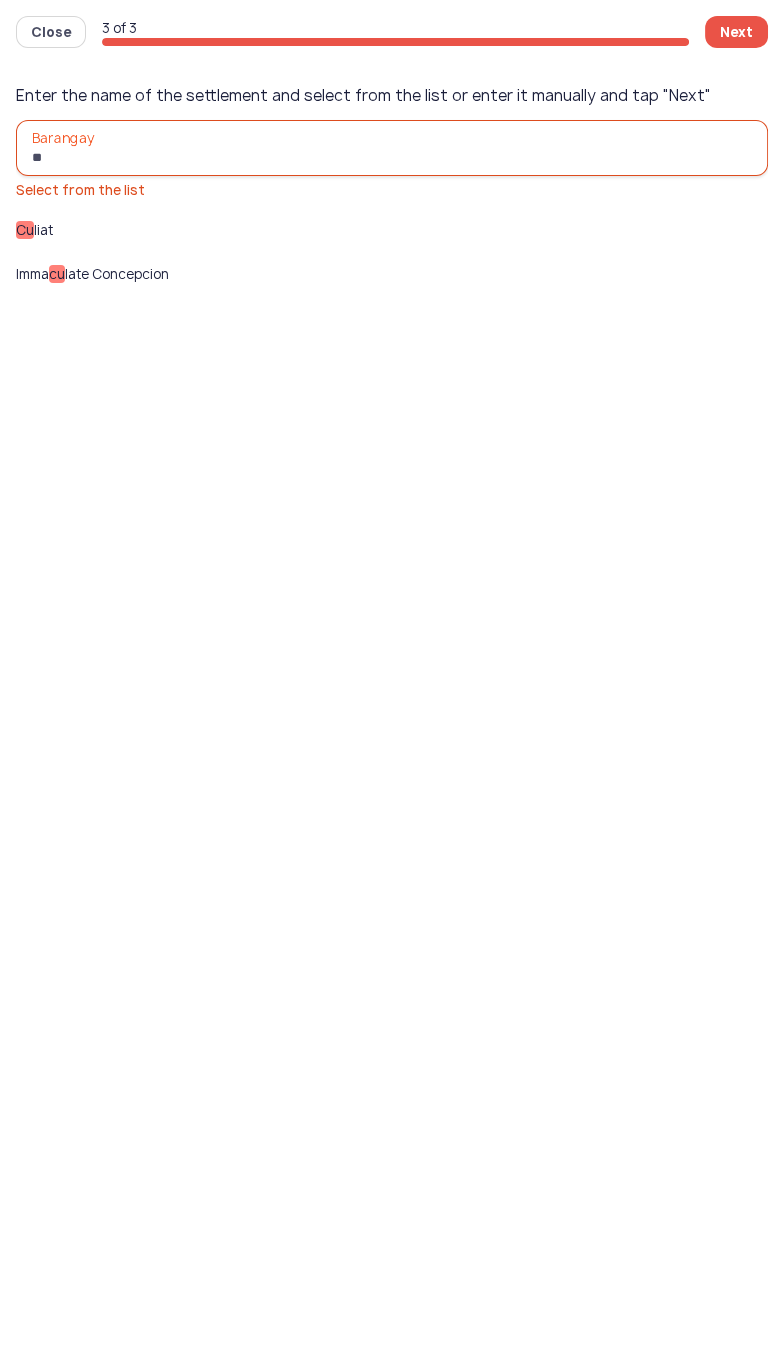 click on "Close" 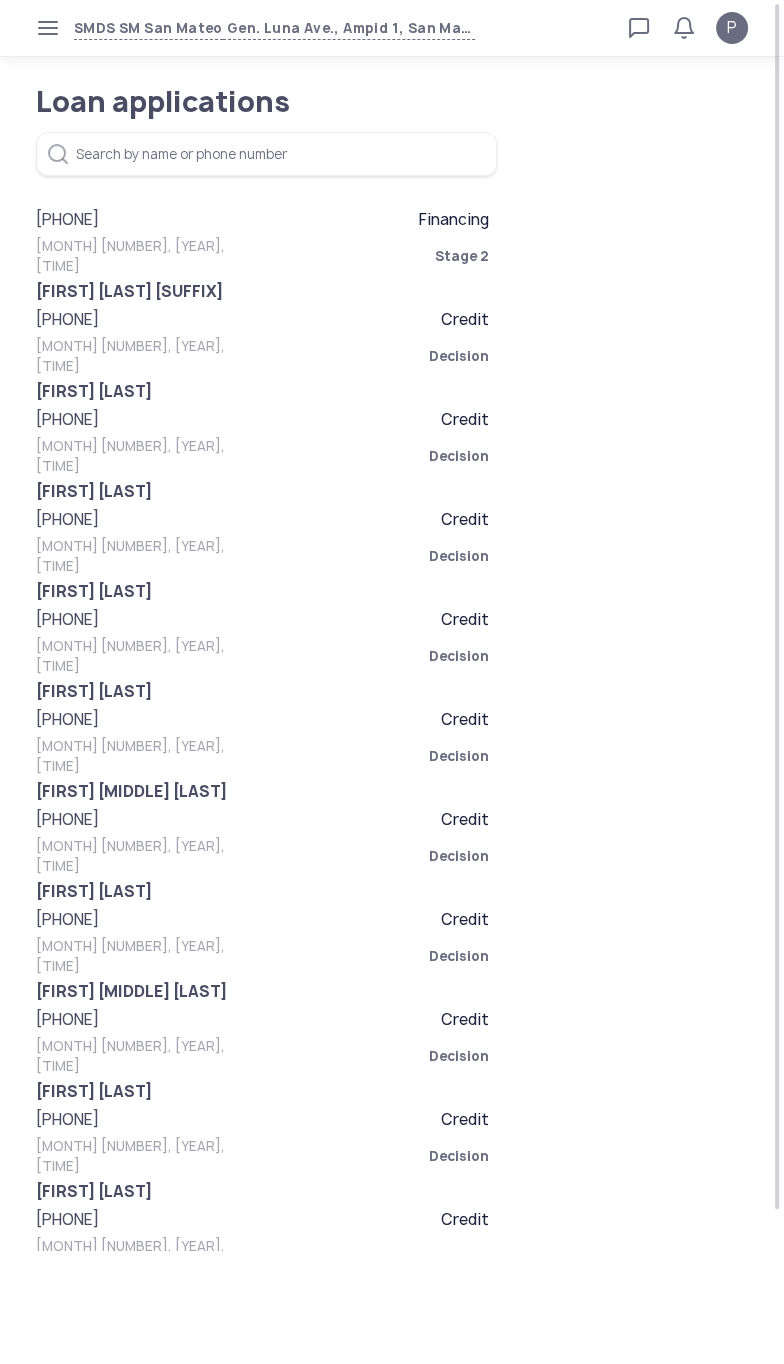 click on "Stage 2" 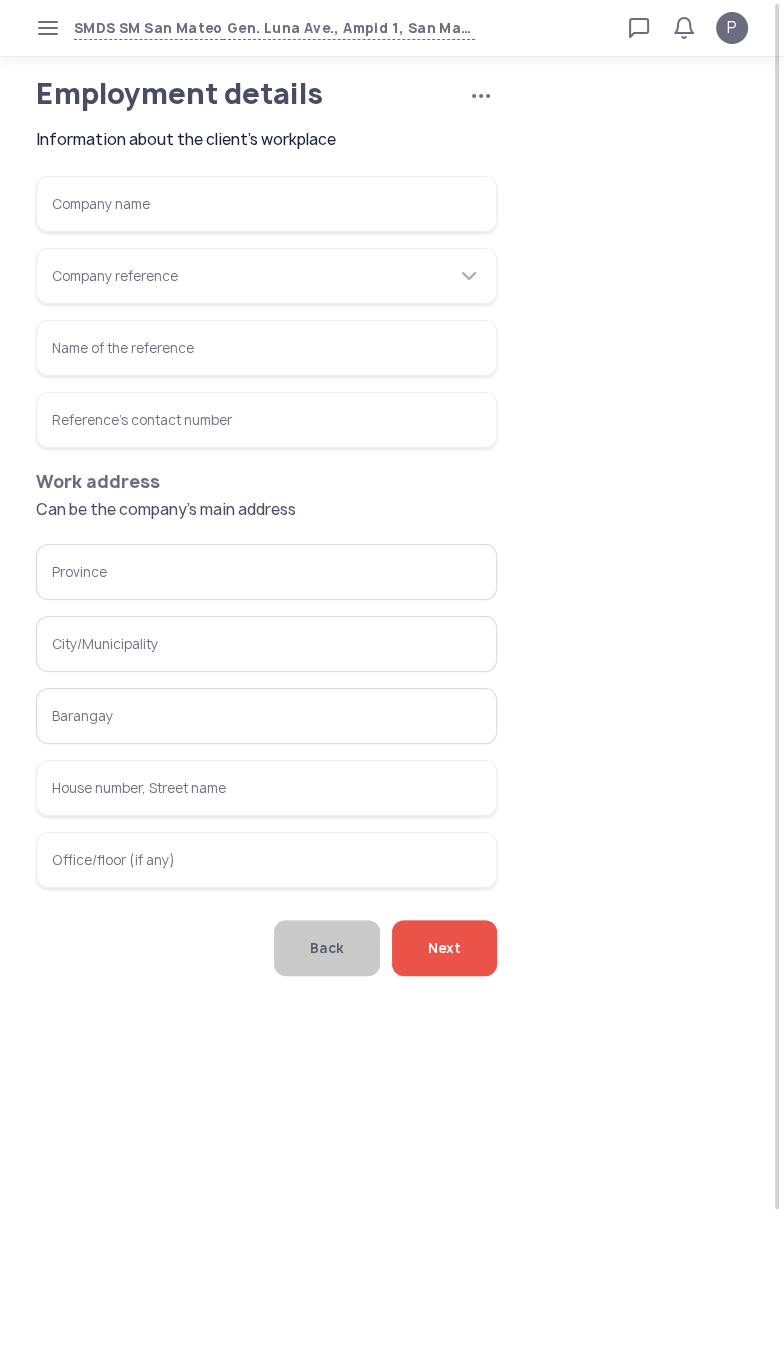 click on "Reference's contact number" at bounding box center [266, 420] 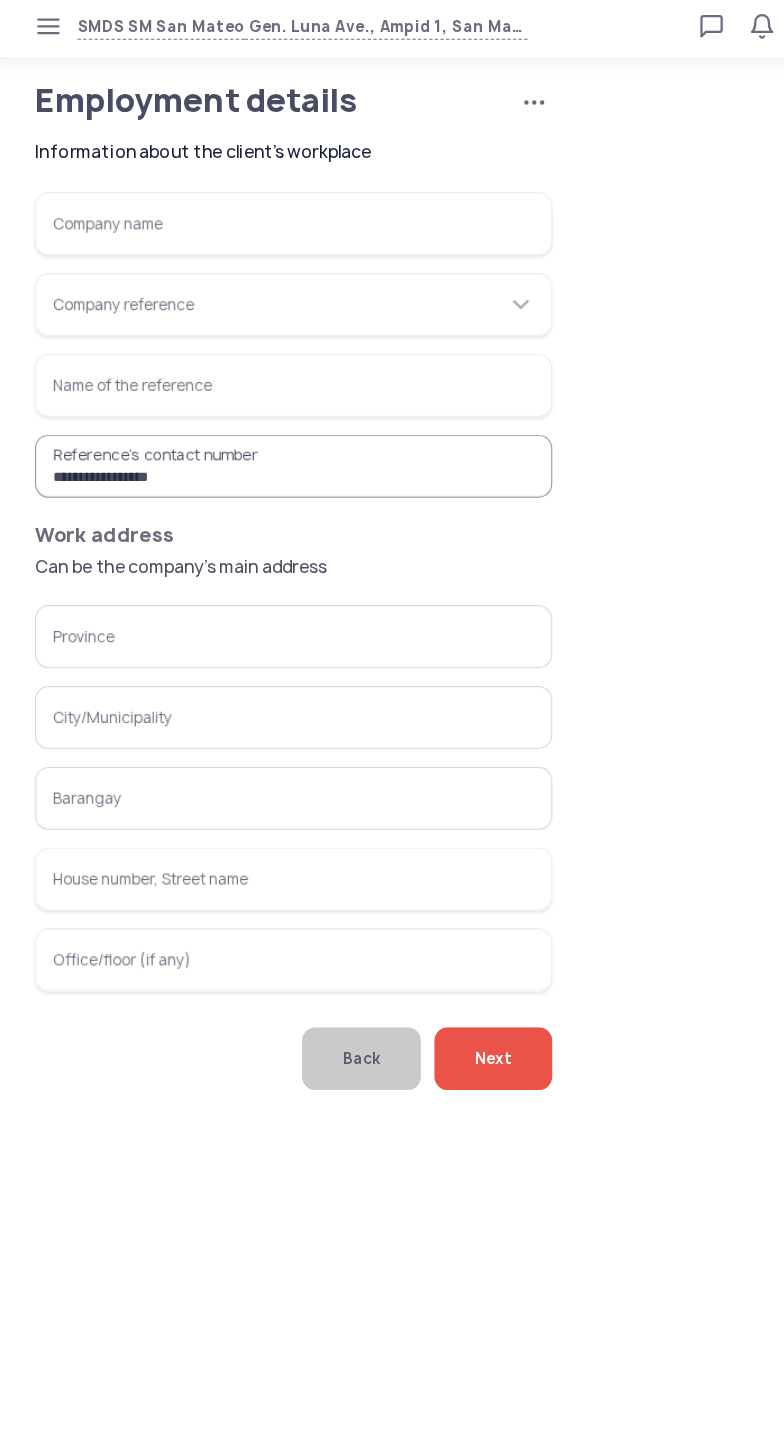 type on "**********" 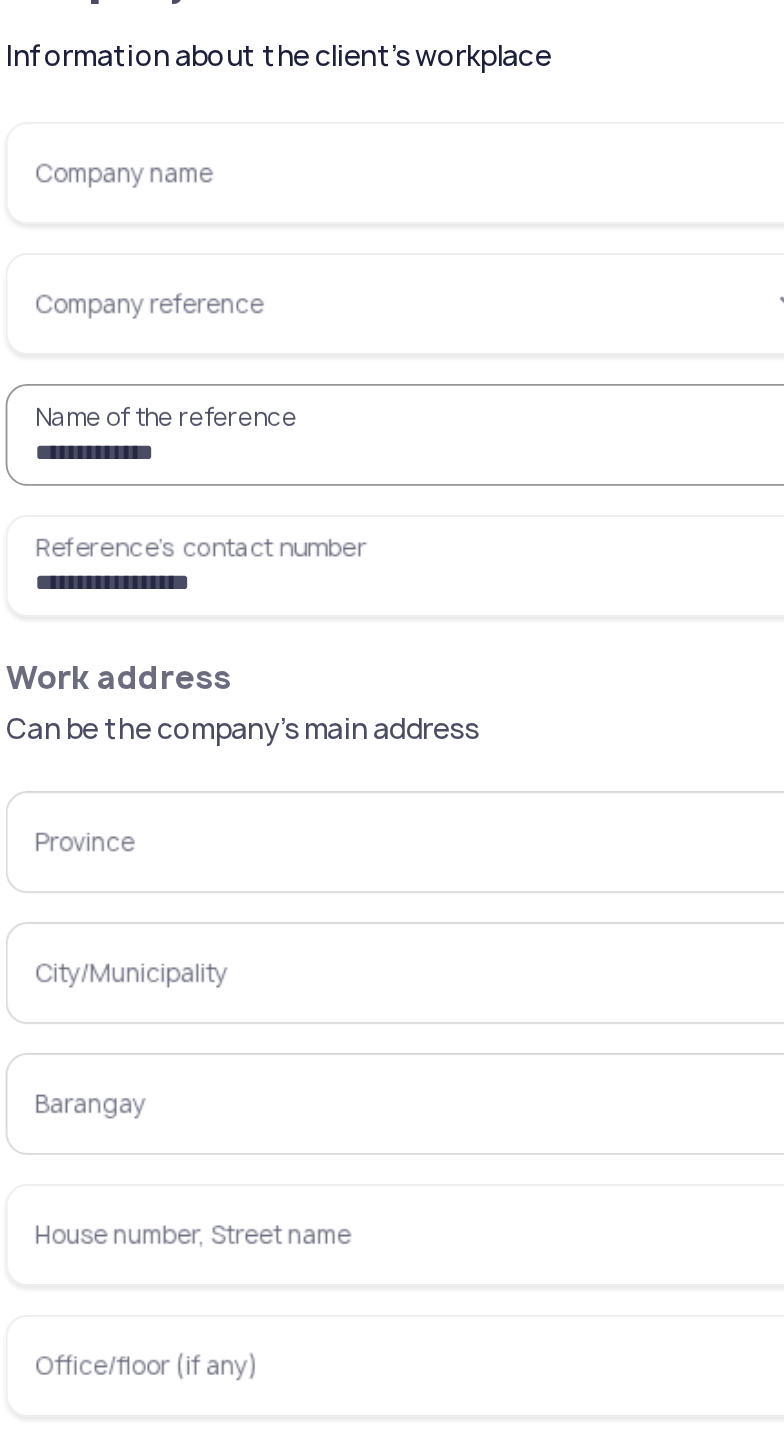 type on "**********" 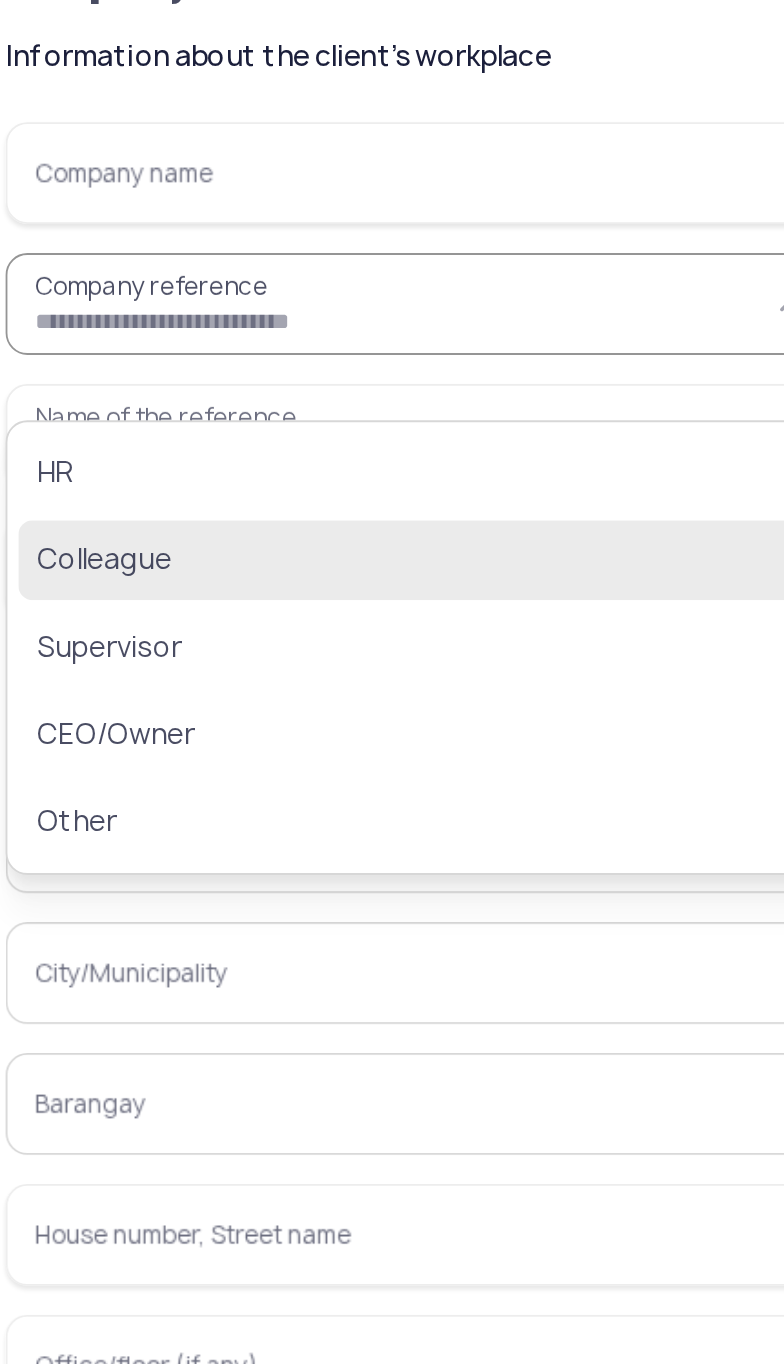 click on "Colleague" 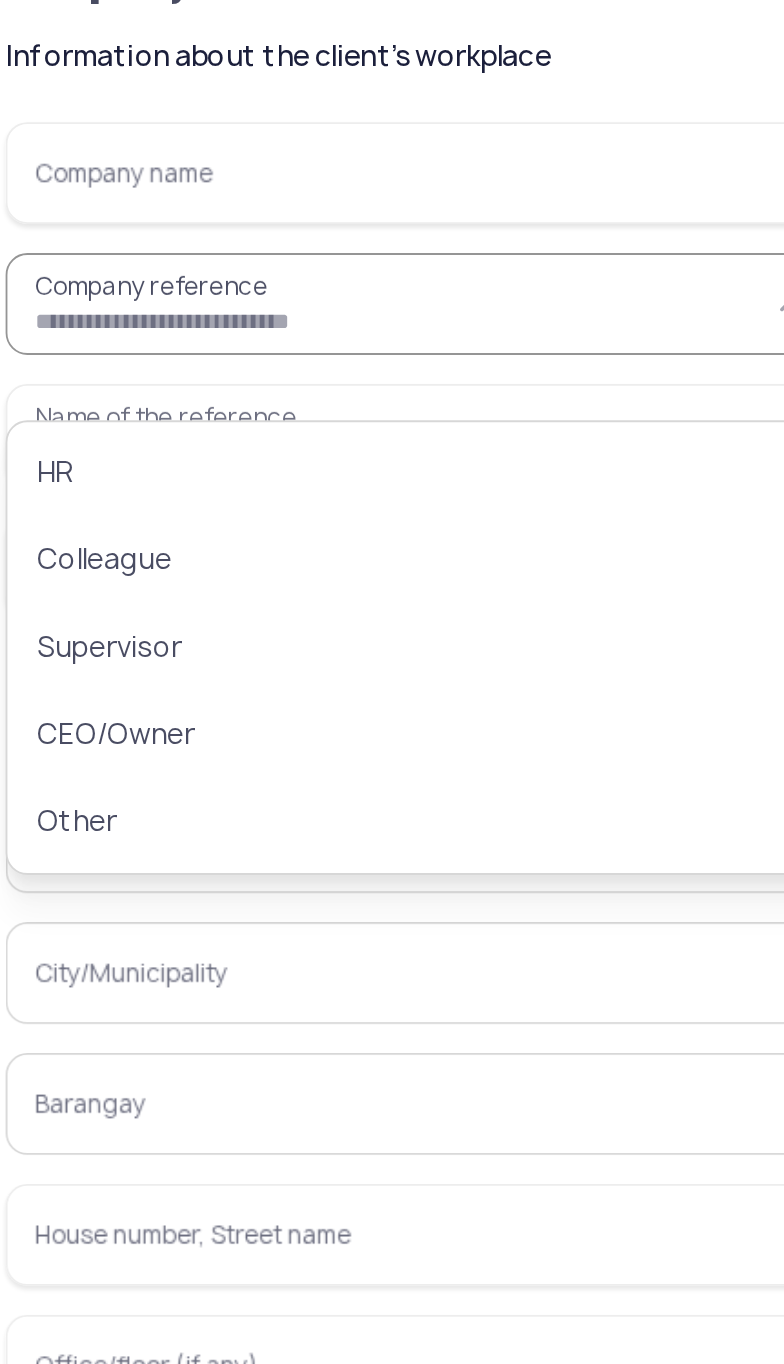 type on "*********" 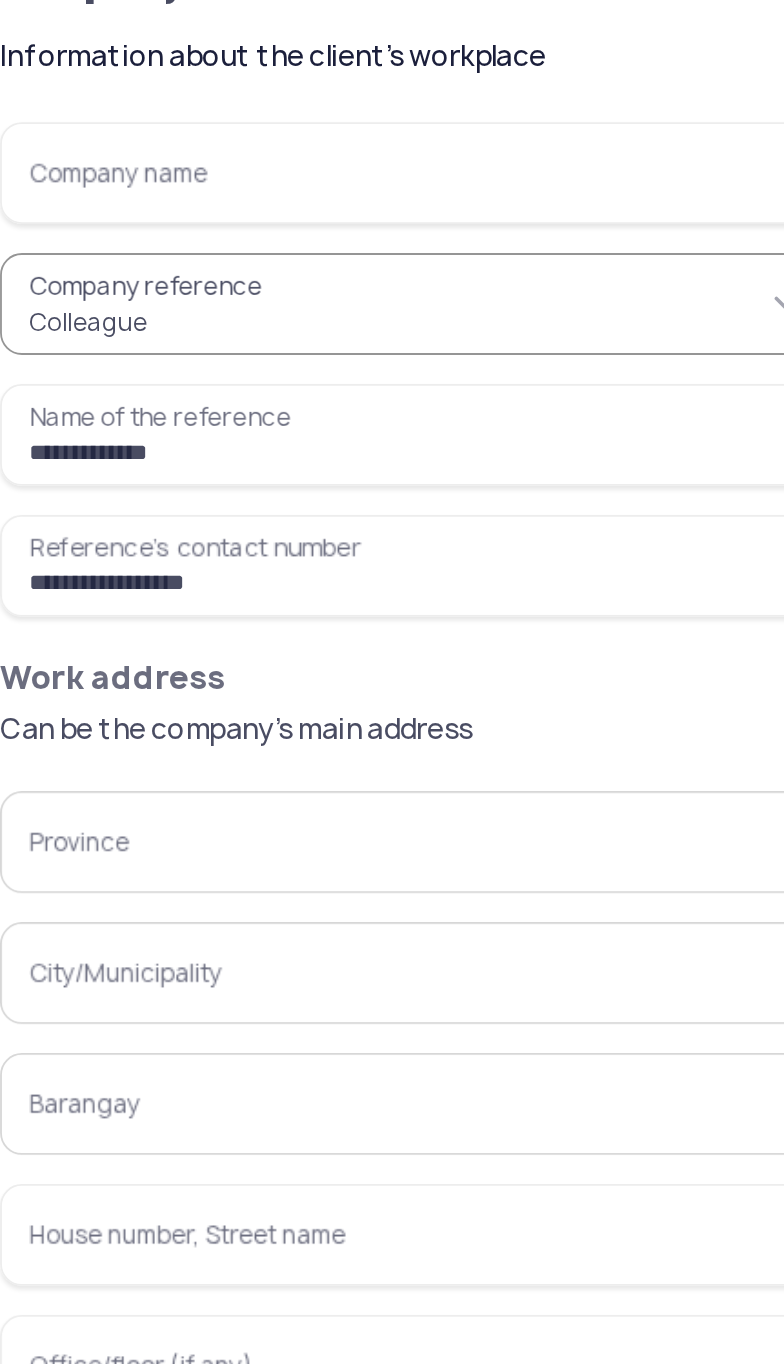 click on "Company name" at bounding box center [266, 204] 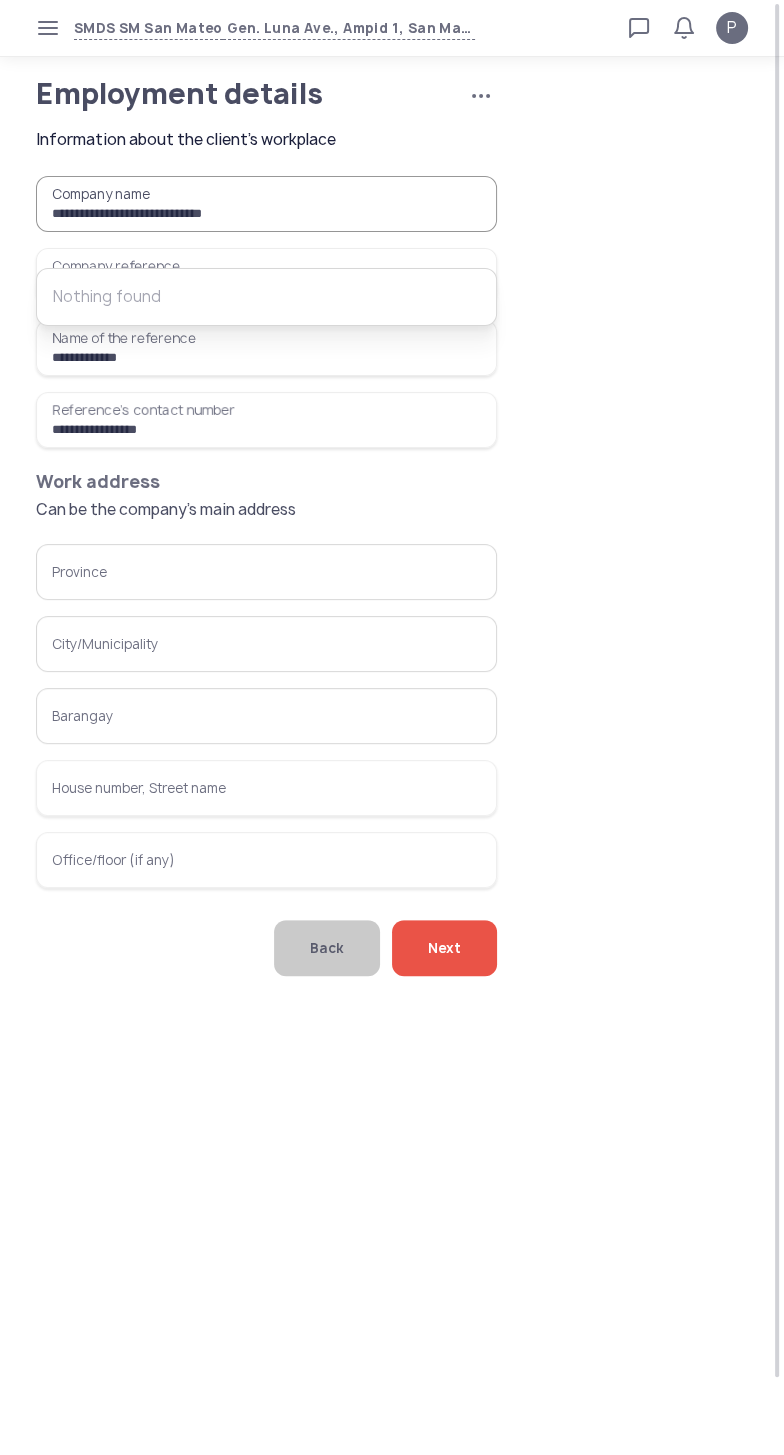 type on "**********" 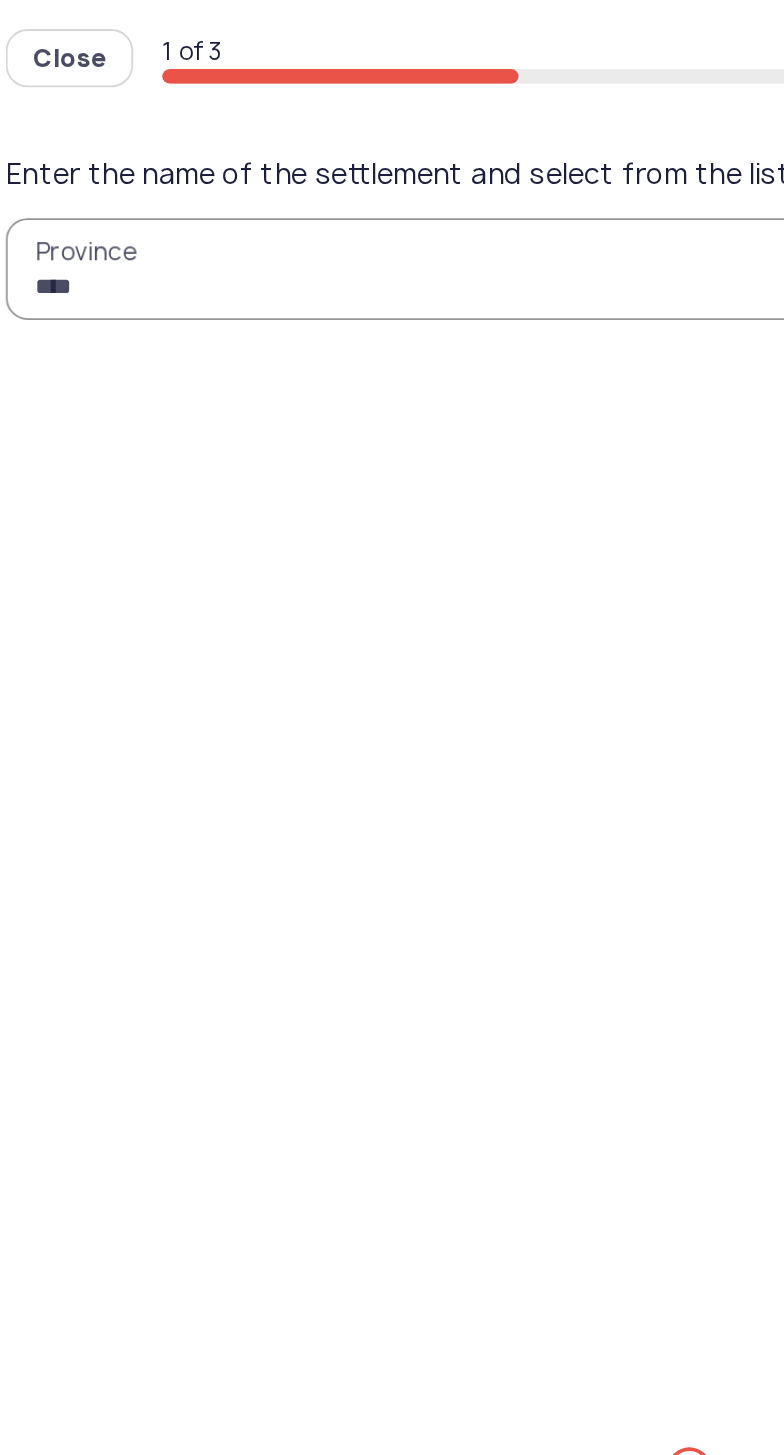 type on "*****" 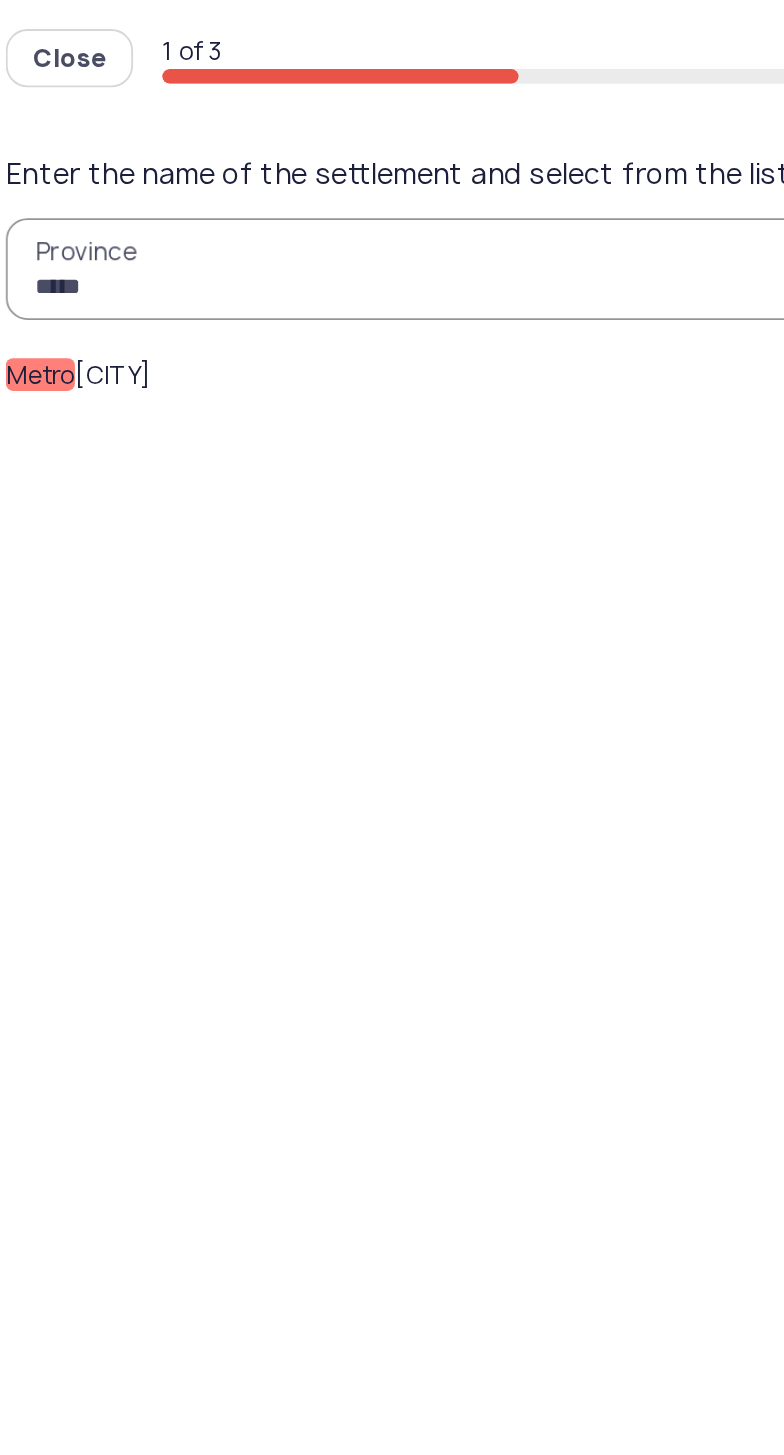 click on "[CITY] ([STATE])" 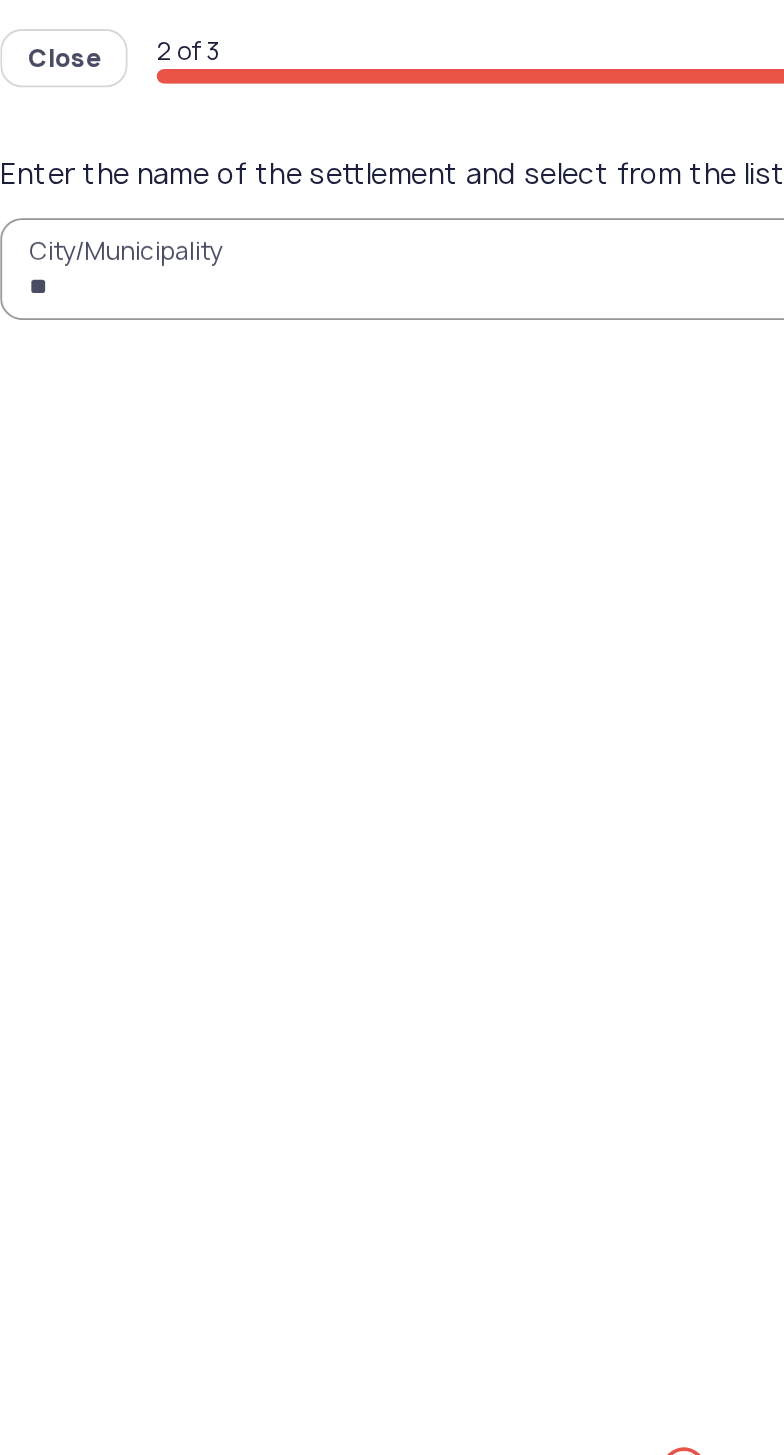 type on "***" 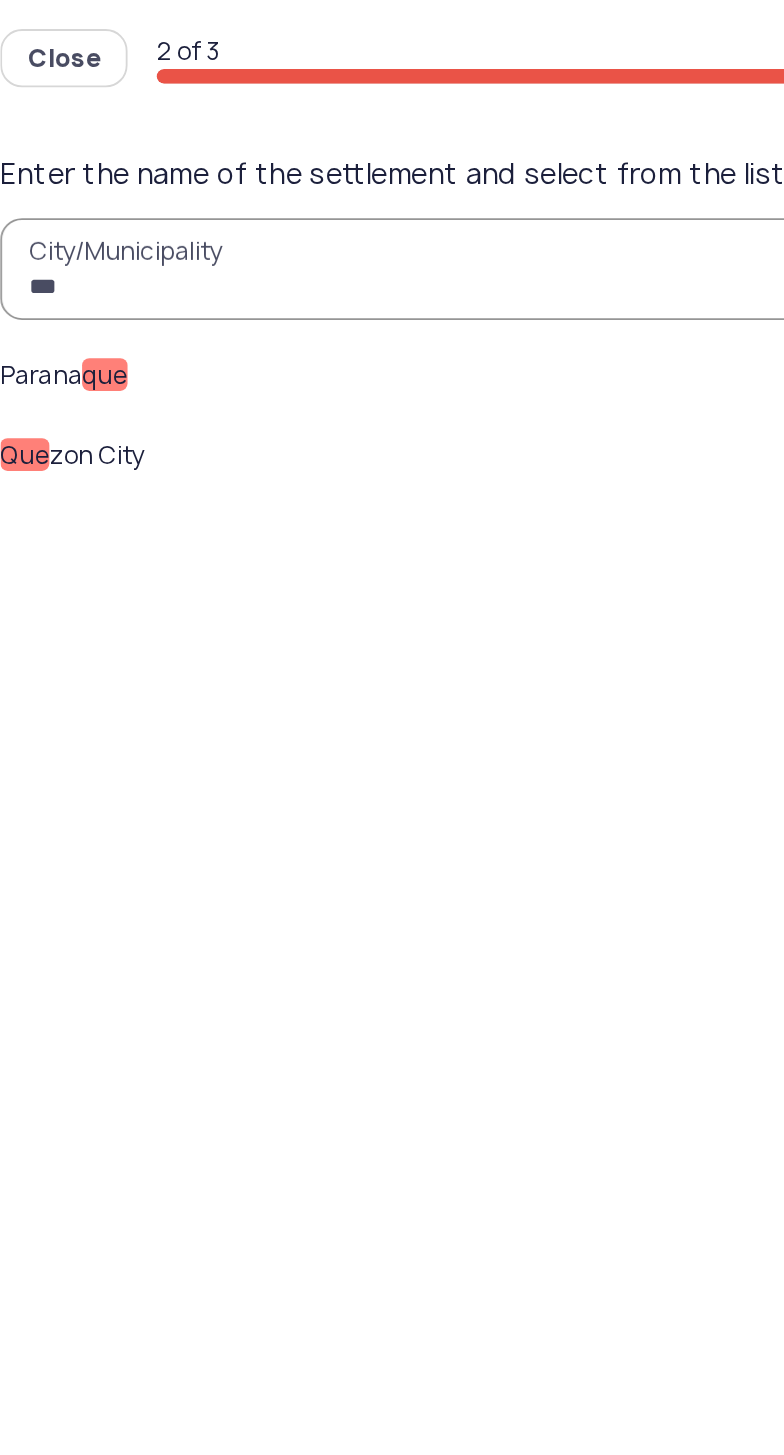 click on "Quezon City" 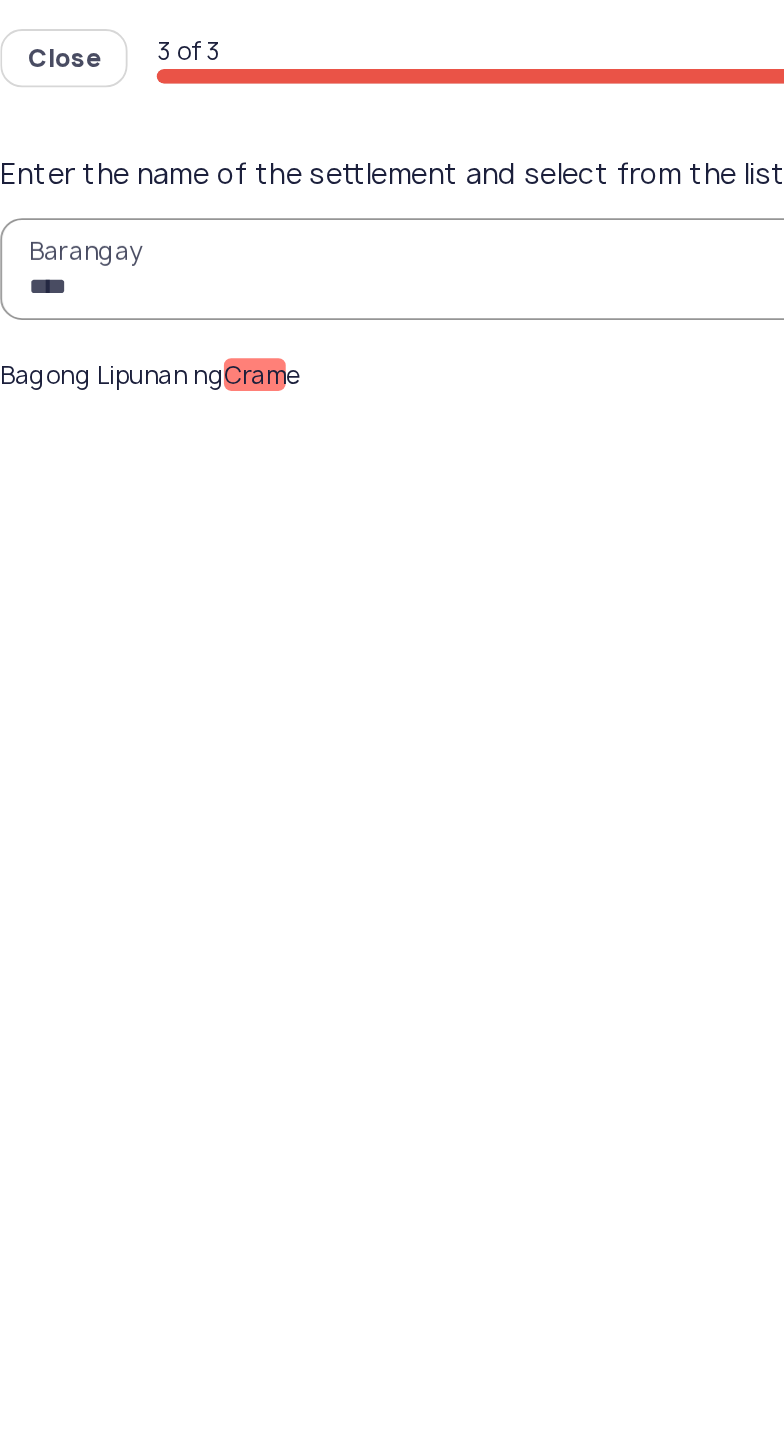type on "****" 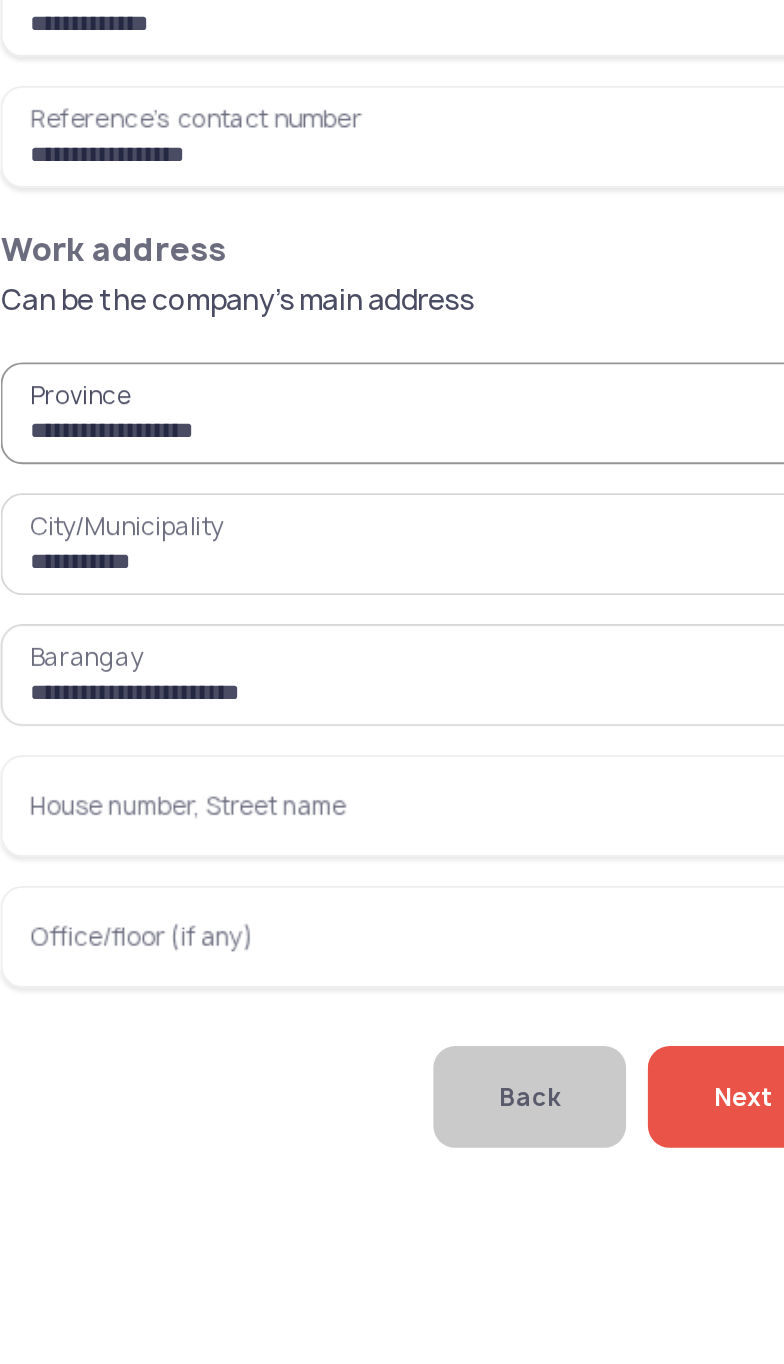click on "House number, Street name" at bounding box center (266, 788) 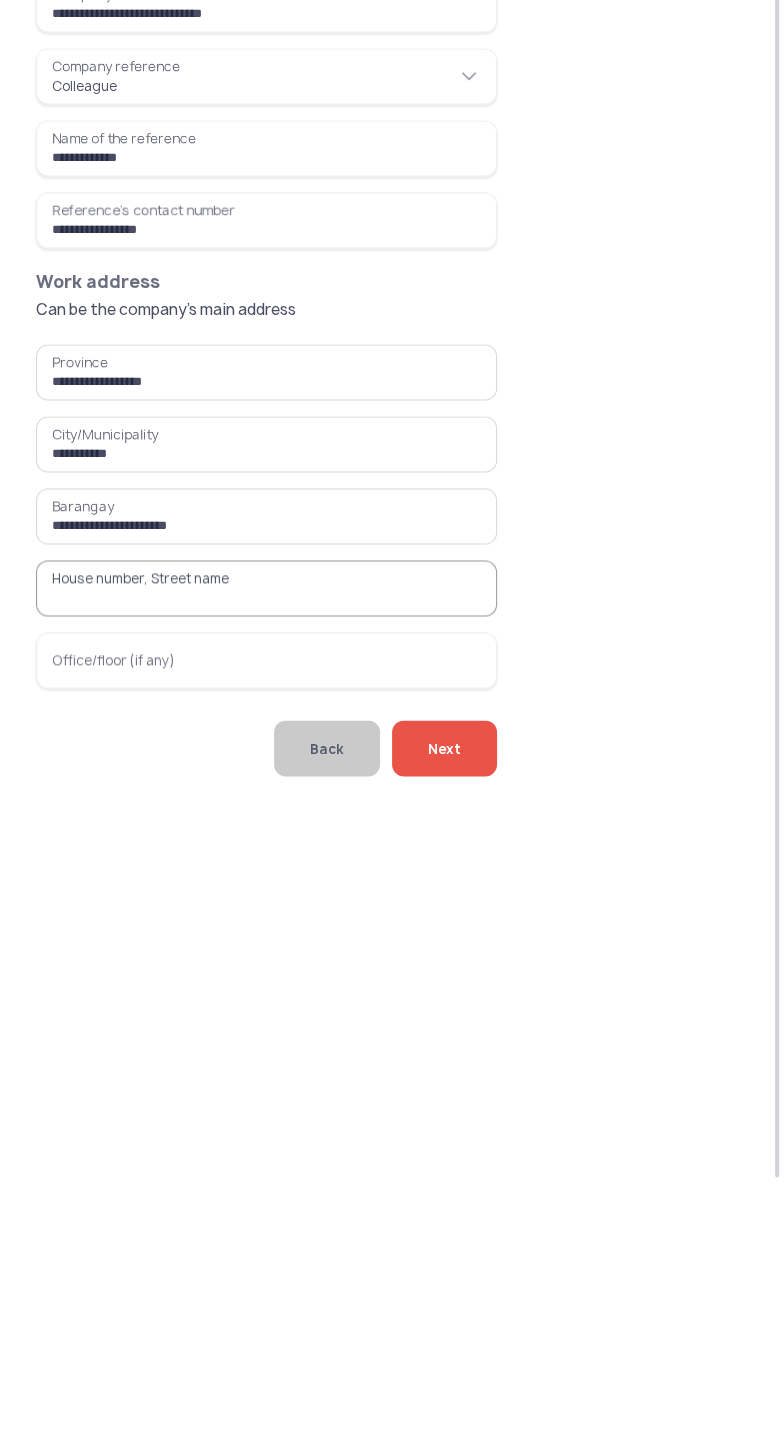 click on "House number, Street name" at bounding box center [266, 788] 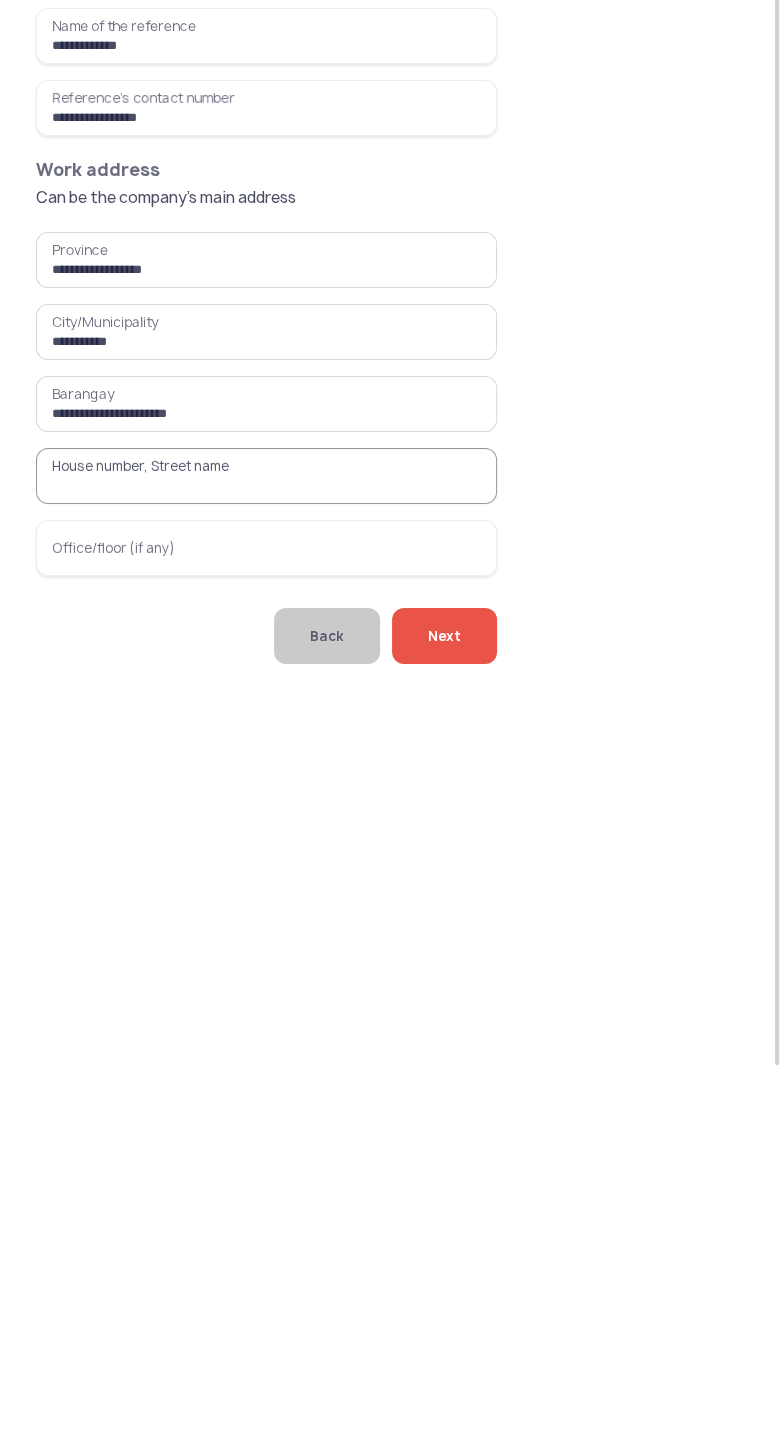 click on "House number, Street name" at bounding box center [266, 788] 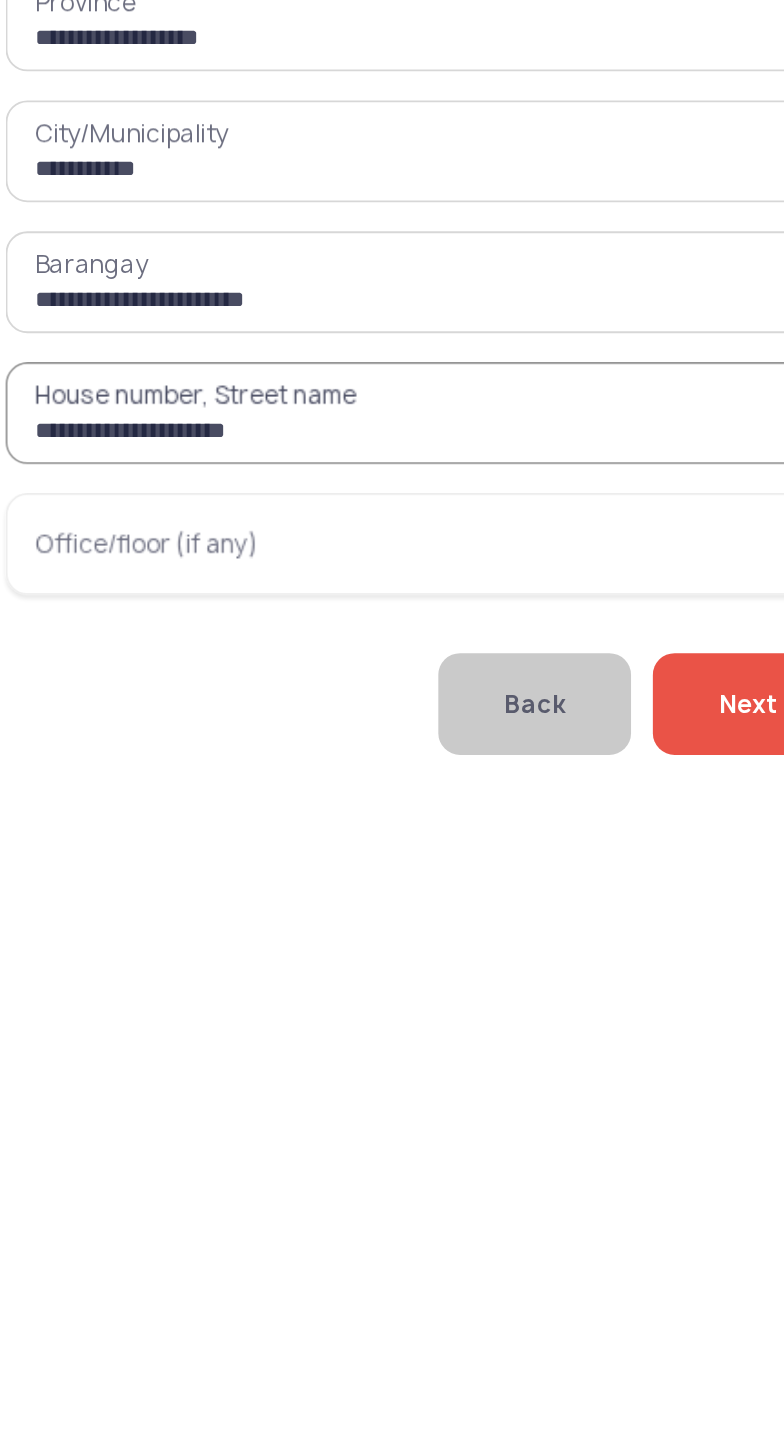 type on "**********" 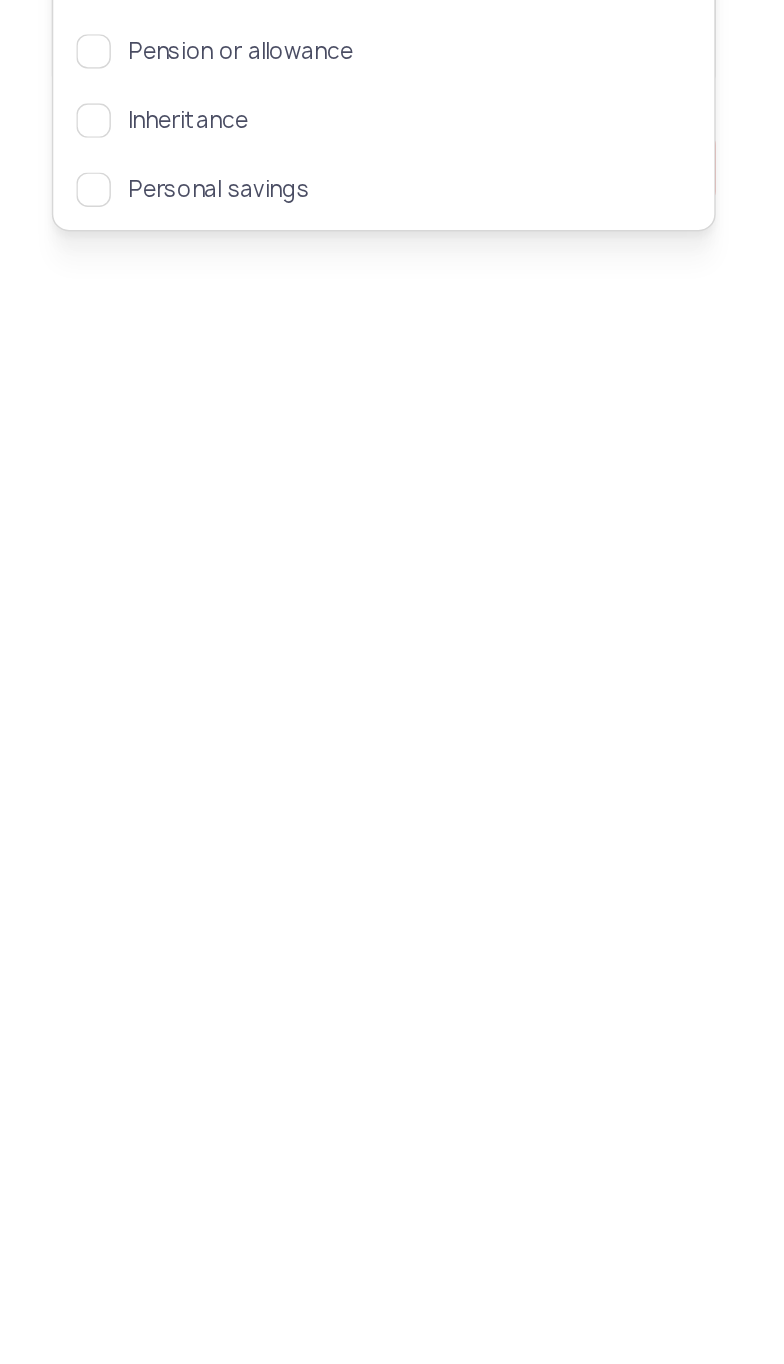 scroll, scrollTop: 0, scrollLeft: 0, axis: both 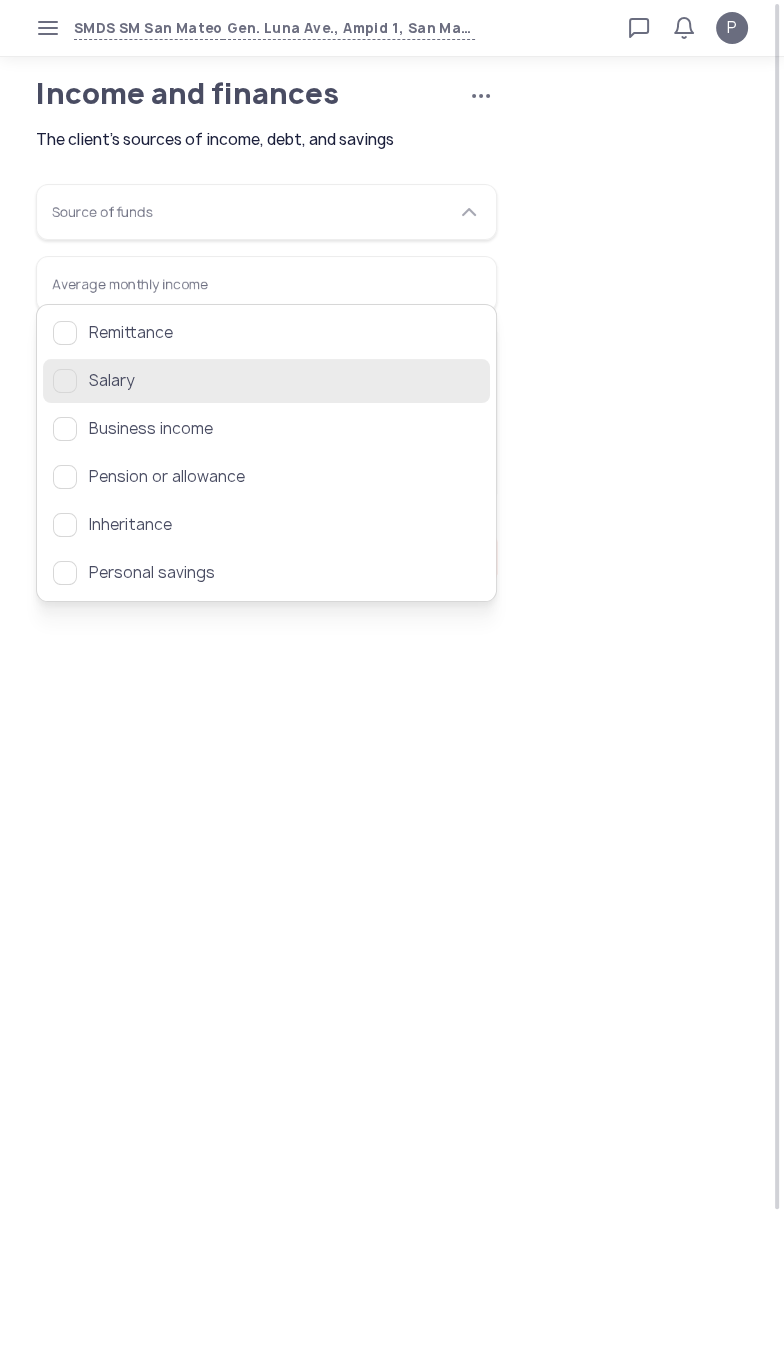 click on "Salary" 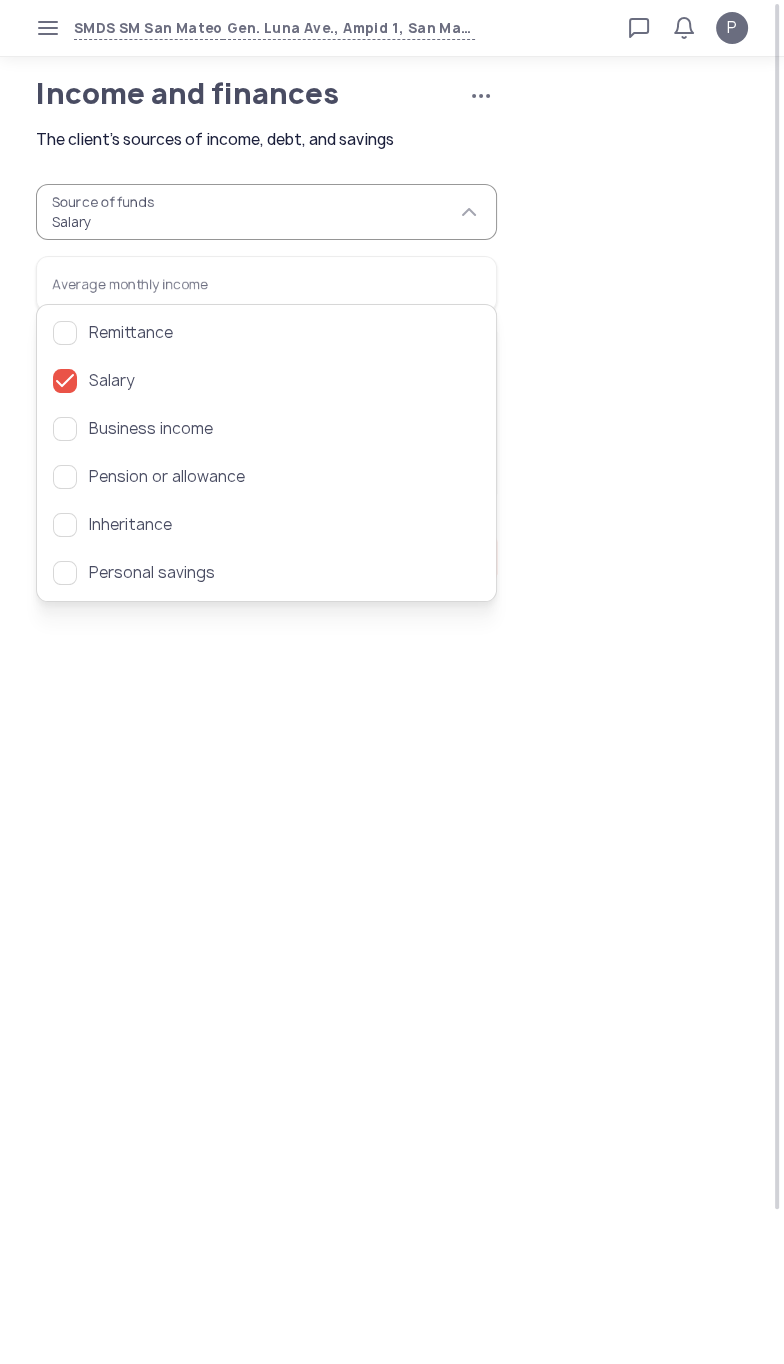 click on "Source of funds  Salary  Average monthly income   Has a bank account   Has taken a loan or credit card before   Has outstanding debt" 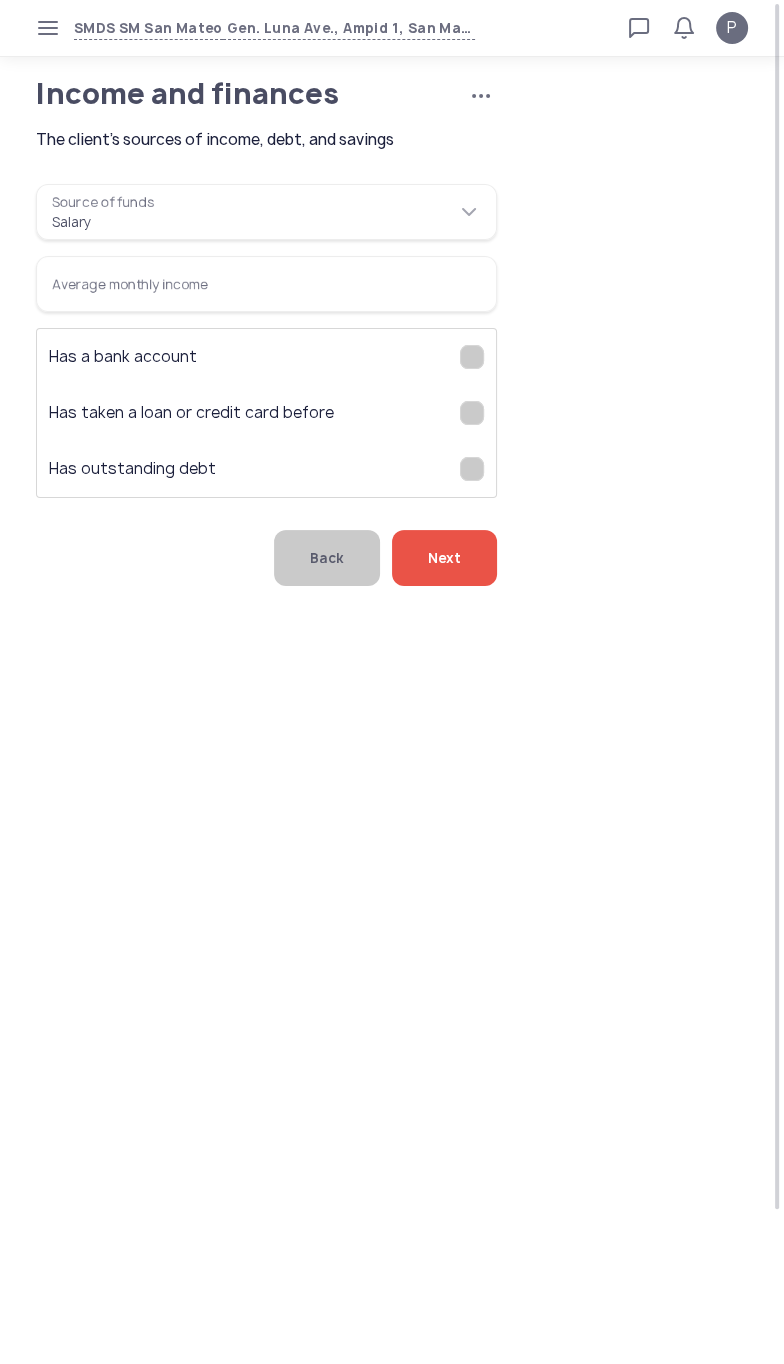 click on "Average monthly income" at bounding box center (266, 284) 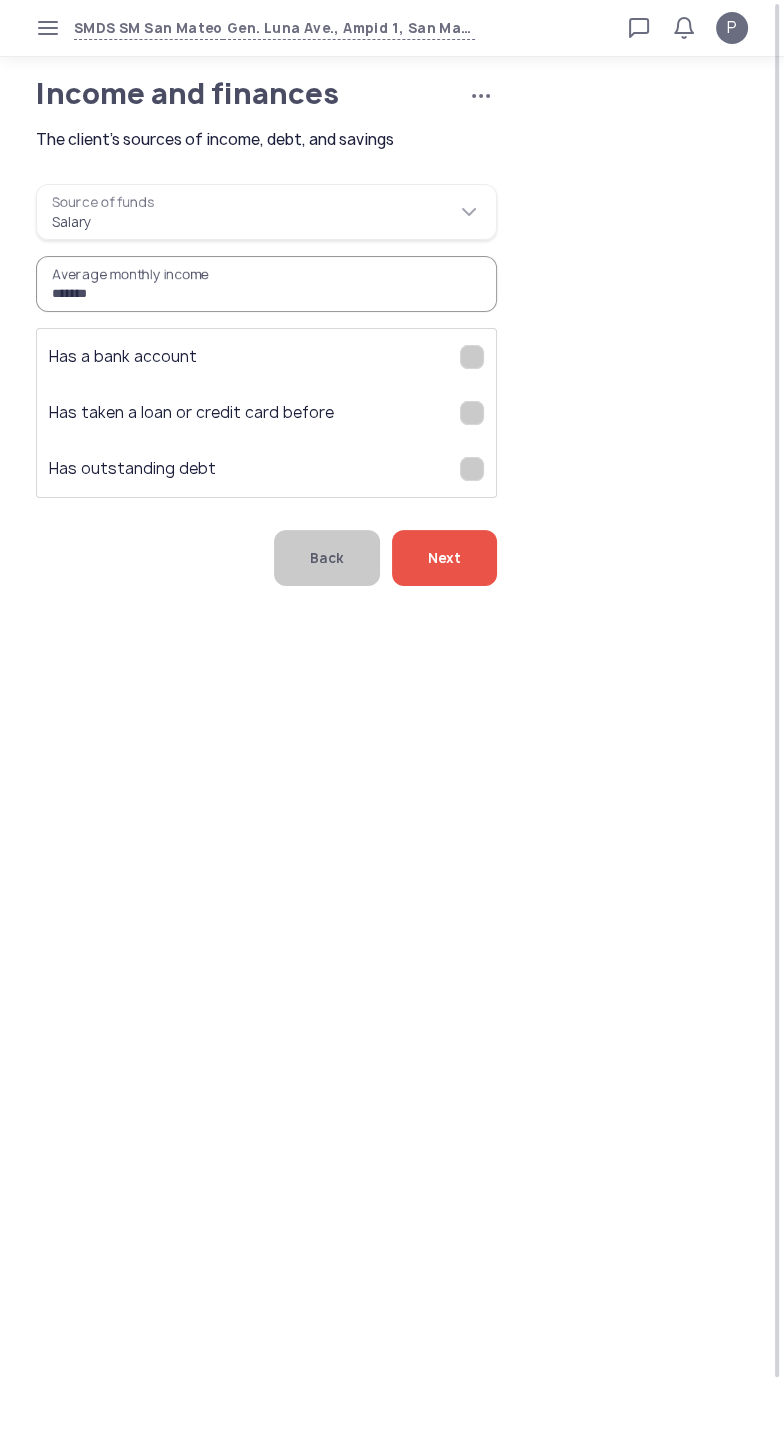 type on "*******" 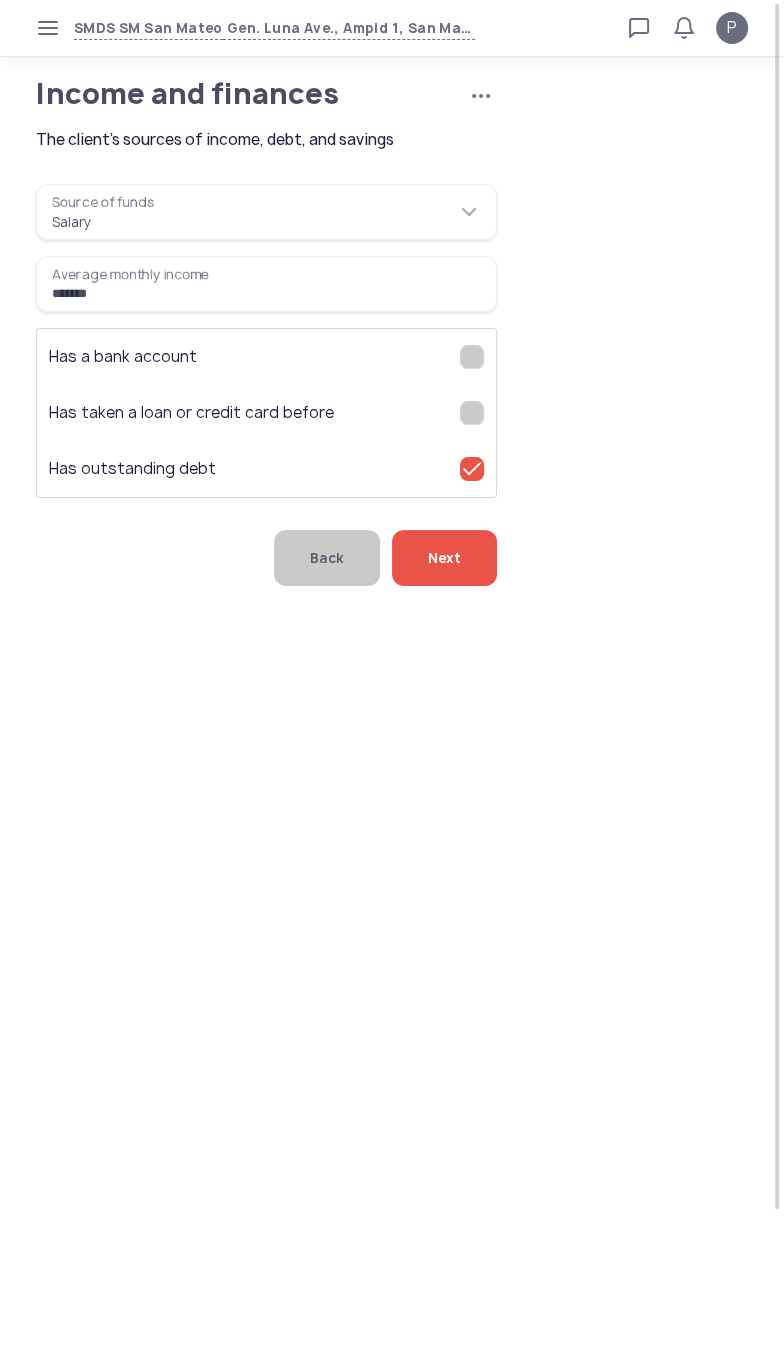 click on "Next" 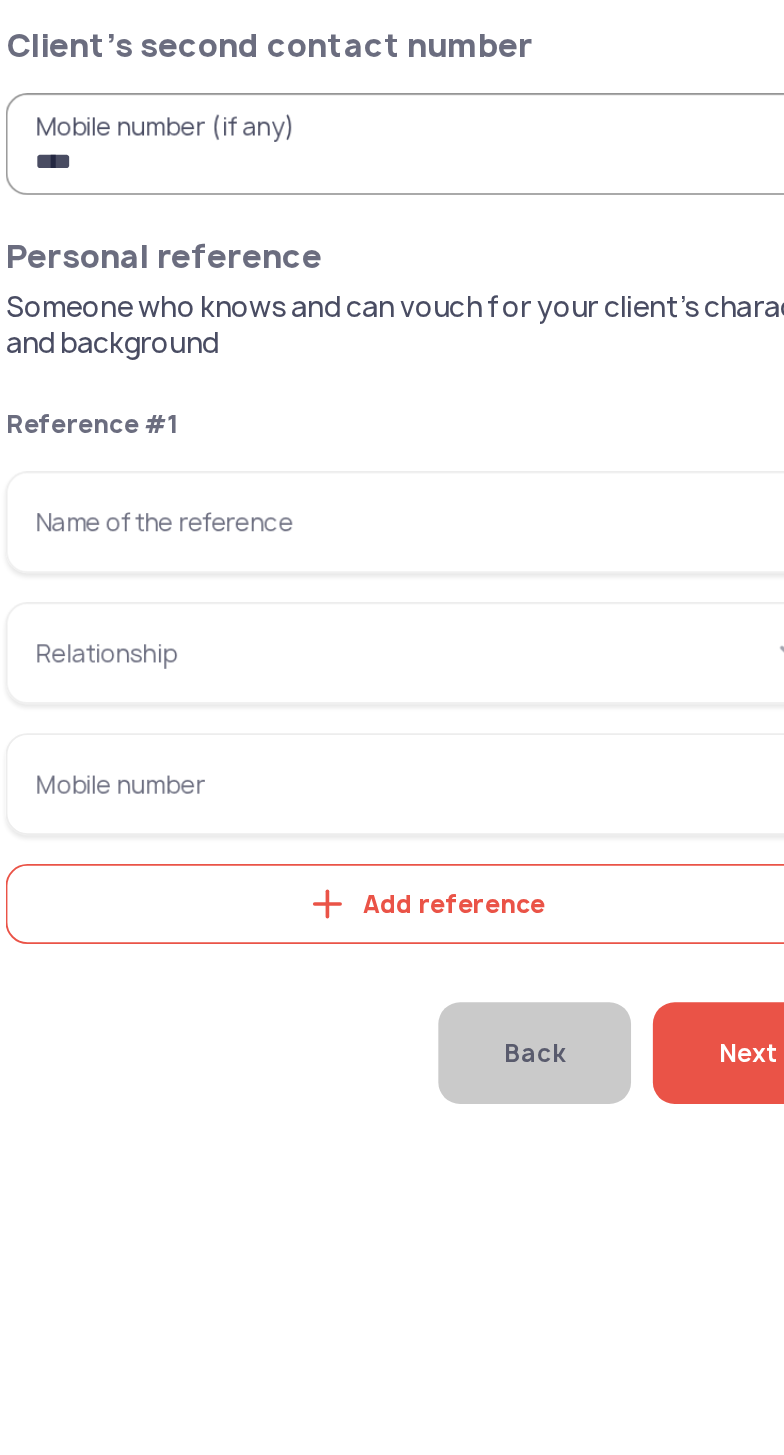click on "Name of the reference" at bounding box center (266, 432) 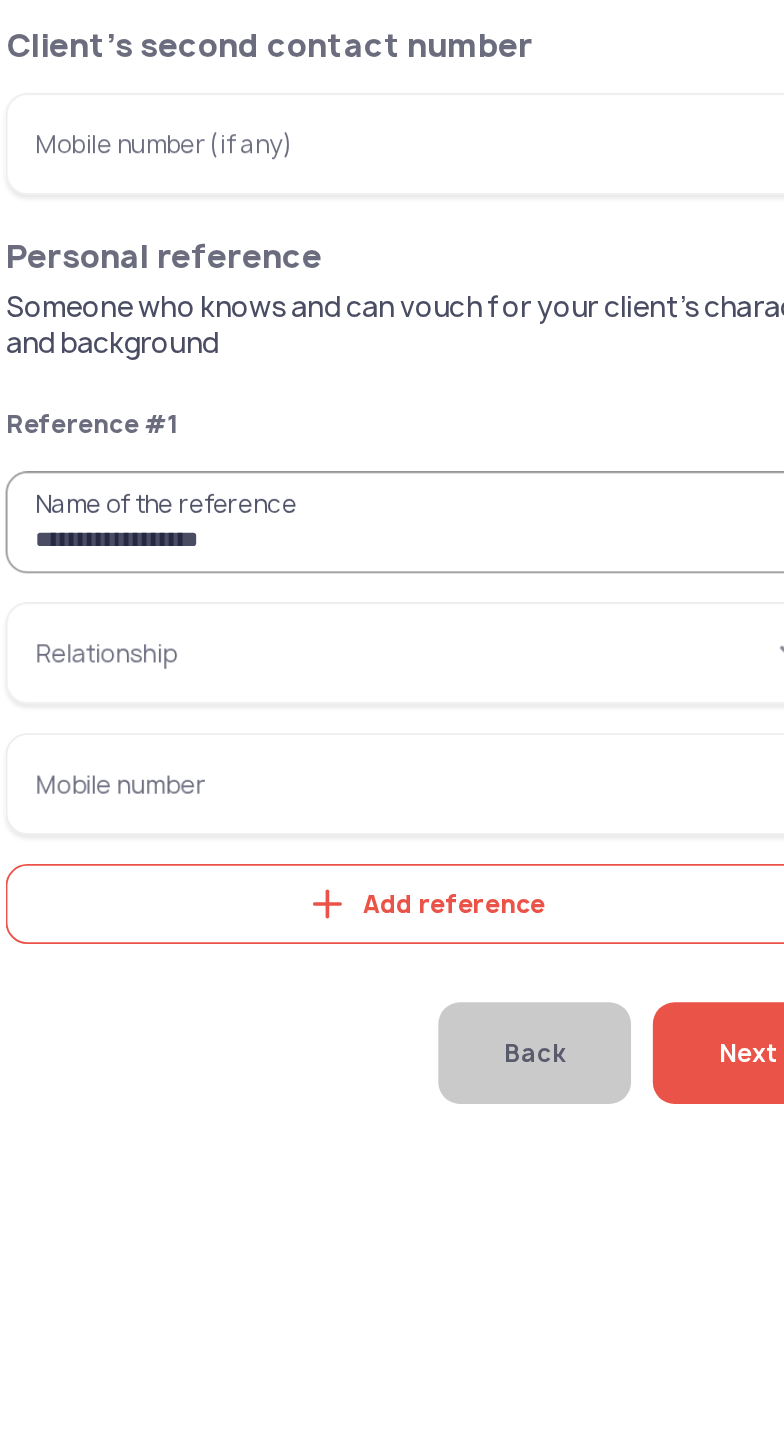 type on "**********" 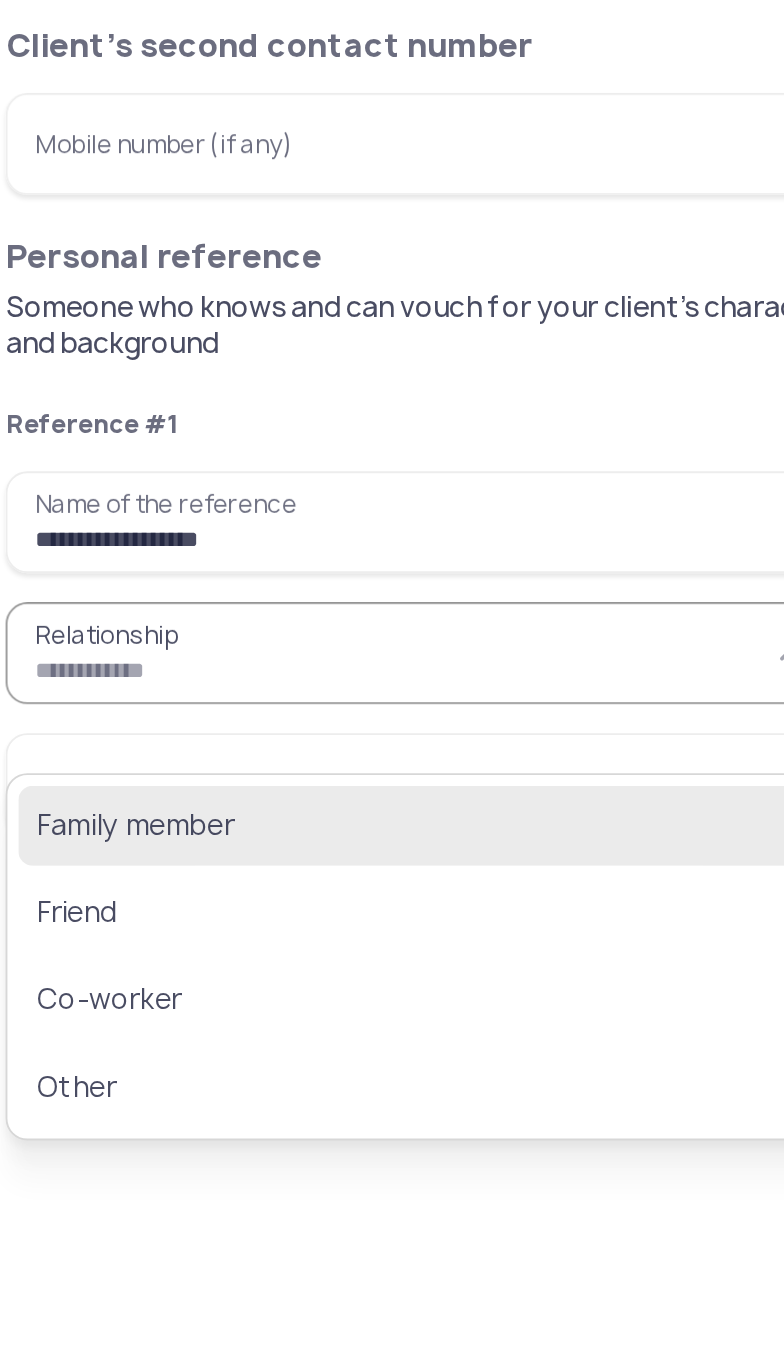 click on "Family member" 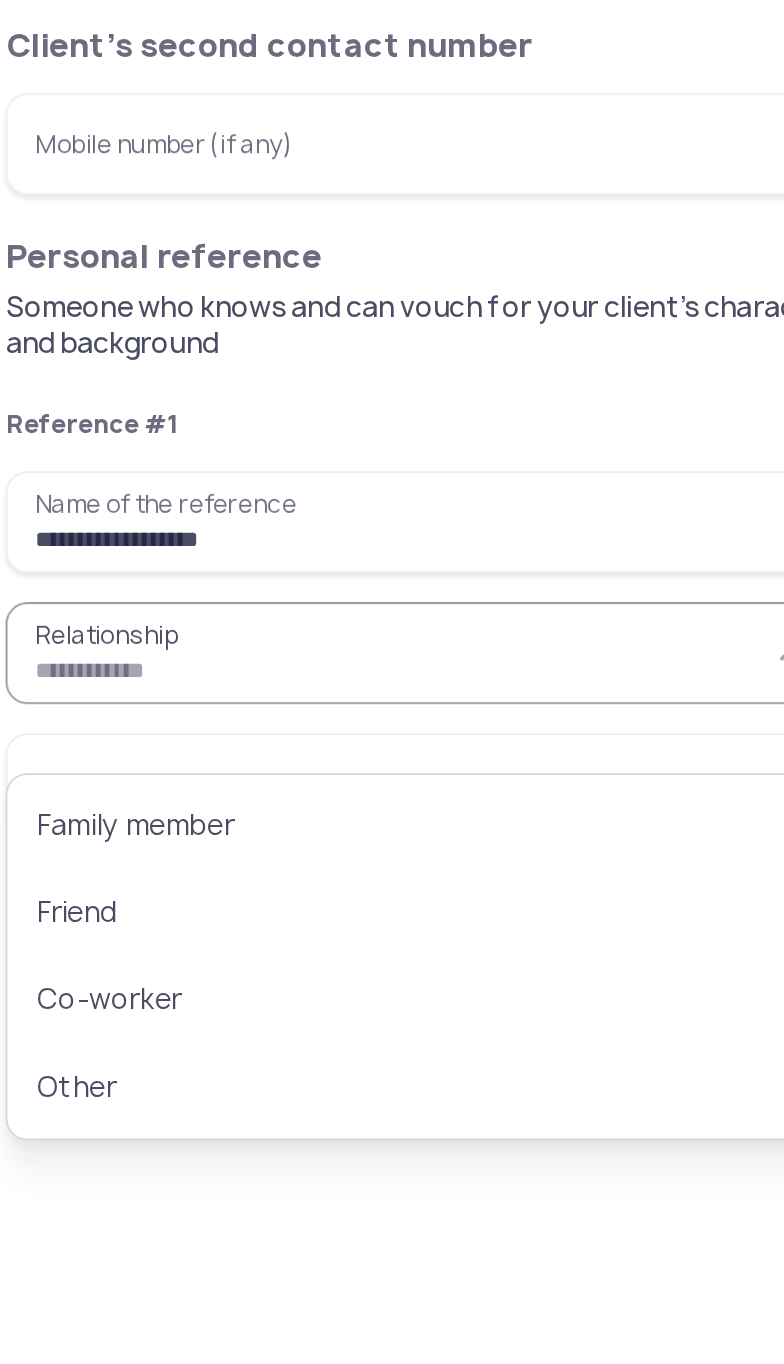type on "**********" 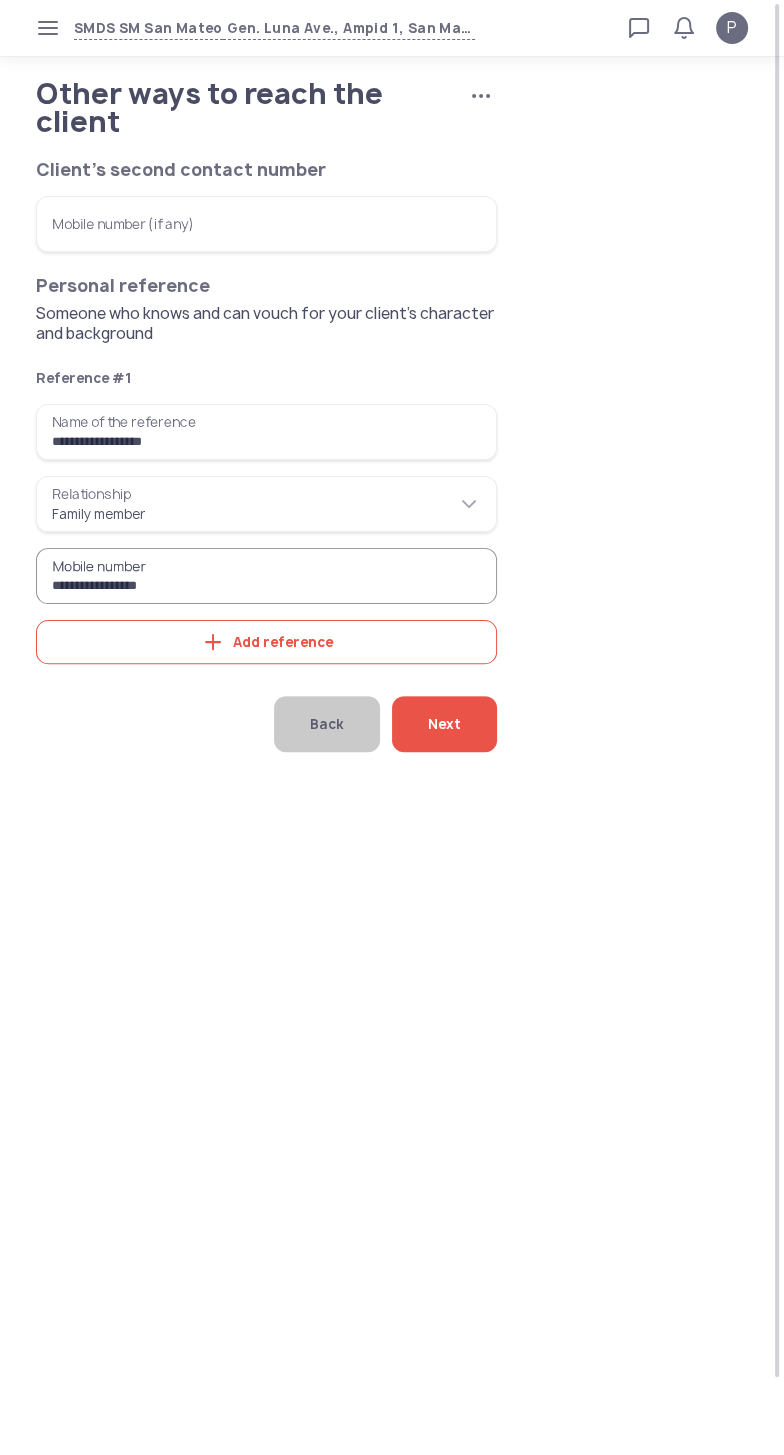type on "**********" 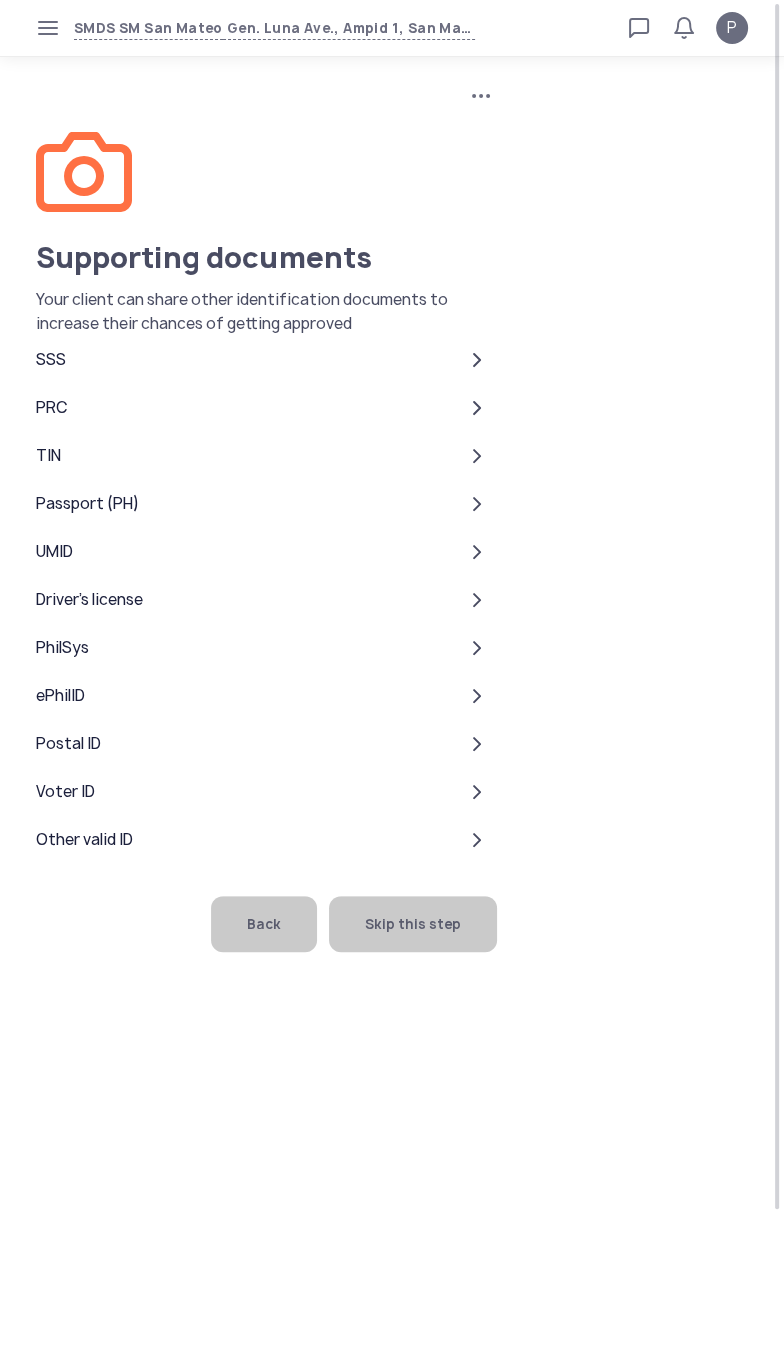 click on "Skip this step" 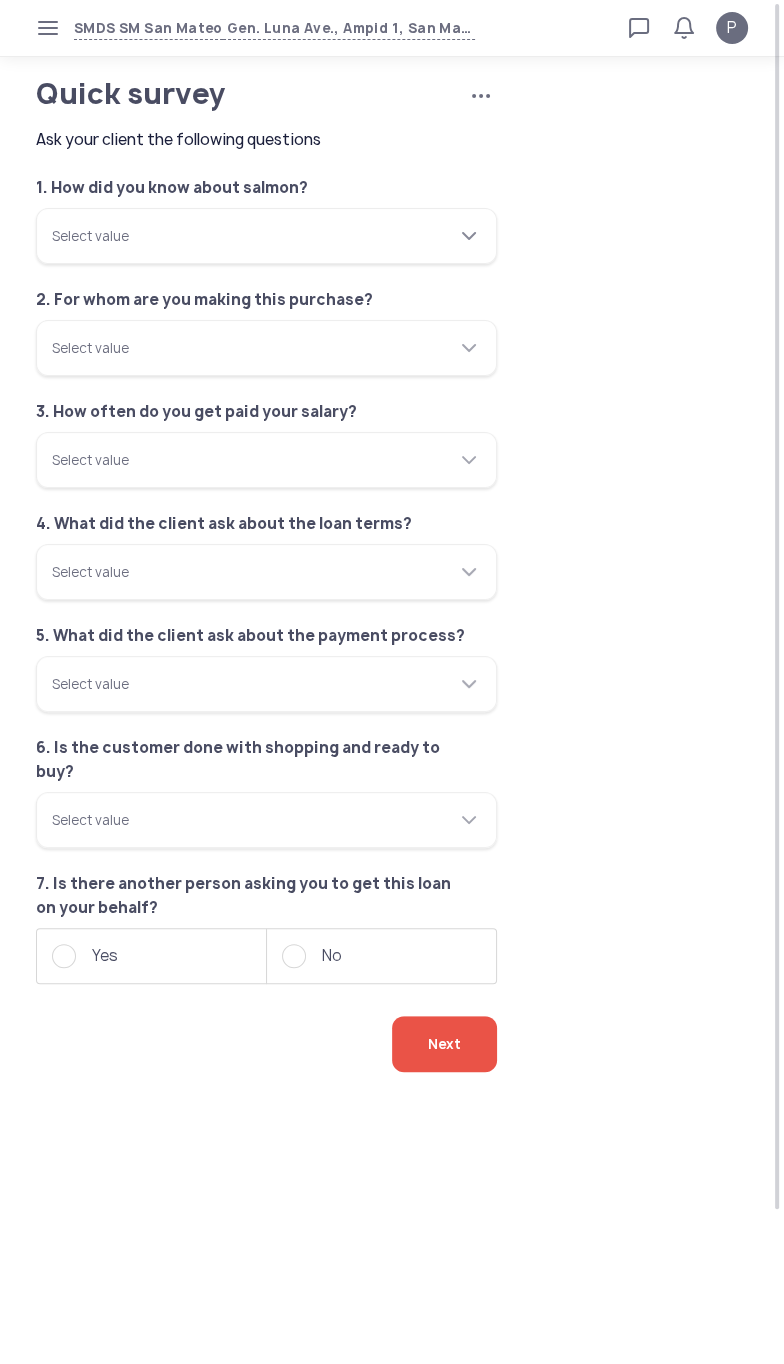 click on "Select value" at bounding box center (266, 236) 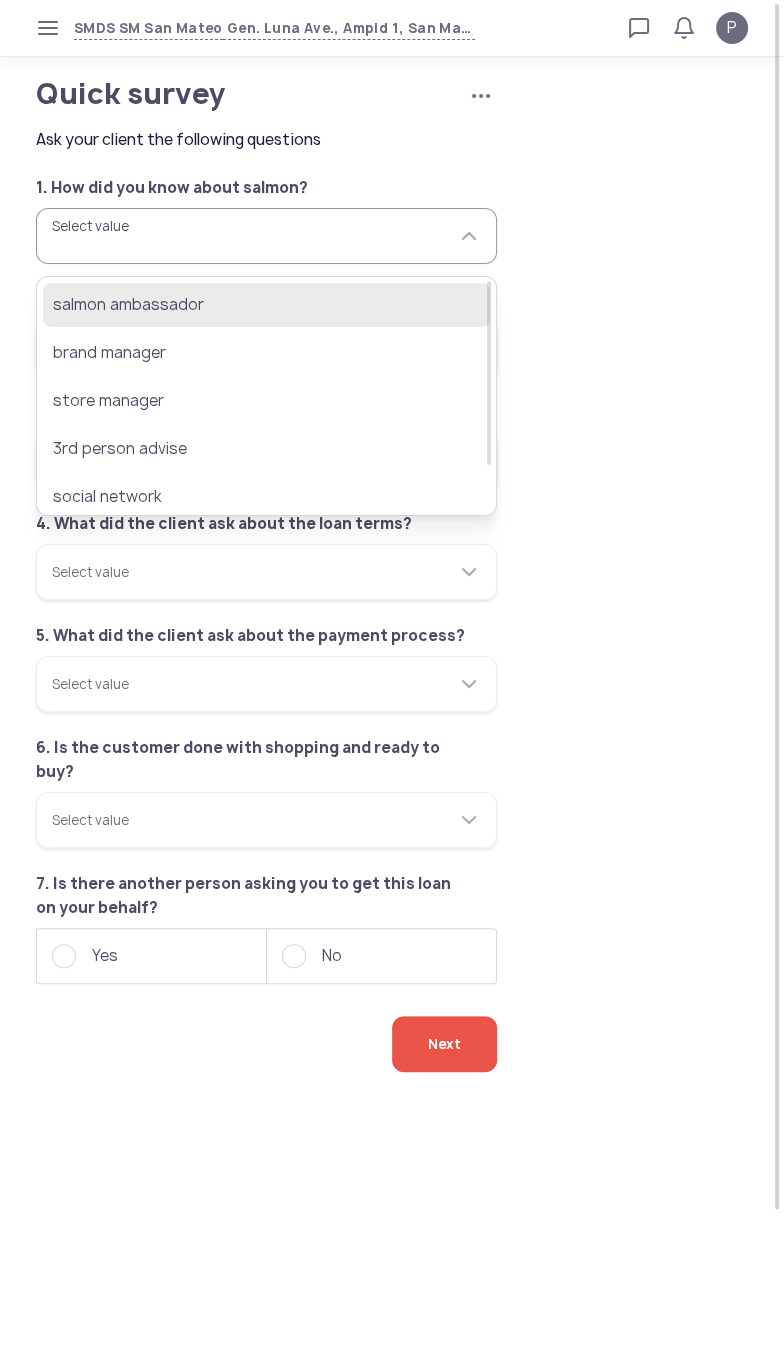 click on "salmon ambassador" 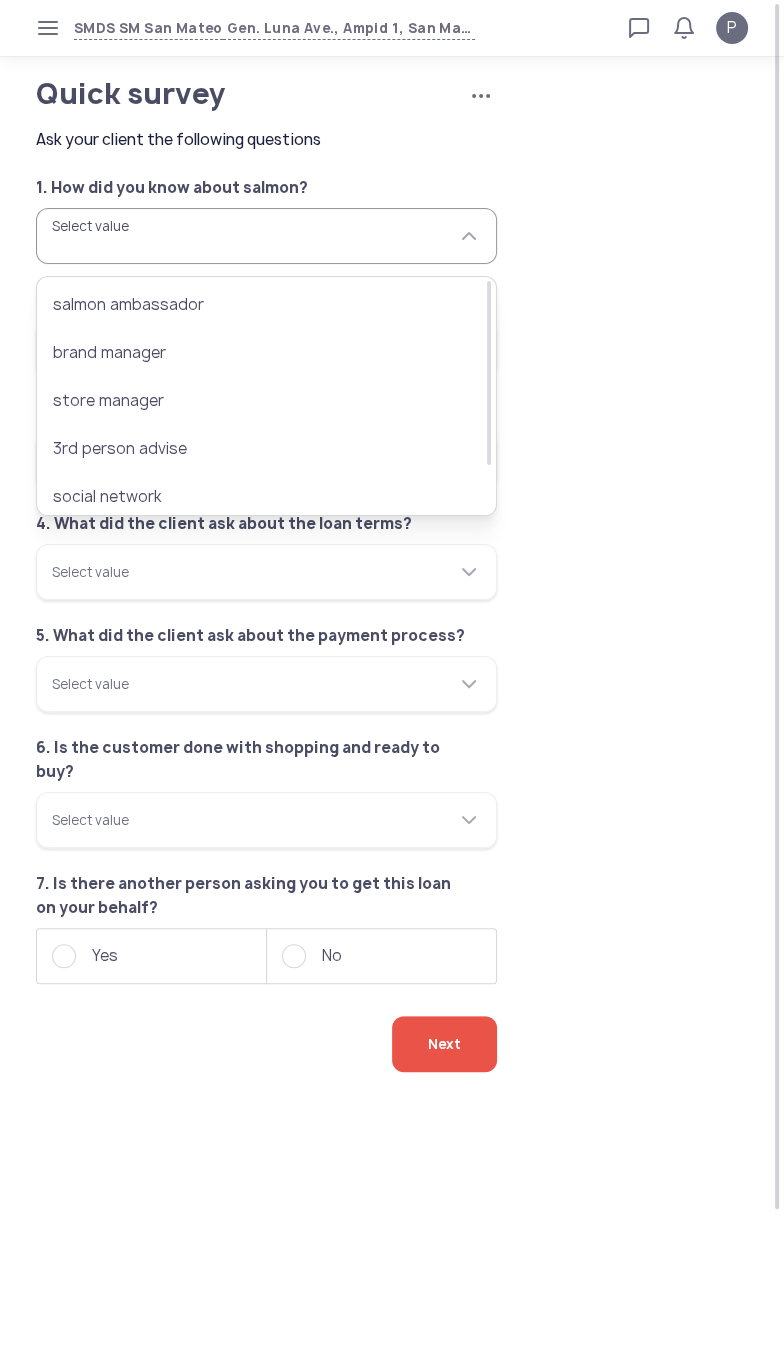 type on "**********" 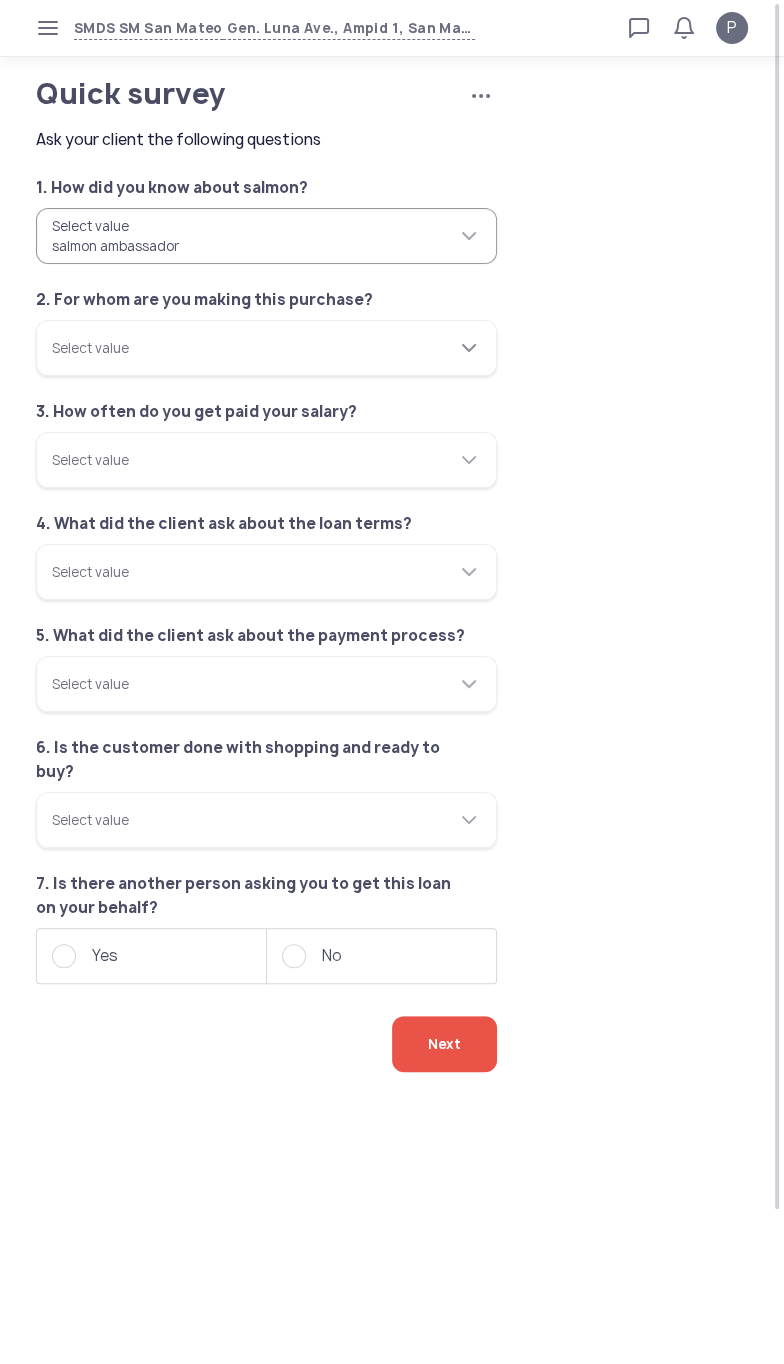 click on "Select value" at bounding box center [266, 348] 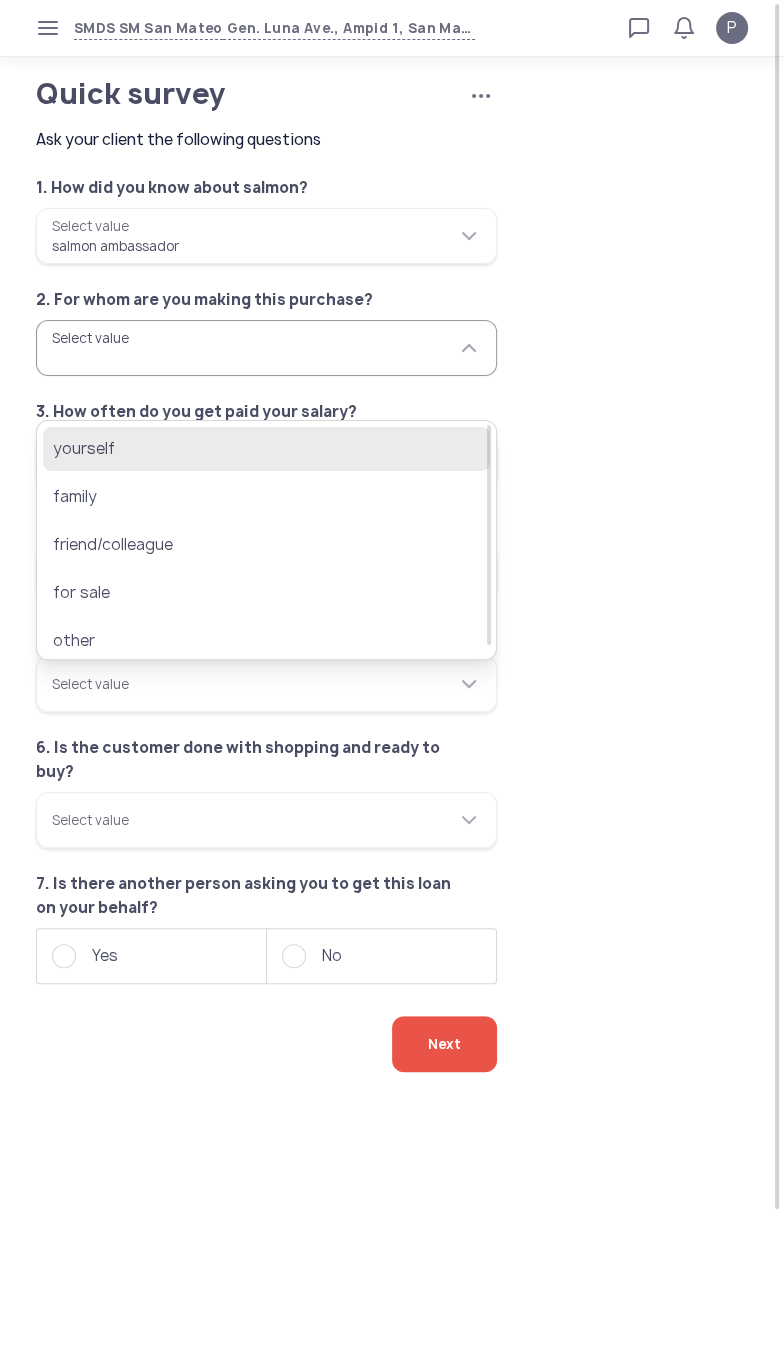 click on "yourself" 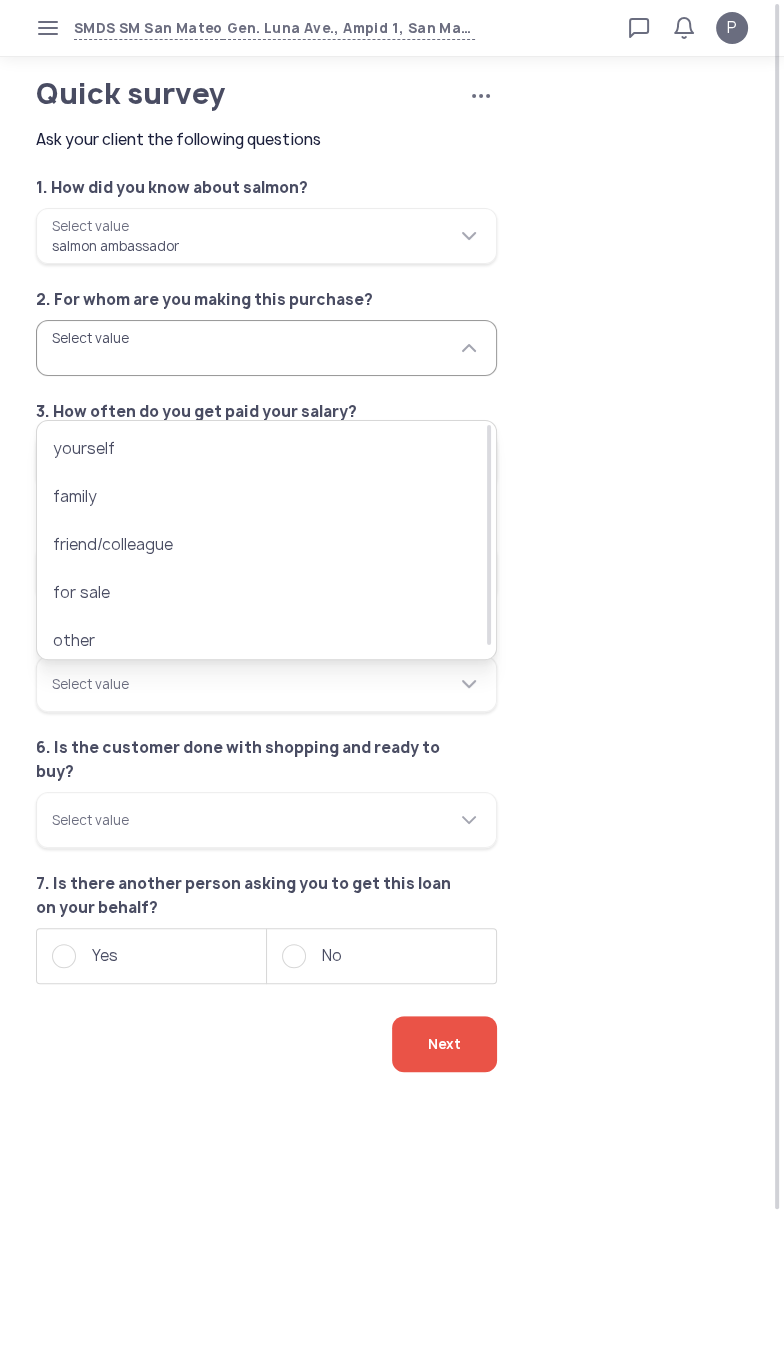 type on "********" 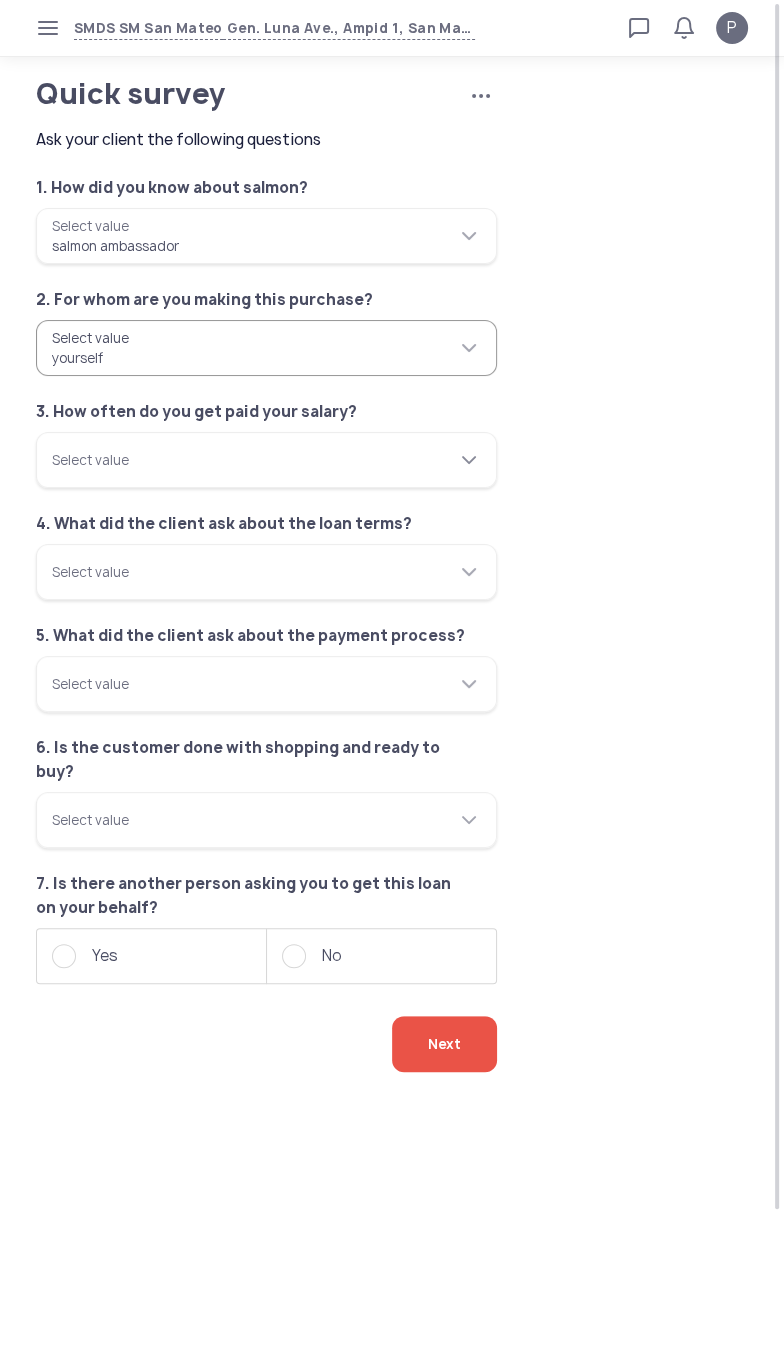 click on "Select value" at bounding box center [266, 460] 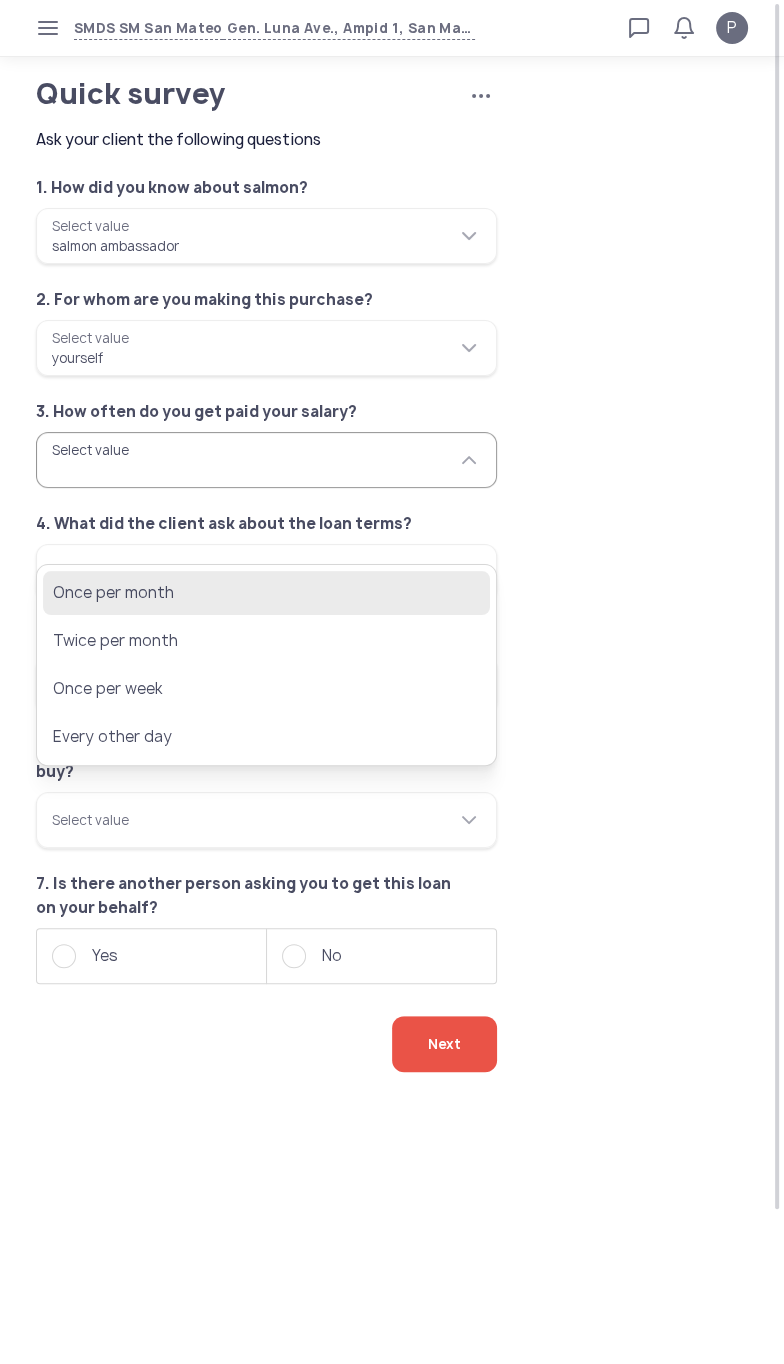 click on "Once per month" 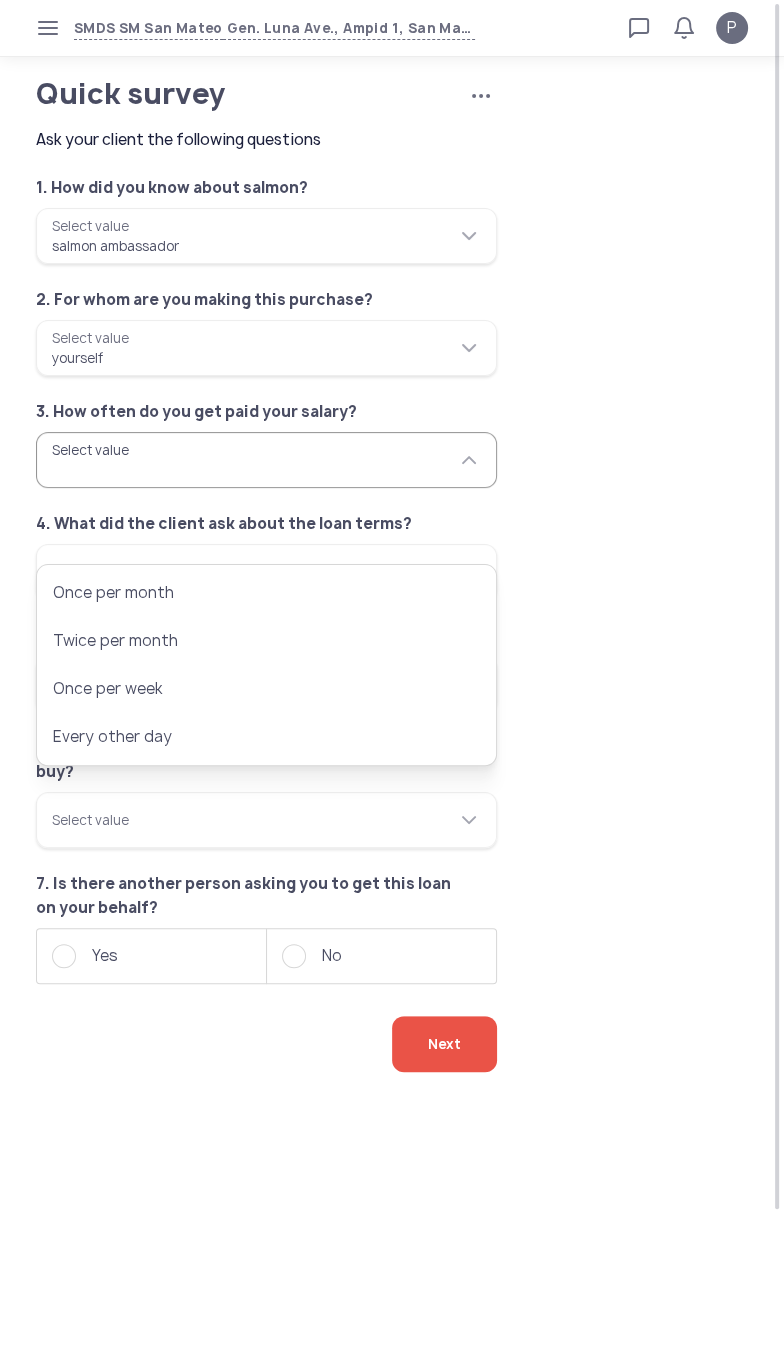 type on "**********" 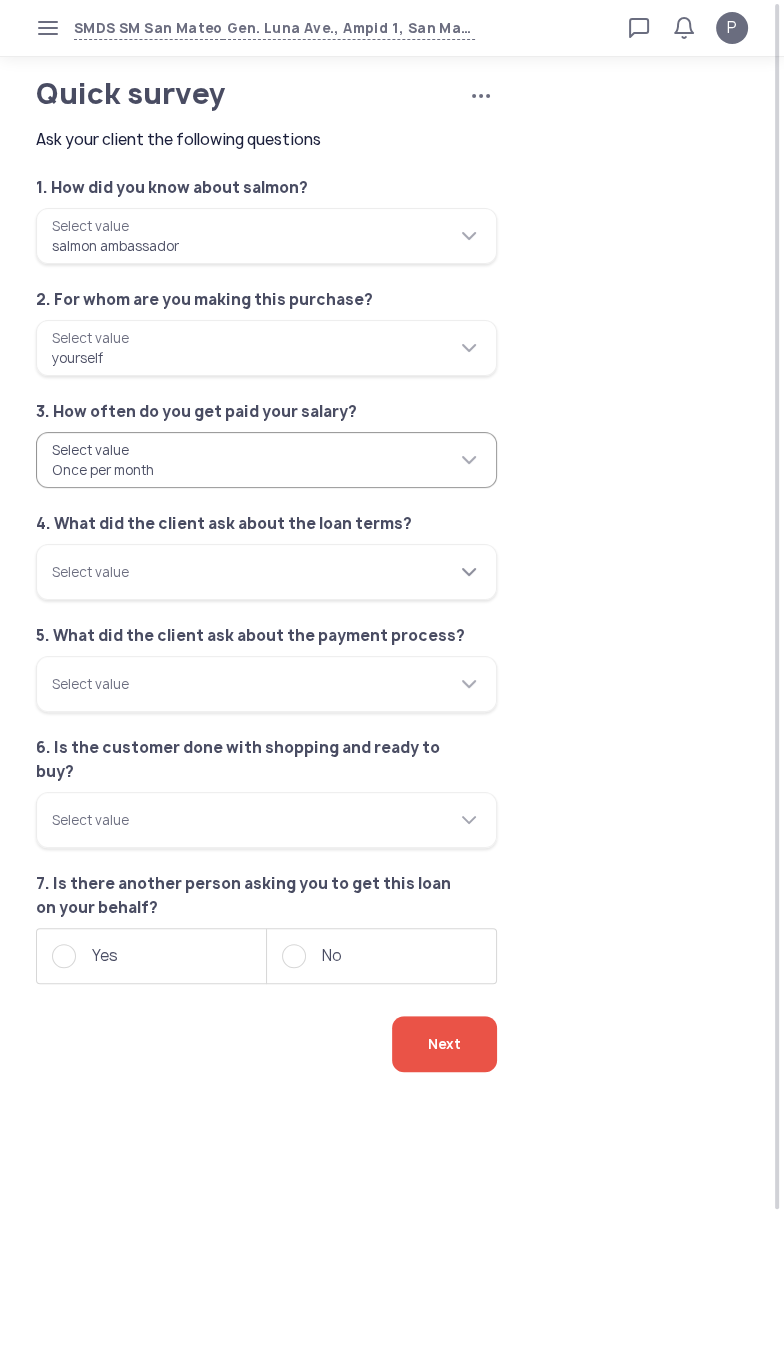 click on "Select value" 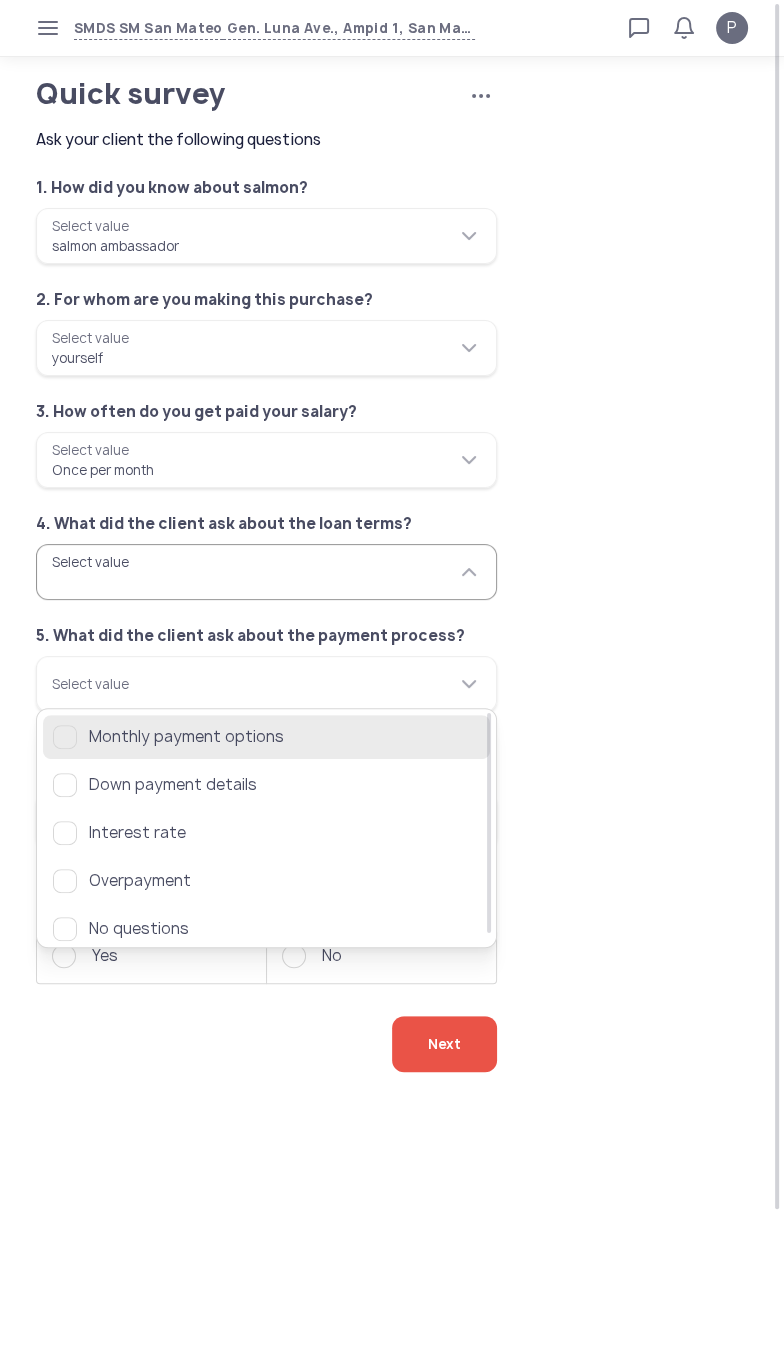 click on "Monthly payment options" 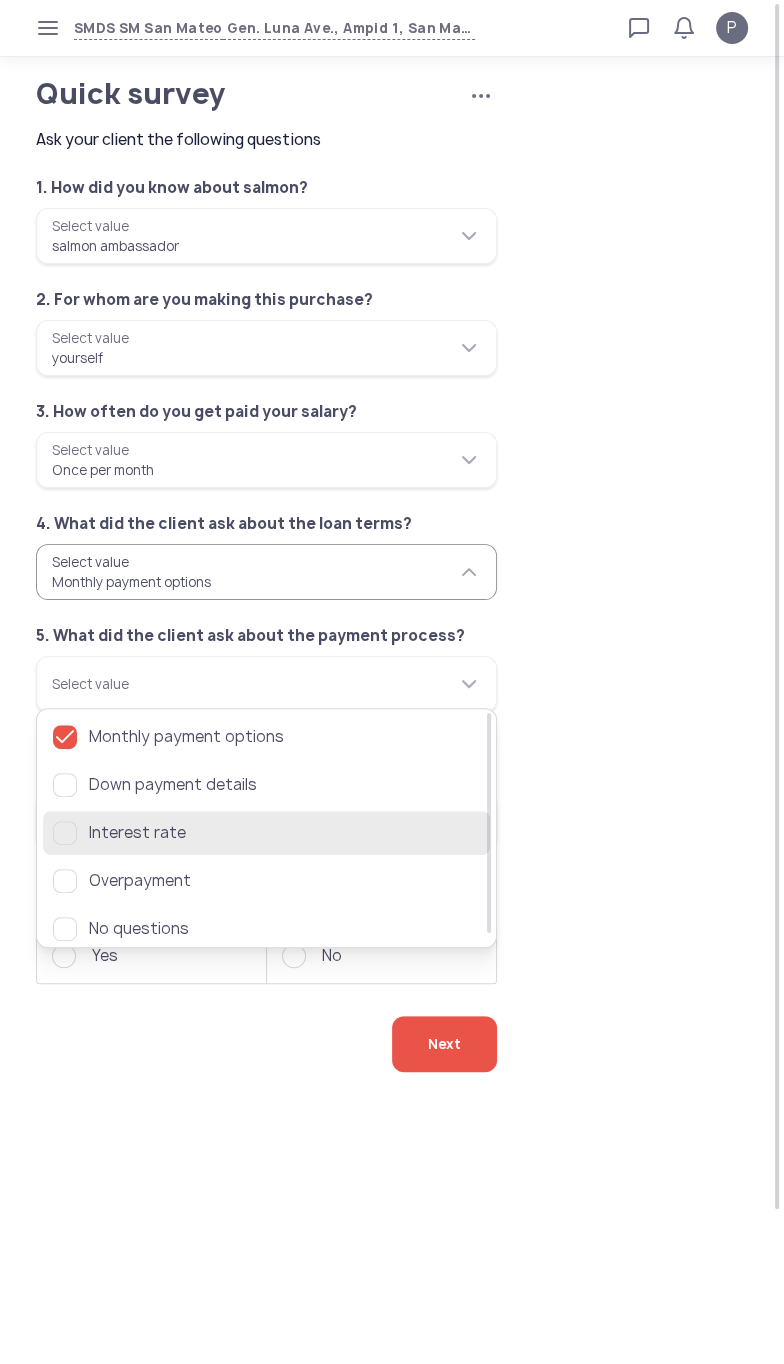 click 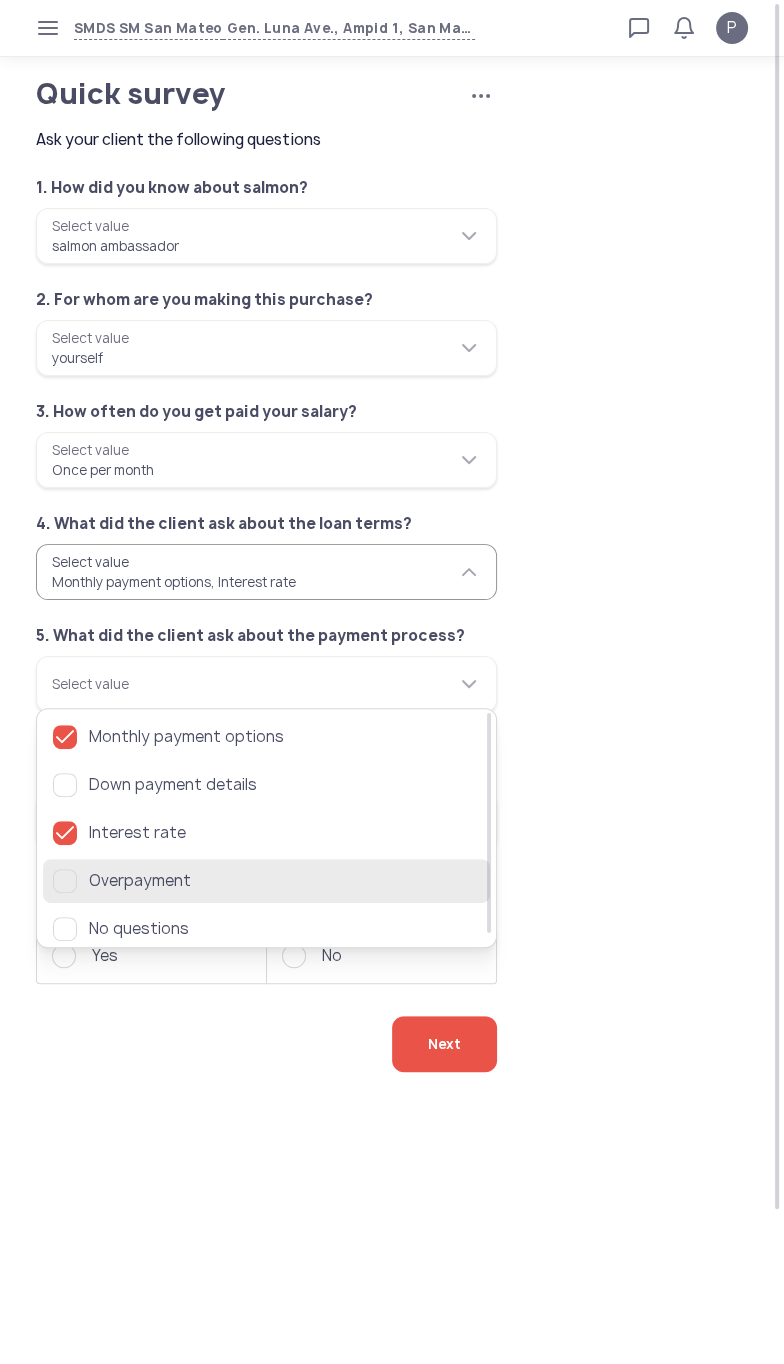 click 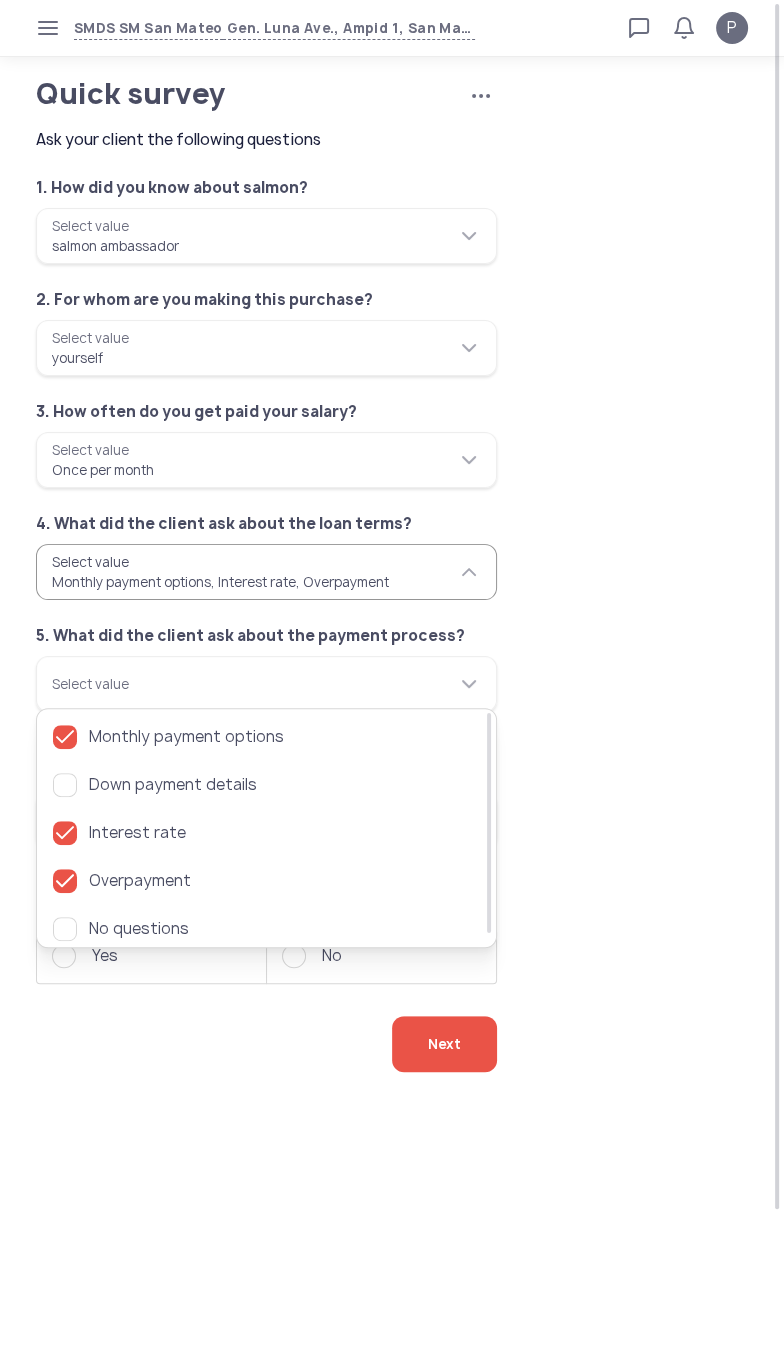 click on "**********" 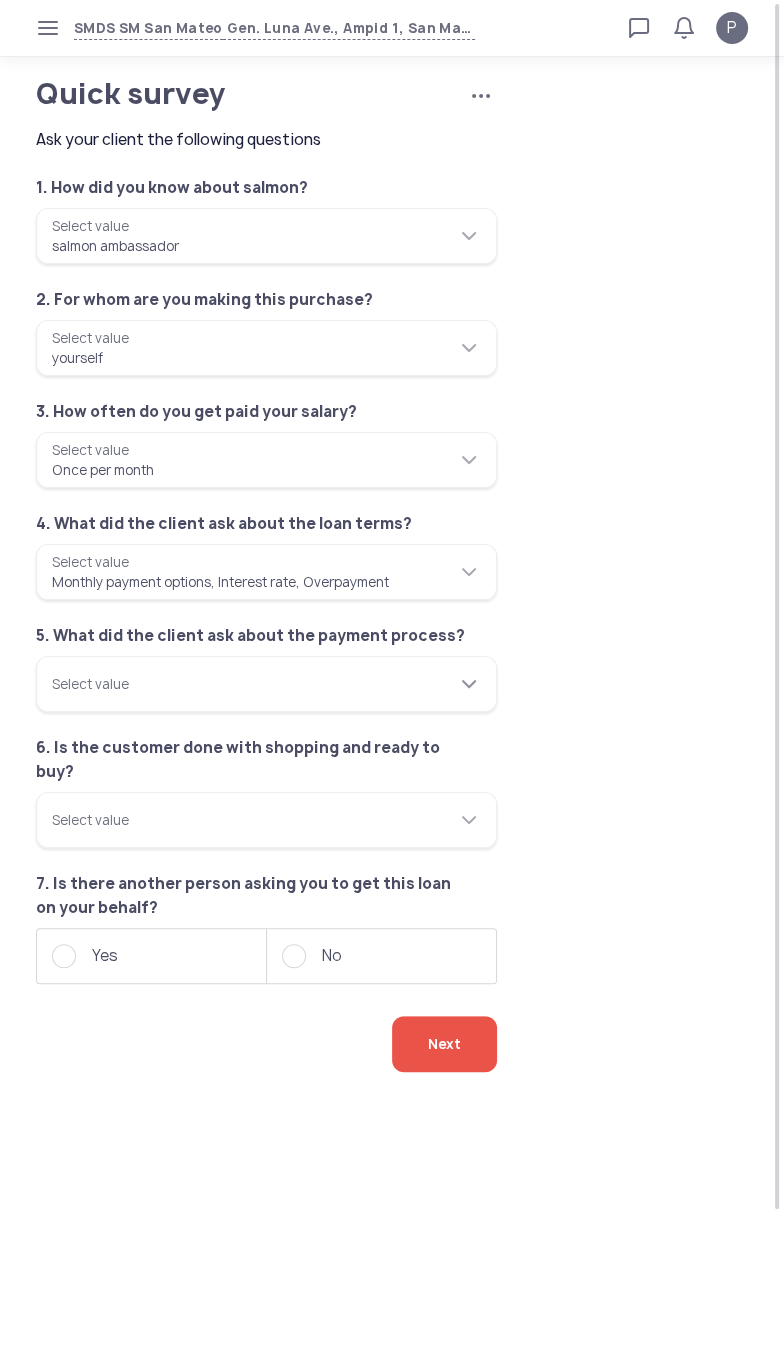 click on "Select value" 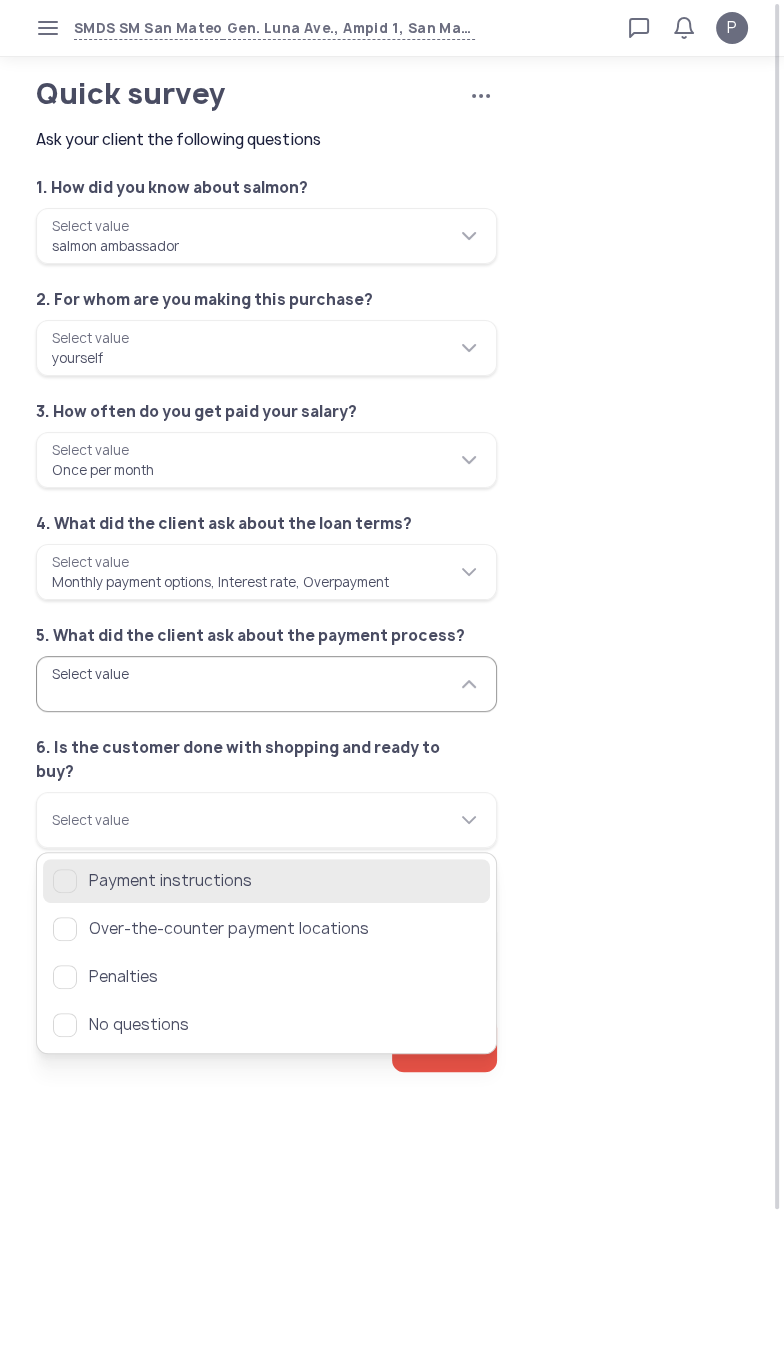 click 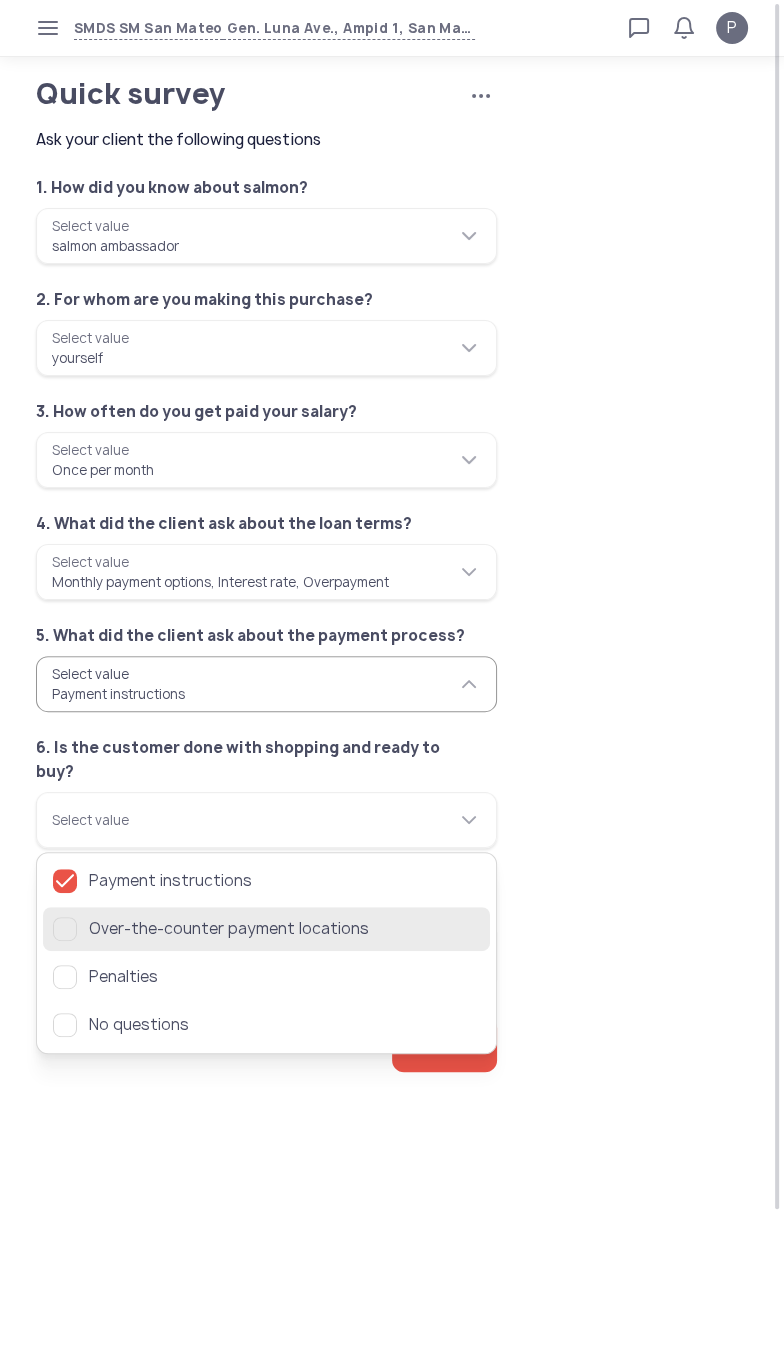 click 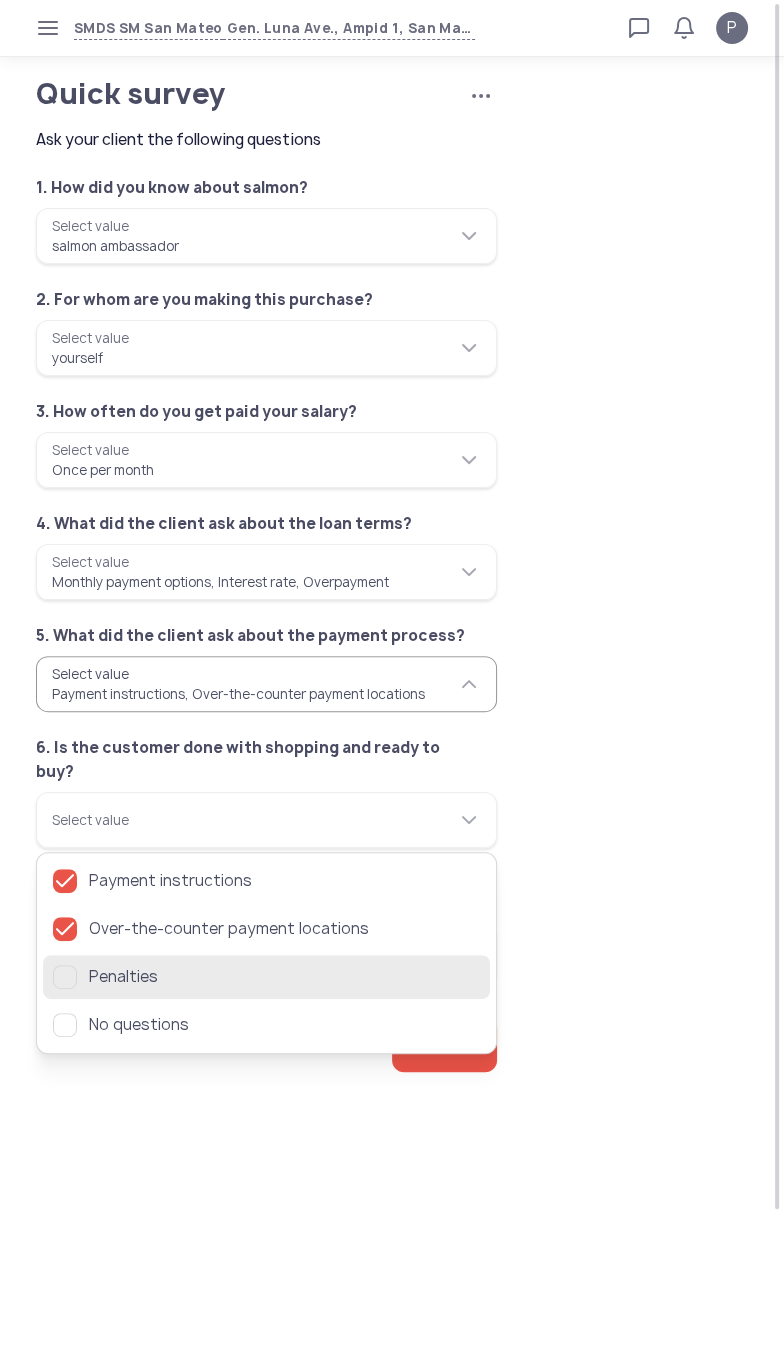 click 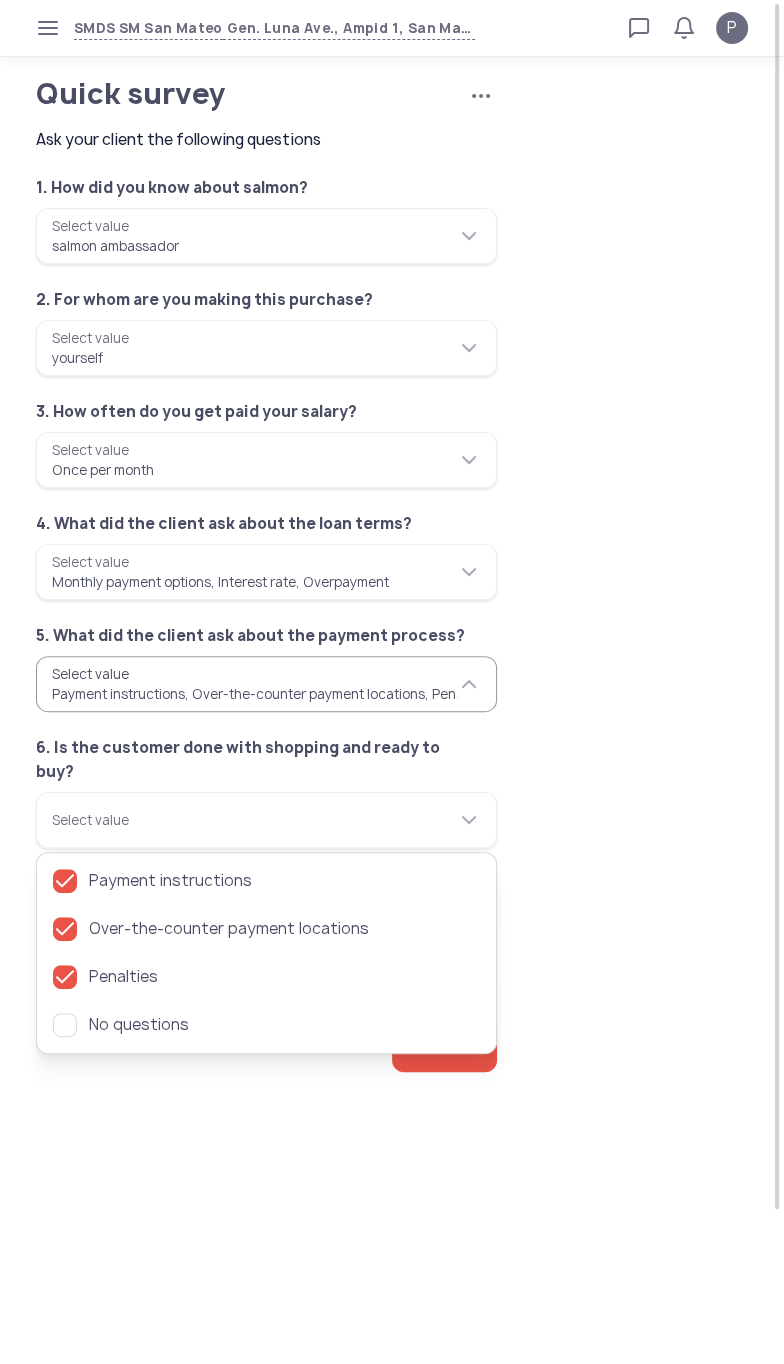 click on "**********" 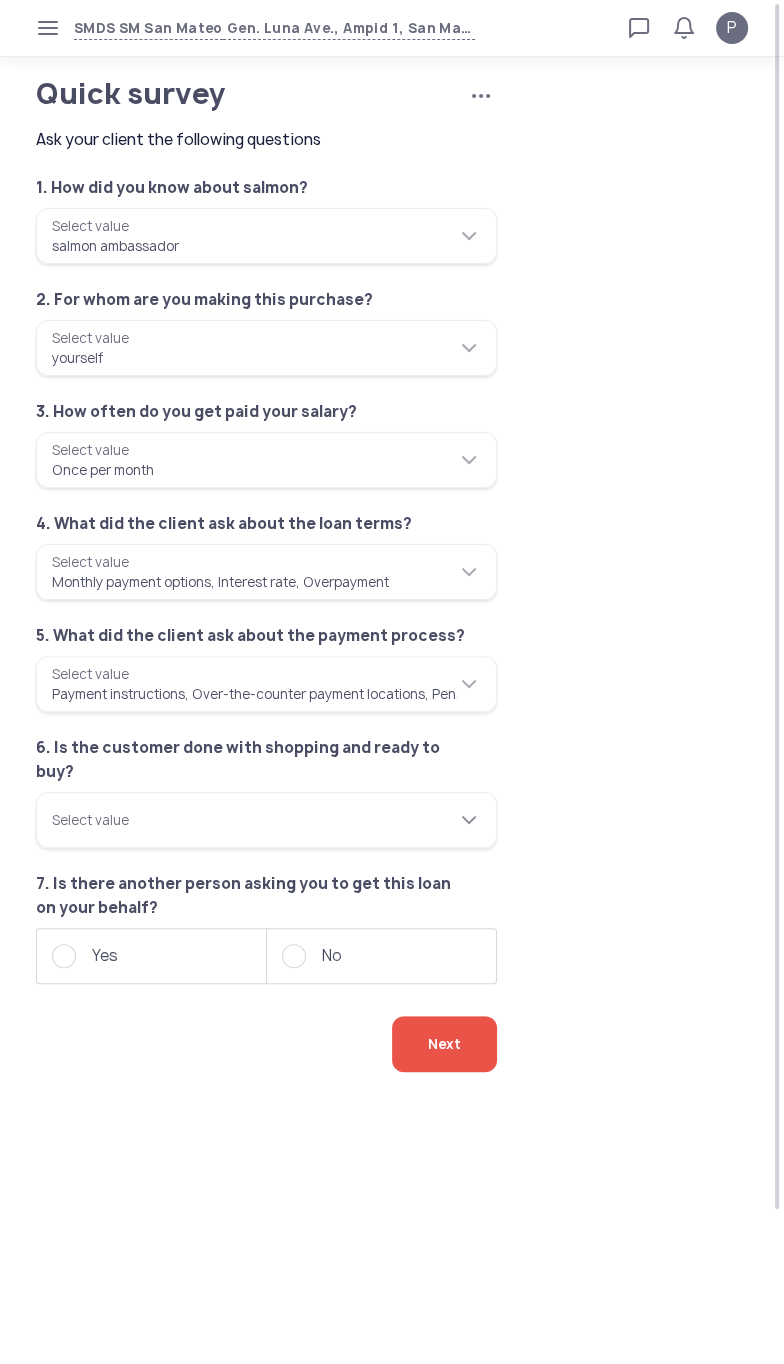 click on "Select value" at bounding box center [266, 820] 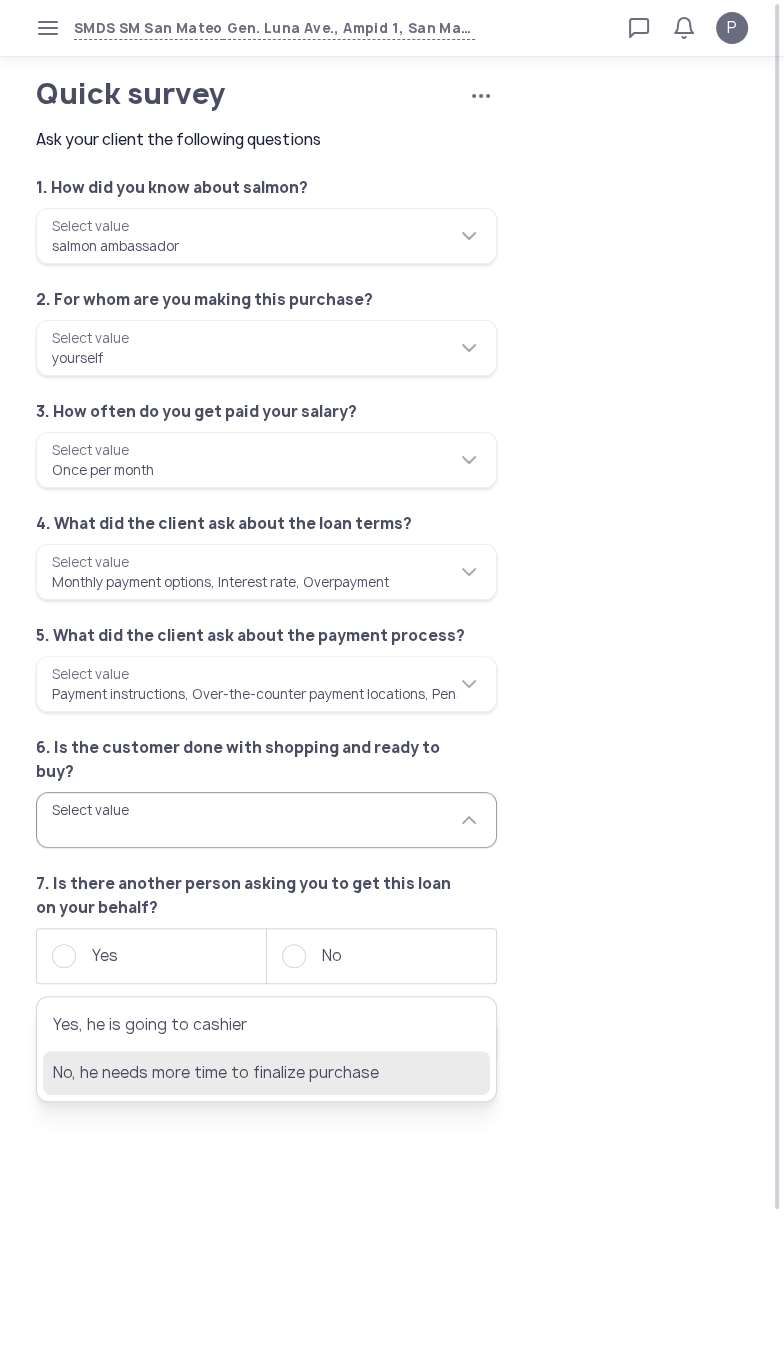 click on "No, he needs more time to finalize purchase" 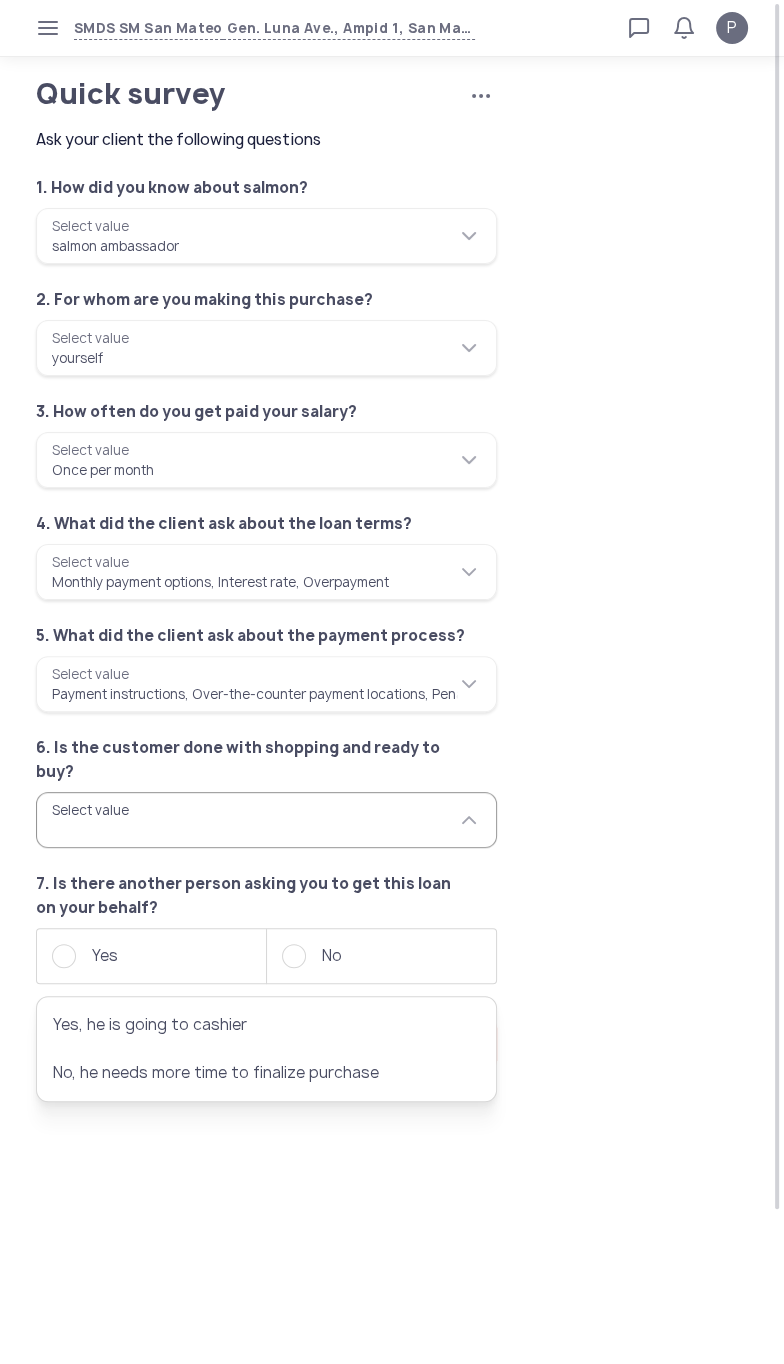 type on "**********" 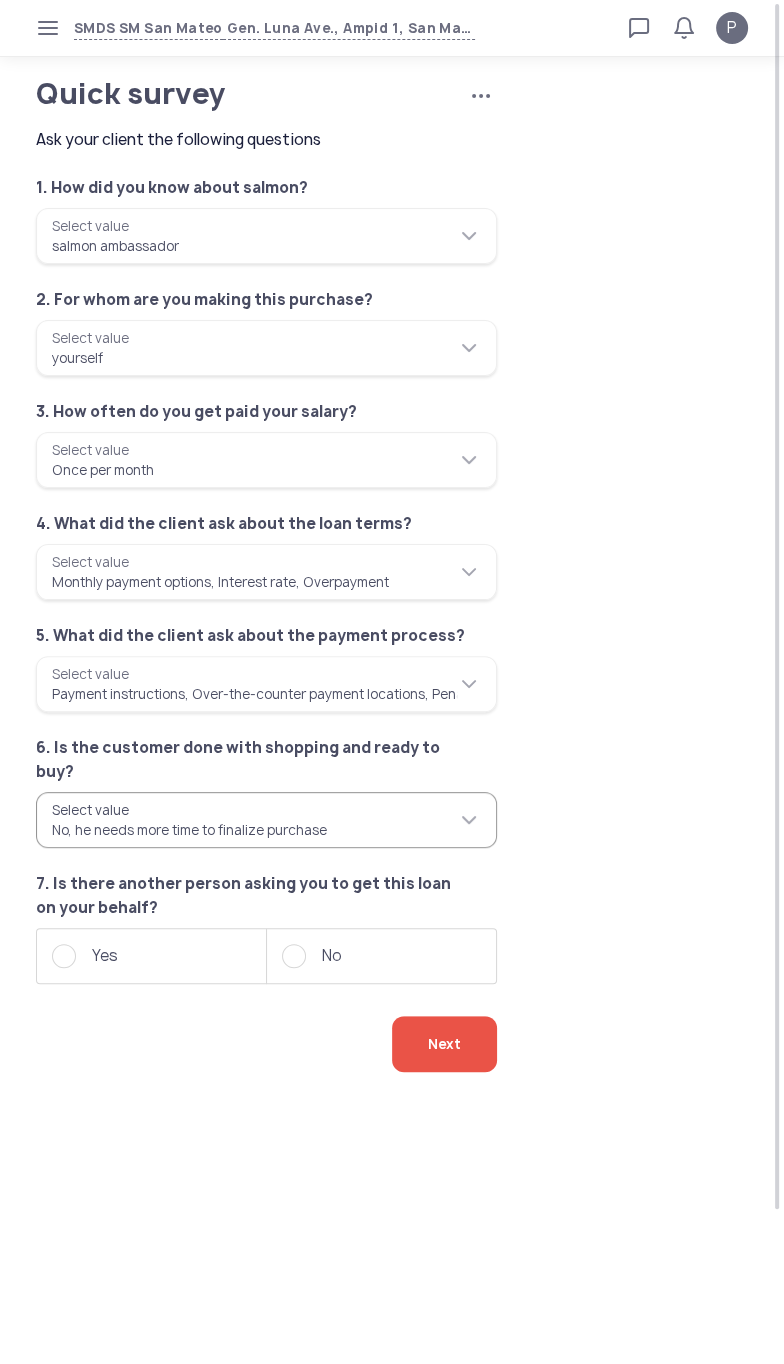 click on "No" 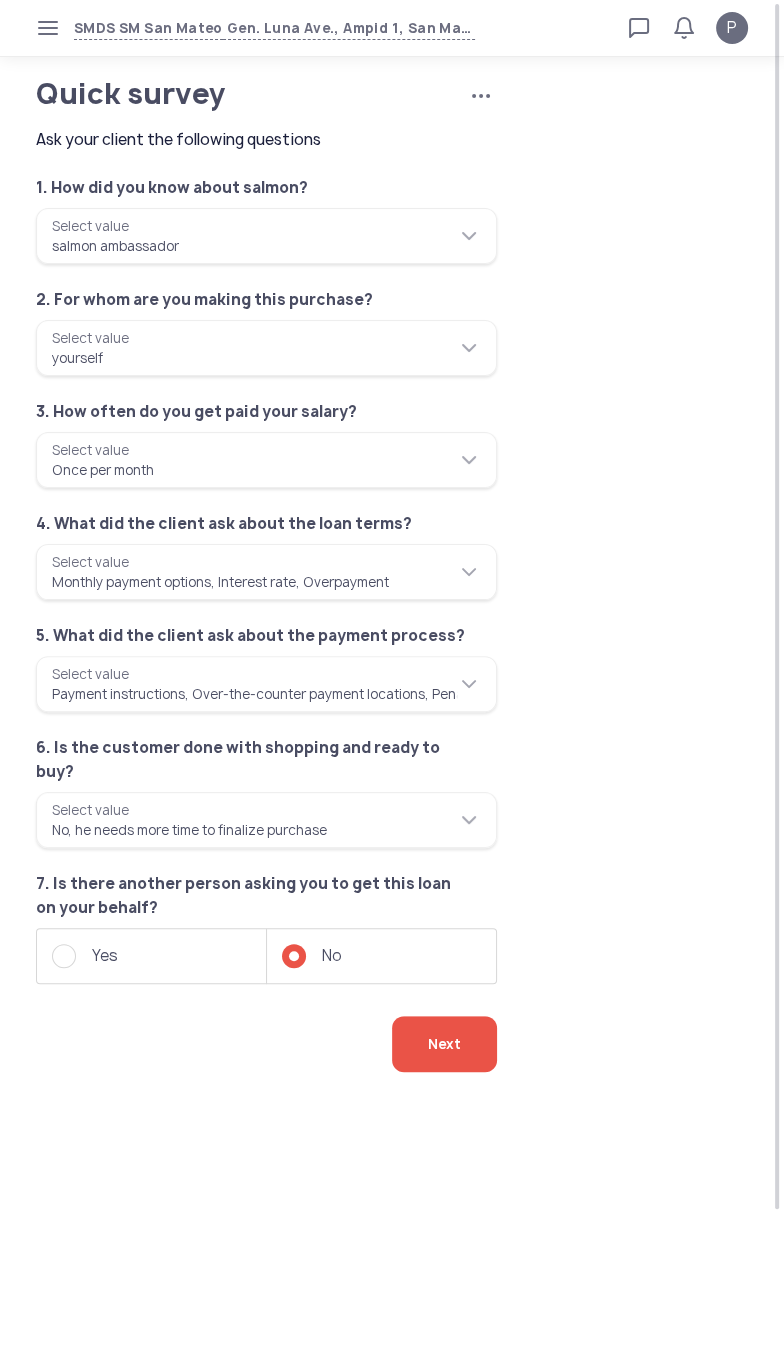 click on "Next" 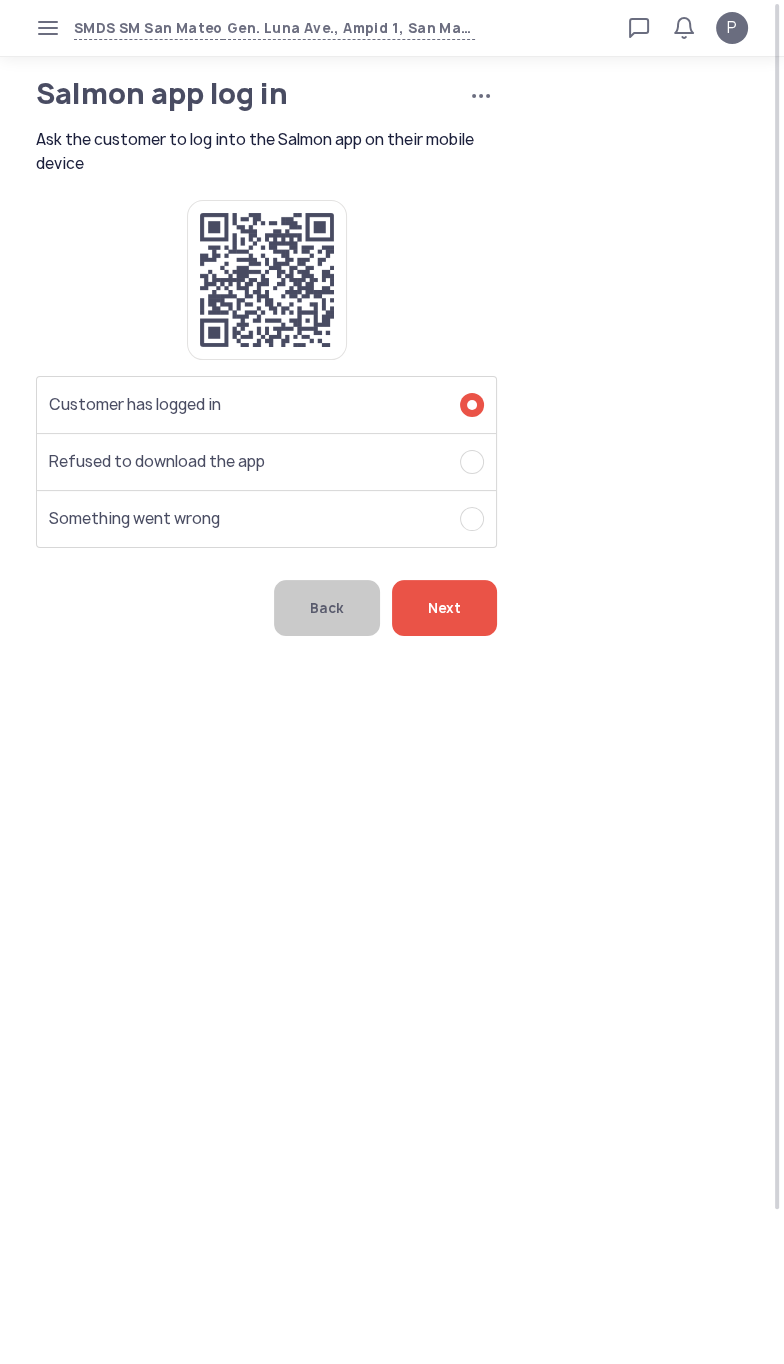 click on "Next" 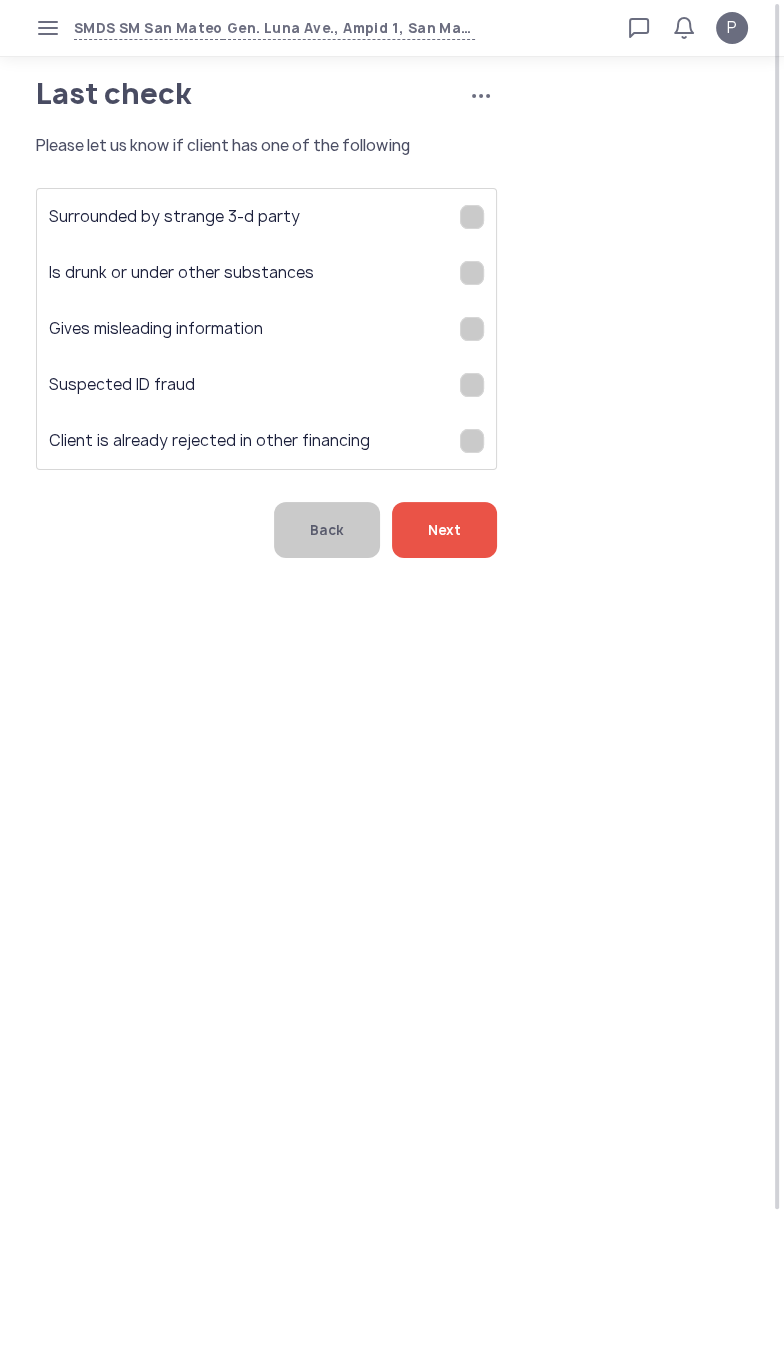 click on "Next" 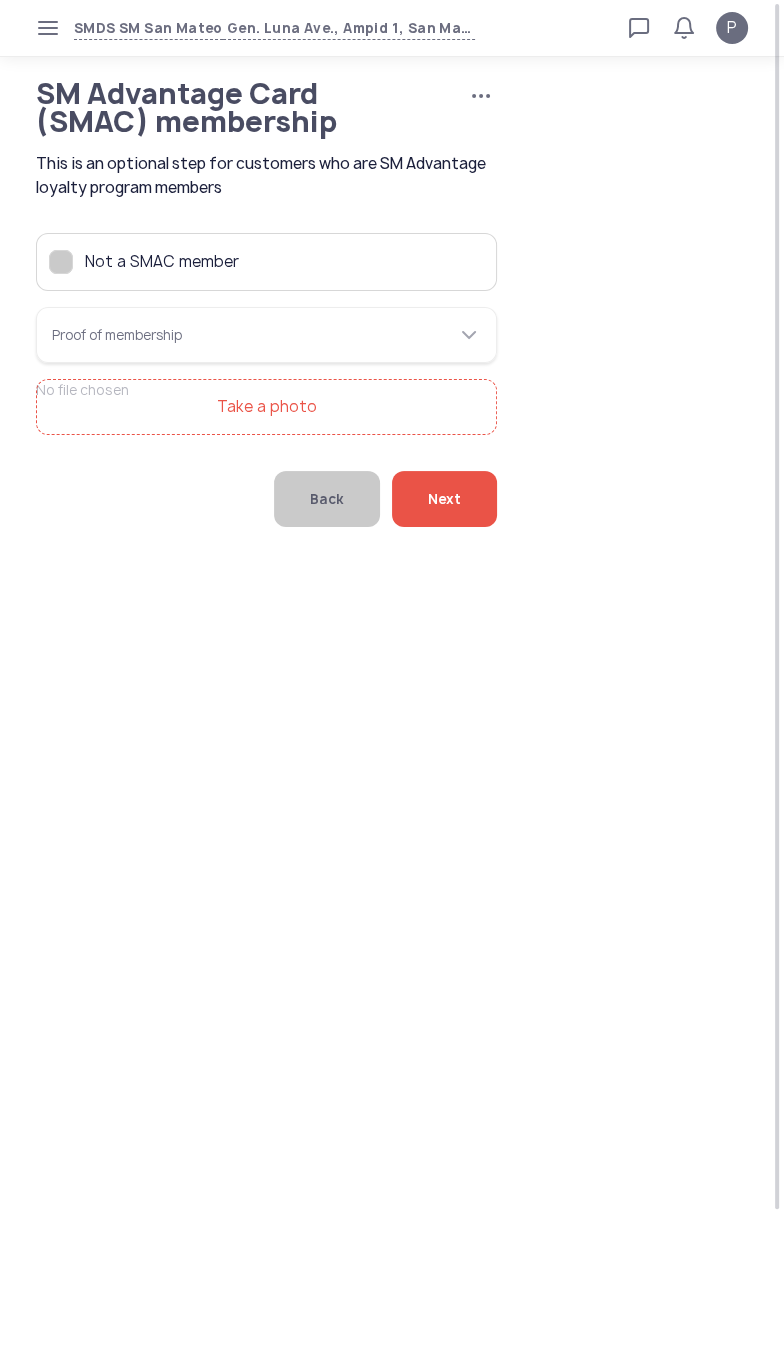 click on "Not a SMAC member" 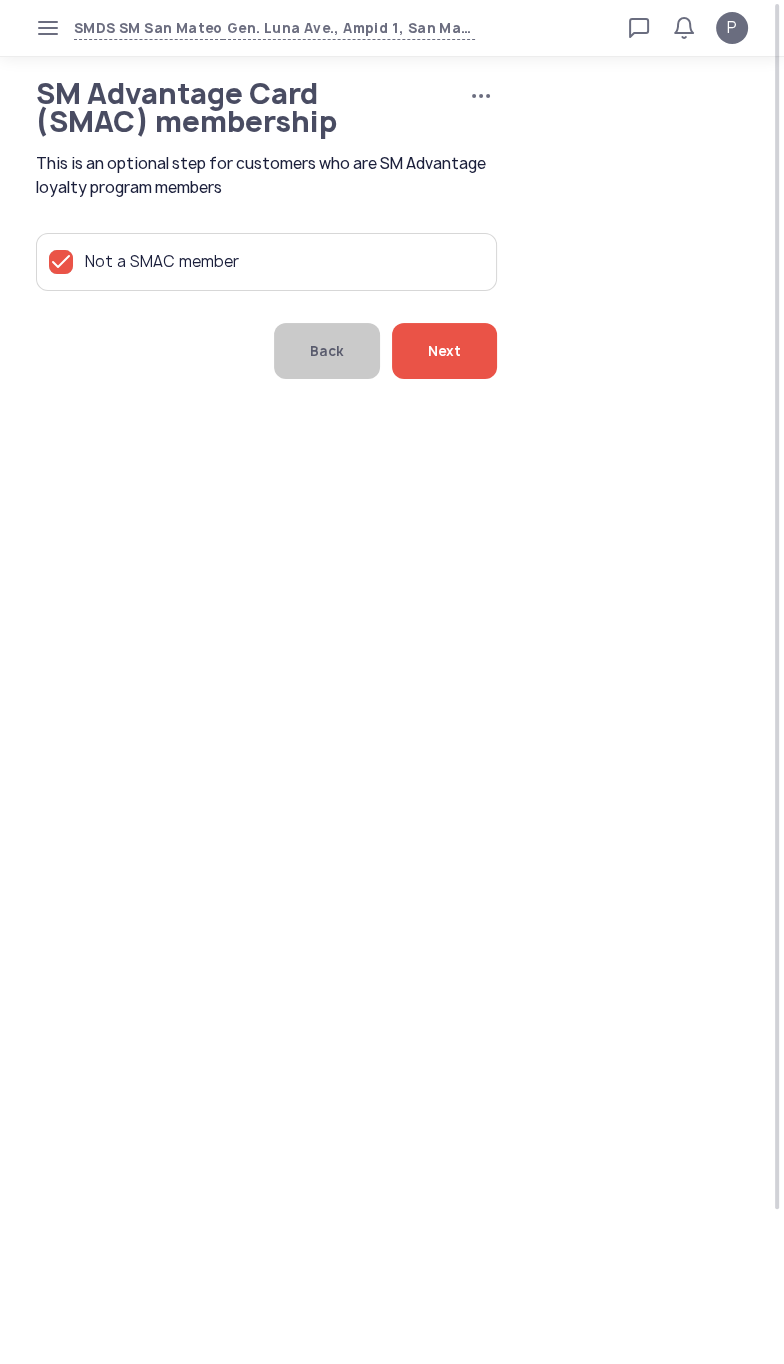 click on "Next" 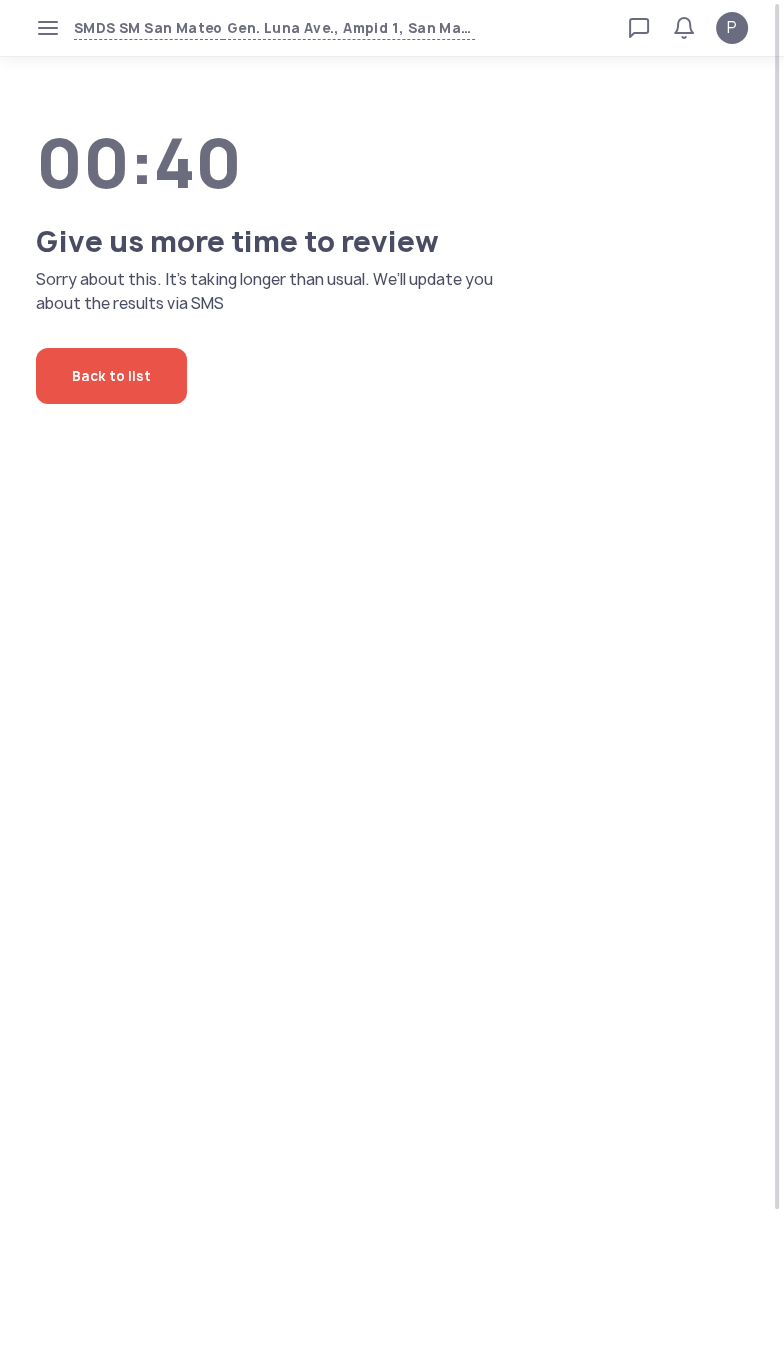 click on "[ADDRESS] [ADDRESS], [ADDRESS] [ADDRESS], [ADDRESS] Loan calculator Loan applications FAQs Refund P P
Verified agent Full name [FIRST] [LAST] Telephone number [PHONE] E-mail [EMAIL] Log out  [TIME]  Give us more time to review Sorry about this. It’s taking longer than usual. We’ll update you about the results via SMS  Back to list" at bounding box center (392, 682) 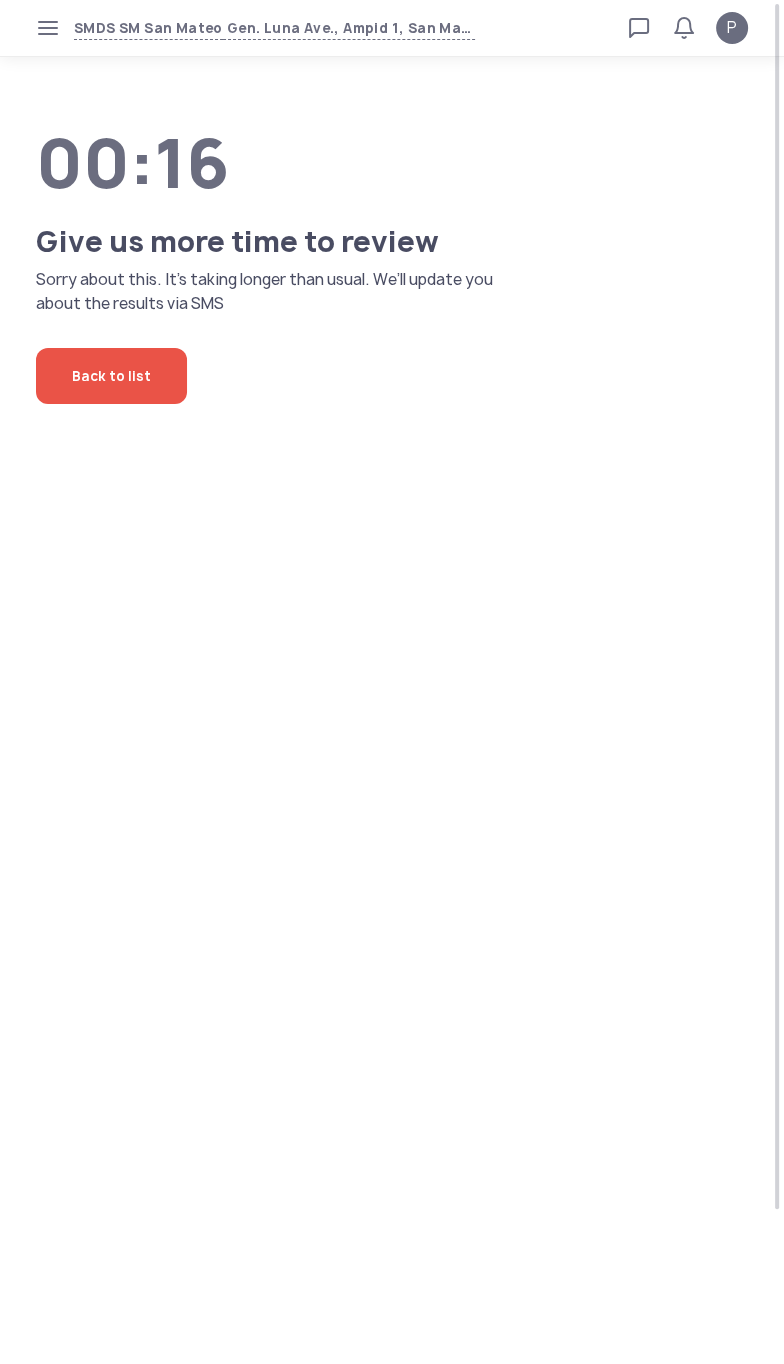 click on "[ADDRESS] [ADDRESS], [ADDRESS] [ADDRESS], [ADDRESS] Loan calculator Loan applications FAQs Refund P P
Verified agent Full name [FIRST] [LAST] Telephone number [PHONE] E-mail [EMAIL] Log out  [TIME]  Give us more time to review Sorry about this. It’s taking longer than usual. We’ll update you about the results via SMS  Back to list" at bounding box center [392, 682] 